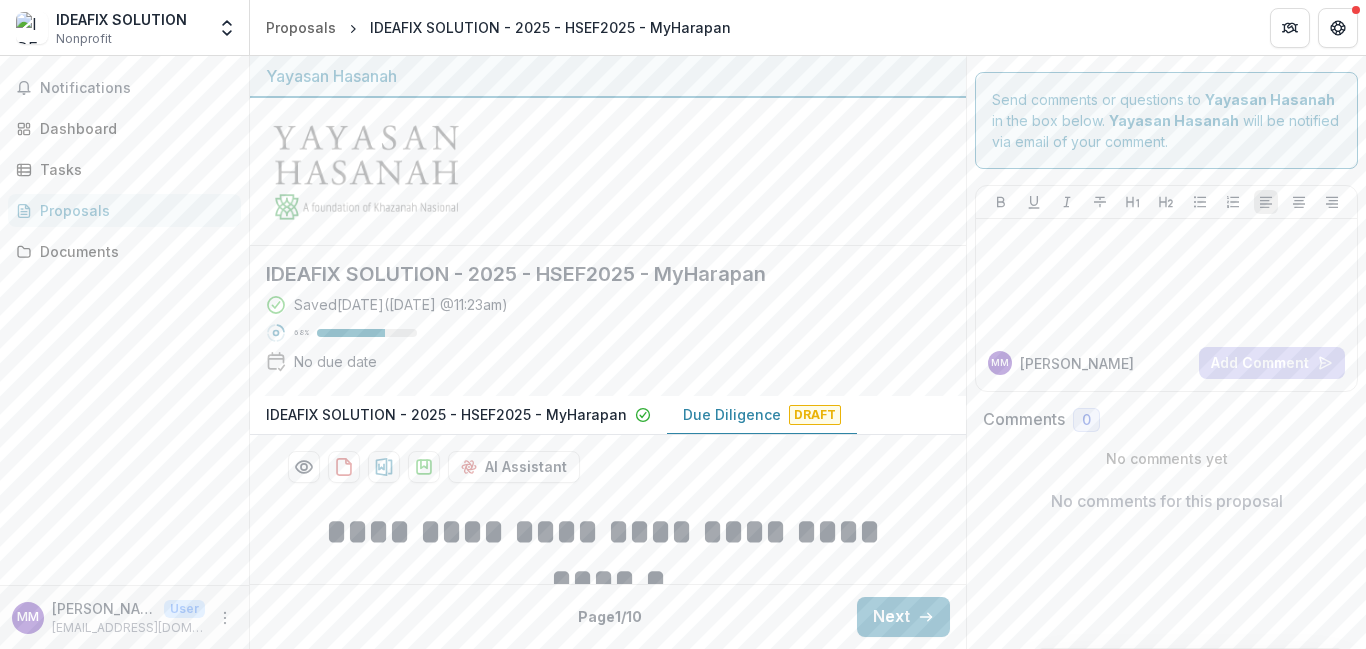 scroll, scrollTop: 0, scrollLeft: 0, axis: both 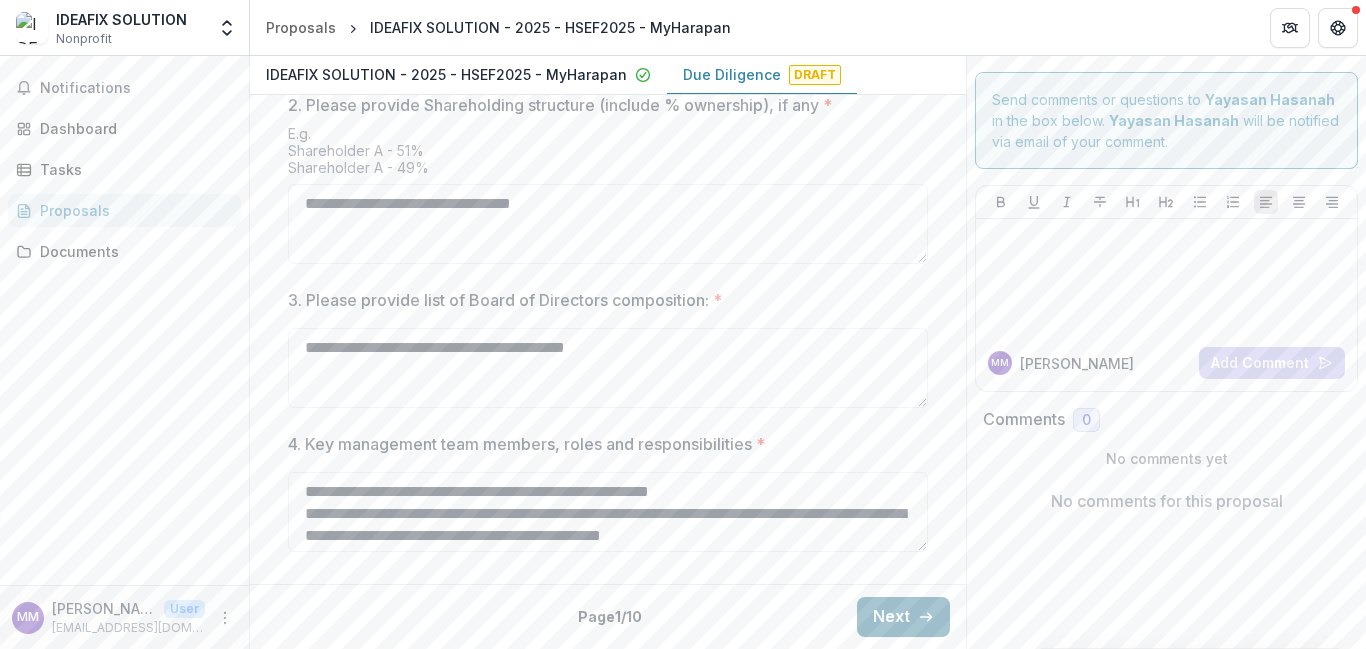 click on "Next" at bounding box center (903, 617) 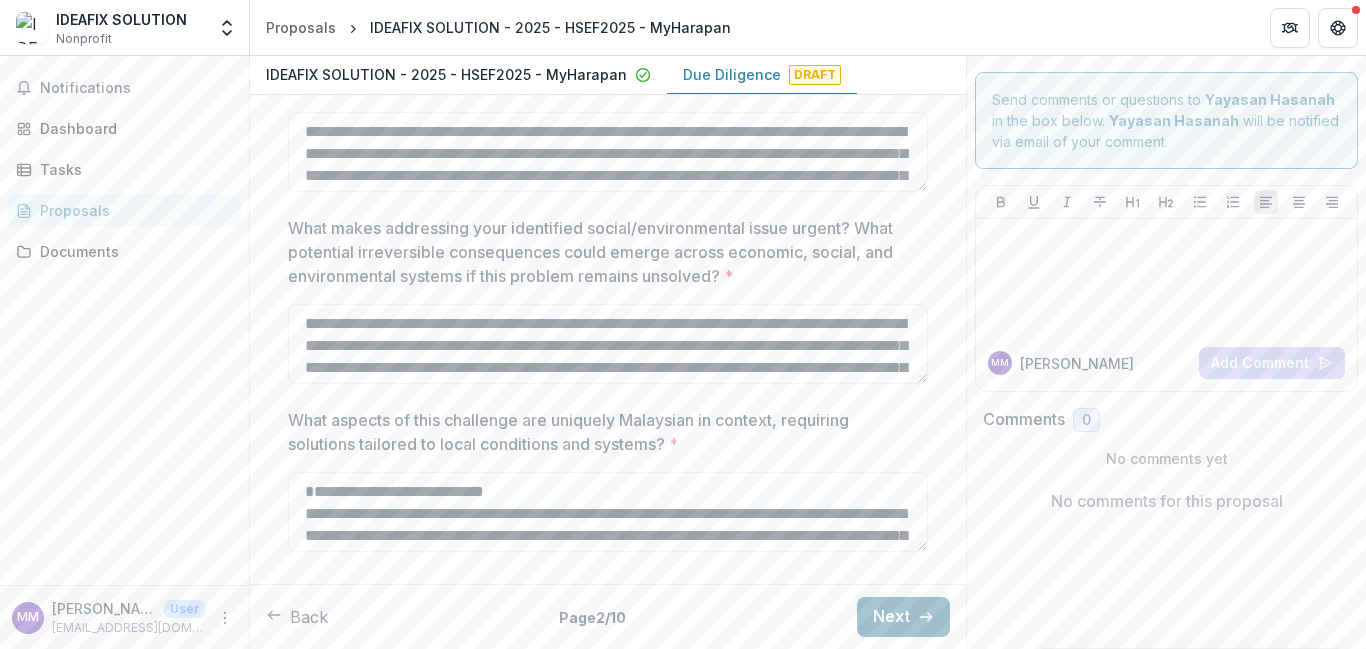scroll, scrollTop: 0, scrollLeft: 0, axis: both 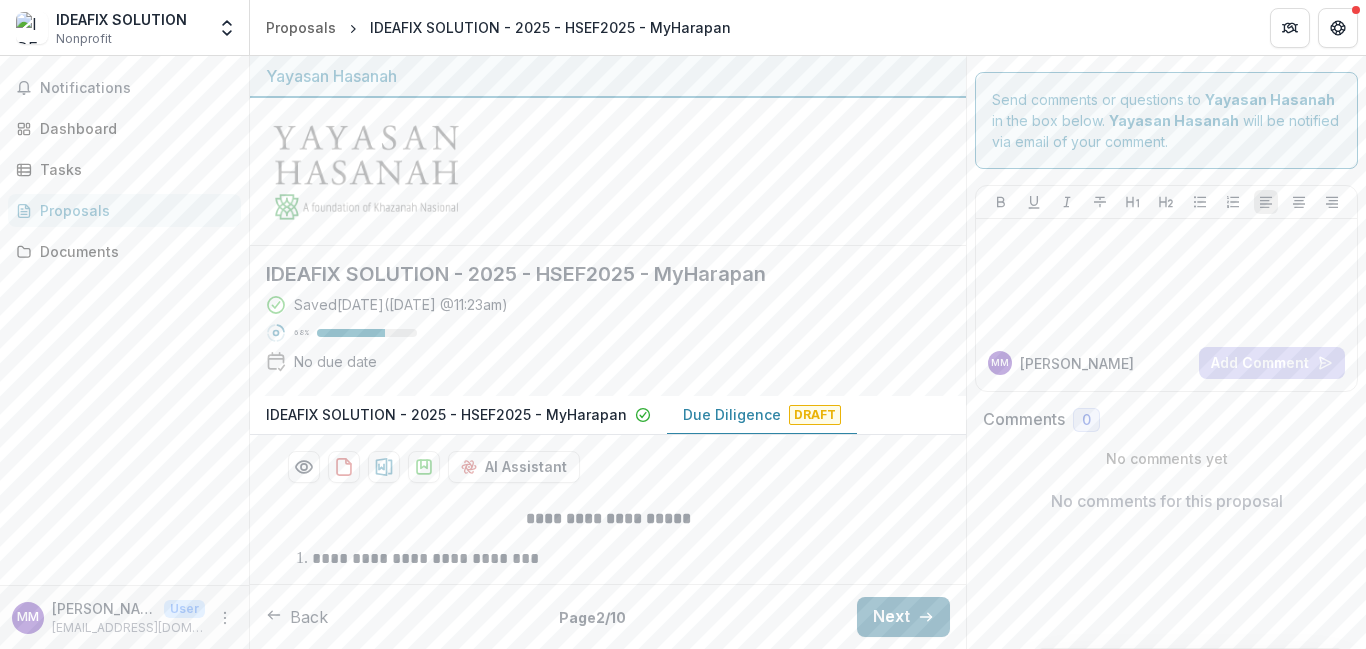 click on "Next" at bounding box center (903, 617) 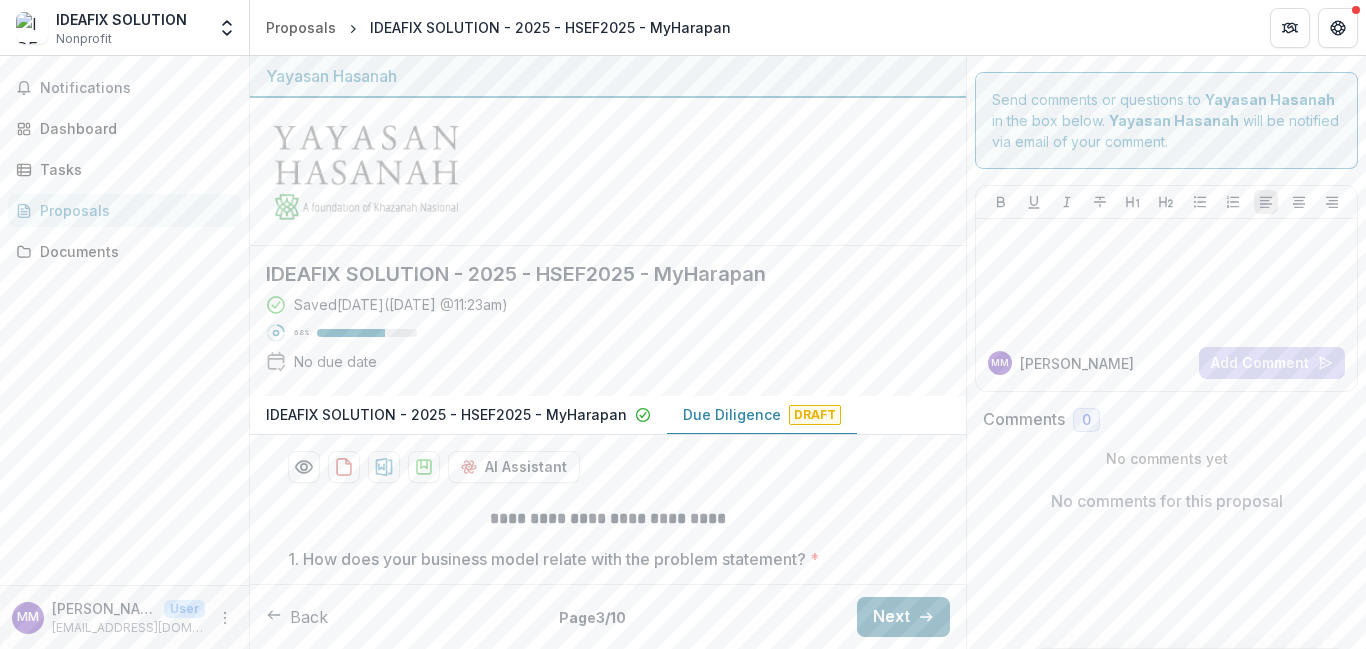 click on "Next" at bounding box center [903, 617] 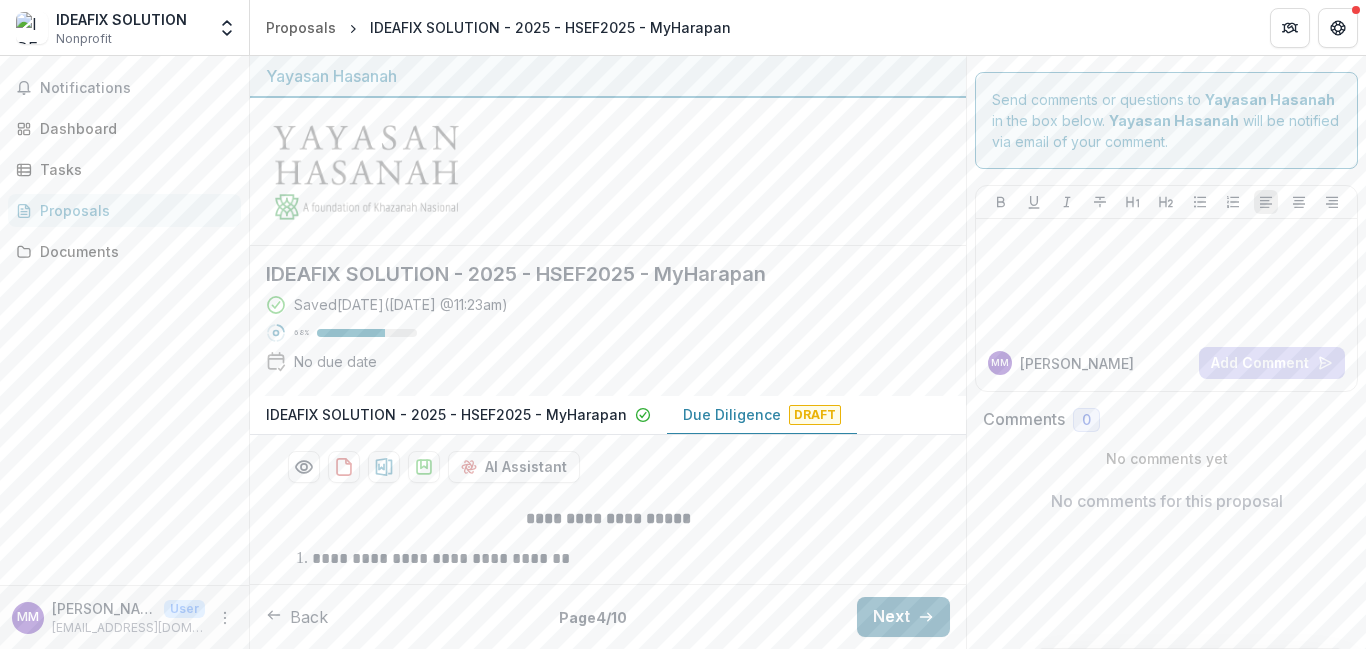 click on "Next" at bounding box center [903, 617] 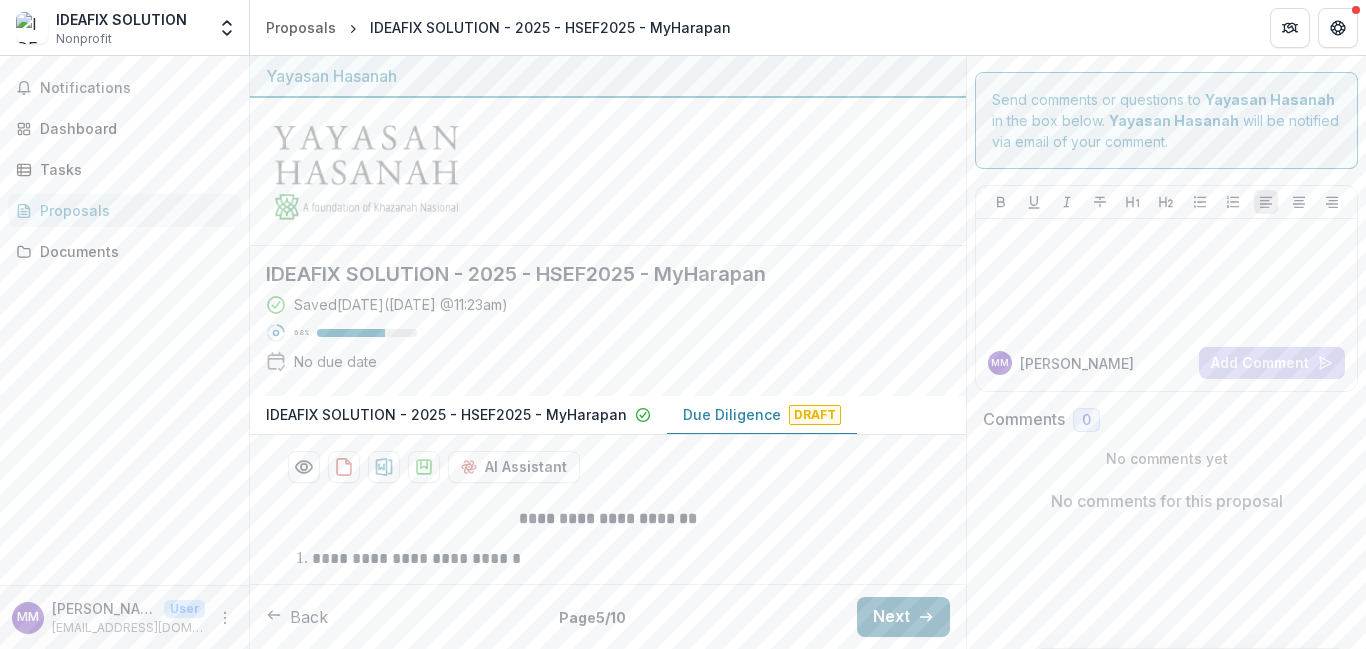 click on "Next" at bounding box center (903, 617) 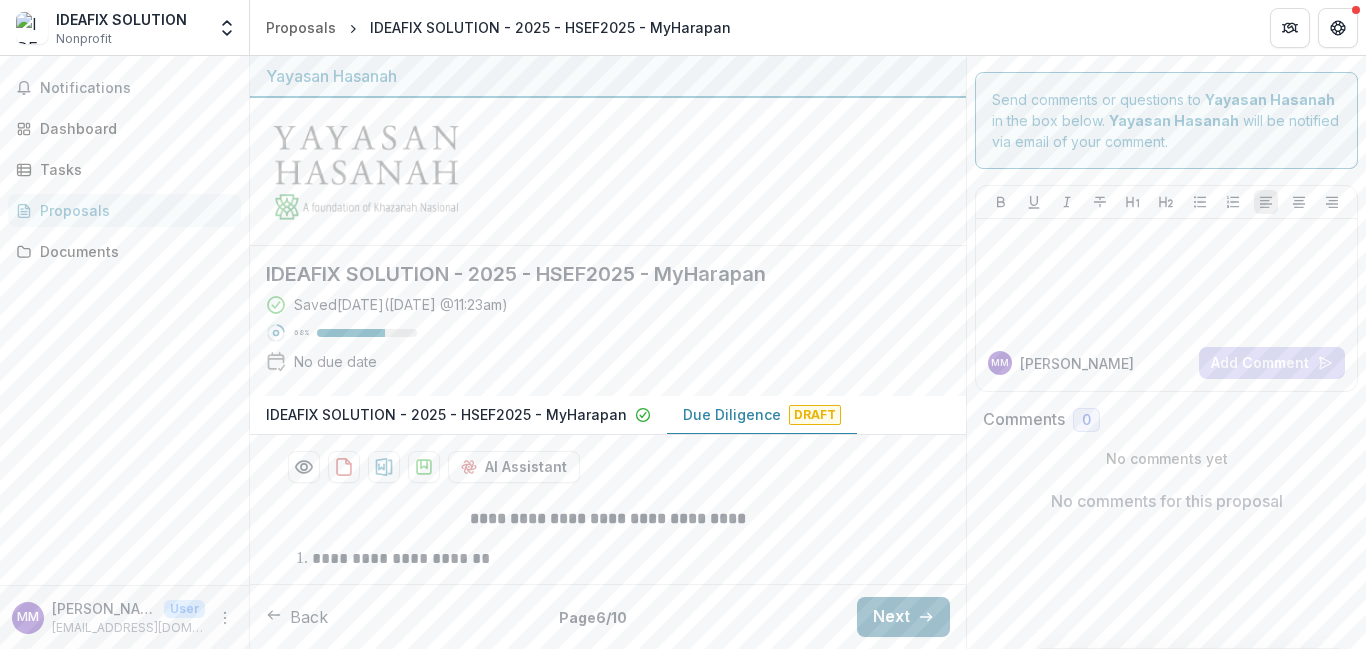 click on "Next" at bounding box center [903, 617] 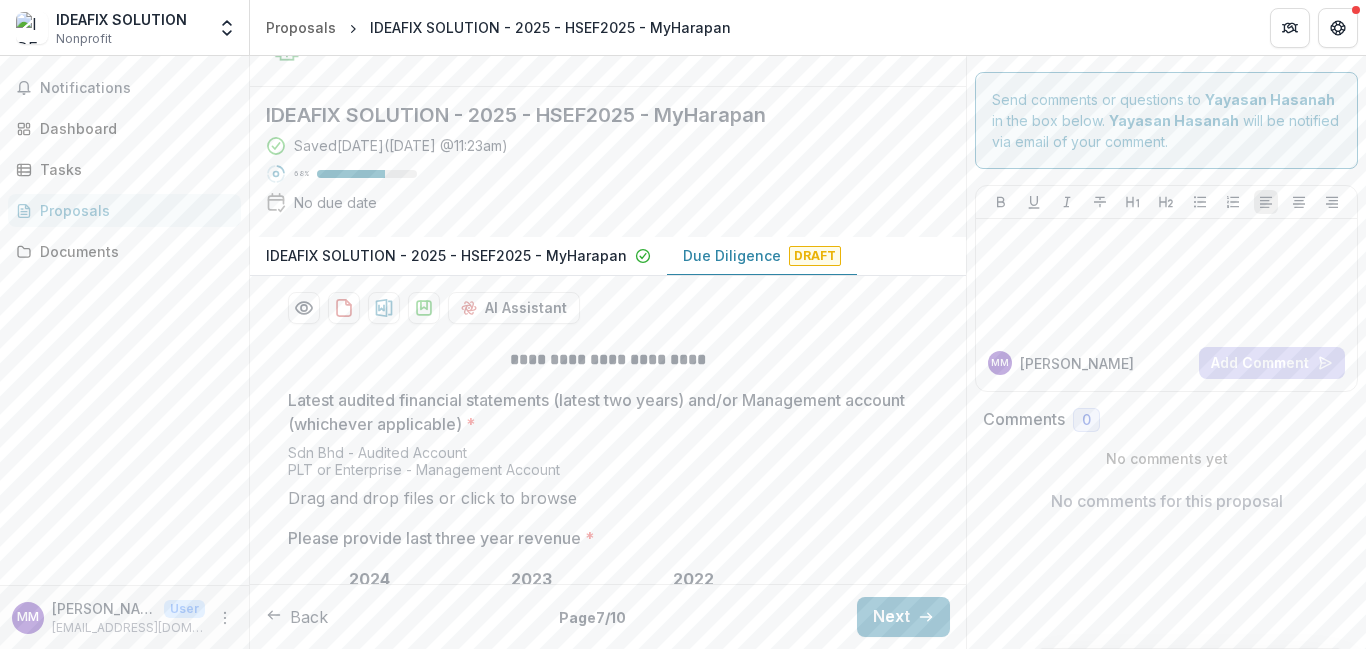 scroll, scrollTop: 168, scrollLeft: 0, axis: vertical 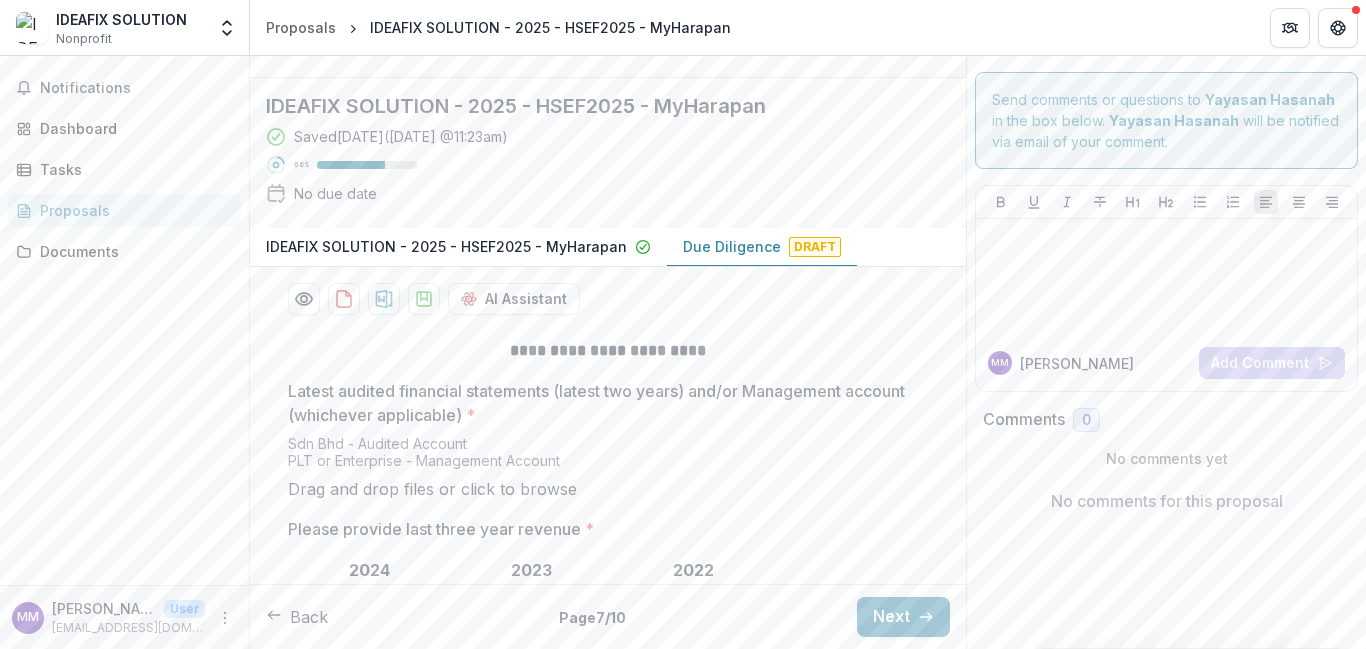 drag, startPoint x: 745, startPoint y: 392, endPoint x: 610, endPoint y: 419, distance: 137.67352 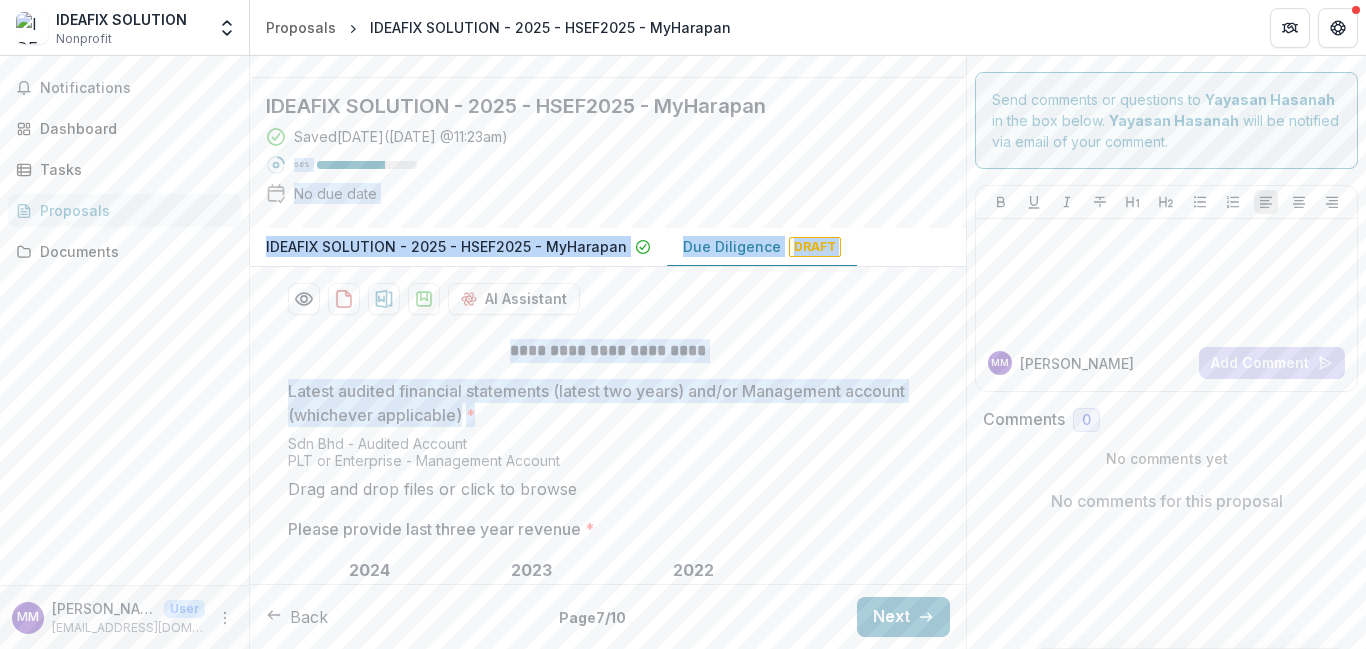 drag, startPoint x: 672, startPoint y: 191, endPoint x: 794, endPoint y: 409, distance: 249.81593 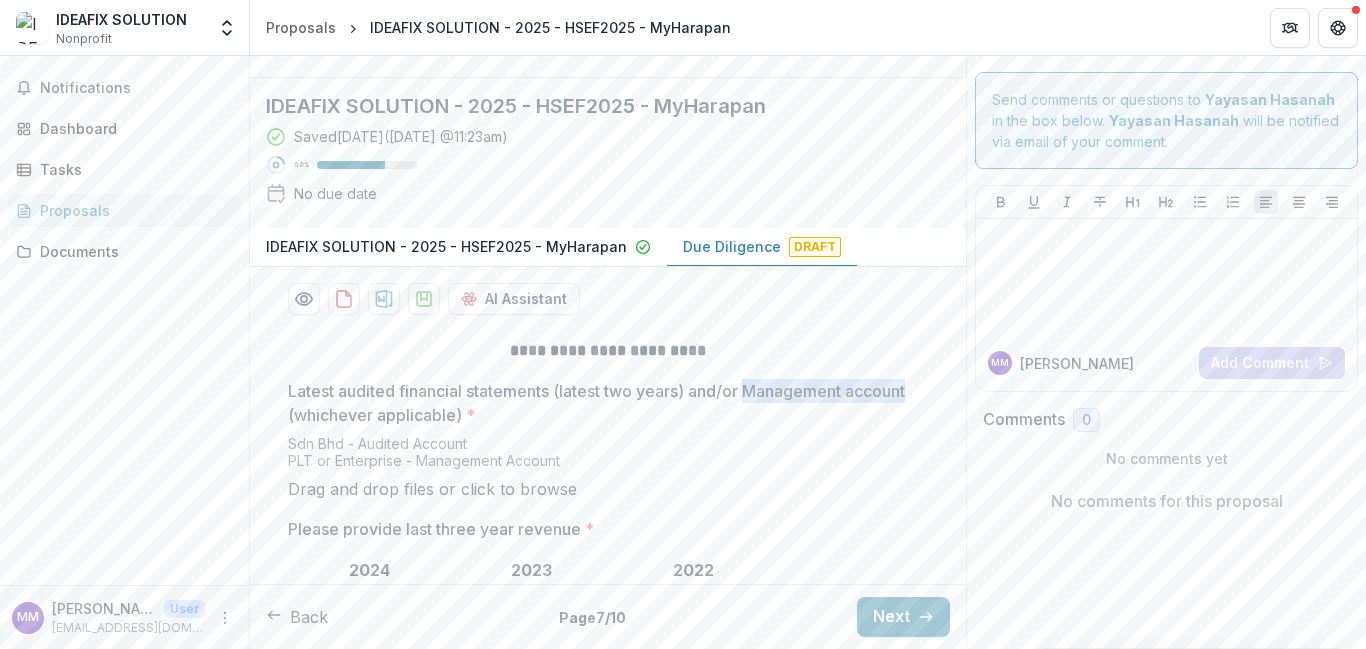 drag, startPoint x: 748, startPoint y: 384, endPoint x: 347, endPoint y: 419, distance: 402.52454 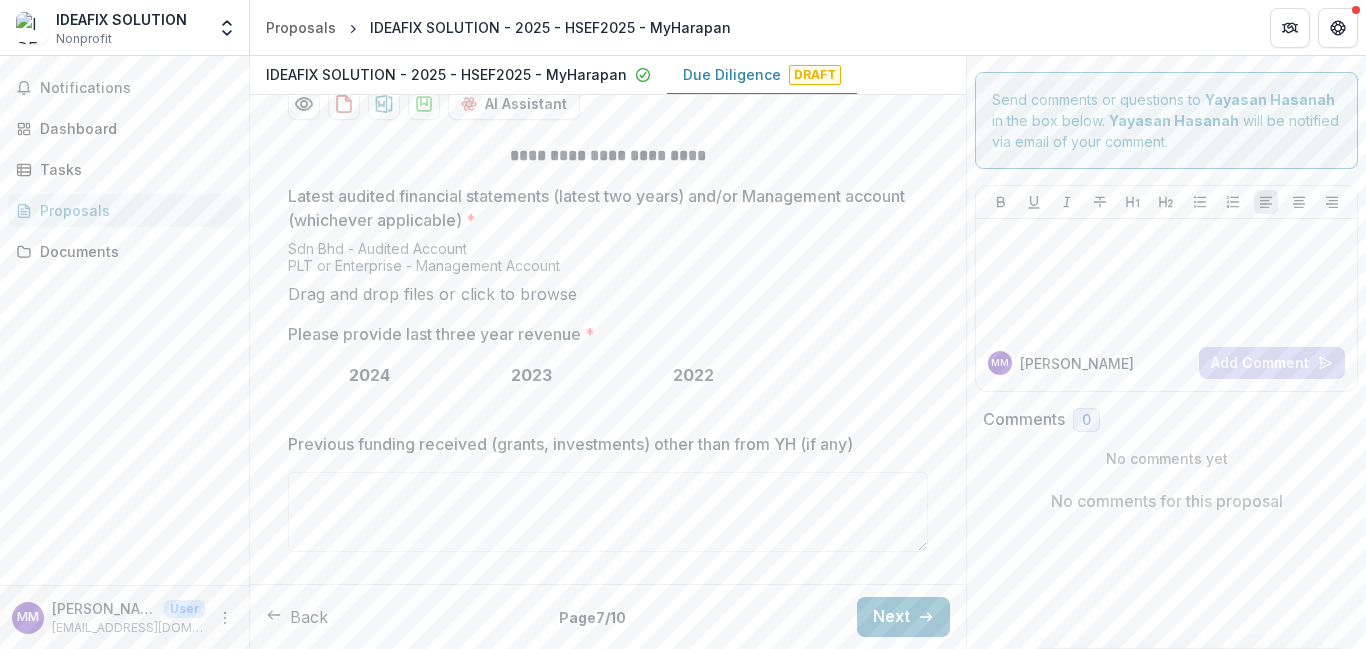 click on "click to browse" at bounding box center (519, 294) 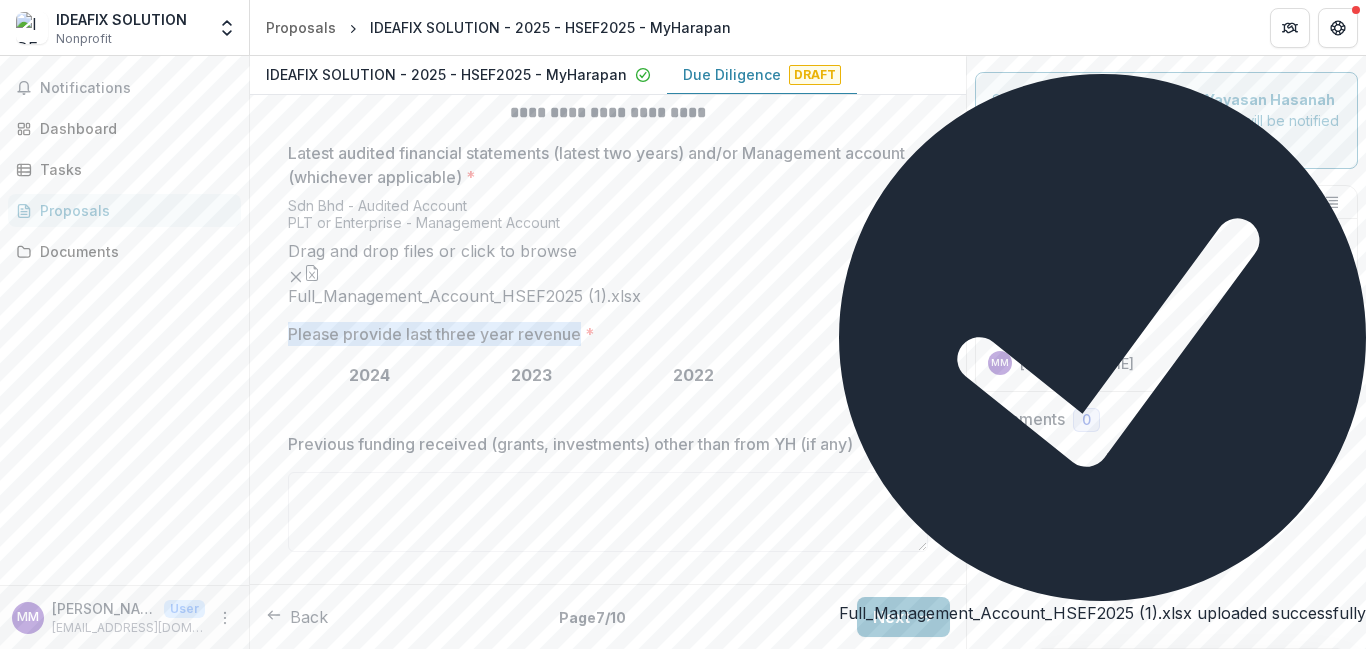 drag, startPoint x: 507, startPoint y: 520, endPoint x: 576, endPoint y: 516, distance: 69.115845 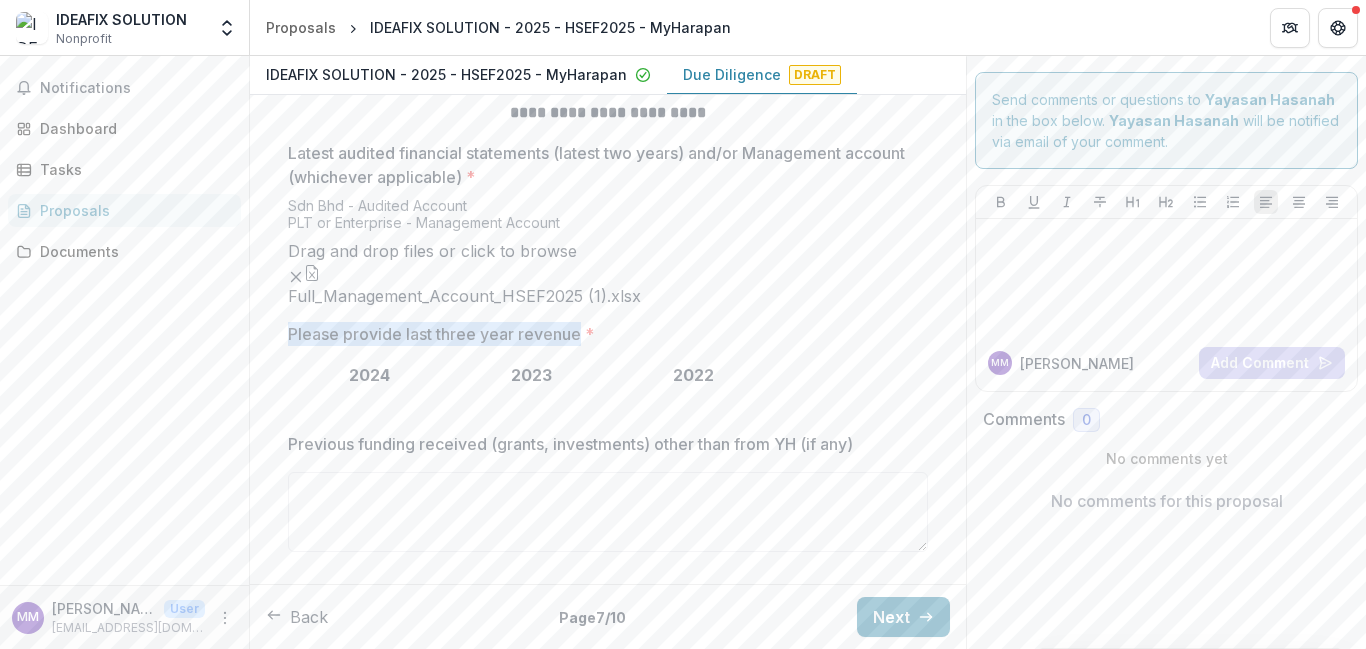 scroll, scrollTop: 590, scrollLeft: 0, axis: vertical 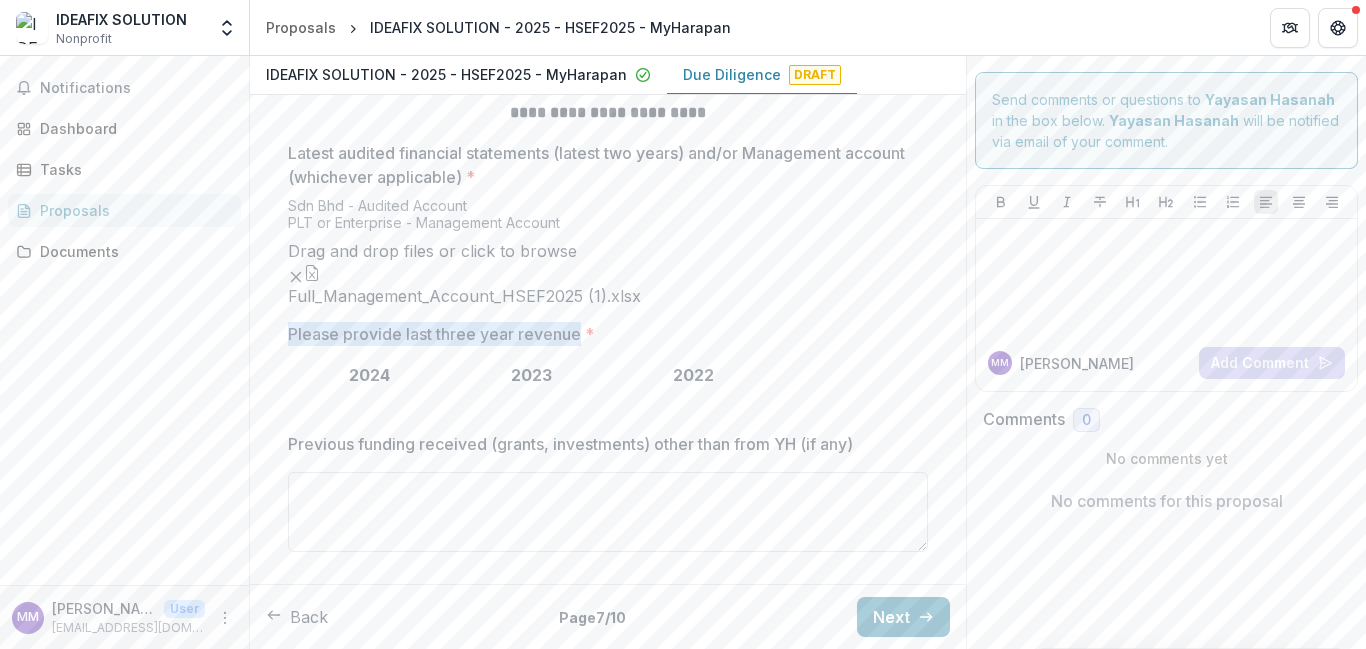 click on "Previous funding received (grants, investments) other than from YH (if any)" at bounding box center (608, 512) 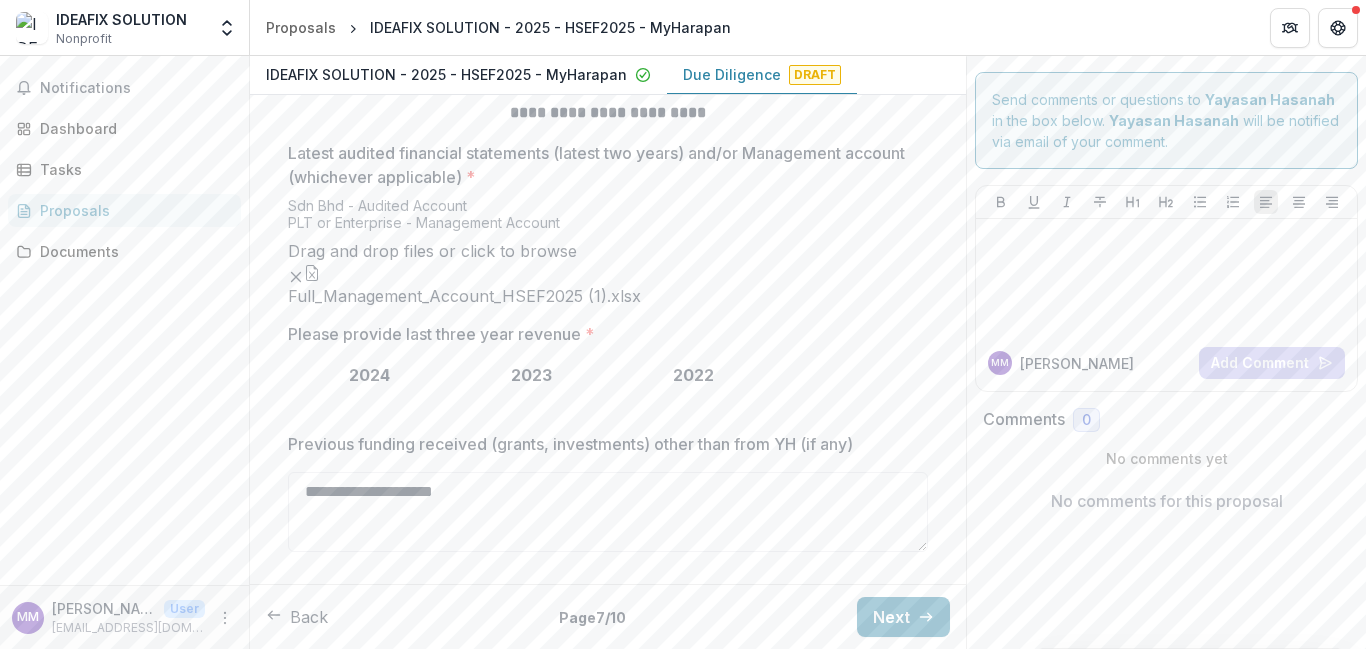 type on "**********" 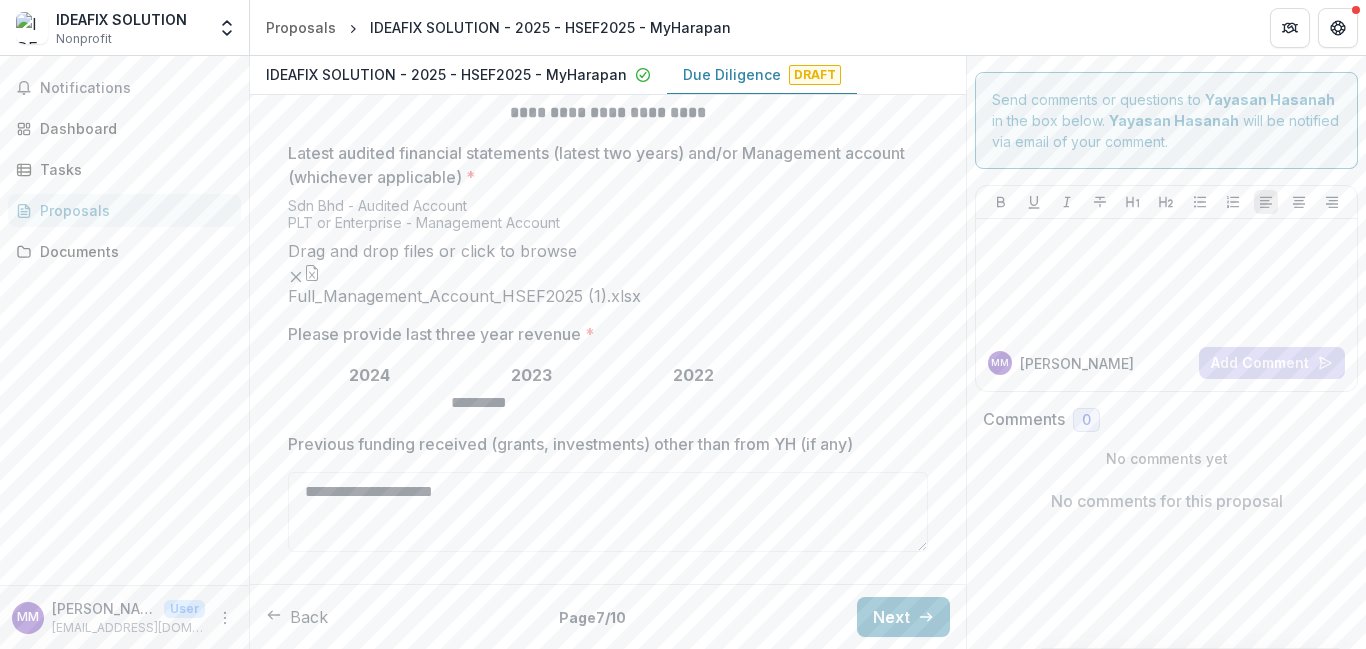 type on "*********" 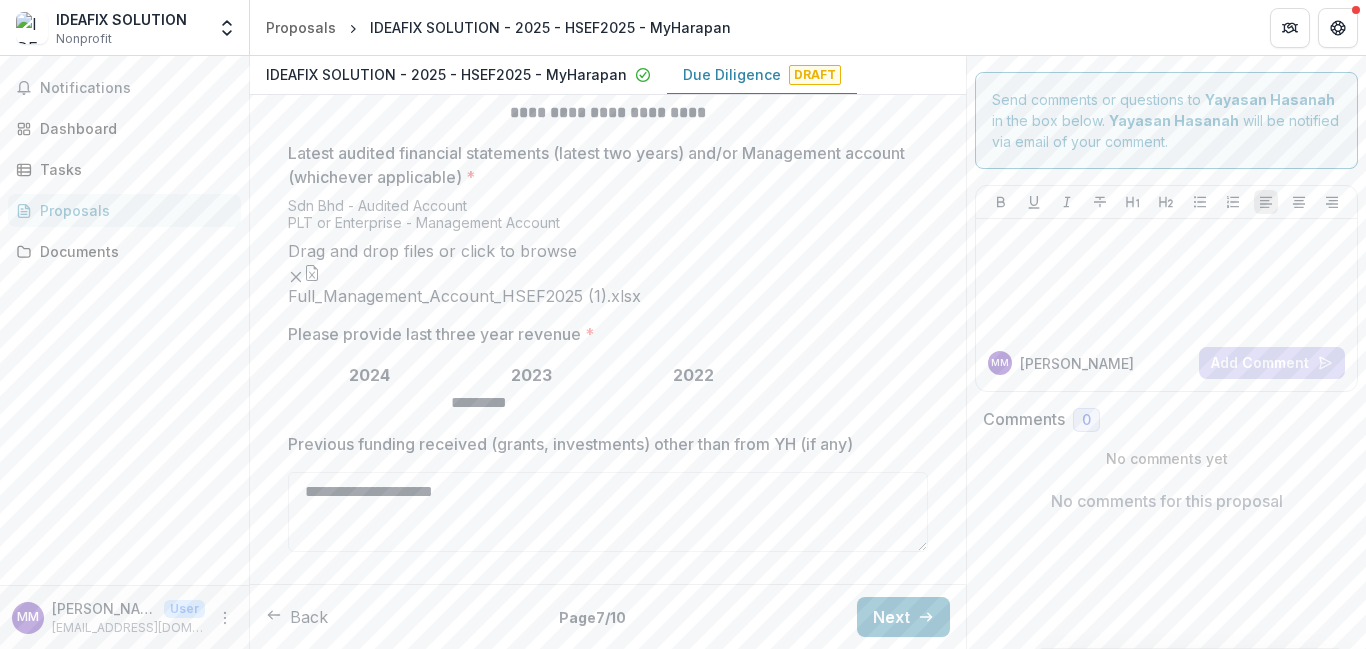 click on "Please provide last three year revenue *" at bounding box center [369, 403] 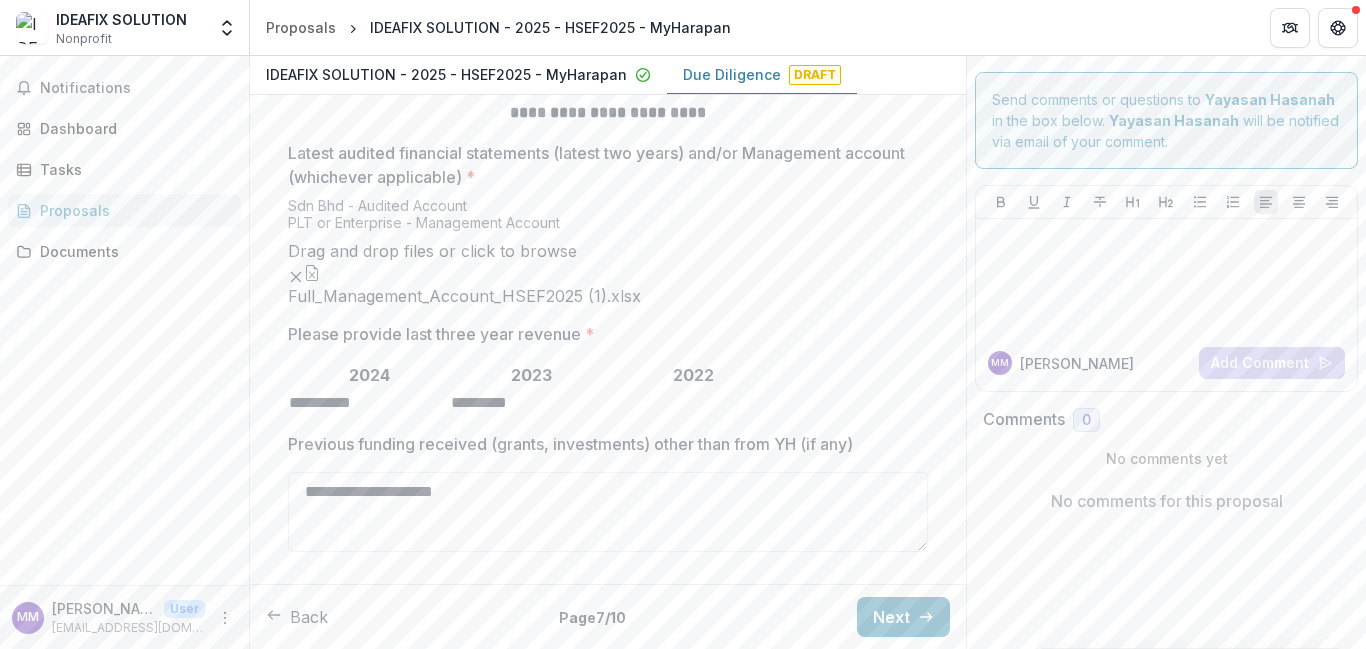 type on "**********" 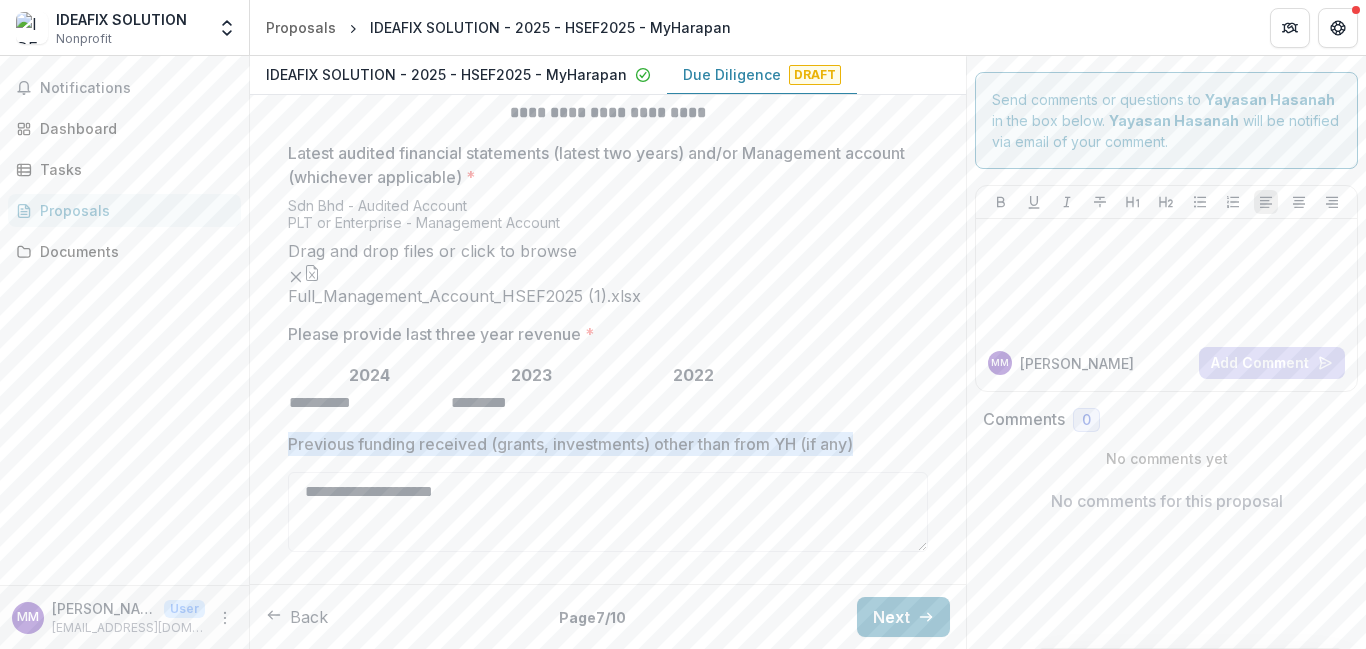 drag, startPoint x: 278, startPoint y: 450, endPoint x: 861, endPoint y: 458, distance: 583.0549 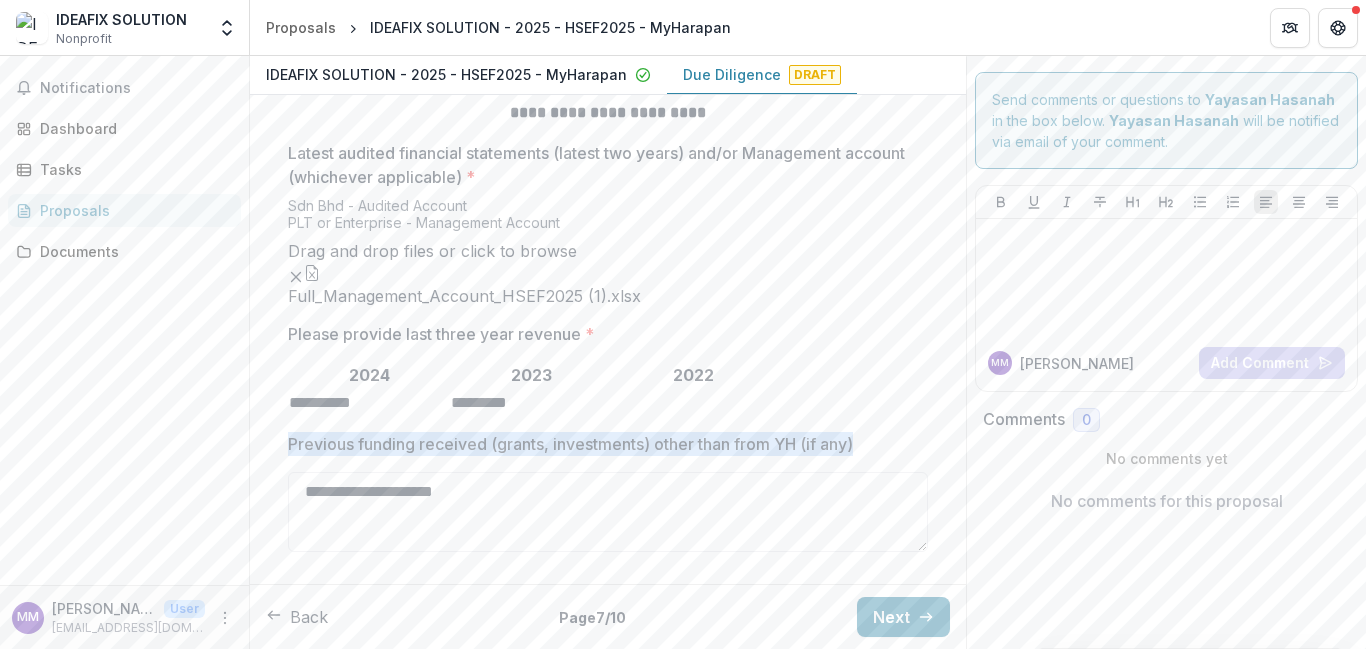 click on "**********" at bounding box center (608, 330) 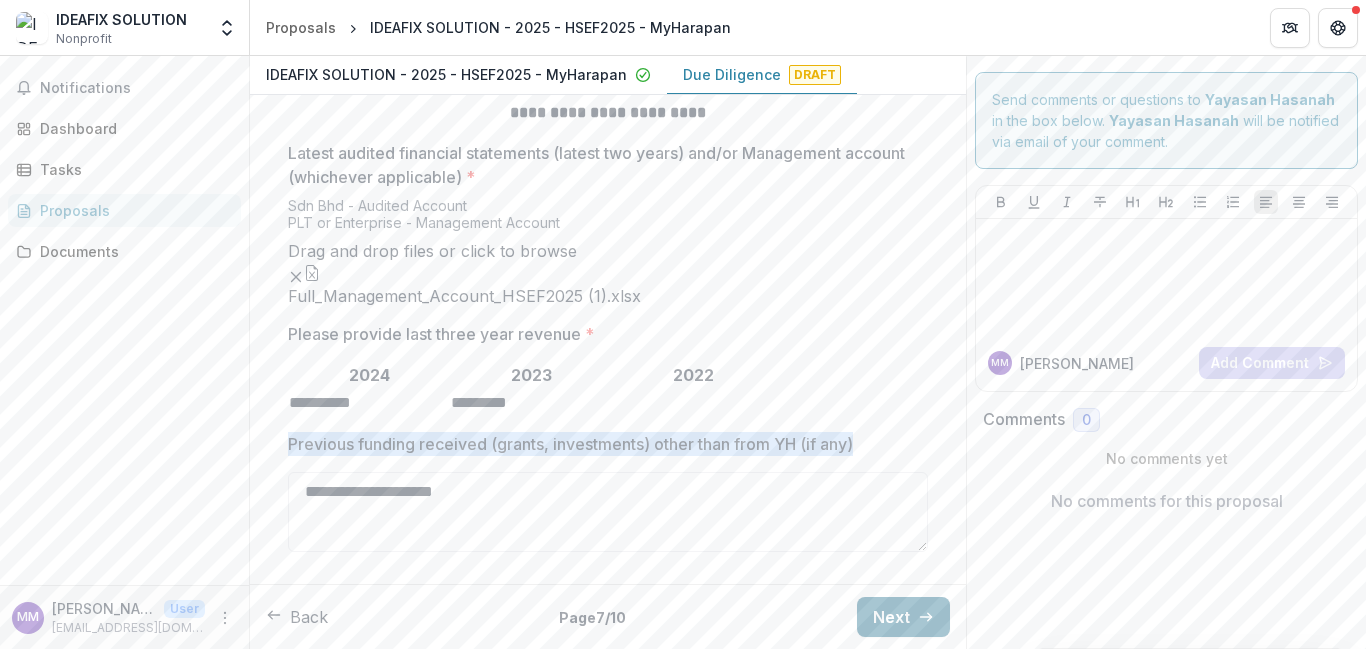 click on "Next" at bounding box center [903, 617] 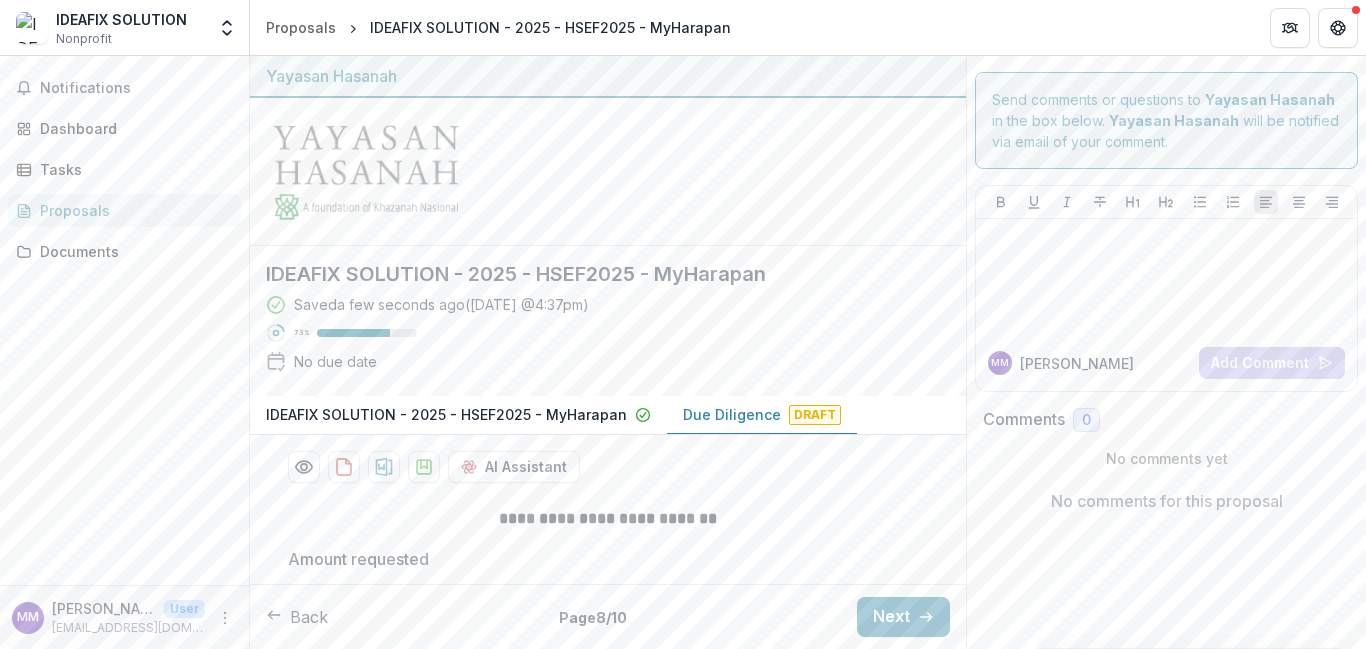 scroll, scrollTop: 280, scrollLeft: 0, axis: vertical 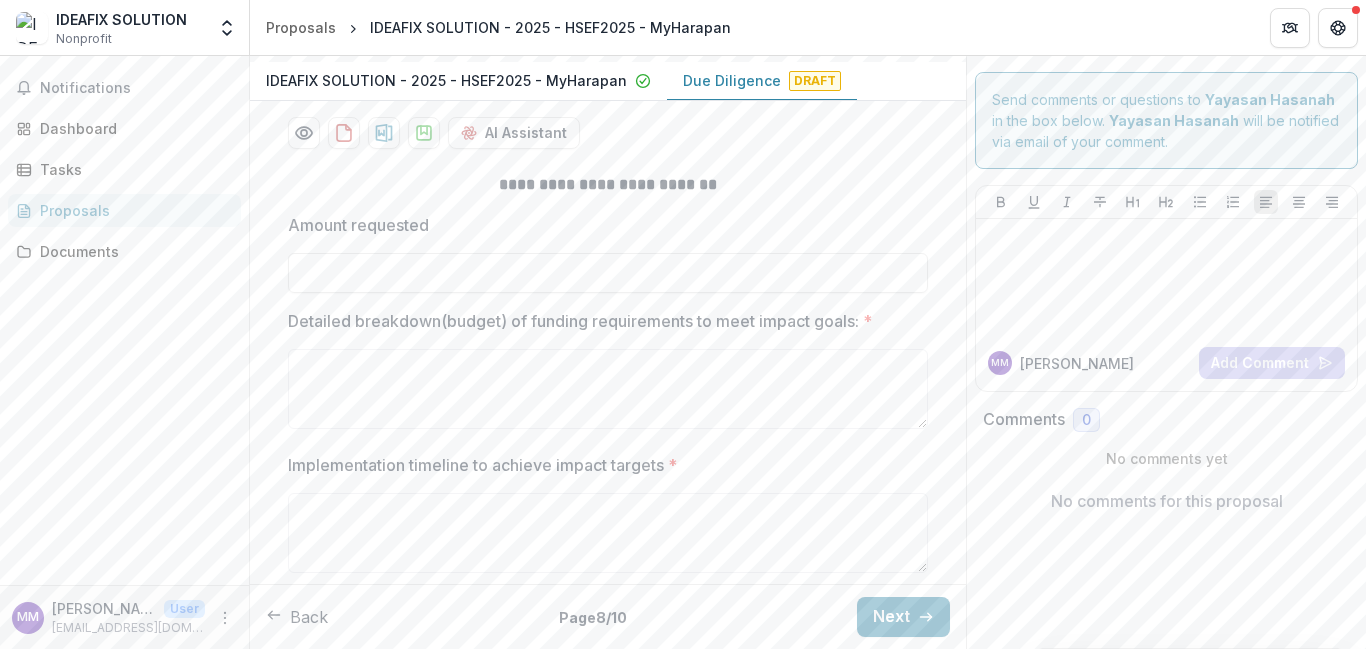 click on "Back" at bounding box center (297, 617) 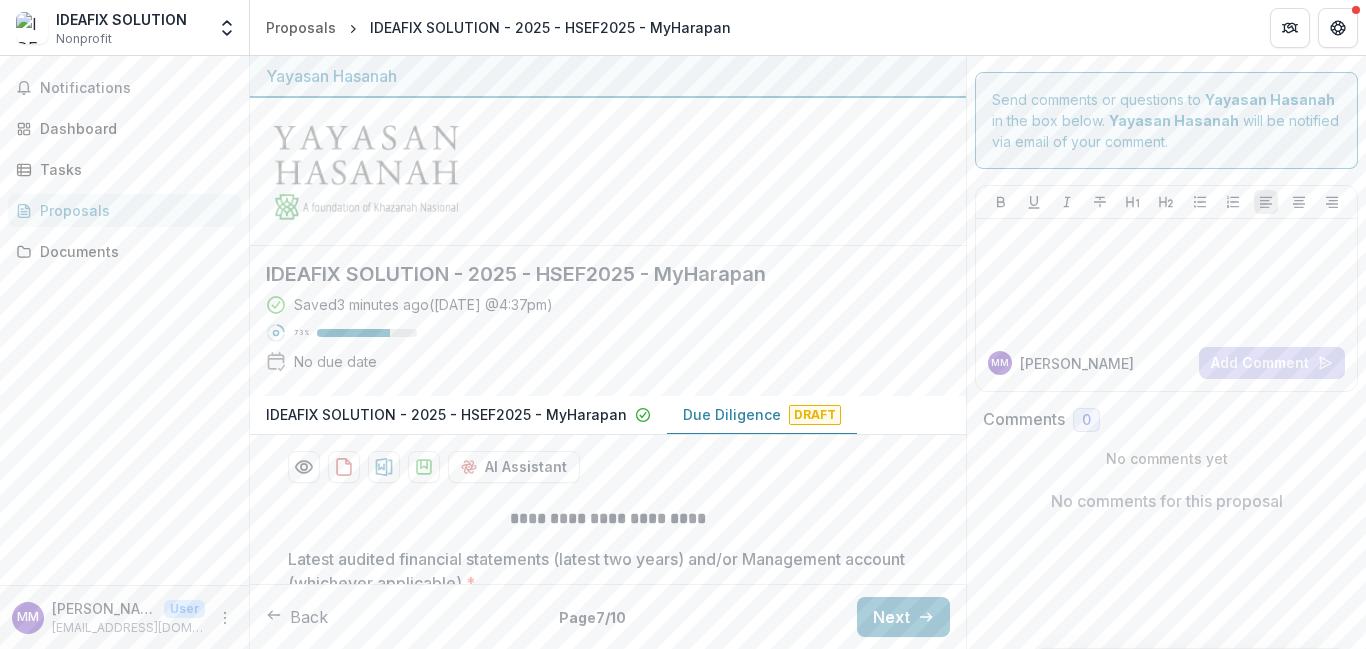 scroll, scrollTop: 590, scrollLeft: 0, axis: vertical 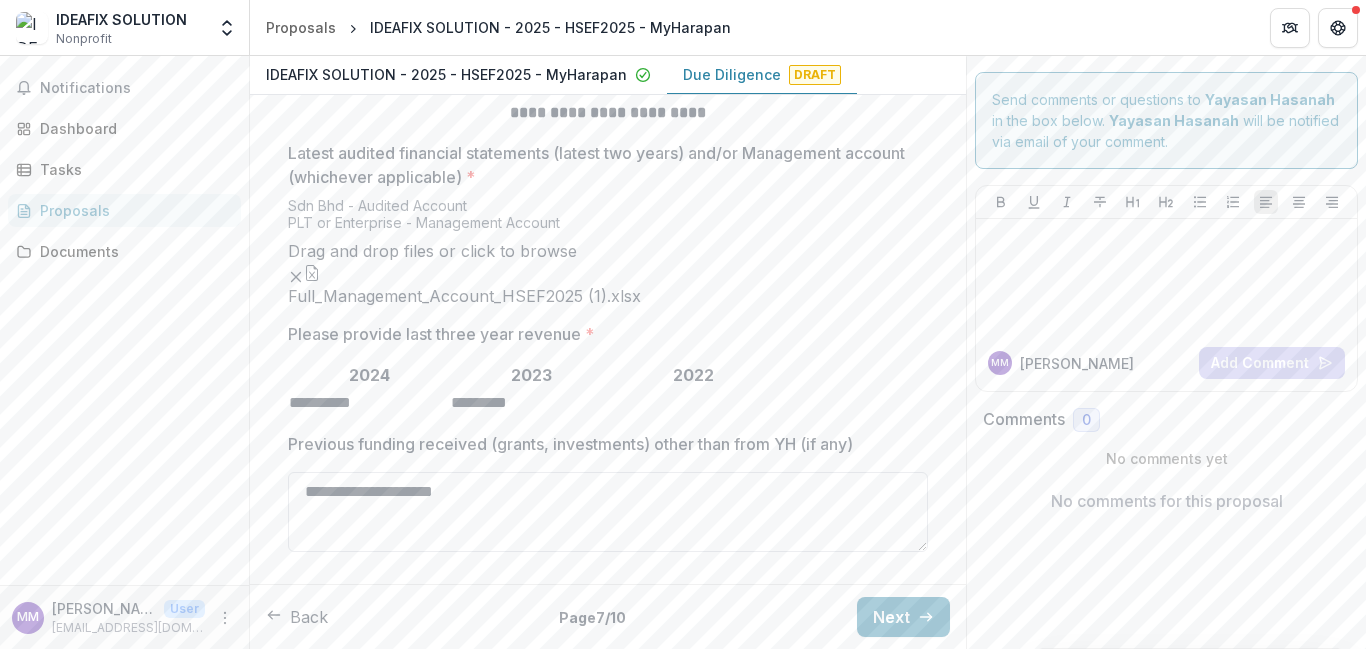click on "**********" at bounding box center [608, 512] 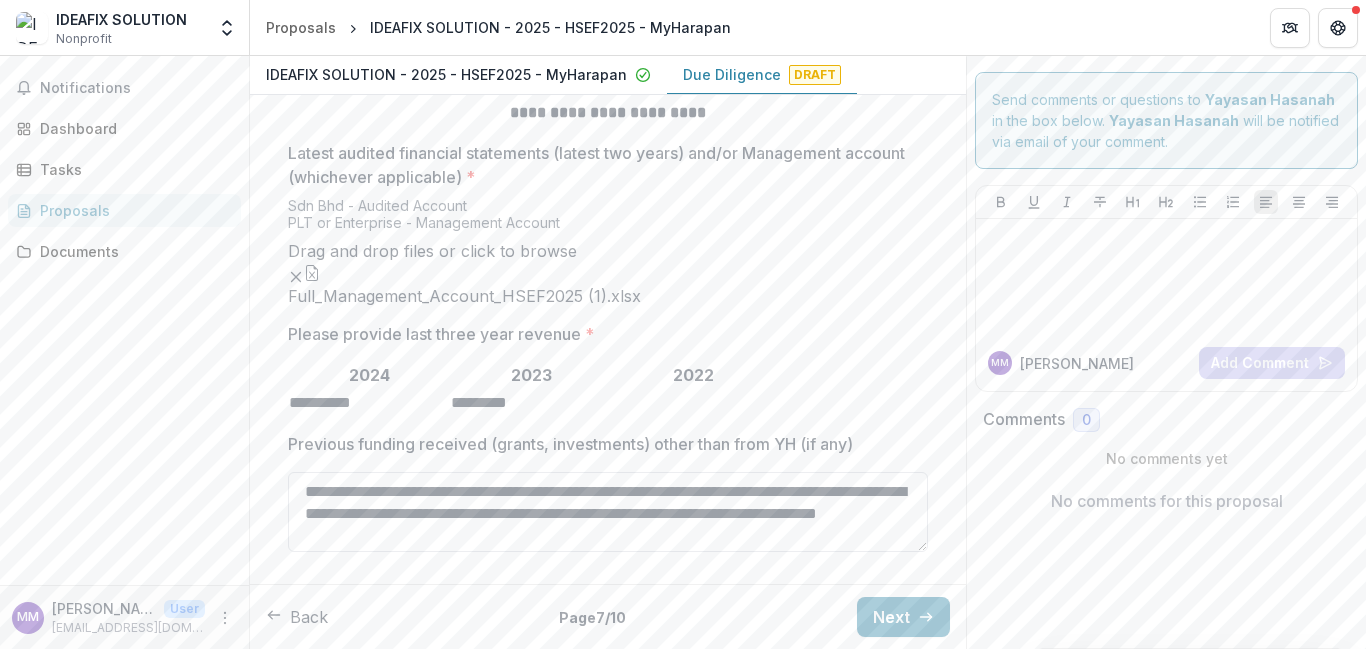 scroll, scrollTop: 40, scrollLeft: 0, axis: vertical 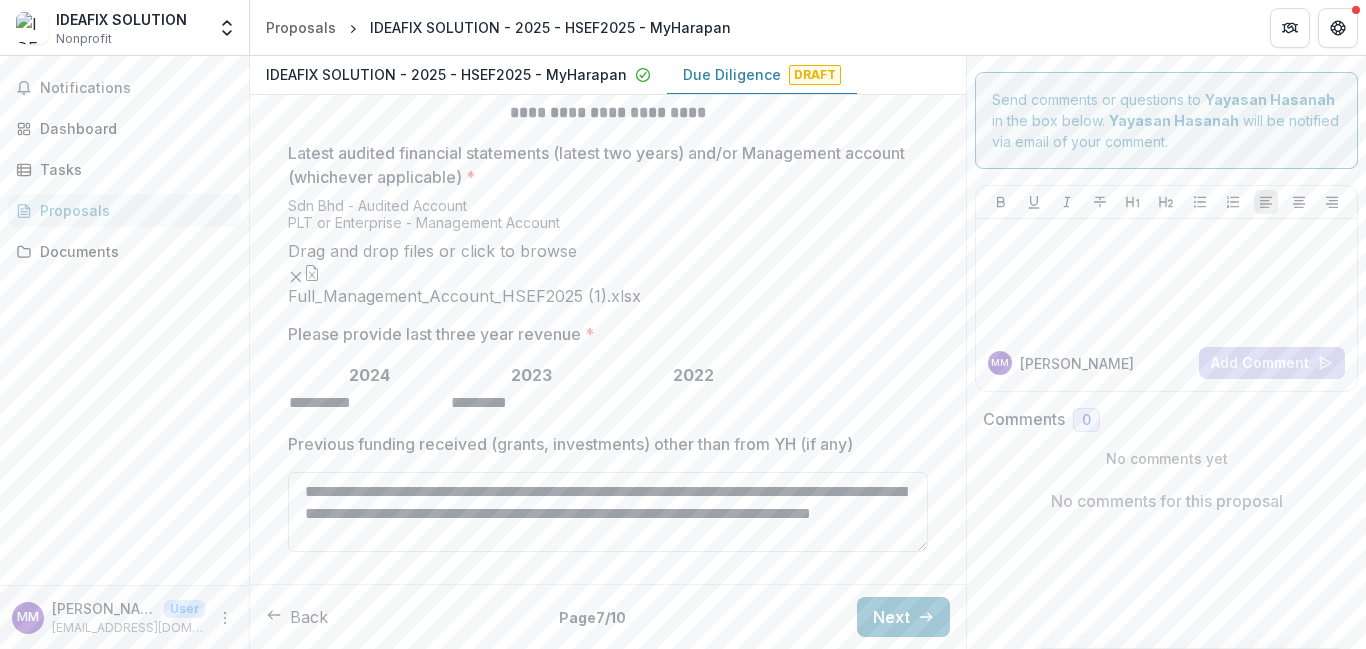 type on "**********" 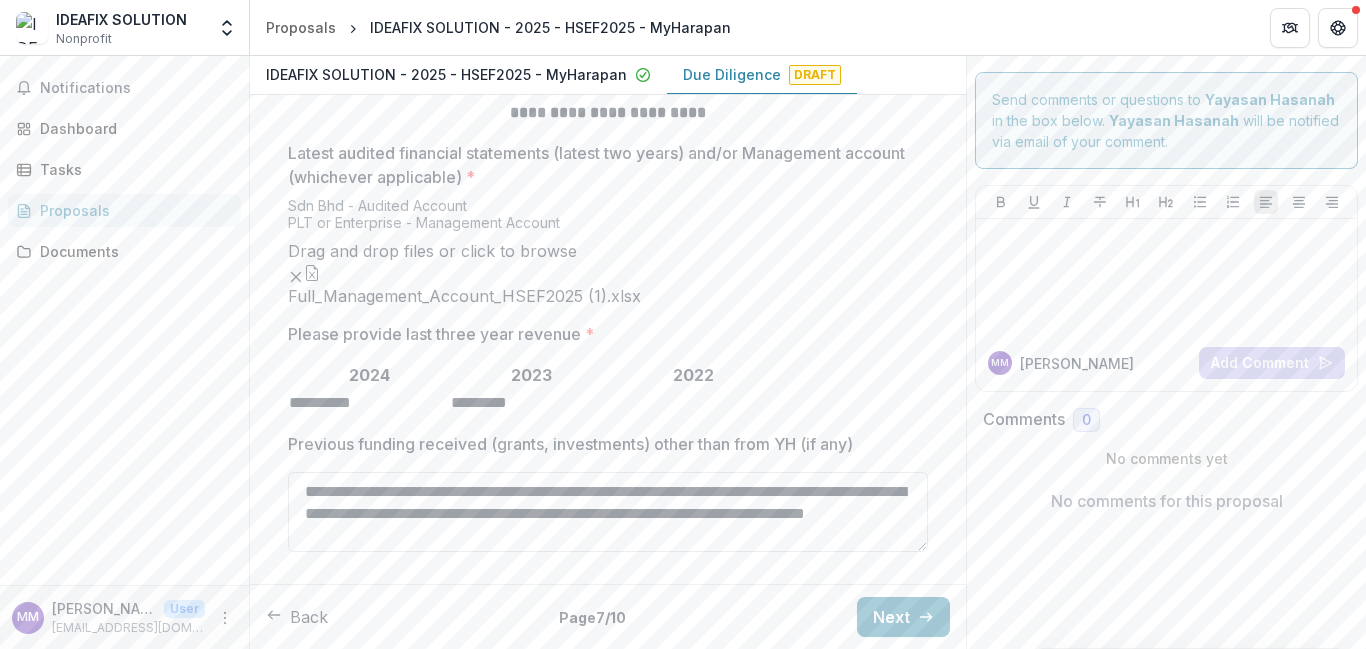 scroll, scrollTop: 4, scrollLeft: 0, axis: vertical 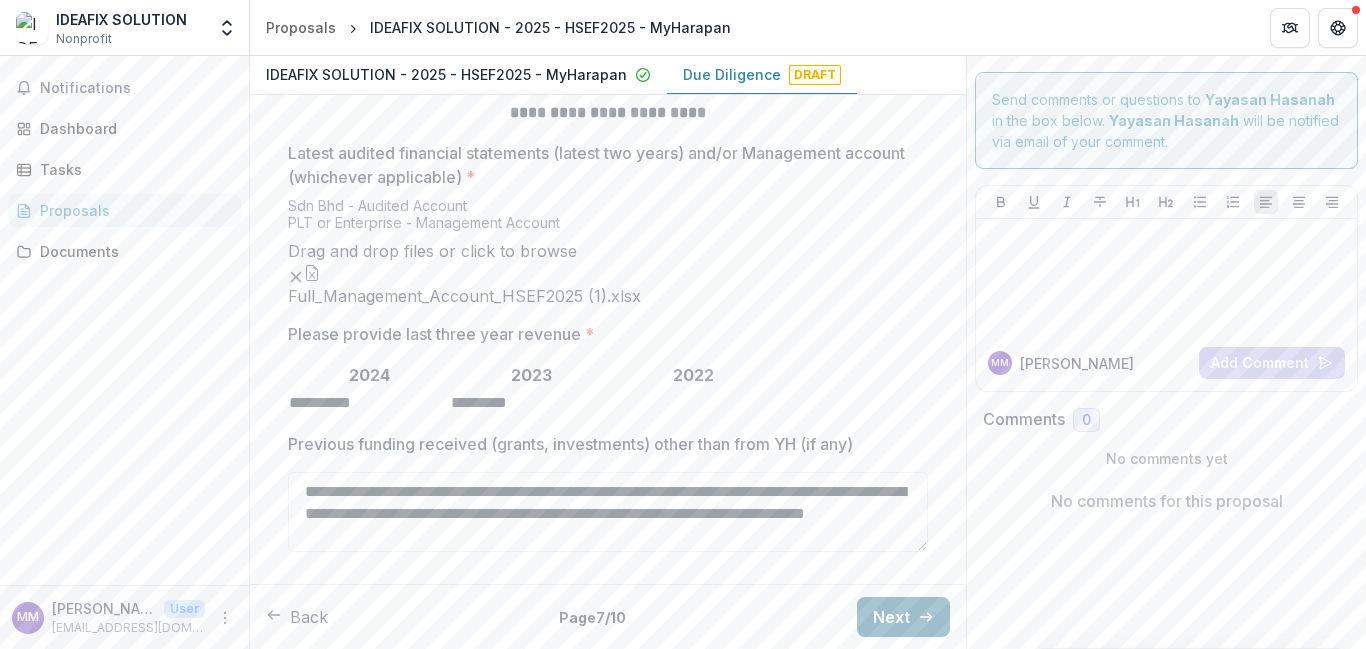 click on "Next" at bounding box center (903, 617) 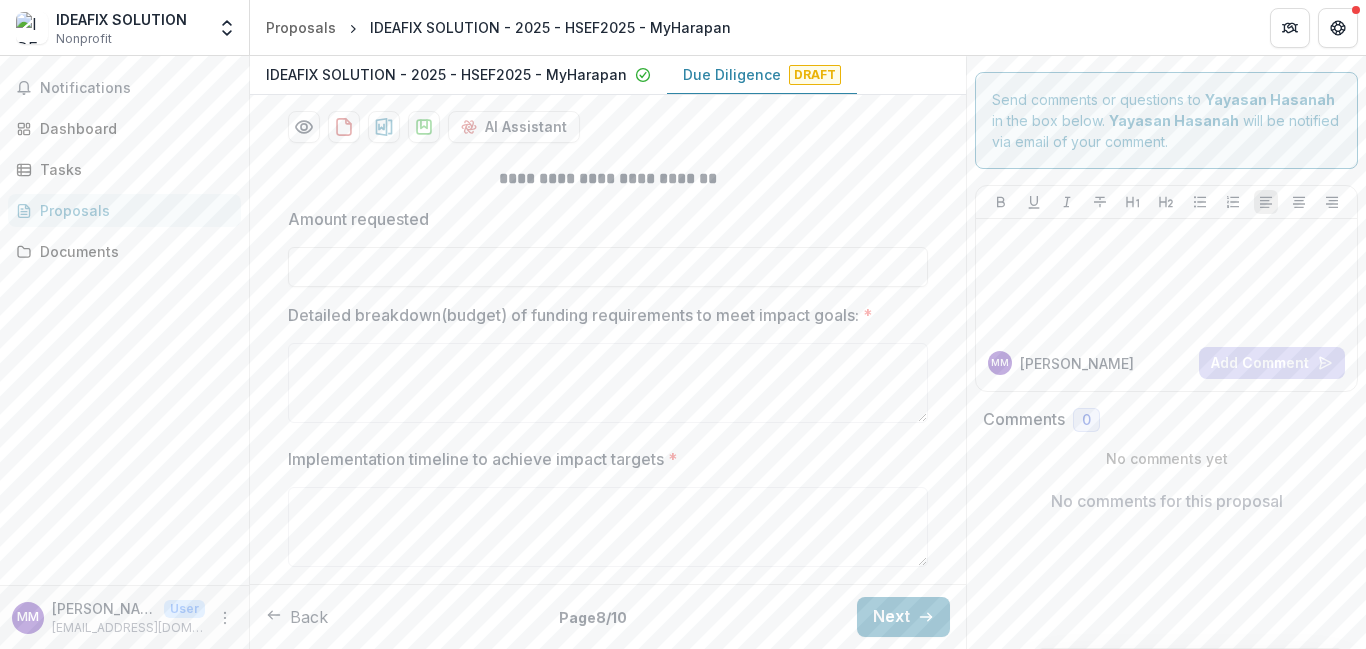 scroll, scrollTop: 340, scrollLeft: 0, axis: vertical 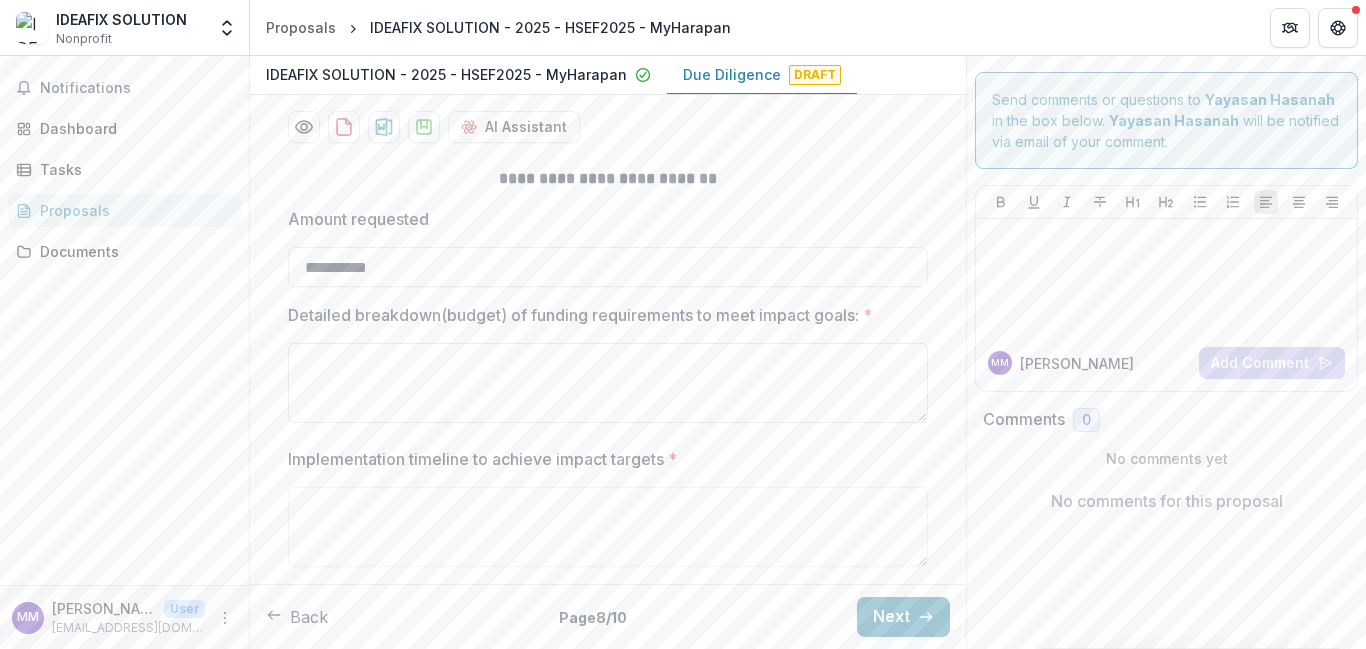 type on "**********" 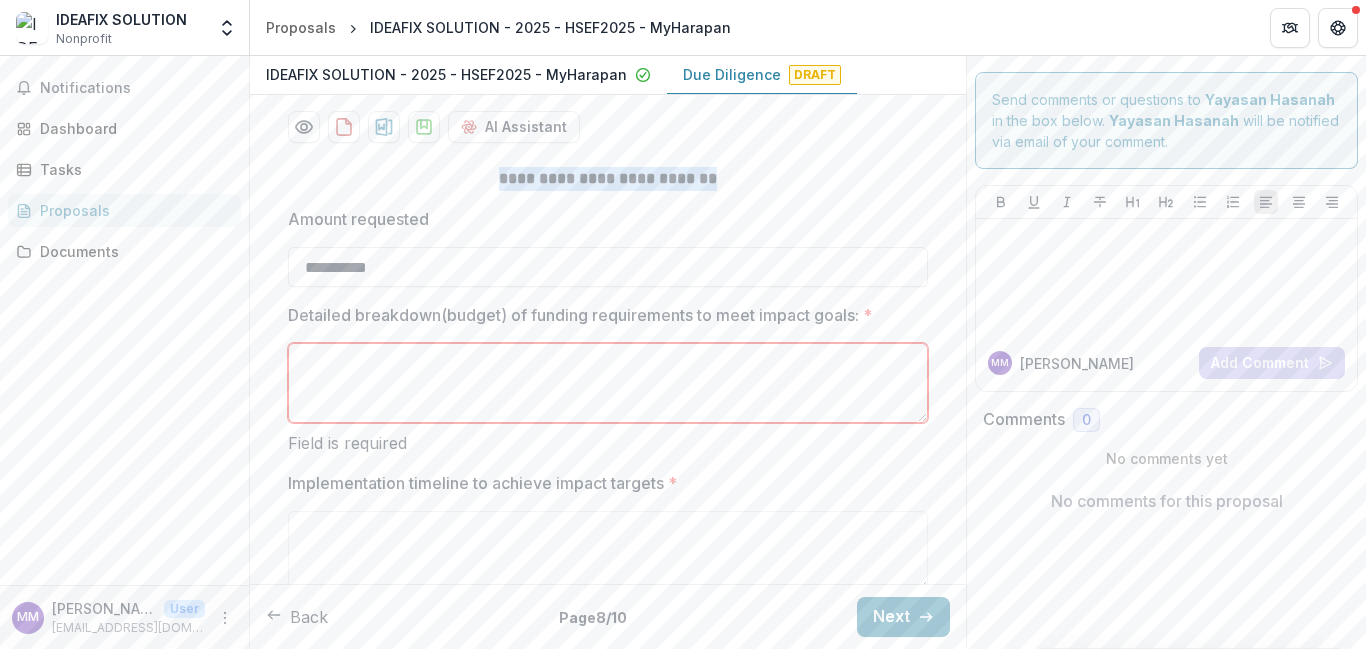 drag, startPoint x: 458, startPoint y: 174, endPoint x: 784, endPoint y: 190, distance: 326.3924 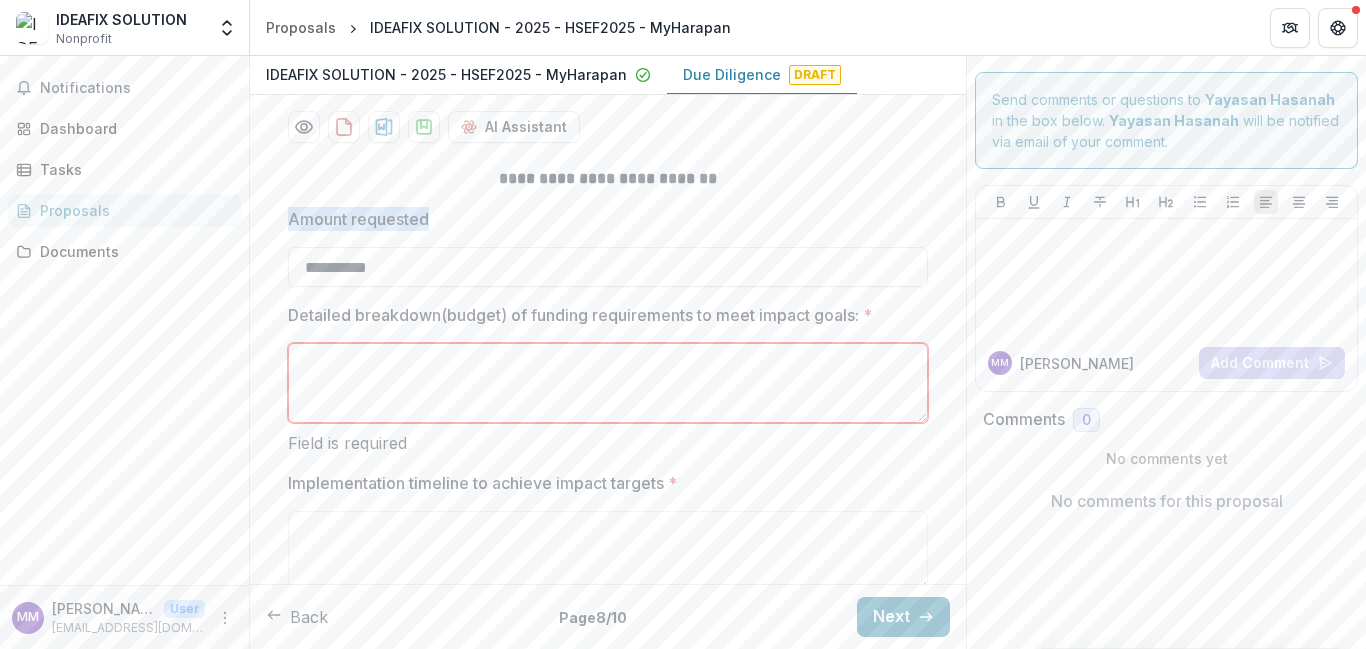 drag, startPoint x: 271, startPoint y: 223, endPoint x: 442, endPoint y: 217, distance: 171.10522 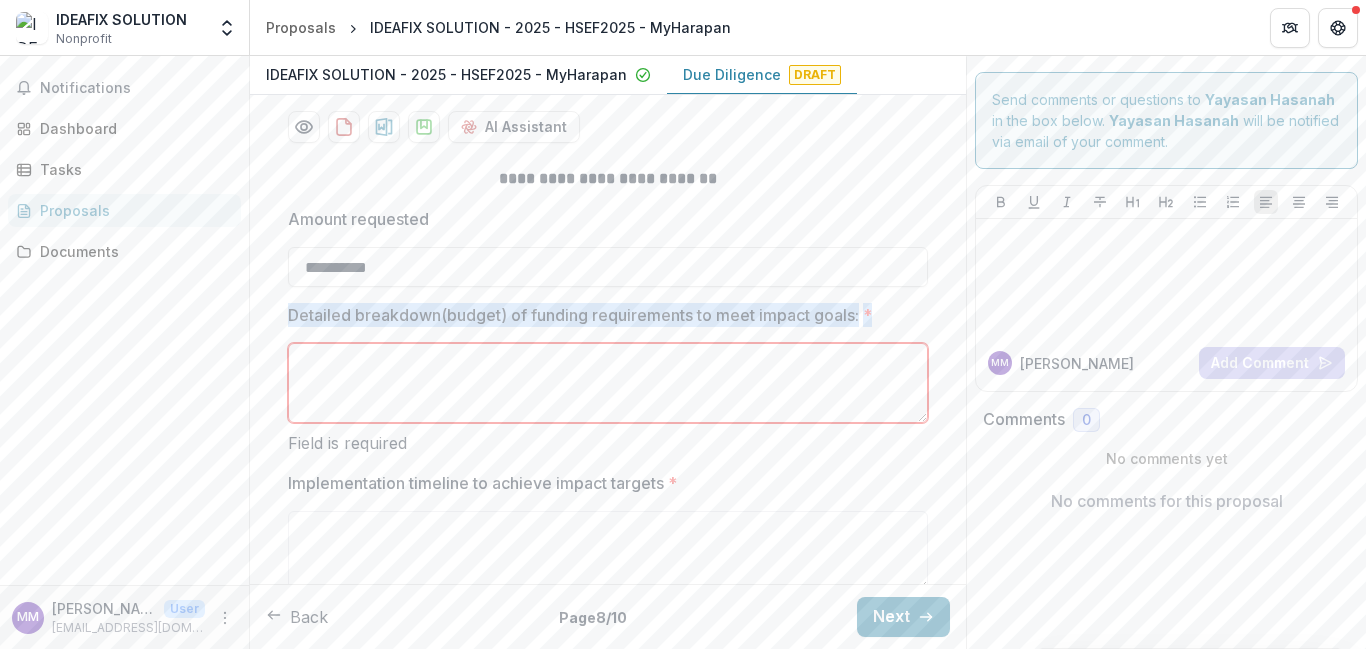 drag, startPoint x: 286, startPoint y: 314, endPoint x: 880, endPoint y: 314, distance: 594 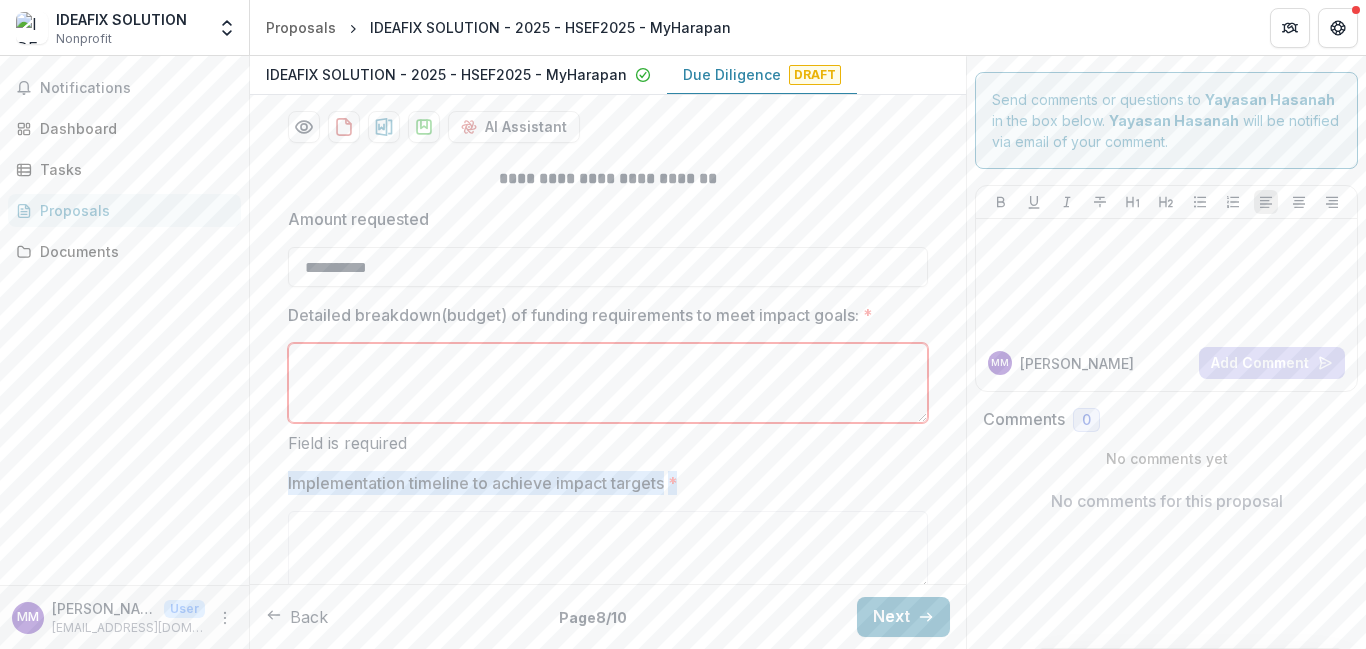 drag, startPoint x: 277, startPoint y: 480, endPoint x: 691, endPoint y: 485, distance: 414.03018 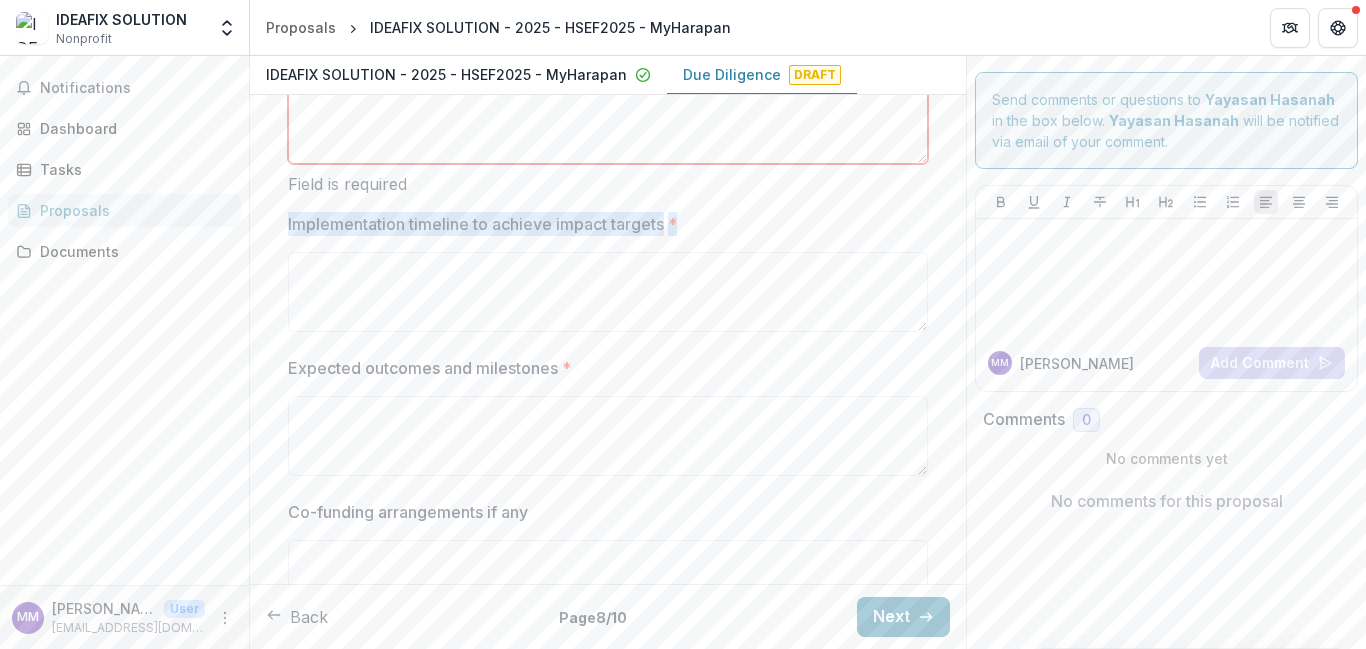 scroll, scrollTop: 605, scrollLeft: 0, axis: vertical 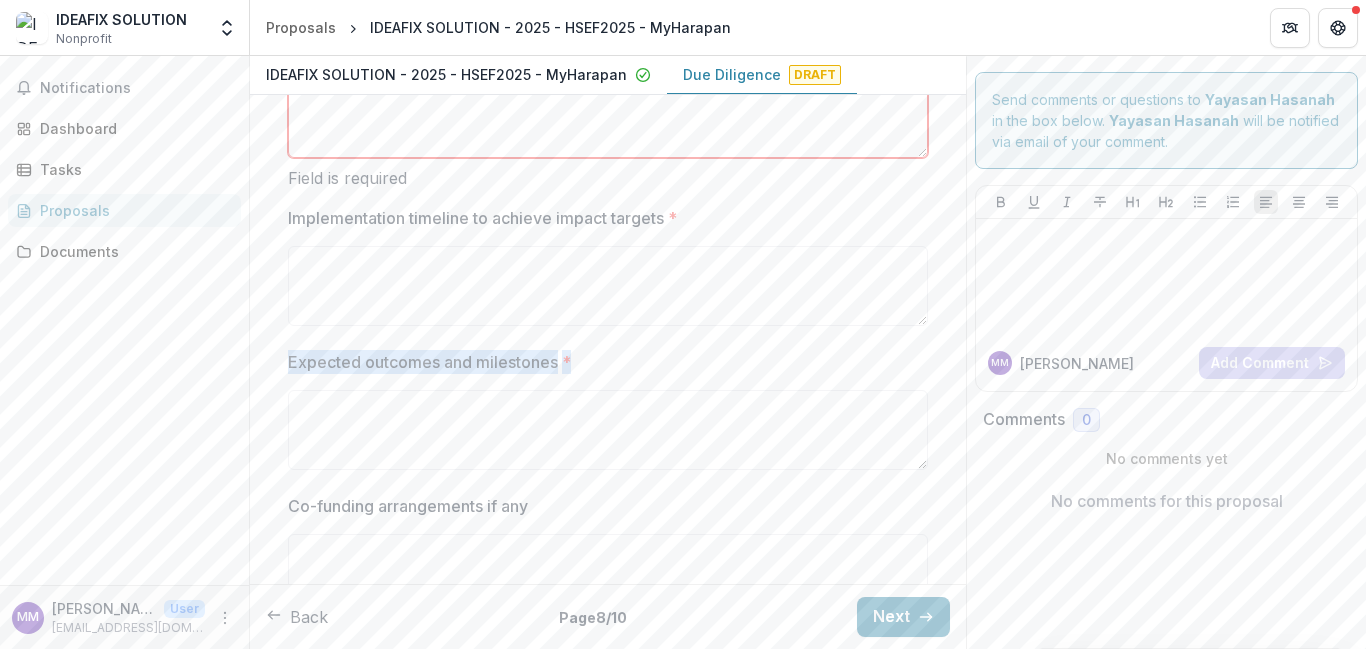 drag, startPoint x: 279, startPoint y: 357, endPoint x: 571, endPoint y: 368, distance: 292.20712 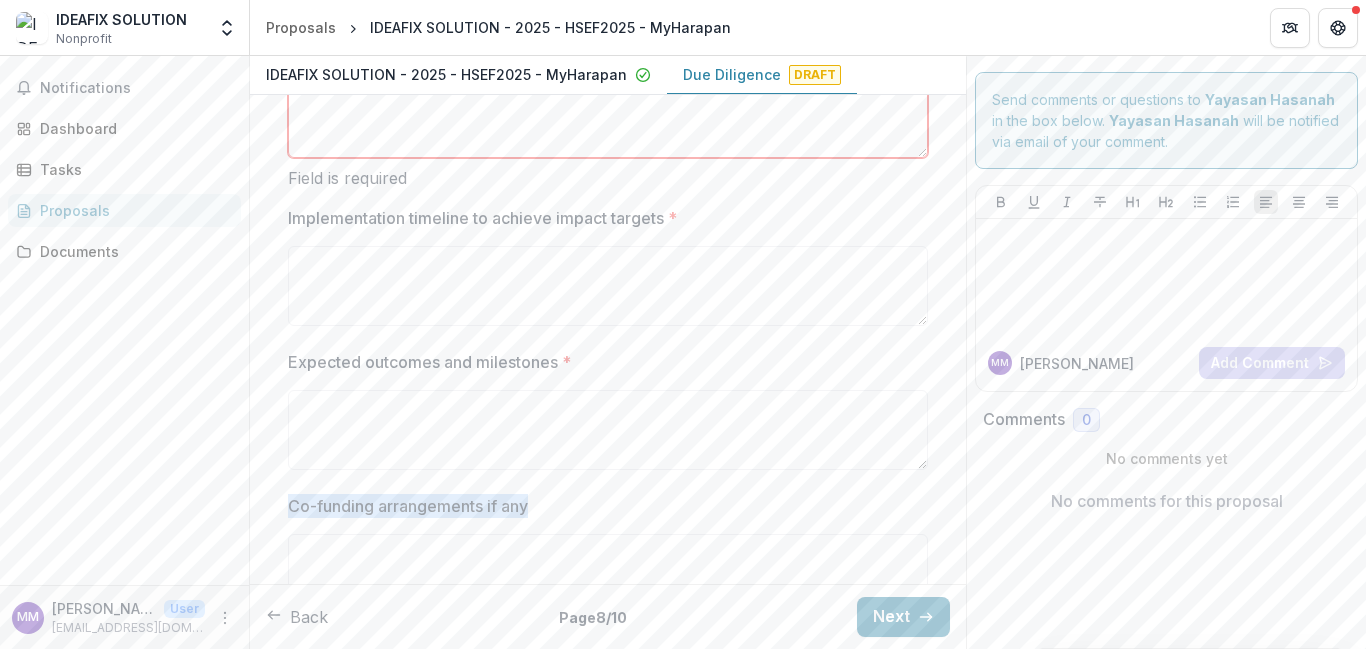 drag, startPoint x: 282, startPoint y: 507, endPoint x: 579, endPoint y: 507, distance: 297 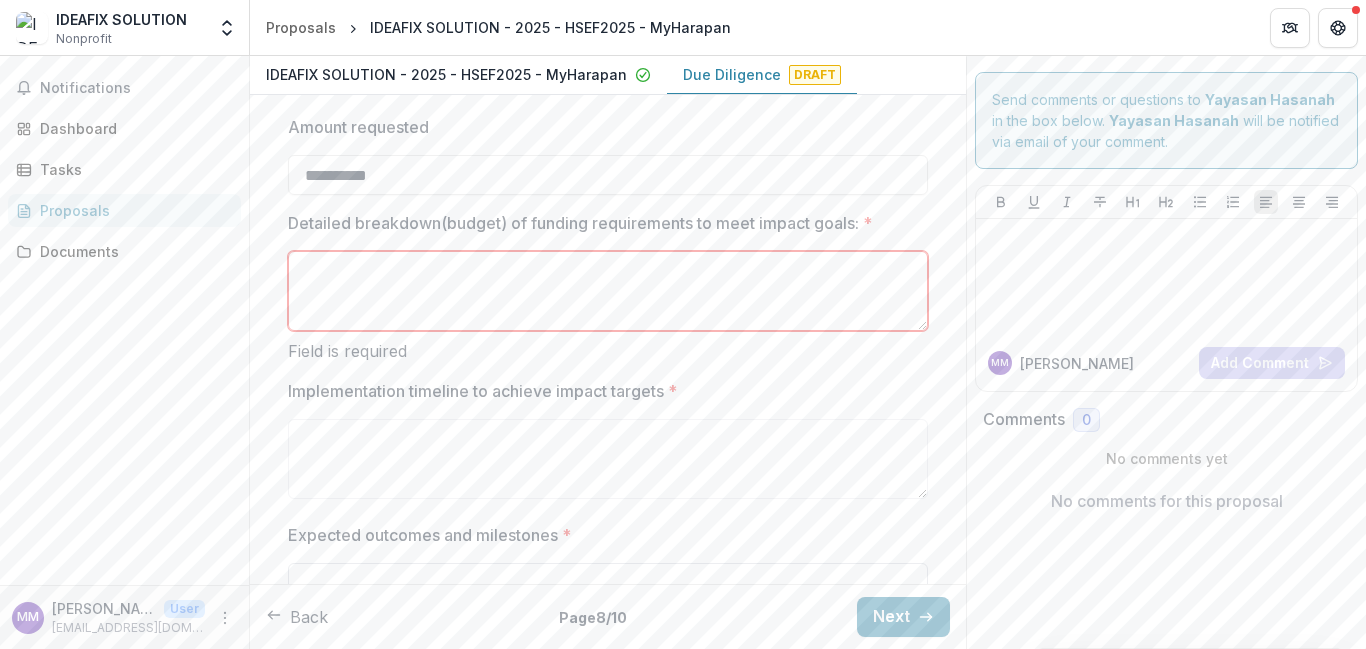 scroll, scrollTop: 411, scrollLeft: 0, axis: vertical 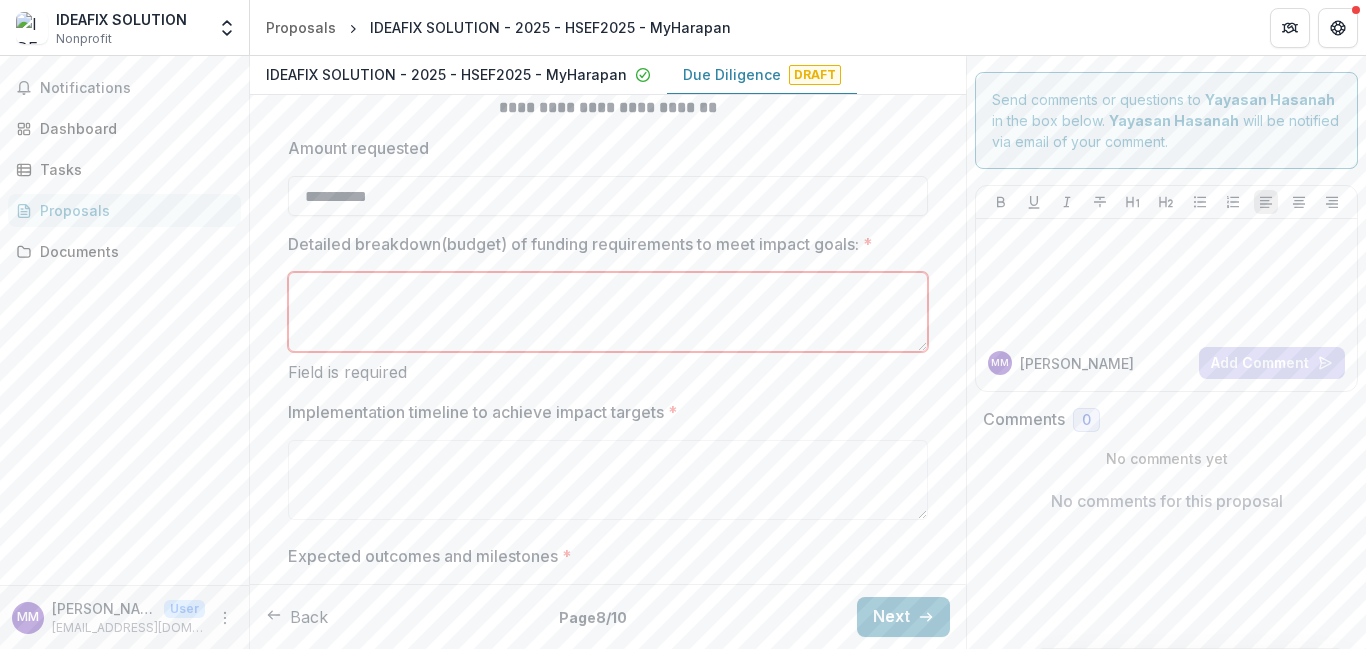 click on "Detailed breakdown(budget) of funding requirements to meet impact goals:  *" at bounding box center [608, 312] 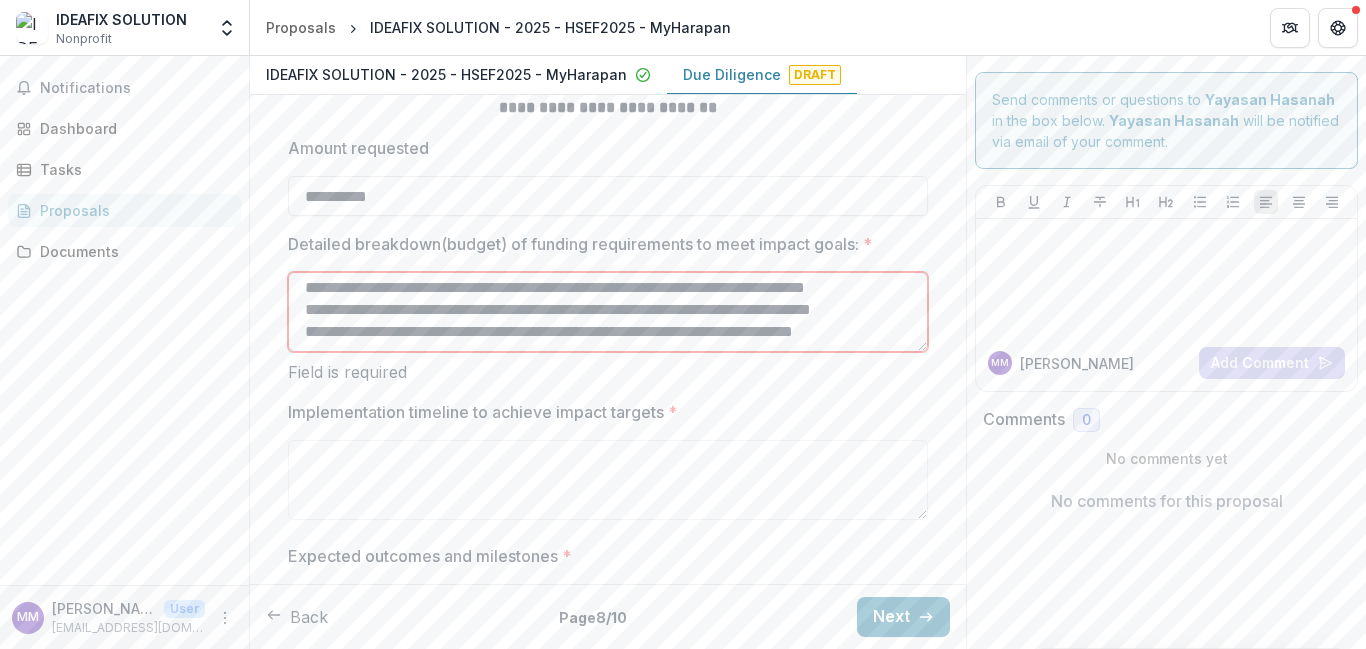 scroll, scrollTop: 0, scrollLeft: 0, axis: both 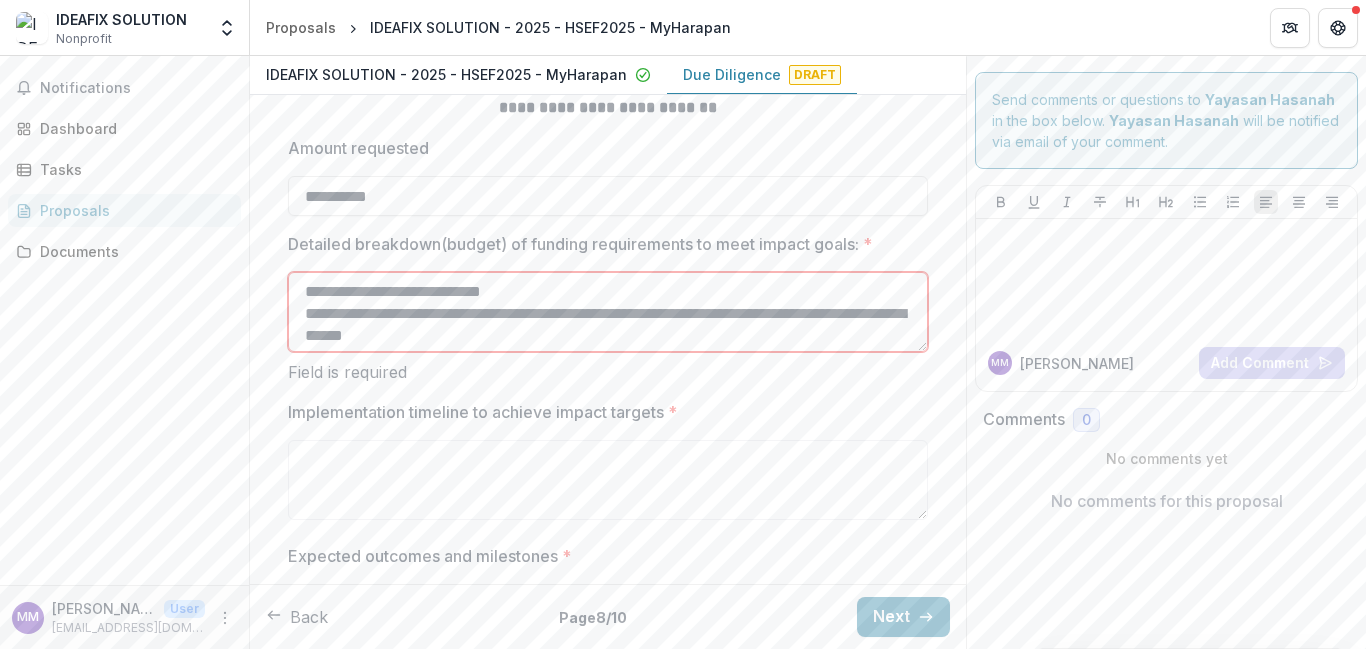 drag, startPoint x: 622, startPoint y: 299, endPoint x: 269, endPoint y: 261, distance: 355.03943 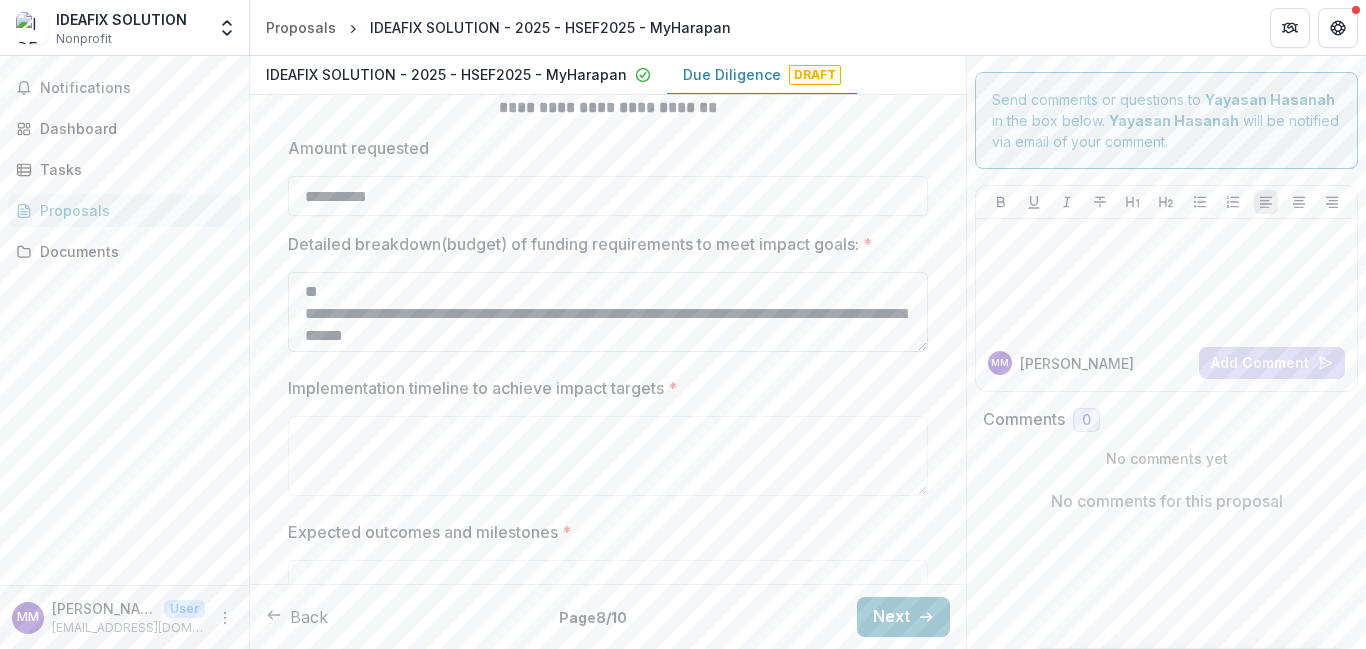 click on "**********" at bounding box center (608, 312) 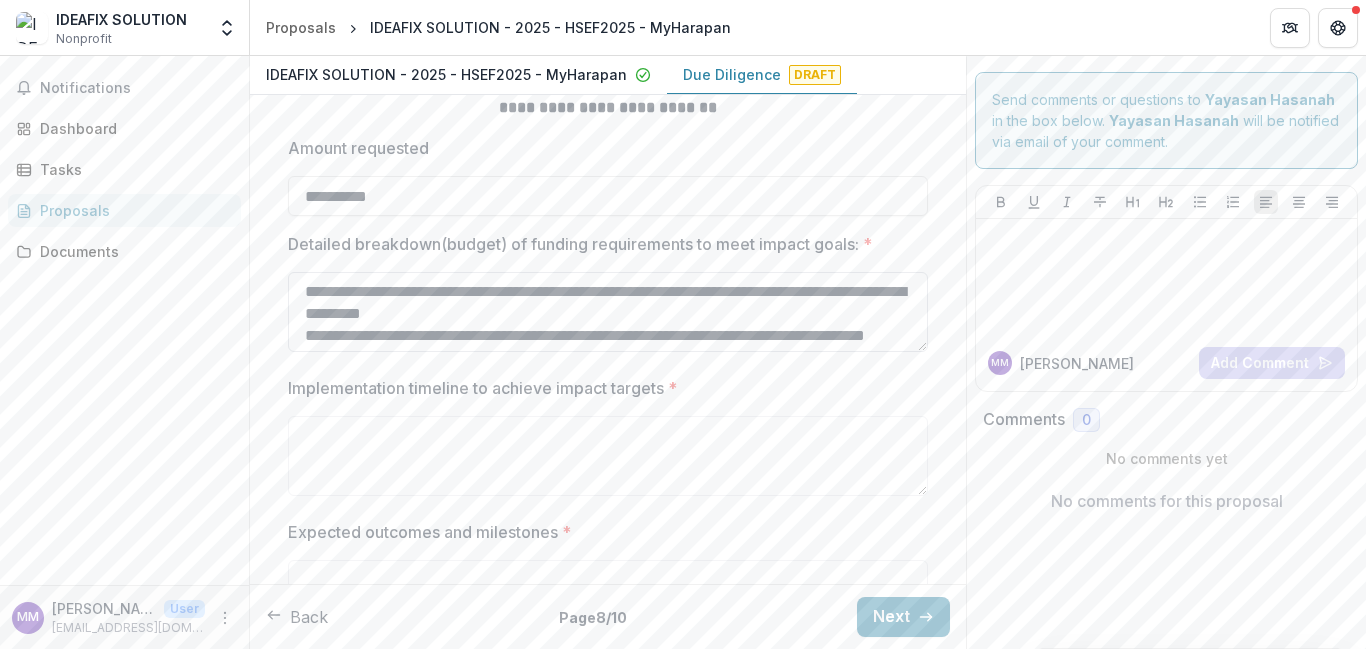click on "**********" at bounding box center [608, 312] 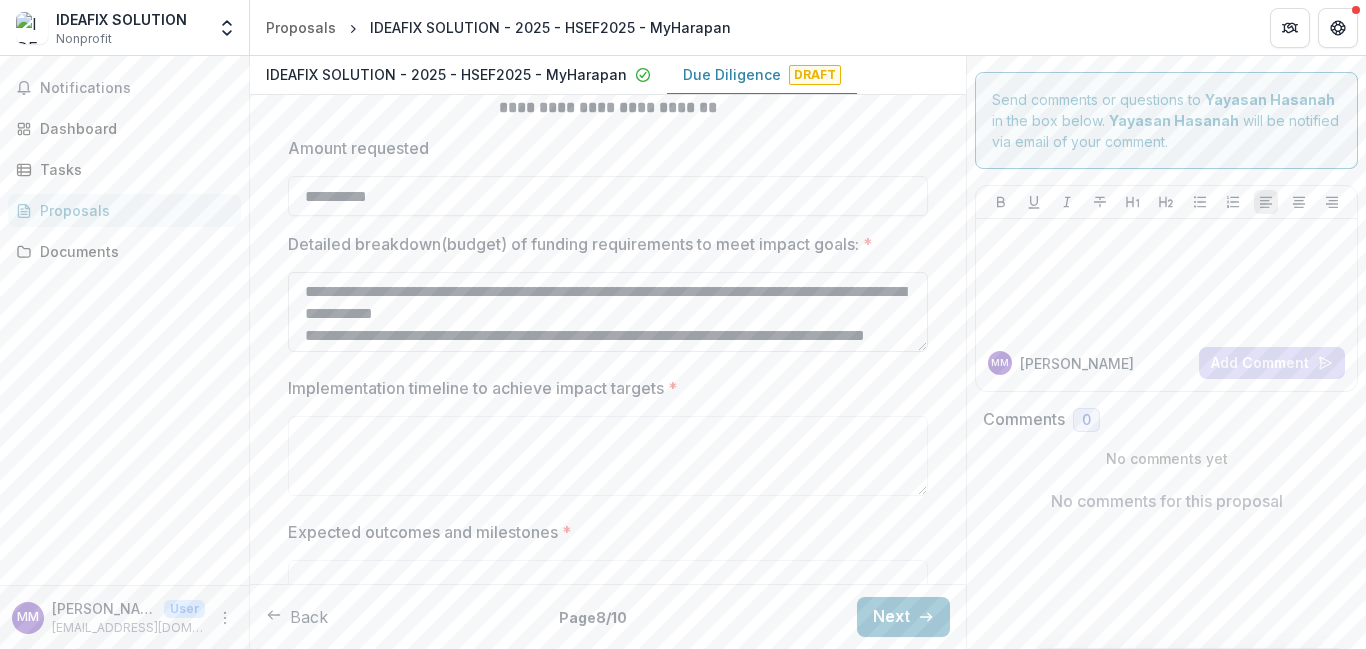 click on "**********" at bounding box center [608, 312] 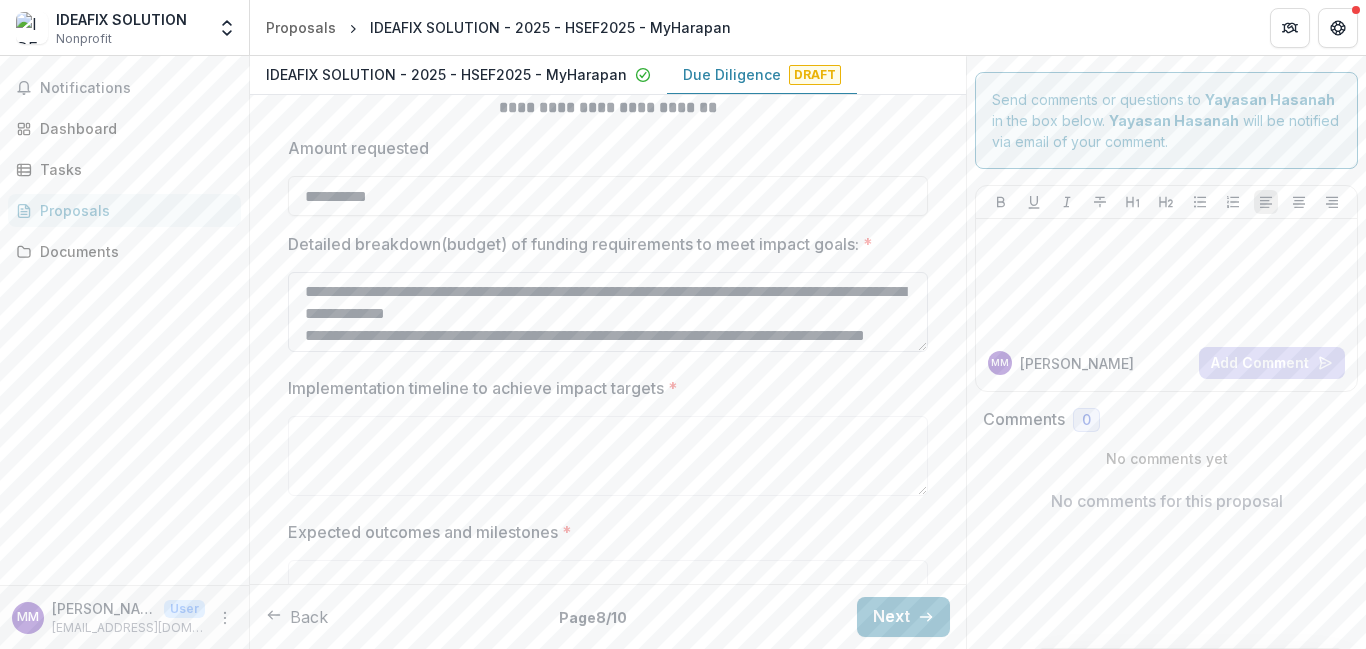 click on "**********" at bounding box center [608, 312] 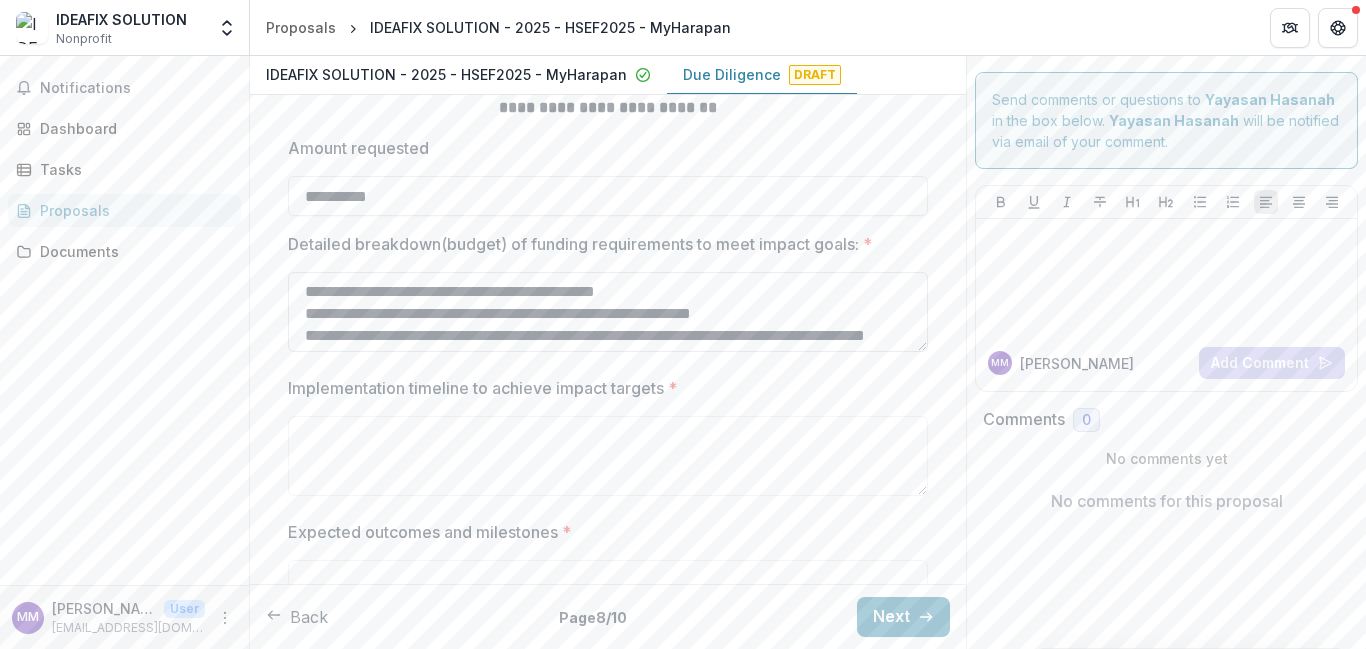 click on "**********" at bounding box center [608, 312] 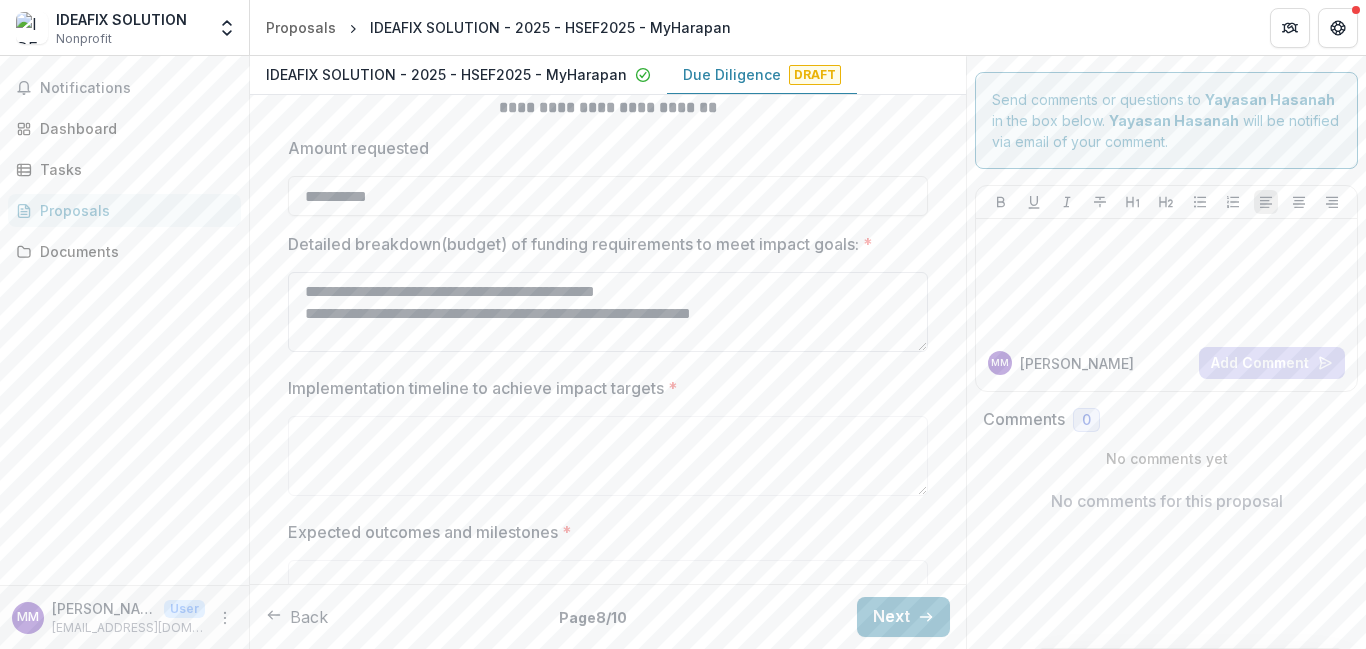 scroll, scrollTop: 18, scrollLeft: 0, axis: vertical 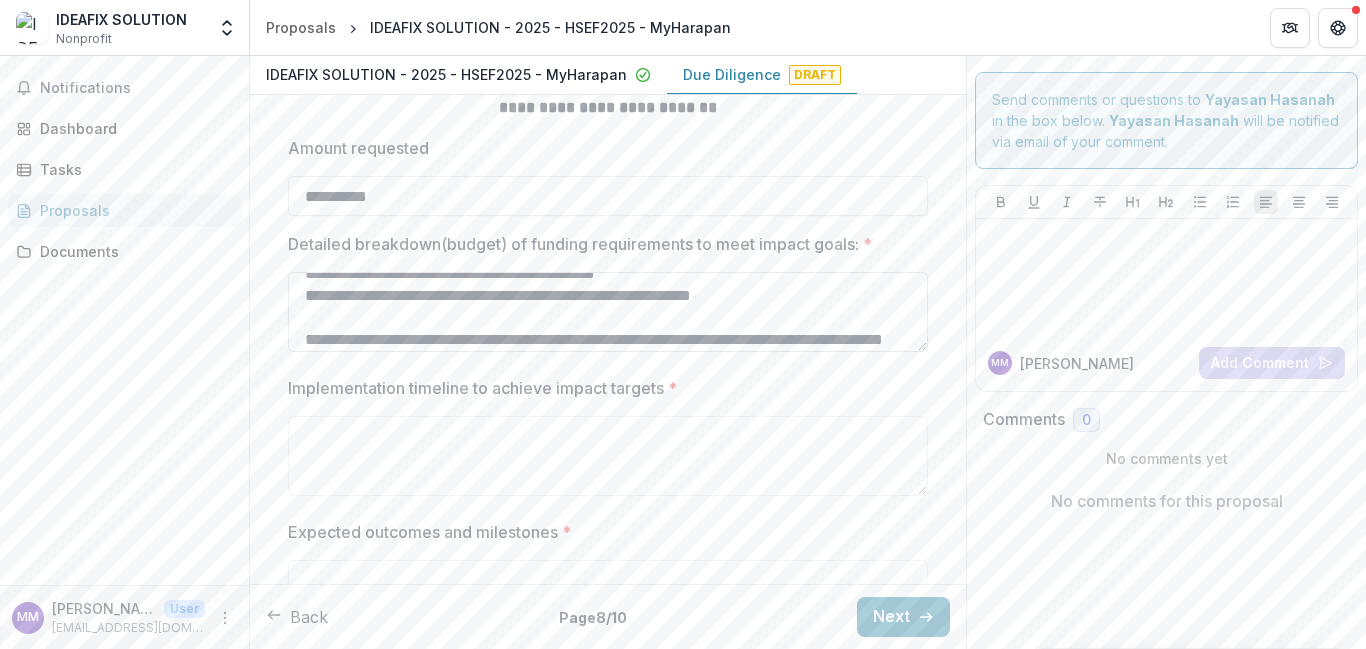 click on "**********" at bounding box center (608, 312) 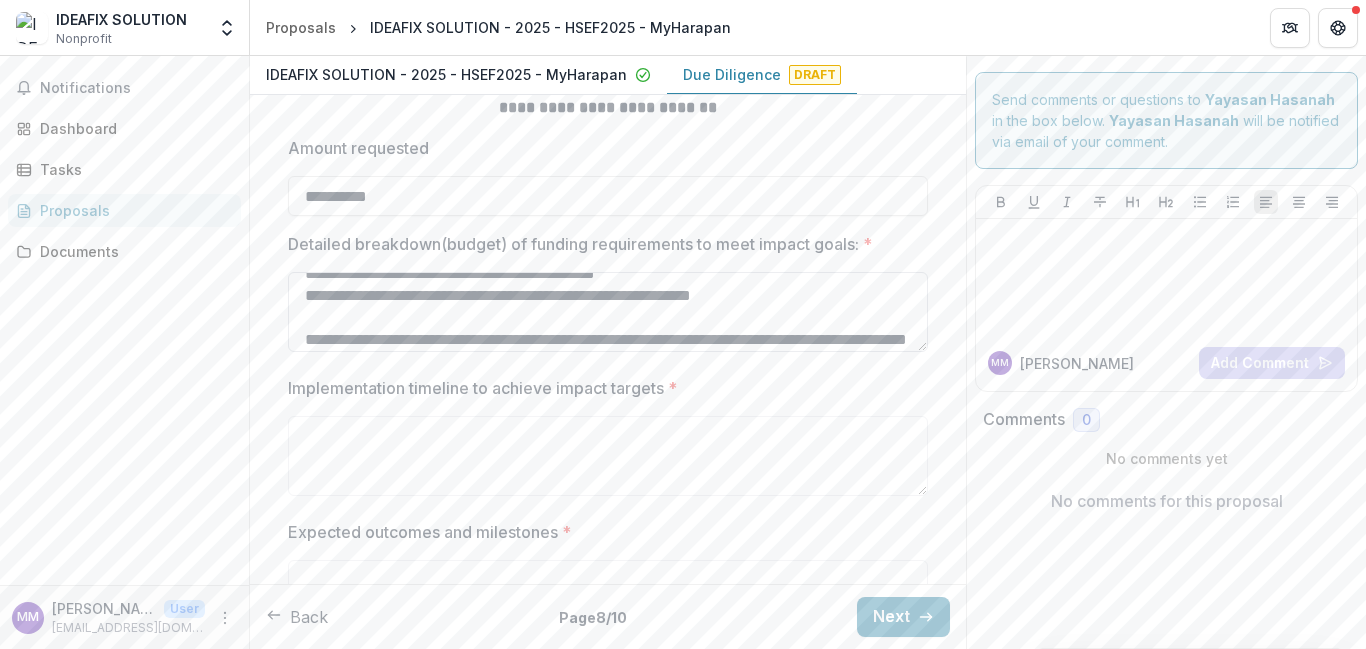 click on "**********" at bounding box center [608, 312] 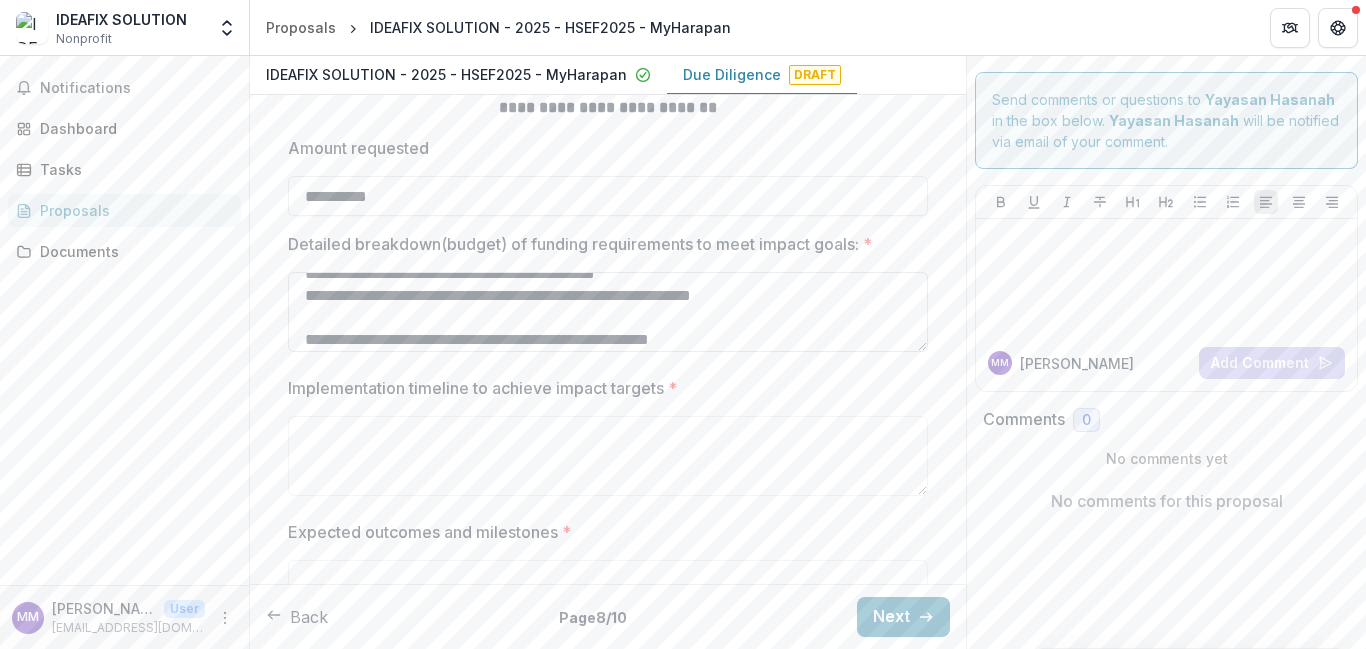 scroll, scrollTop: 40, scrollLeft: 0, axis: vertical 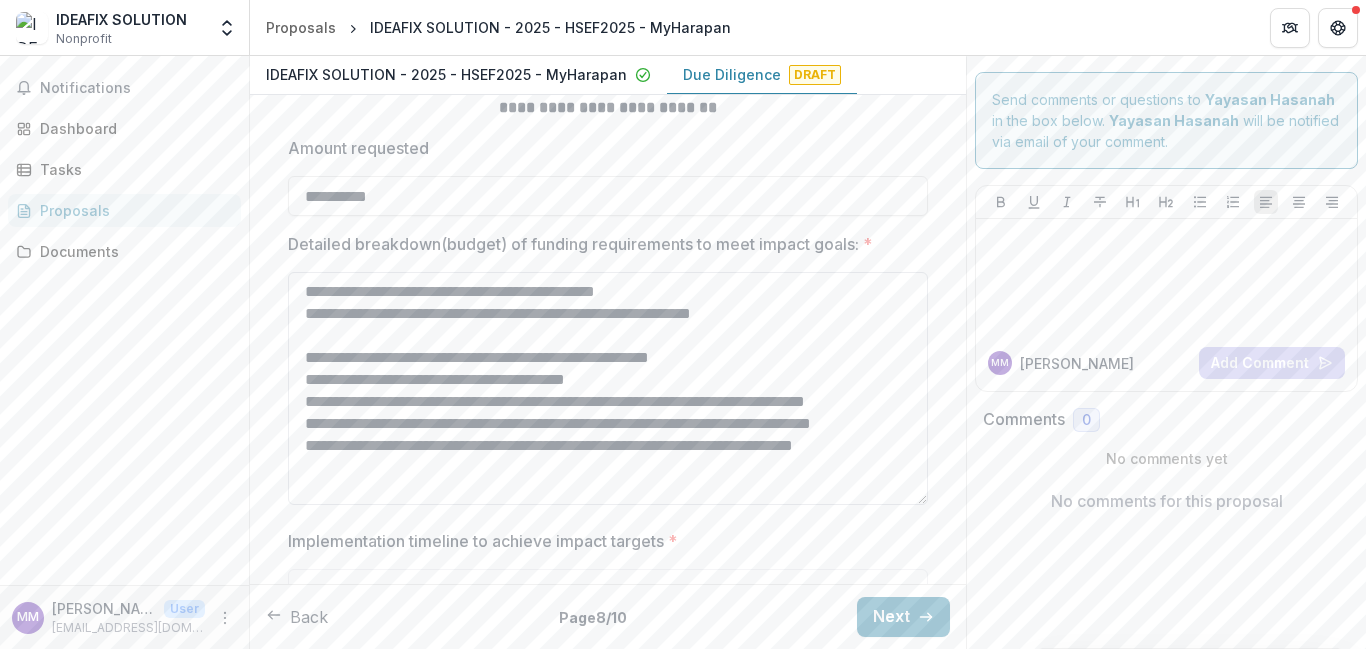 drag, startPoint x: 921, startPoint y: 349, endPoint x: 917, endPoint y: 502, distance: 153.05228 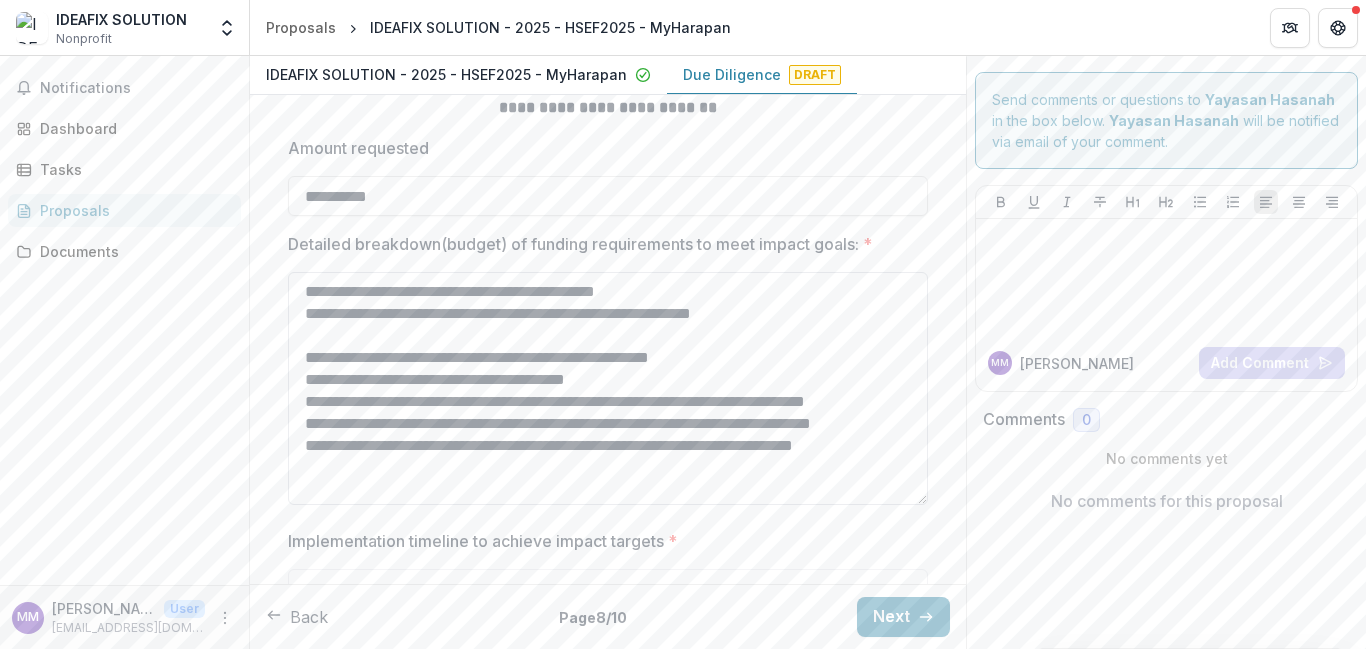 click on "**********" at bounding box center [608, 388] 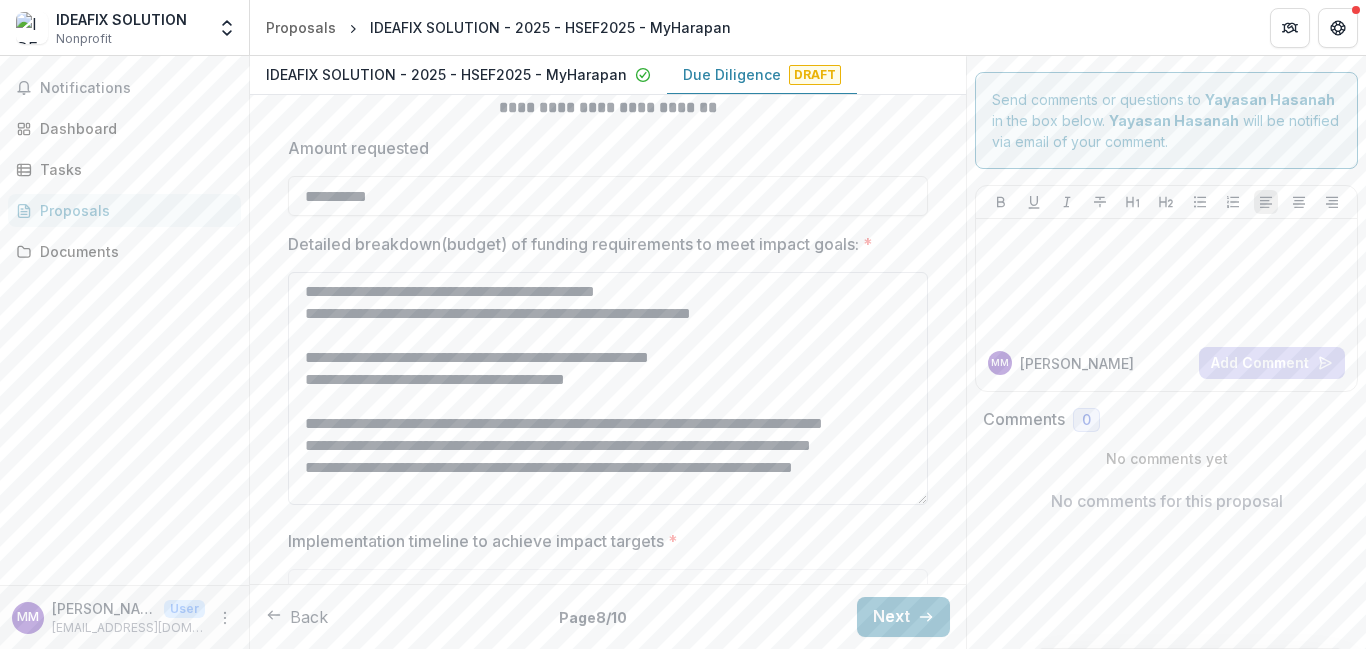 scroll, scrollTop: 0, scrollLeft: 0, axis: both 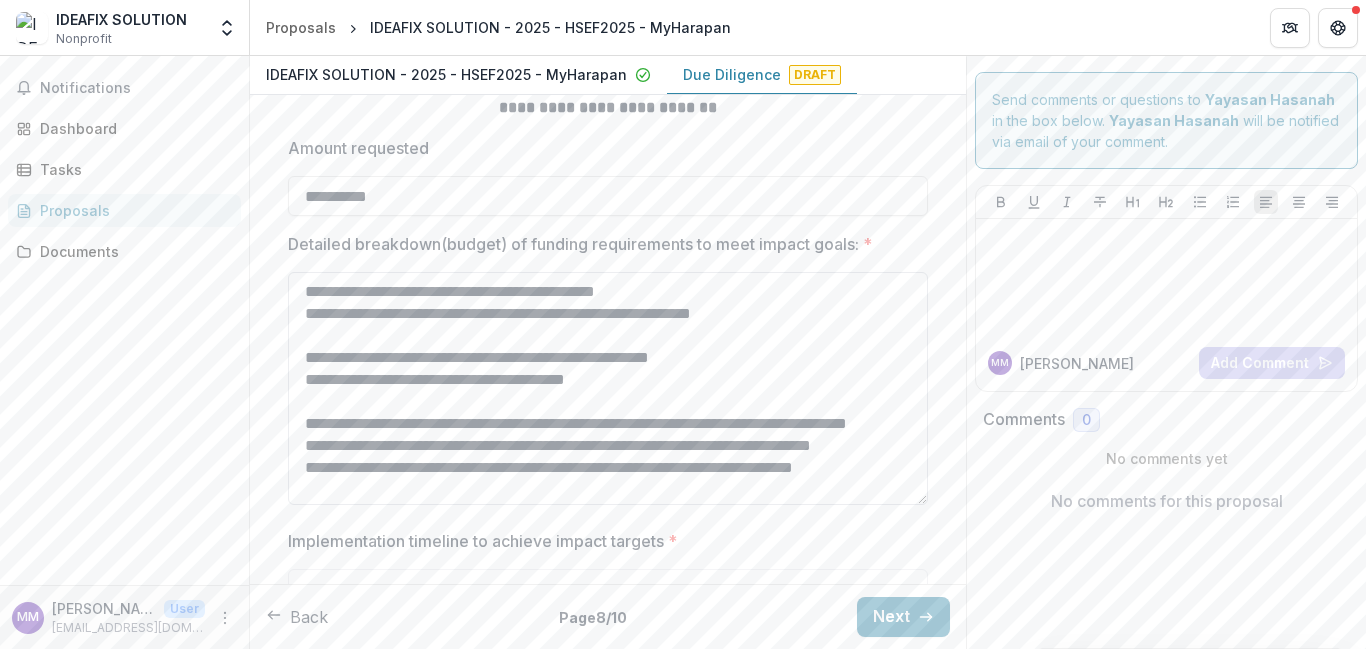 click on "**********" at bounding box center (608, 388) 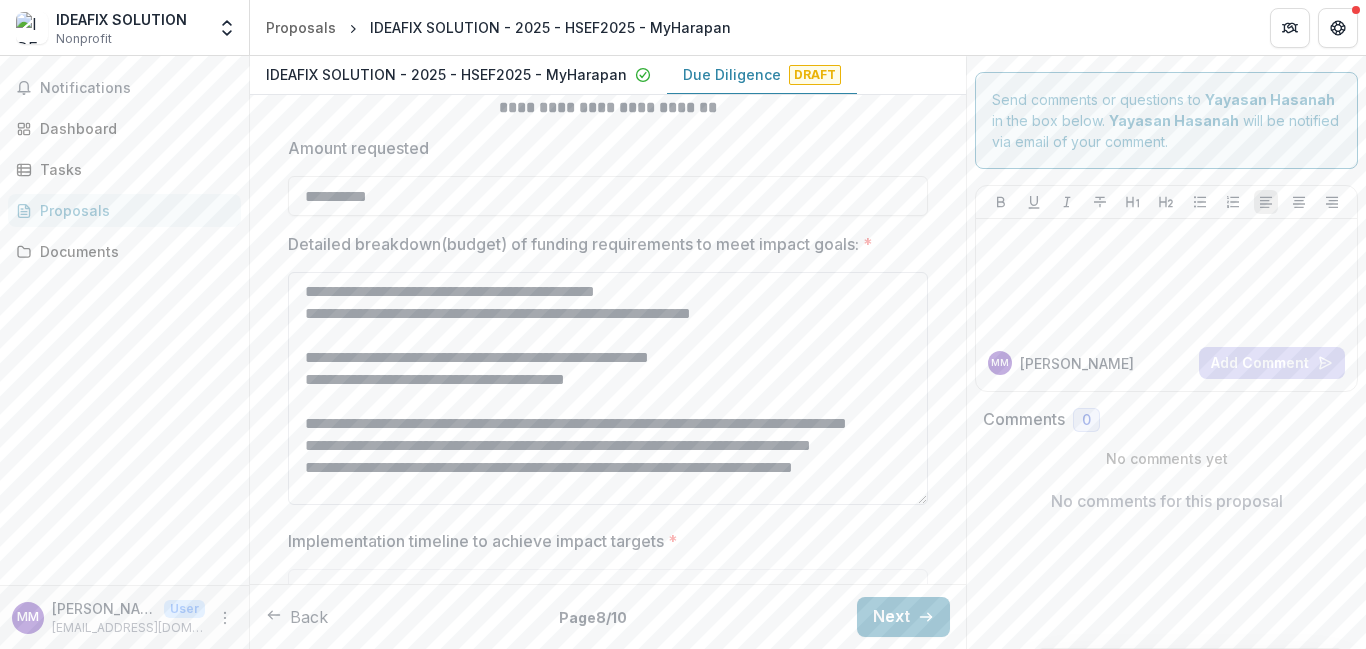 click on "**********" at bounding box center (608, 388) 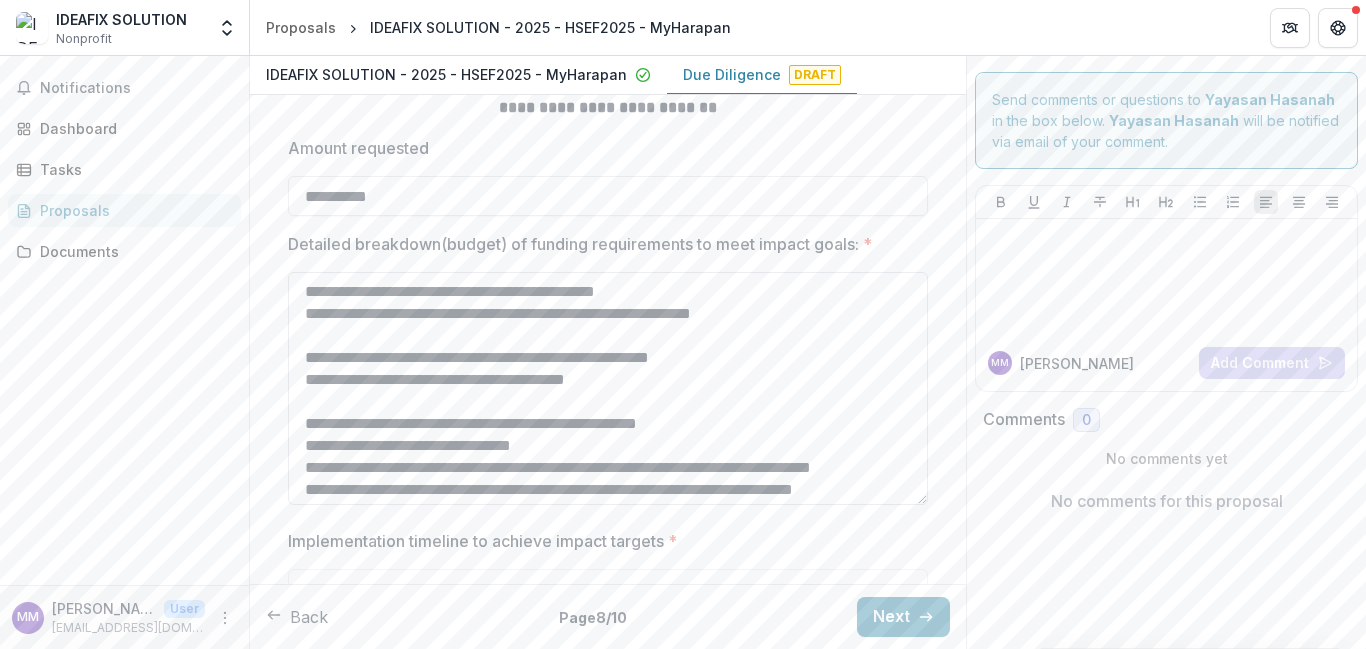 click on "**********" at bounding box center [608, 388] 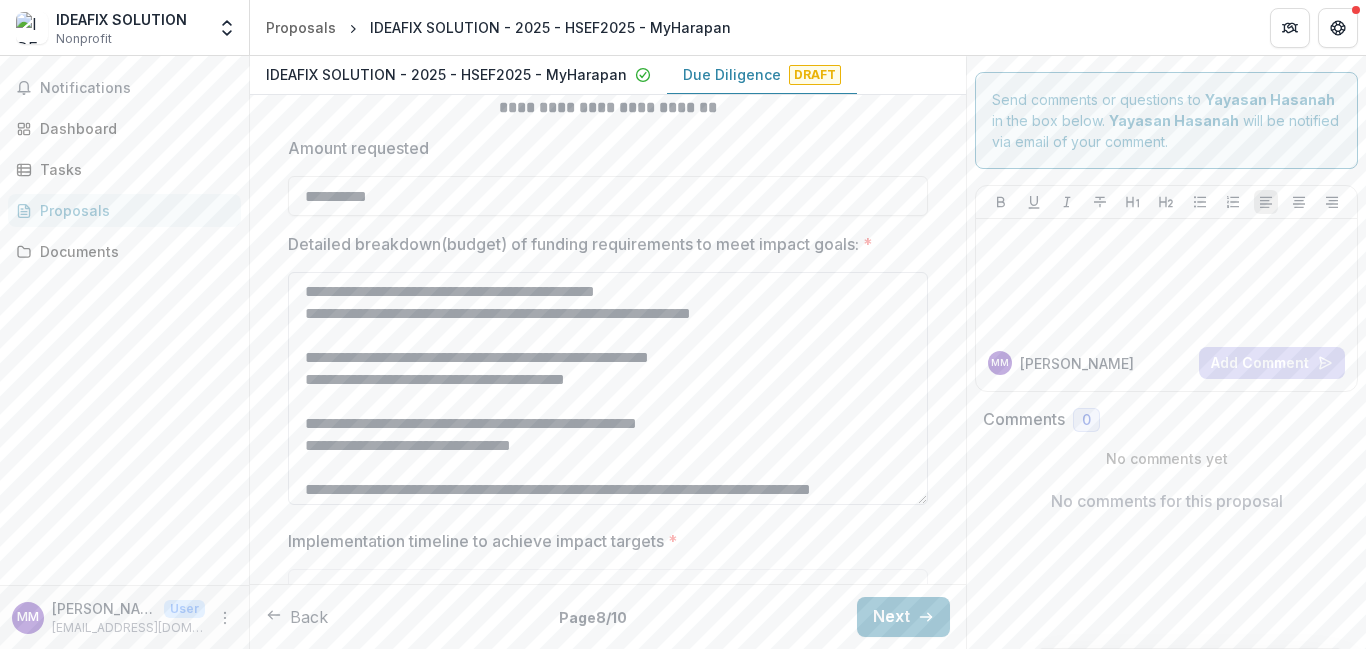 scroll, scrollTop: 71, scrollLeft: 0, axis: vertical 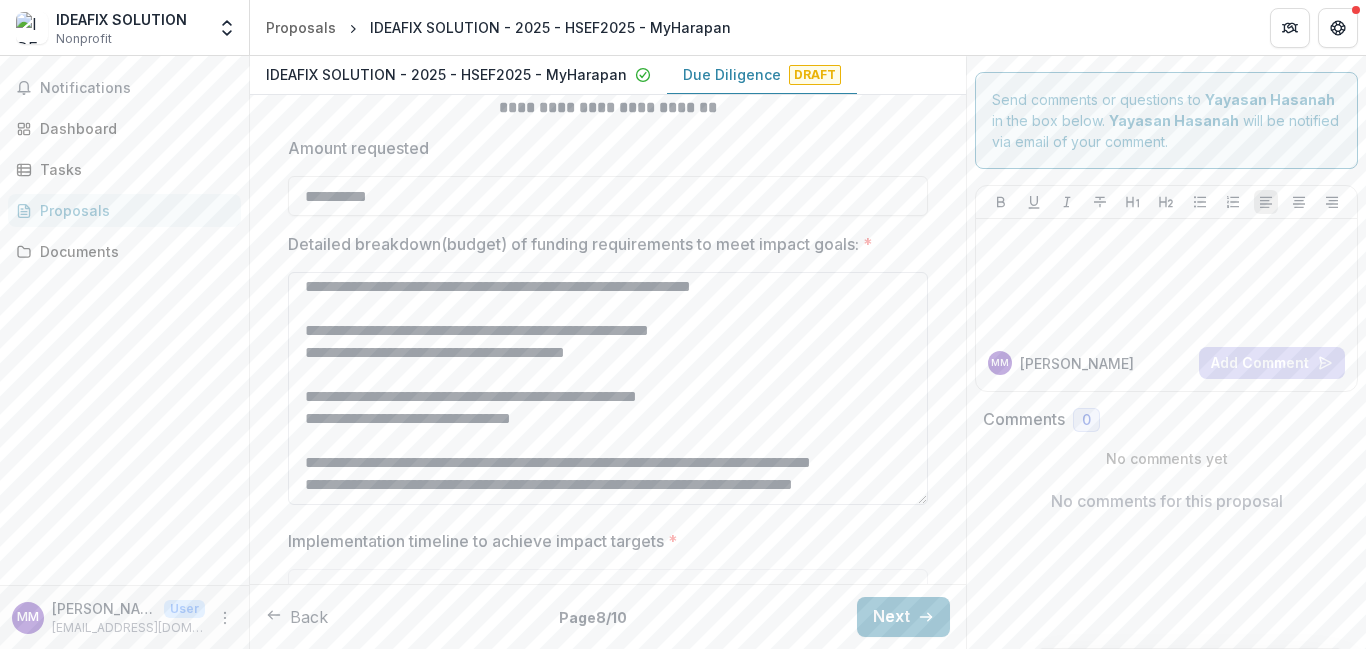 click on "**********" at bounding box center (608, 388) 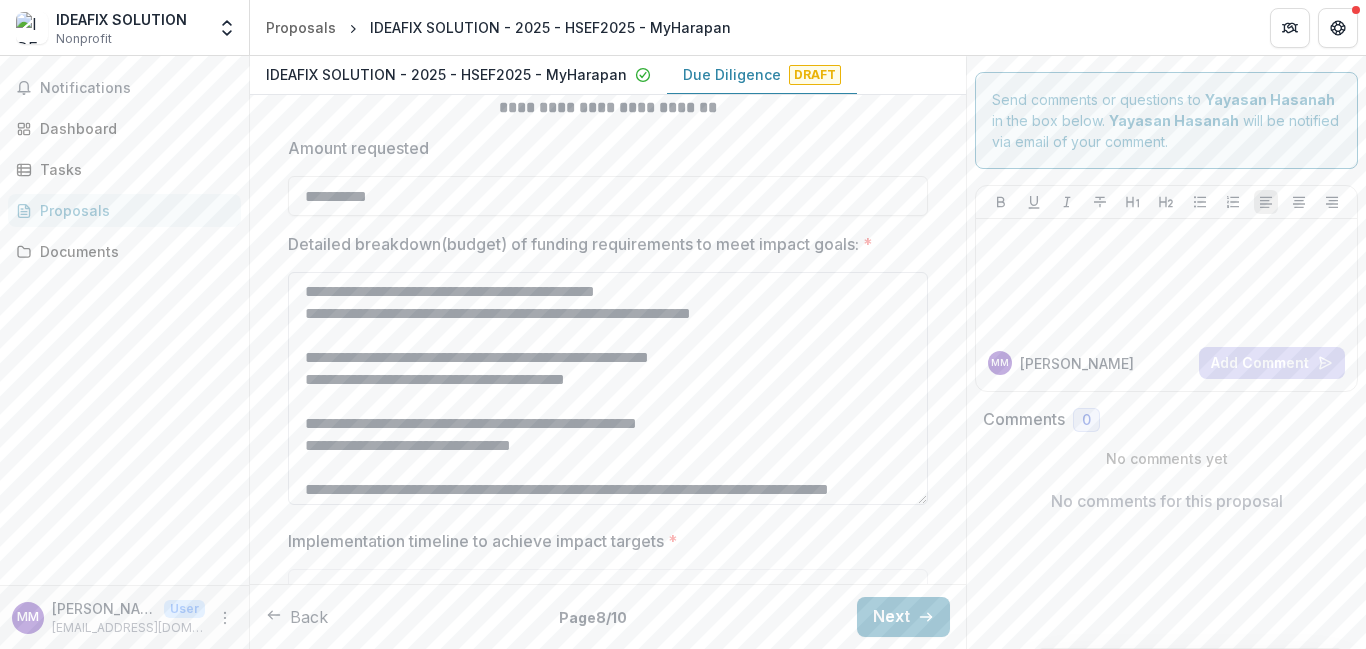 scroll, scrollTop: 71, scrollLeft: 0, axis: vertical 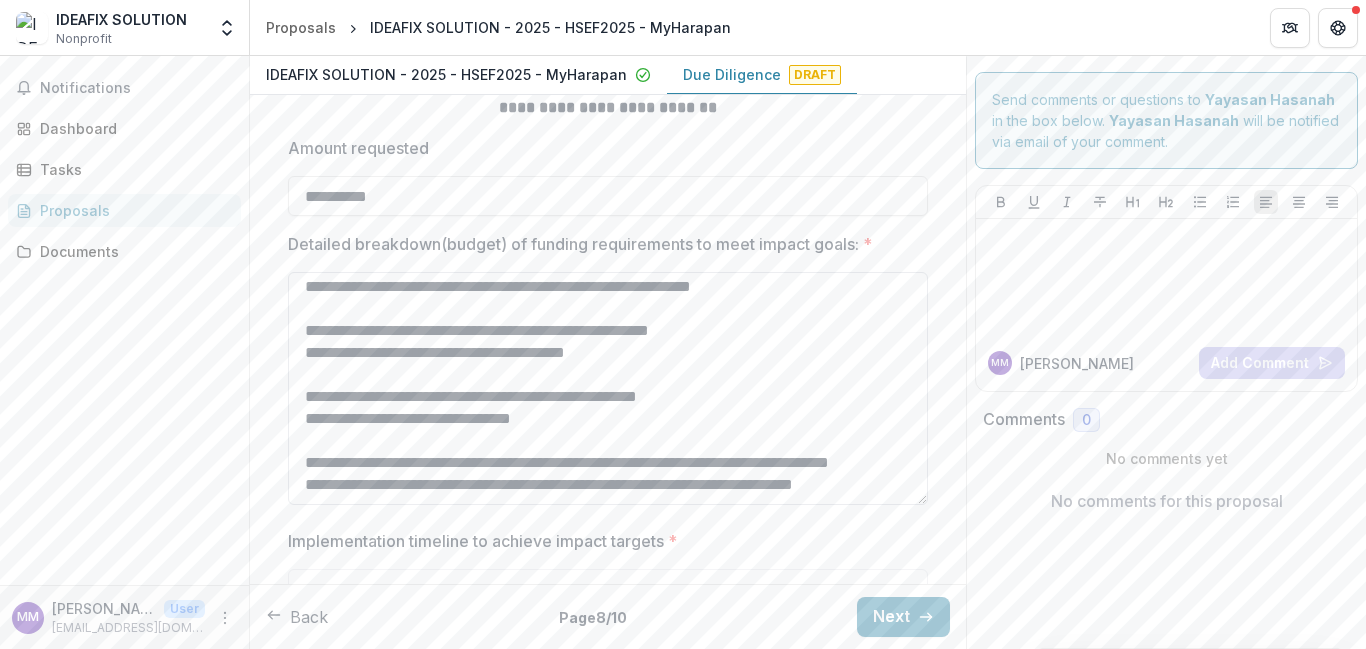 click on "**********" at bounding box center (608, 388) 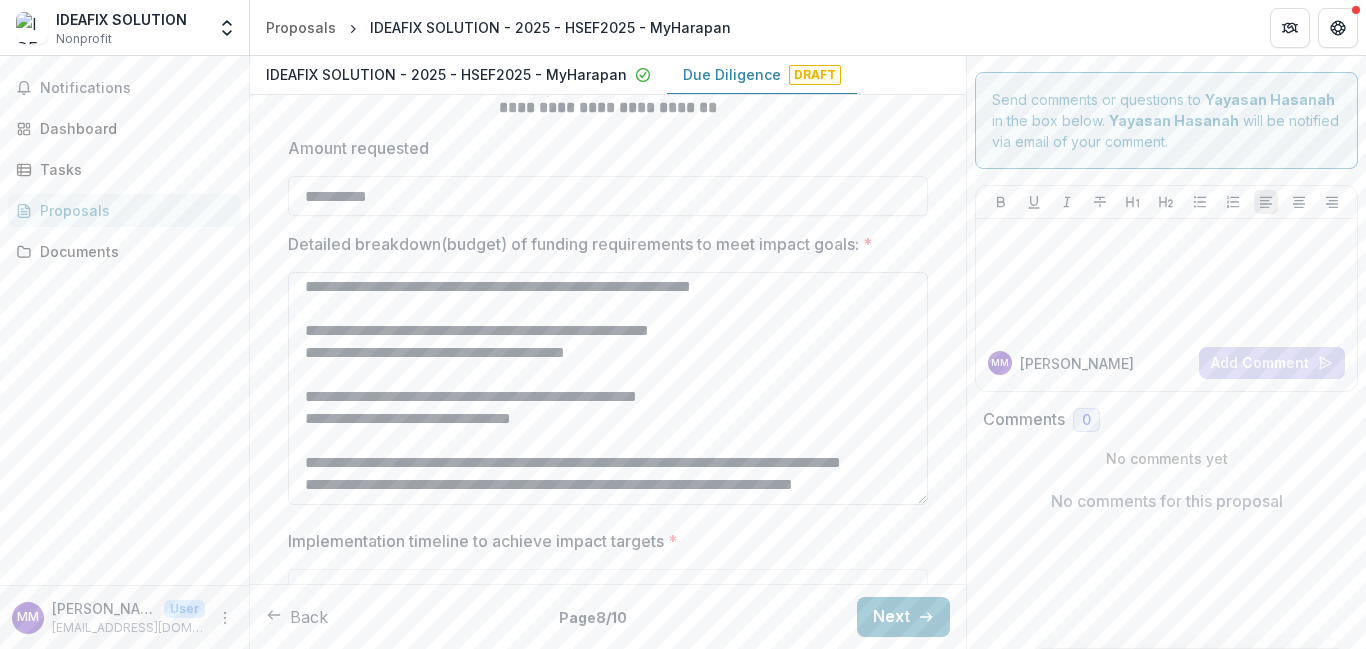 click on "**********" at bounding box center (608, 388) 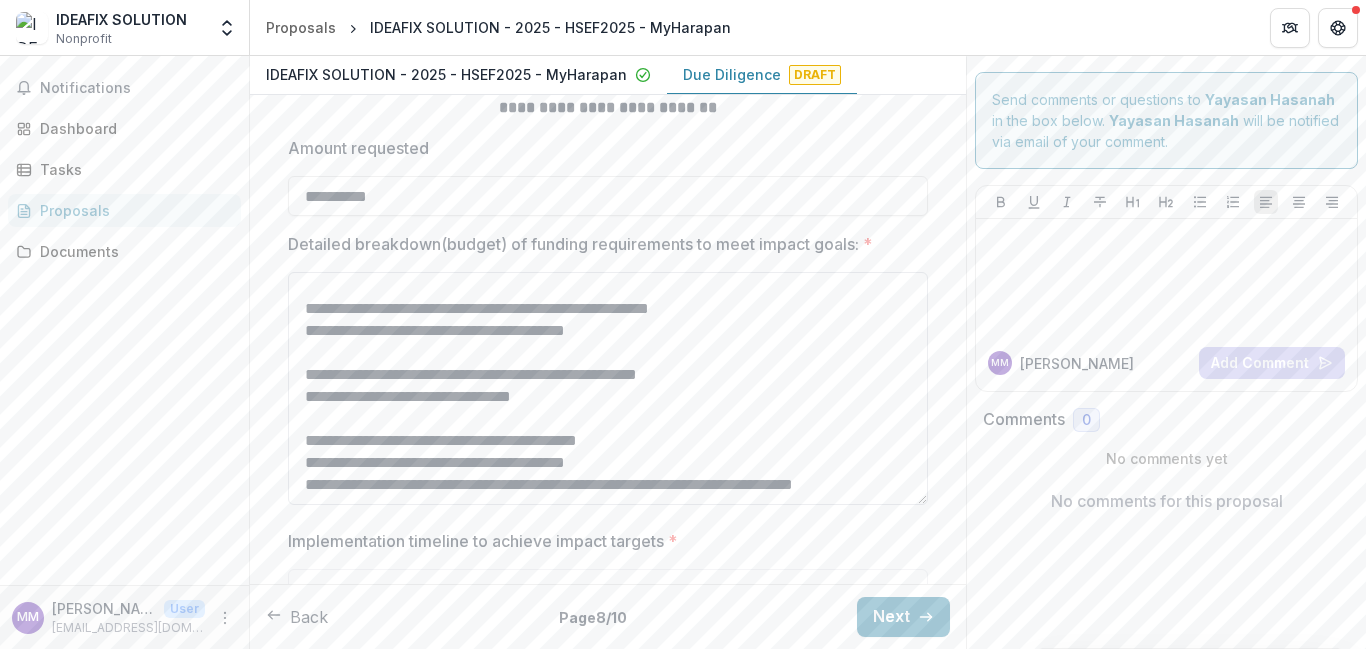 click on "**********" at bounding box center (608, 388) 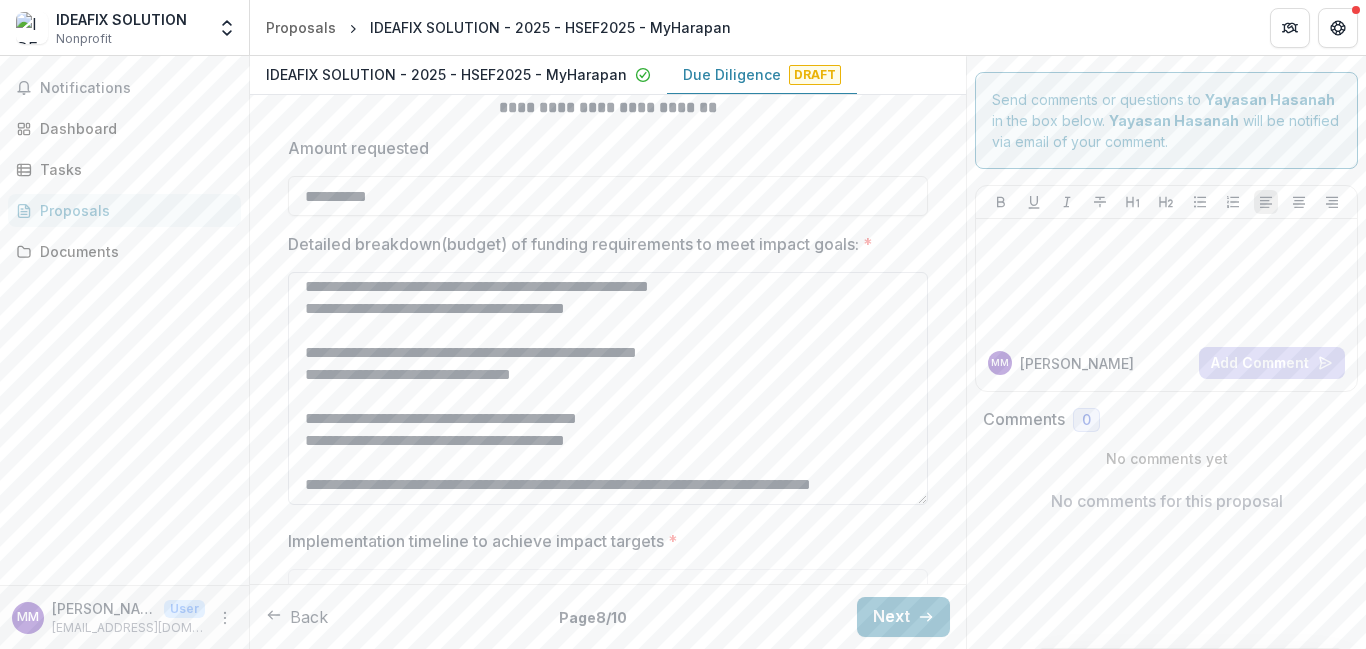 scroll, scrollTop: 93, scrollLeft: 0, axis: vertical 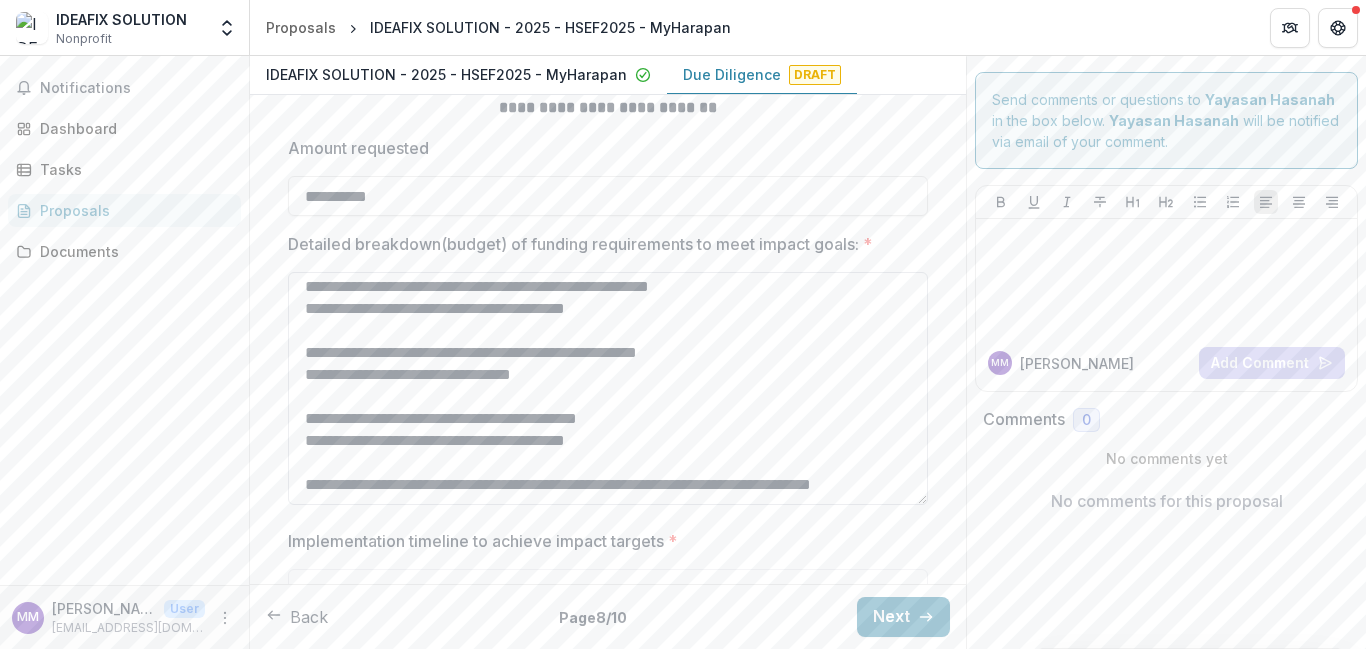 click on "**********" at bounding box center [608, 388] 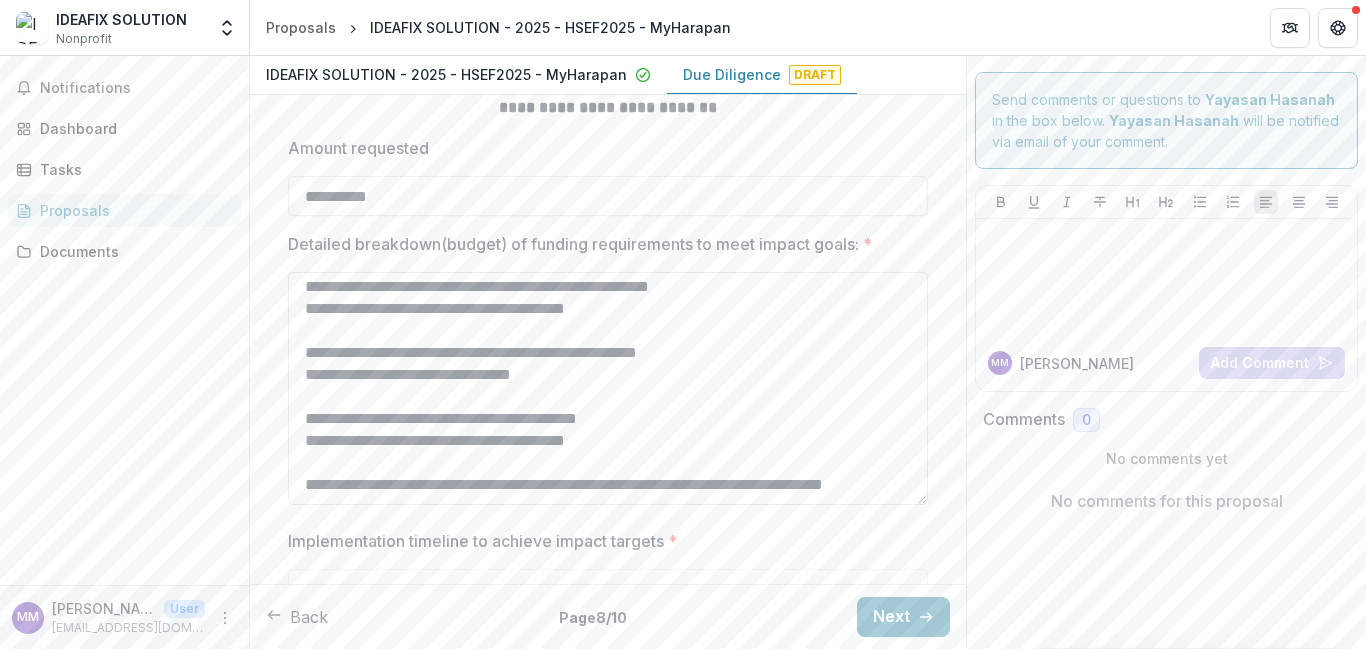 click on "**********" at bounding box center (608, 388) 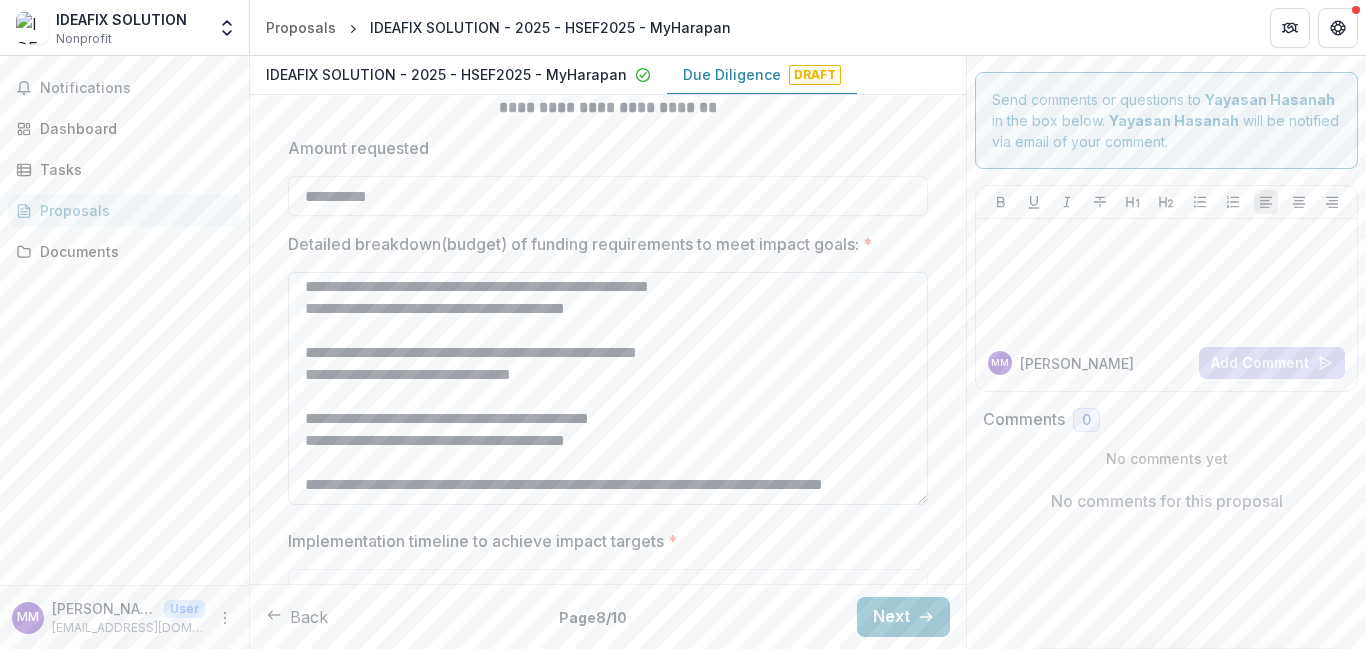scroll, scrollTop: 0, scrollLeft: 0, axis: both 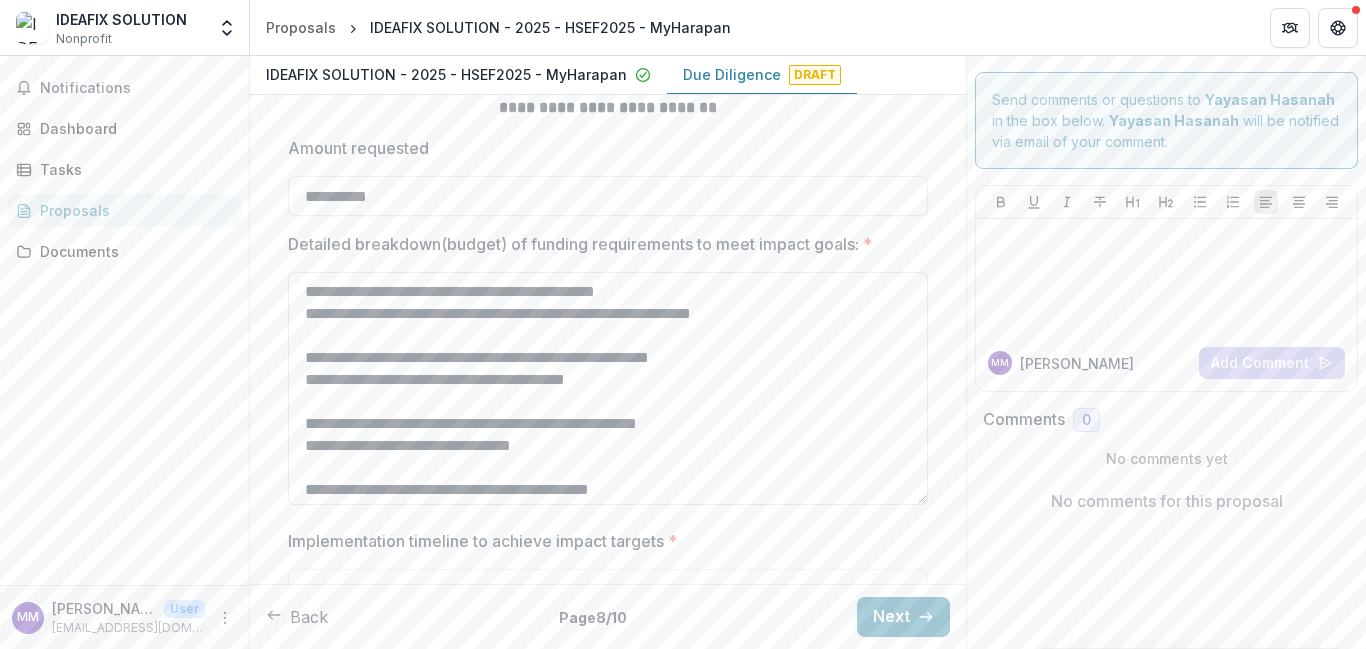 click on "**********" at bounding box center (608, 388) 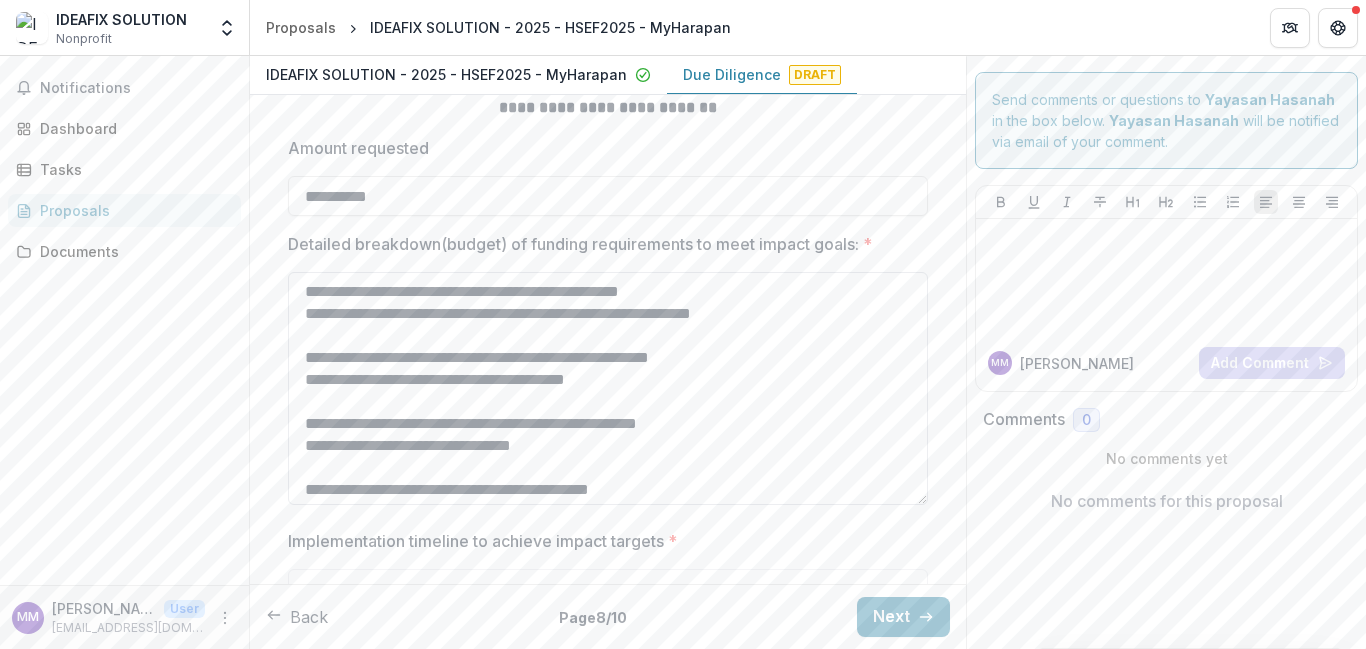 click on "**********" at bounding box center (608, 388) 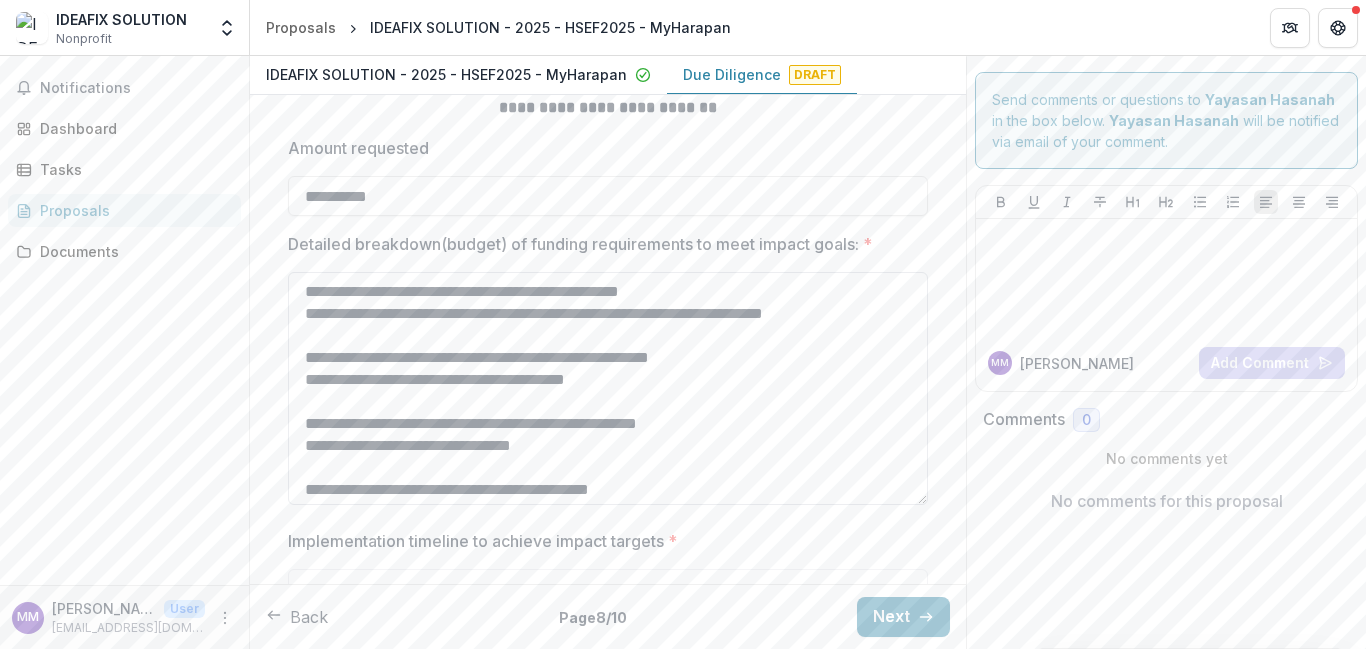 drag, startPoint x: 621, startPoint y: 304, endPoint x: 751, endPoint y: 313, distance: 130.31117 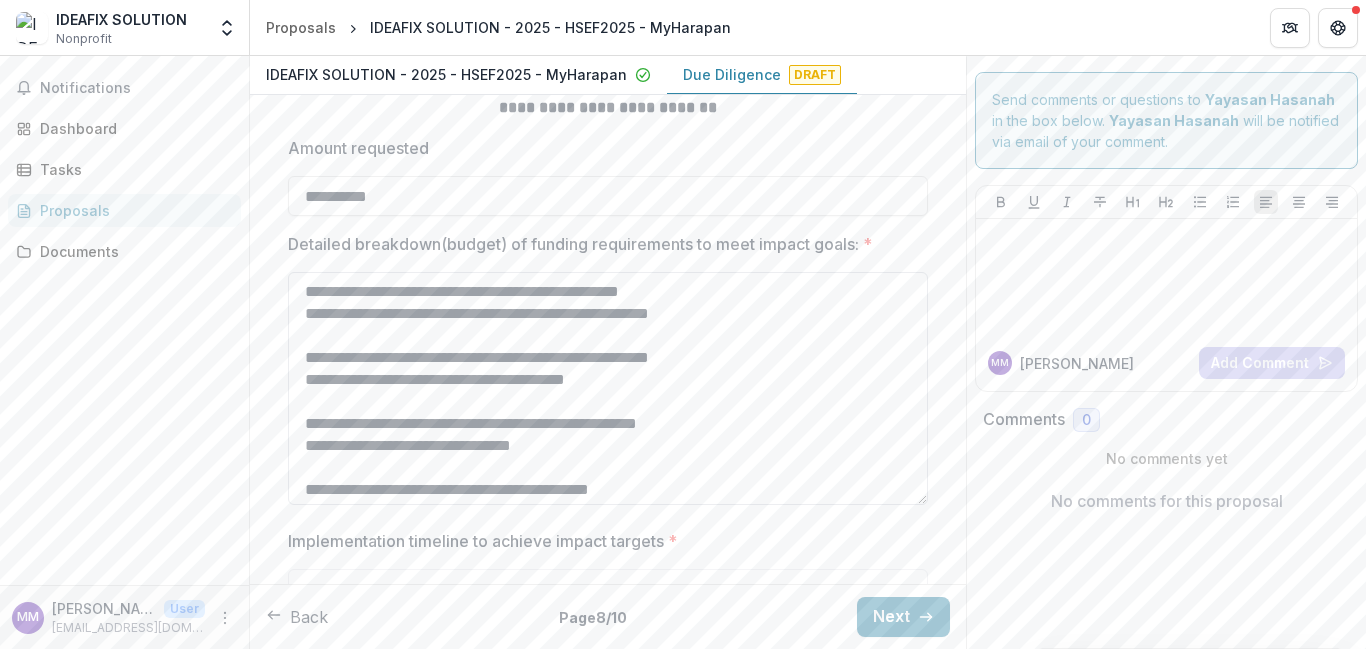 drag, startPoint x: 679, startPoint y: 317, endPoint x: 760, endPoint y: 315, distance: 81.02469 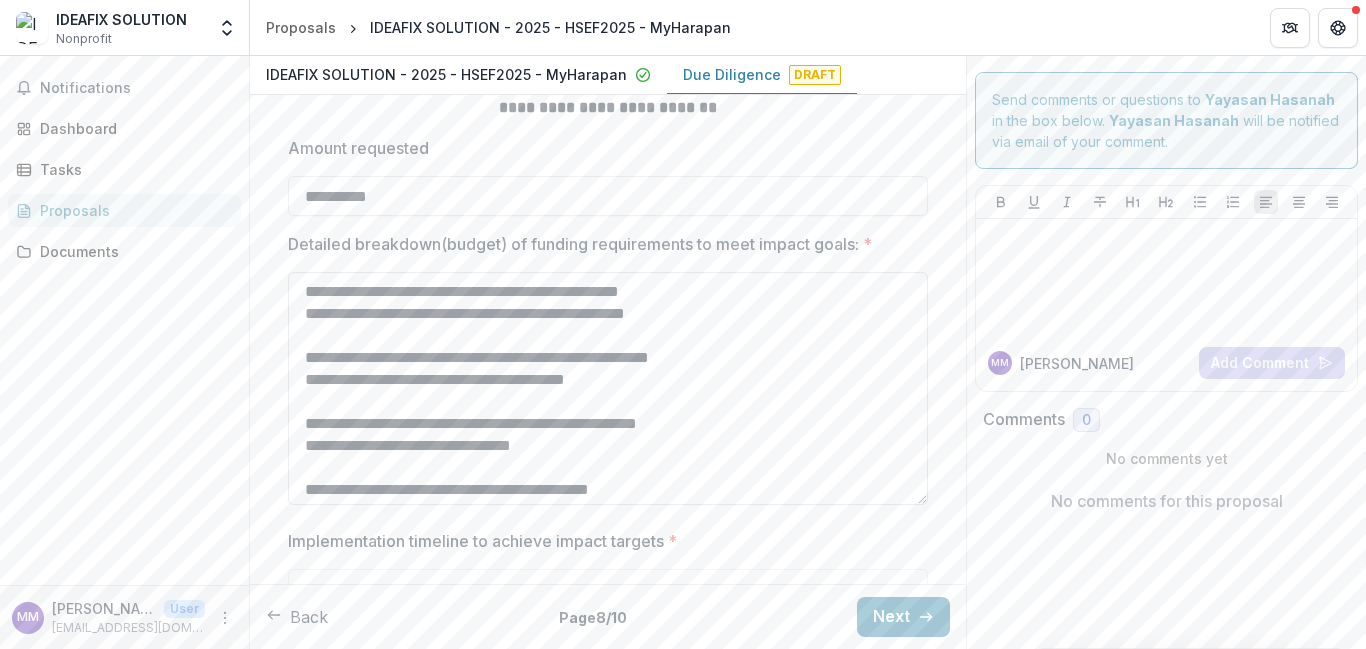 click on "**********" at bounding box center [608, 388] 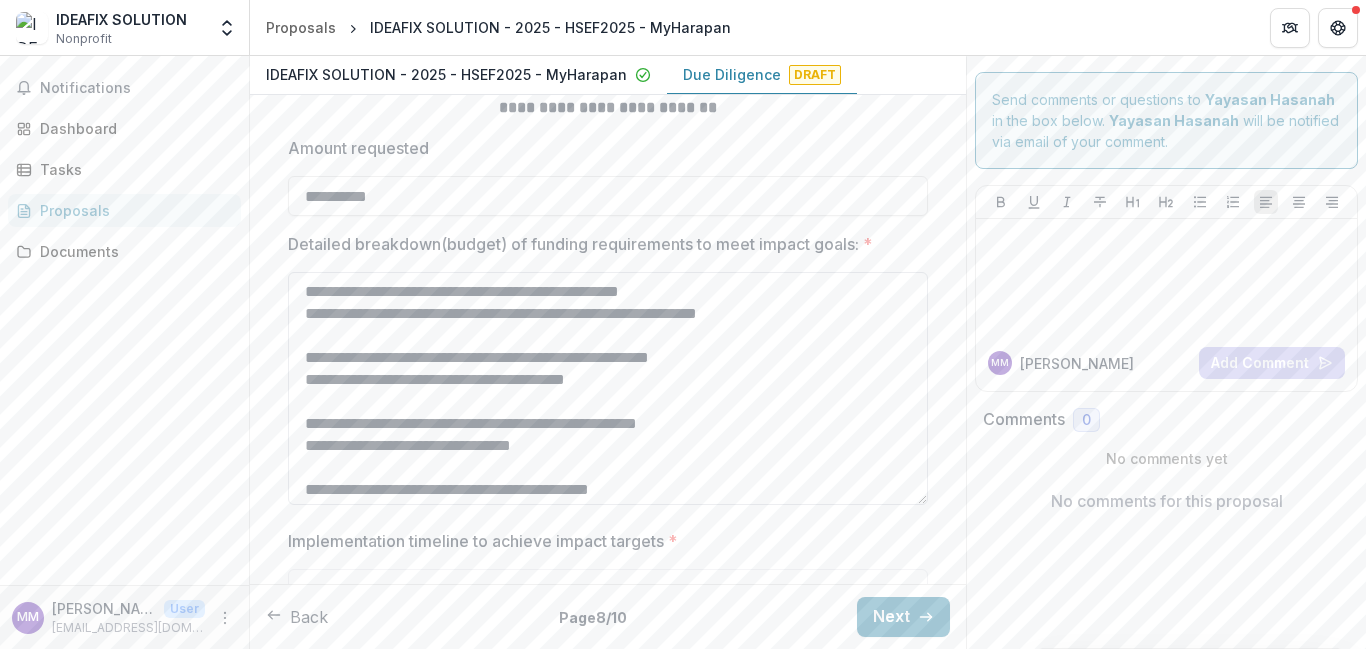 click on "**********" at bounding box center [608, 388] 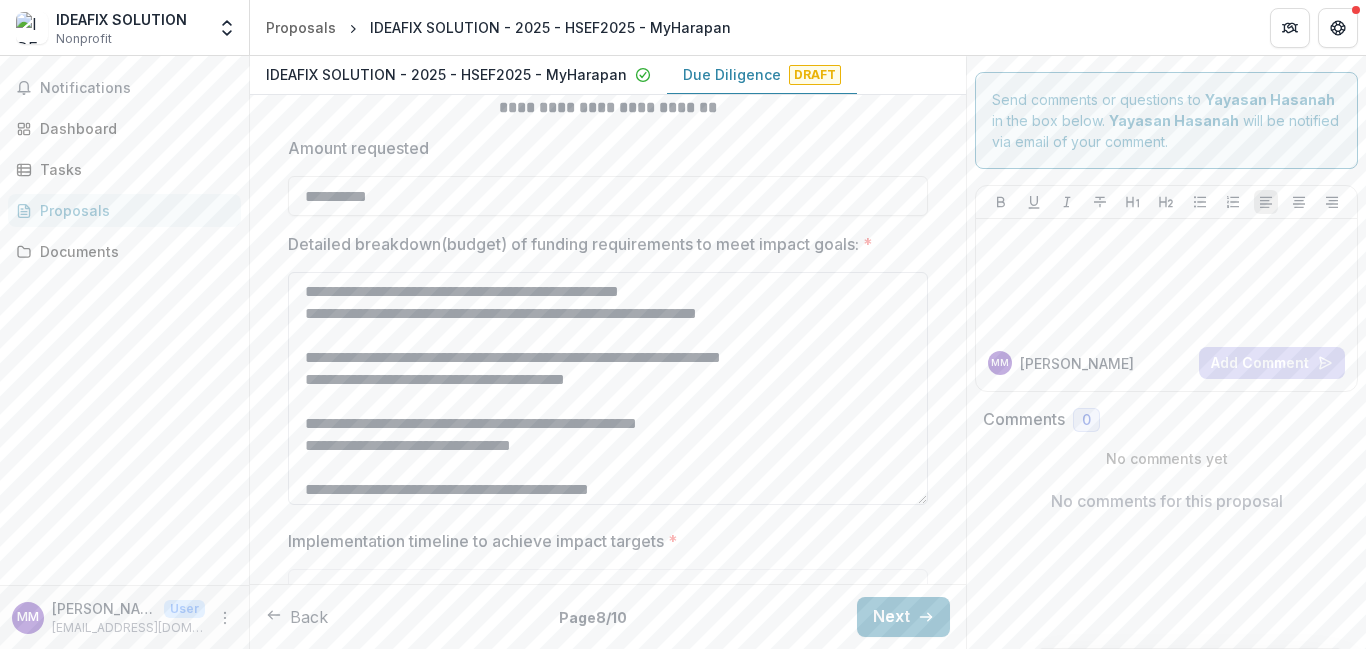 click on "**********" at bounding box center (608, 388) 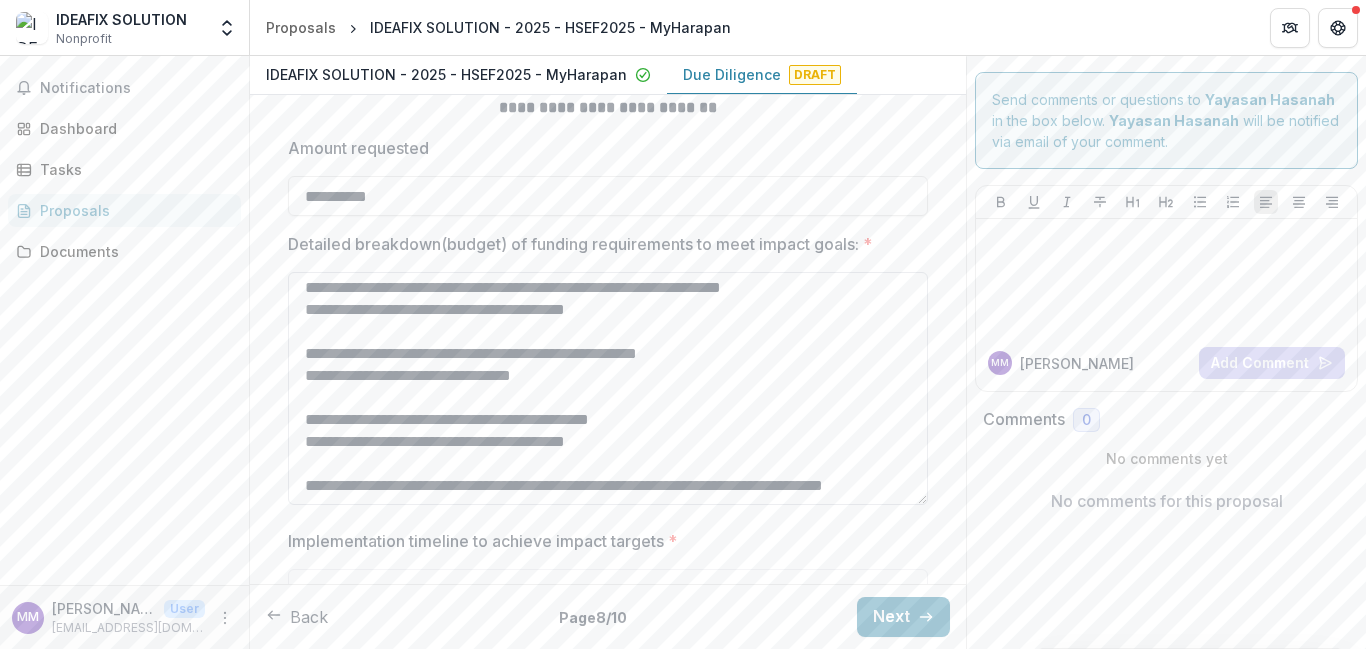 scroll, scrollTop: 73, scrollLeft: 0, axis: vertical 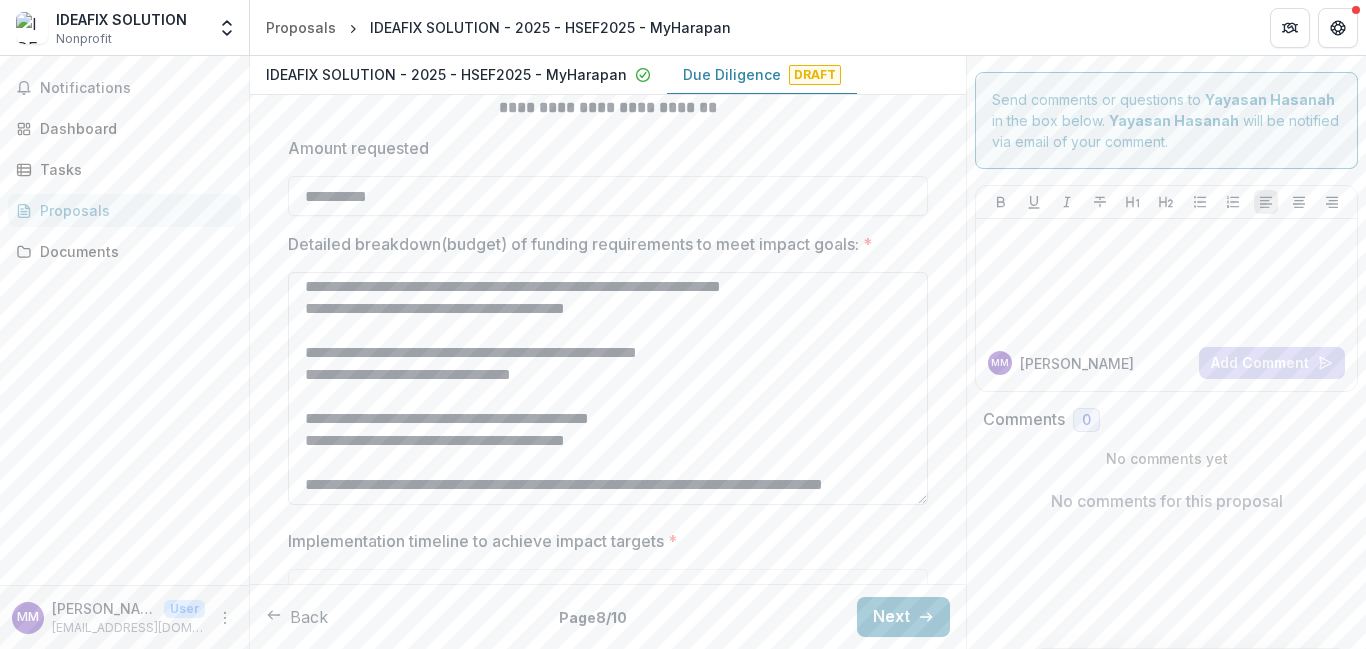 drag, startPoint x: 324, startPoint y: 354, endPoint x: 681, endPoint y: 357, distance: 357.0126 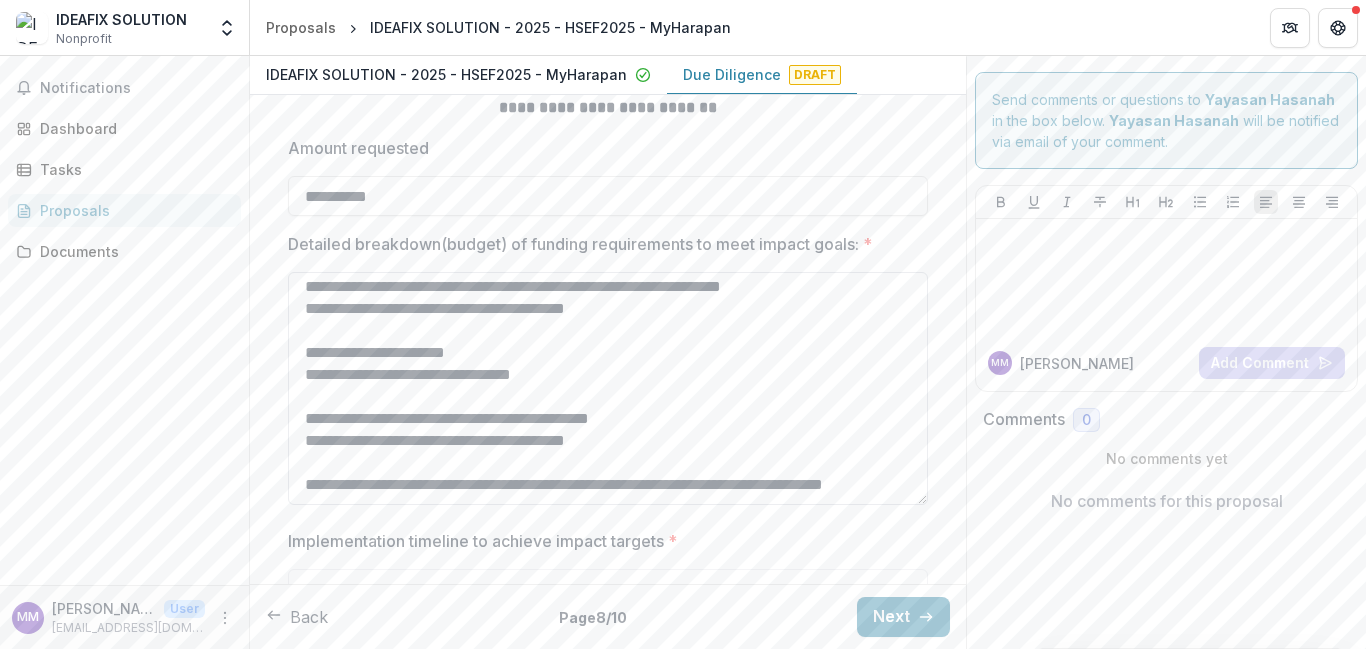 click on "**********" at bounding box center [608, 388] 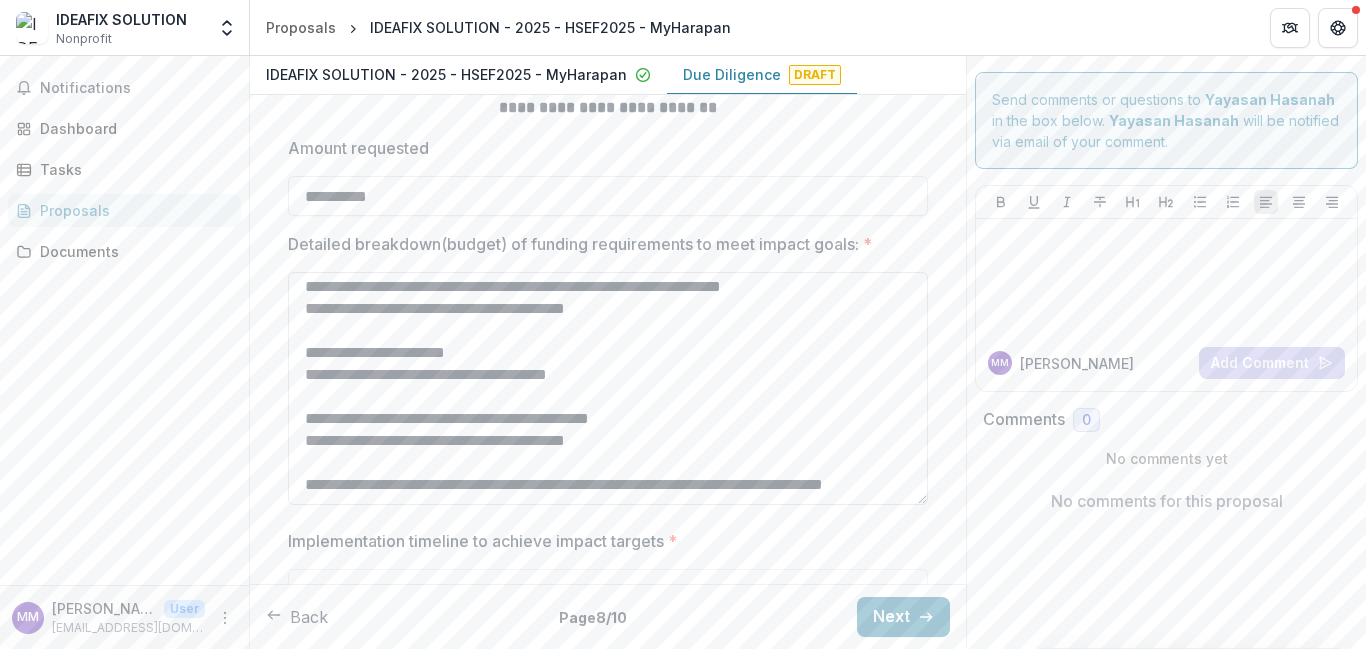 scroll, scrollTop: 93, scrollLeft: 0, axis: vertical 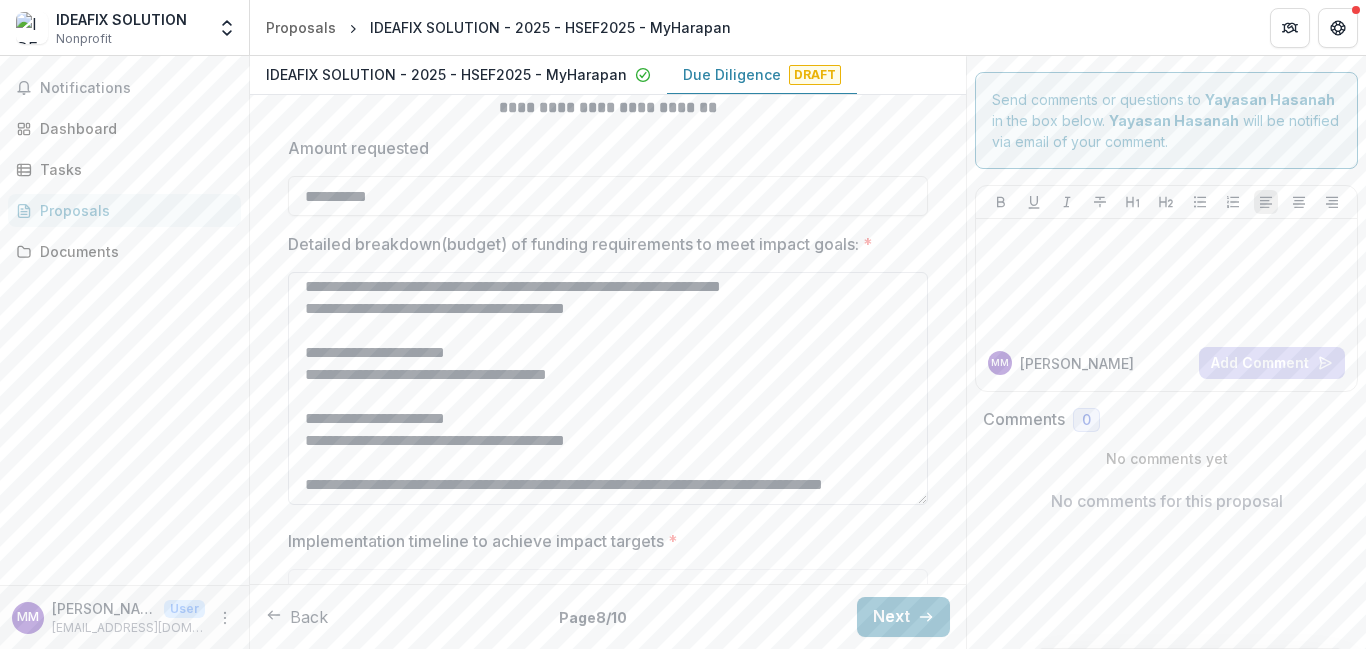 click on "**********" at bounding box center [608, 388] 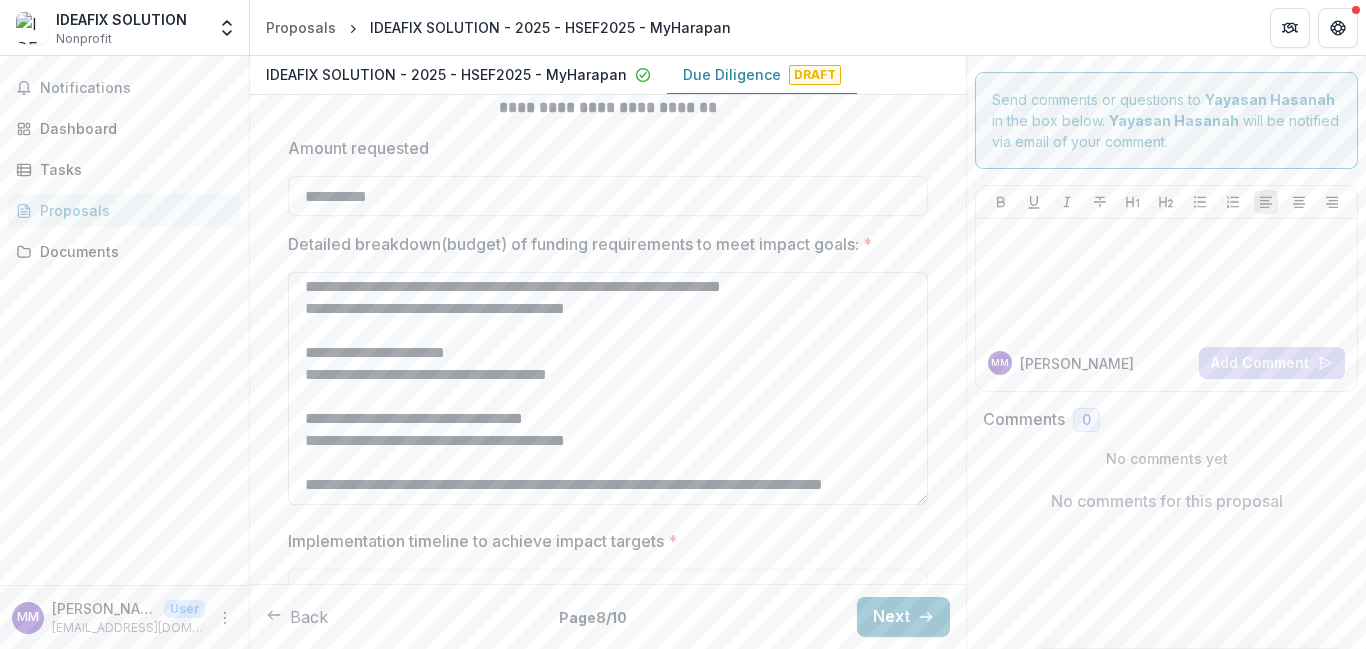 click on "**********" at bounding box center [608, 388] 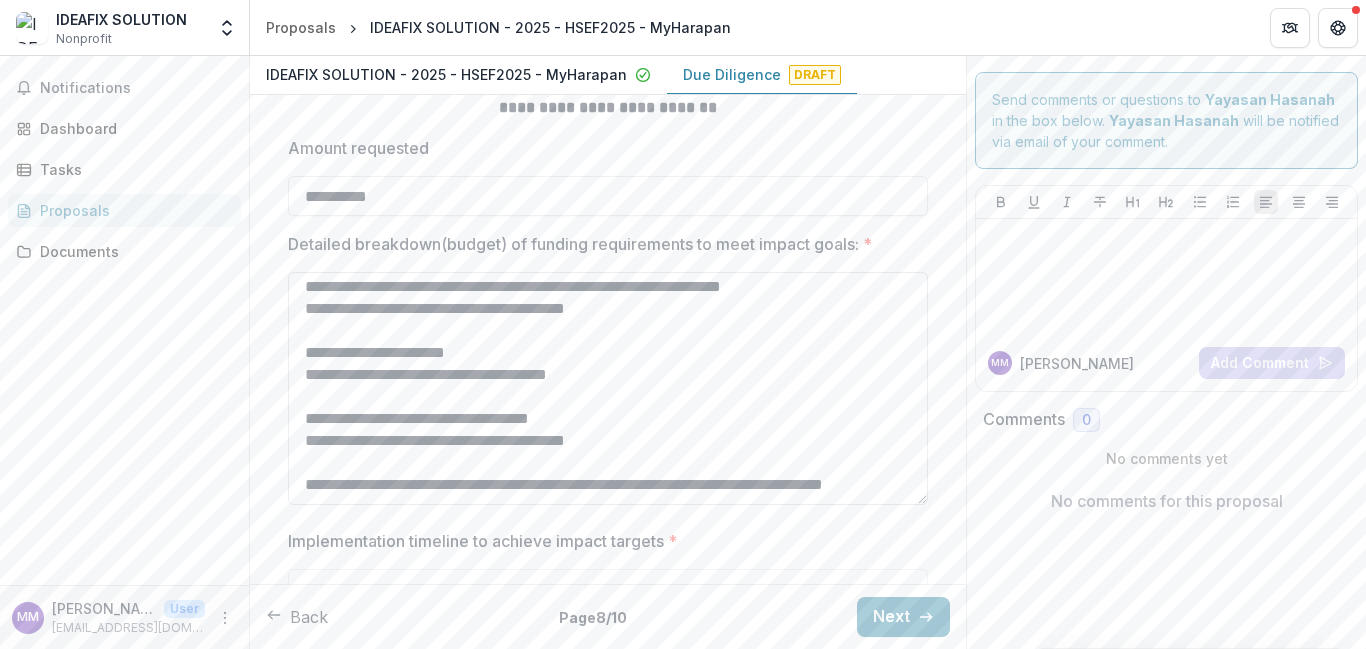 drag, startPoint x: 654, startPoint y: 460, endPoint x: 618, endPoint y: 423, distance: 51.62364 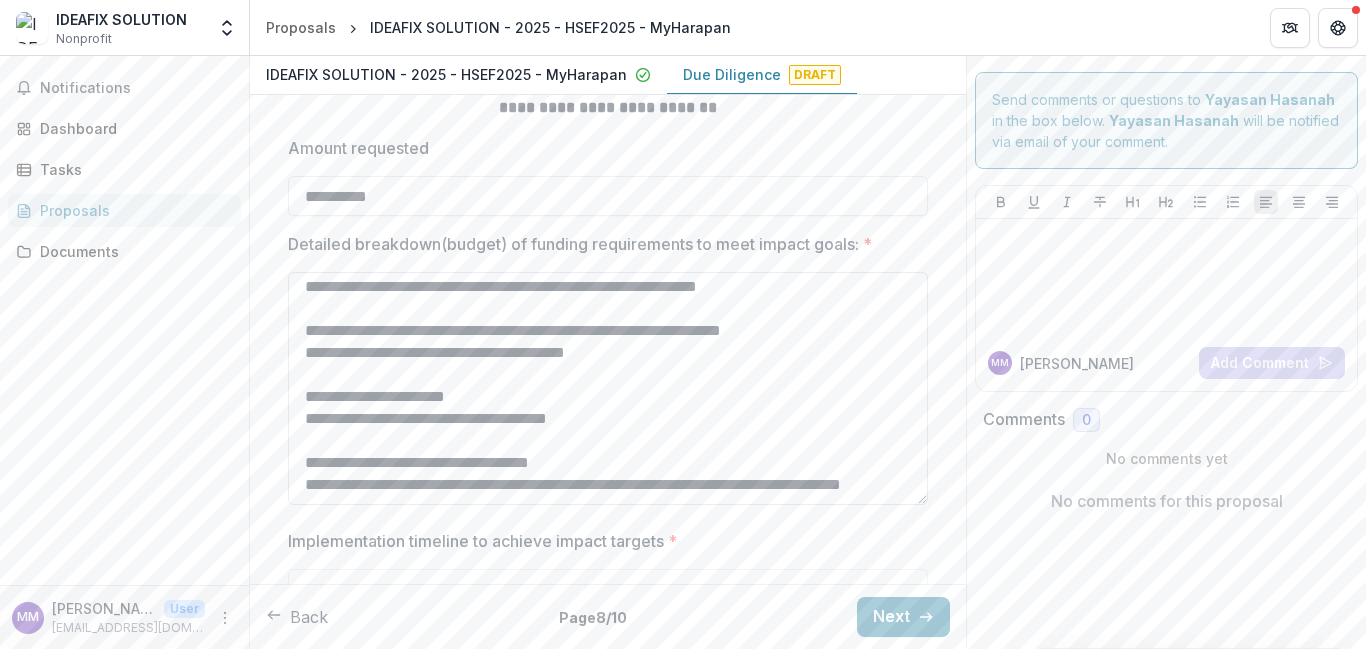 scroll, scrollTop: 49, scrollLeft: 0, axis: vertical 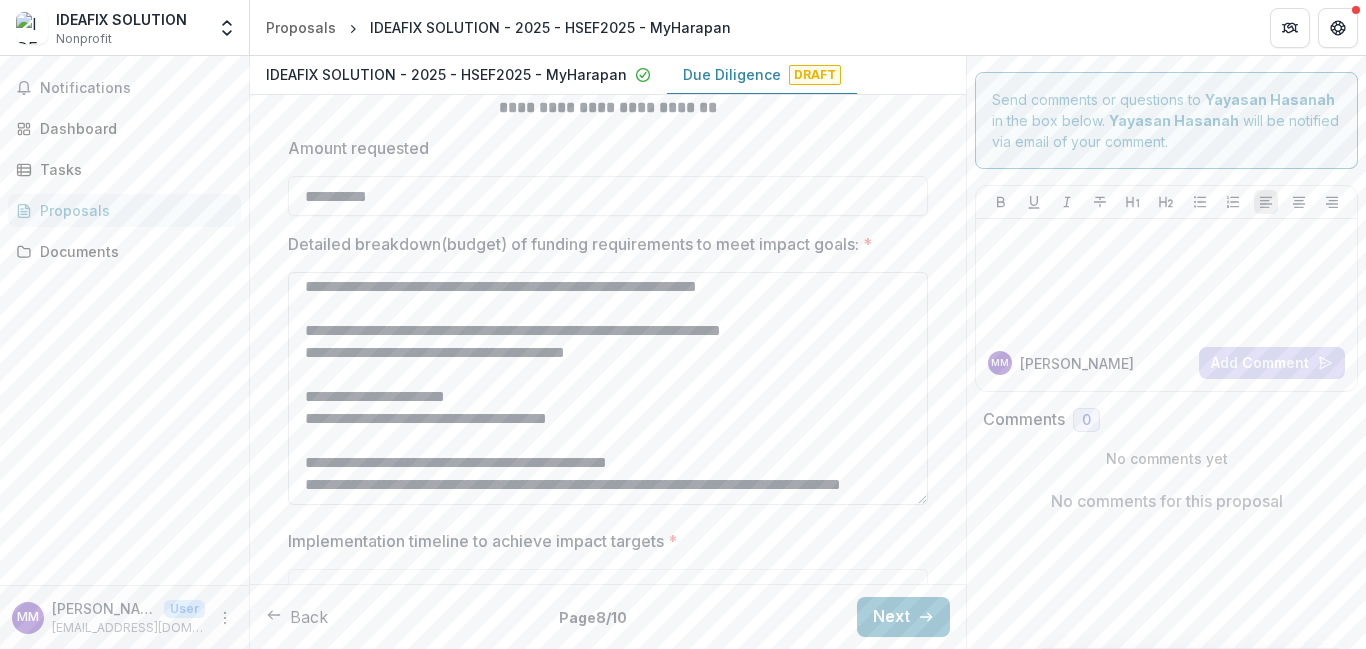 drag, startPoint x: 420, startPoint y: 464, endPoint x: 545, endPoint y: 461, distance: 125.035995 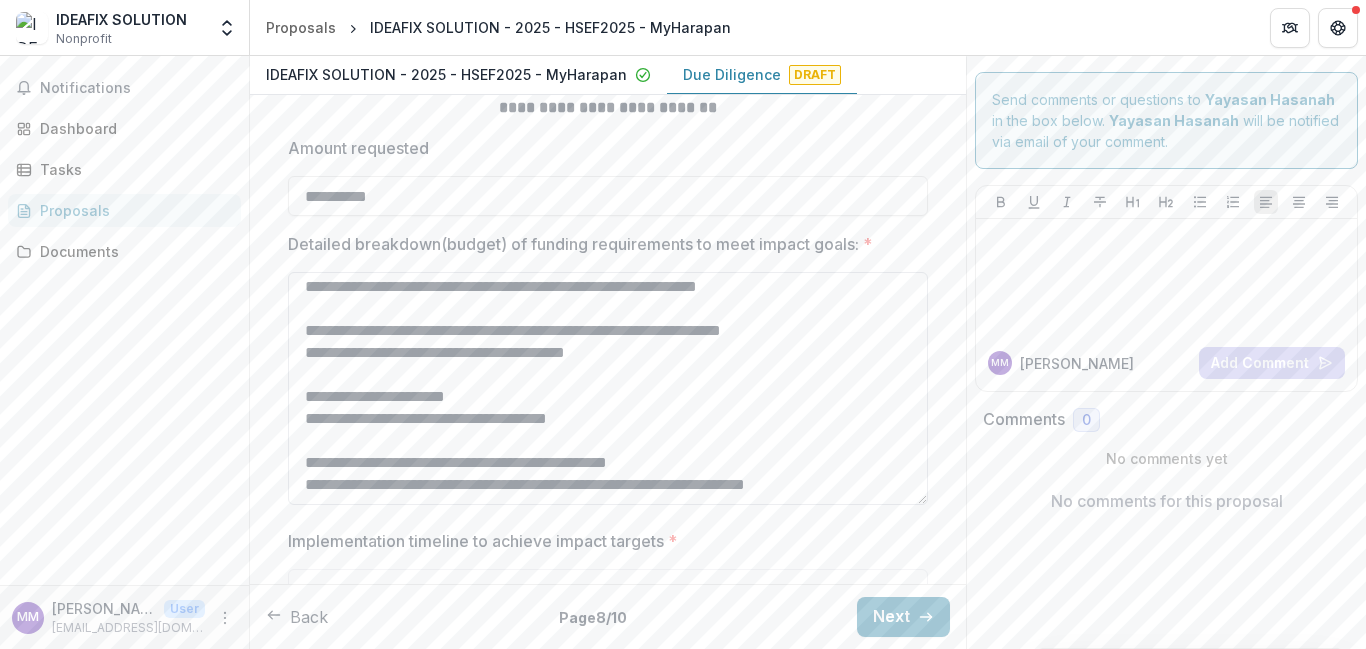 scroll, scrollTop: 27, scrollLeft: 0, axis: vertical 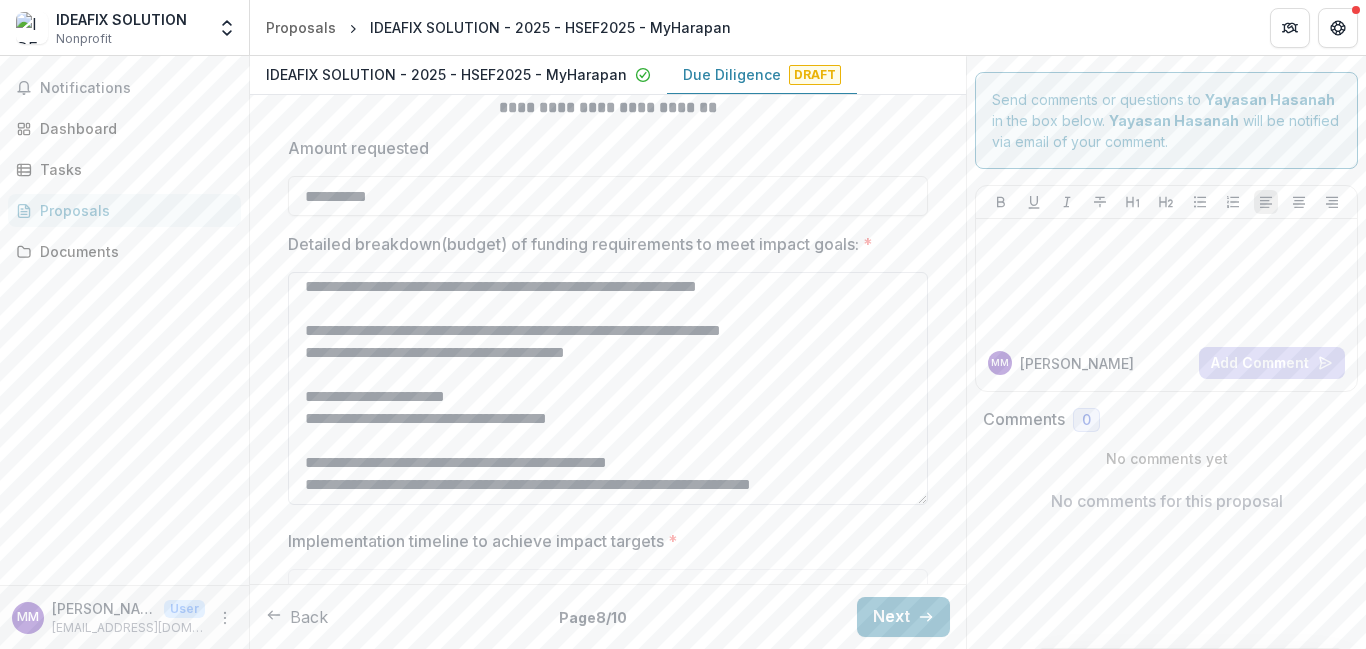 drag, startPoint x: 498, startPoint y: 487, endPoint x: 844, endPoint y: 496, distance: 346.11703 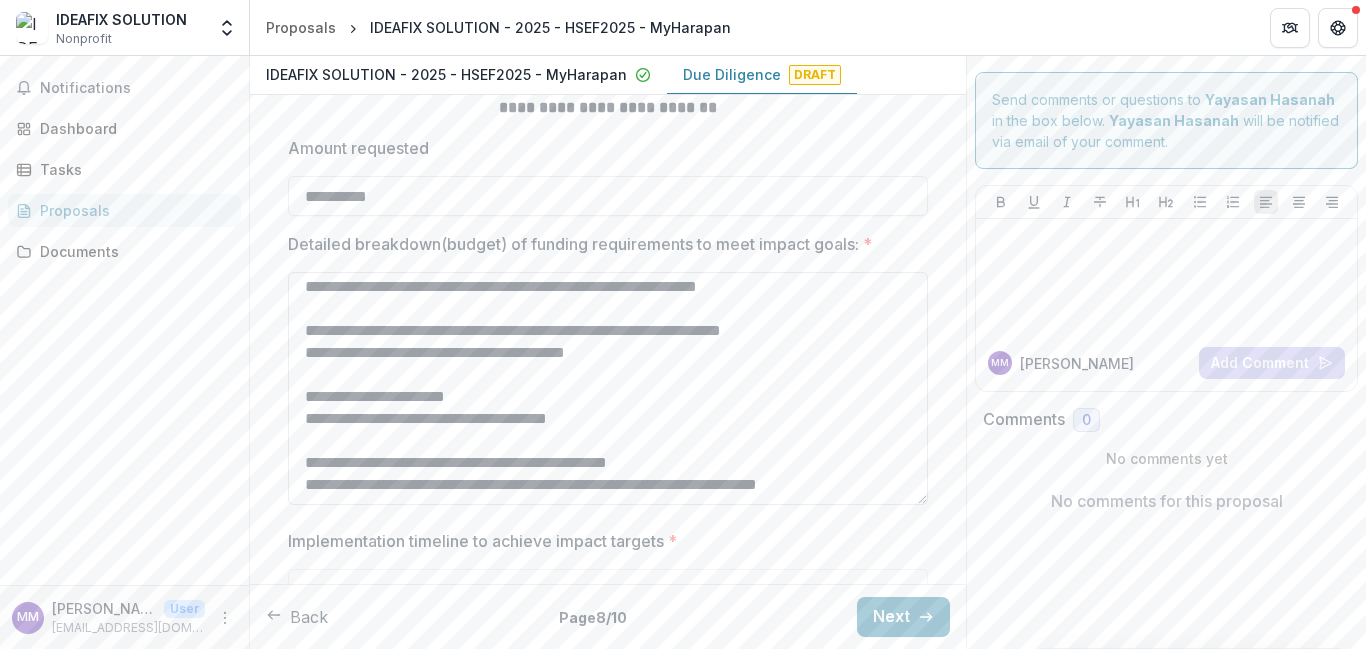 click on "**********" at bounding box center (608, 388) 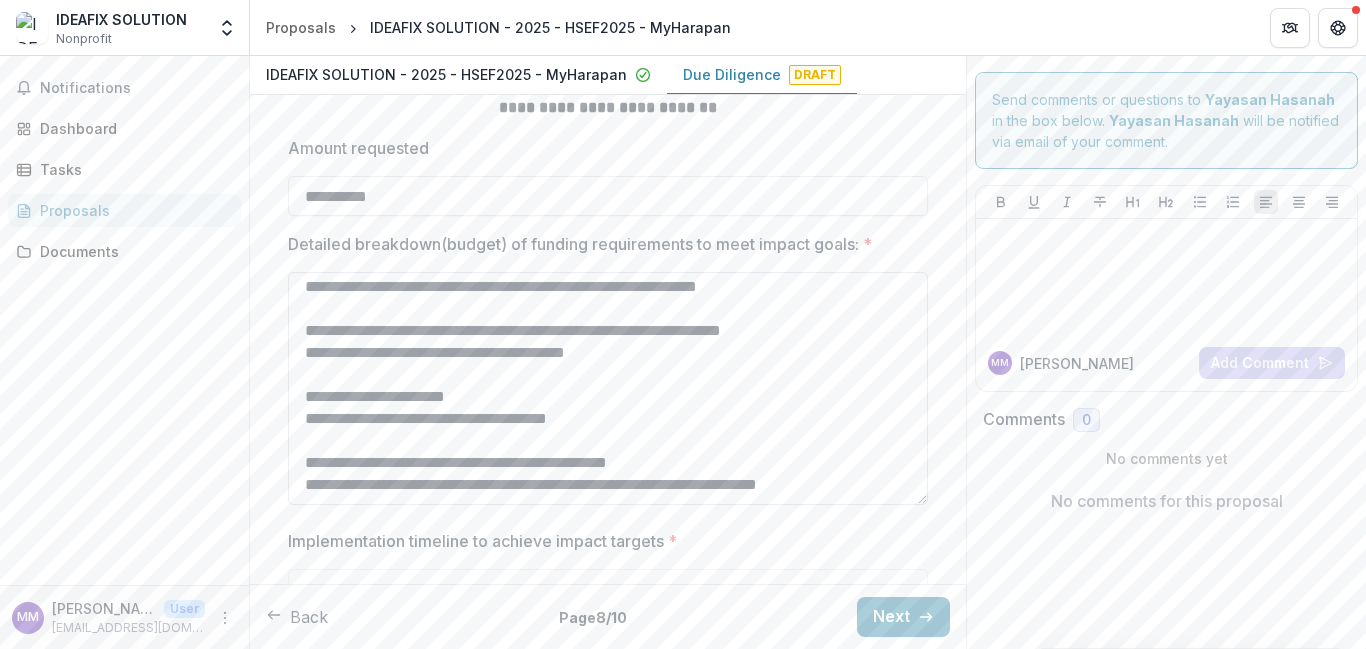 click on "**********" at bounding box center (608, 388) 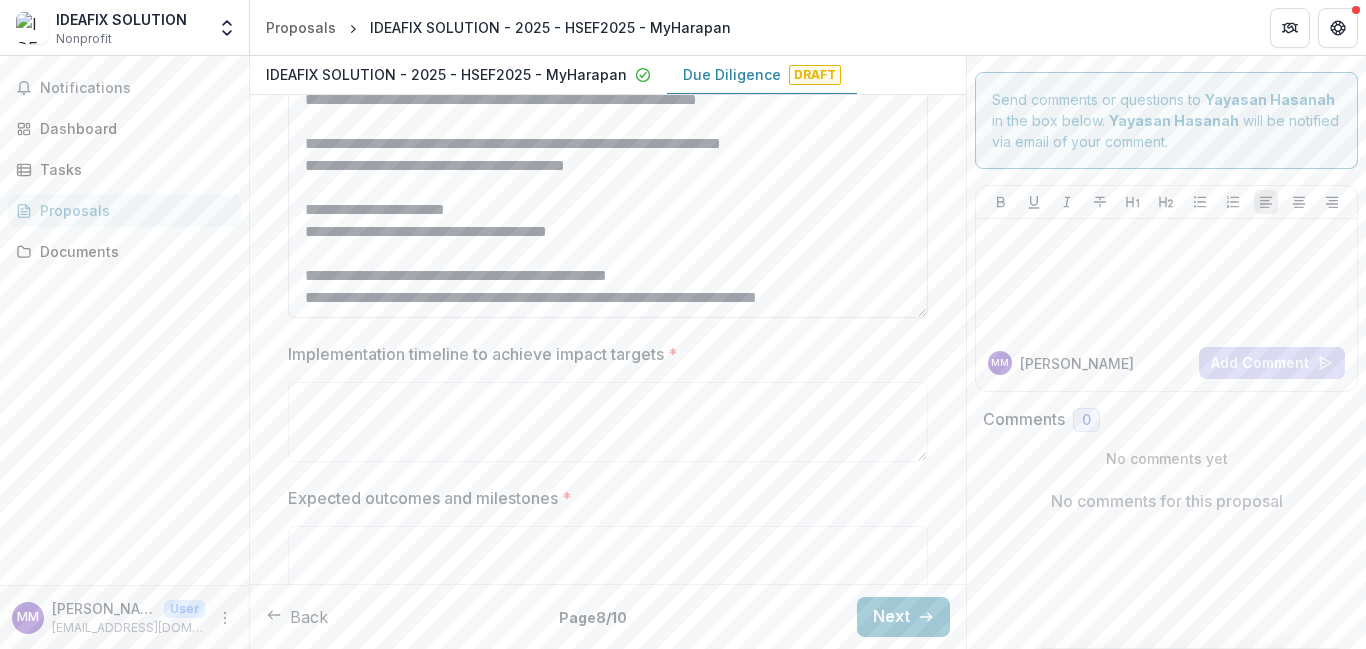 scroll, scrollTop: 0, scrollLeft: 0, axis: both 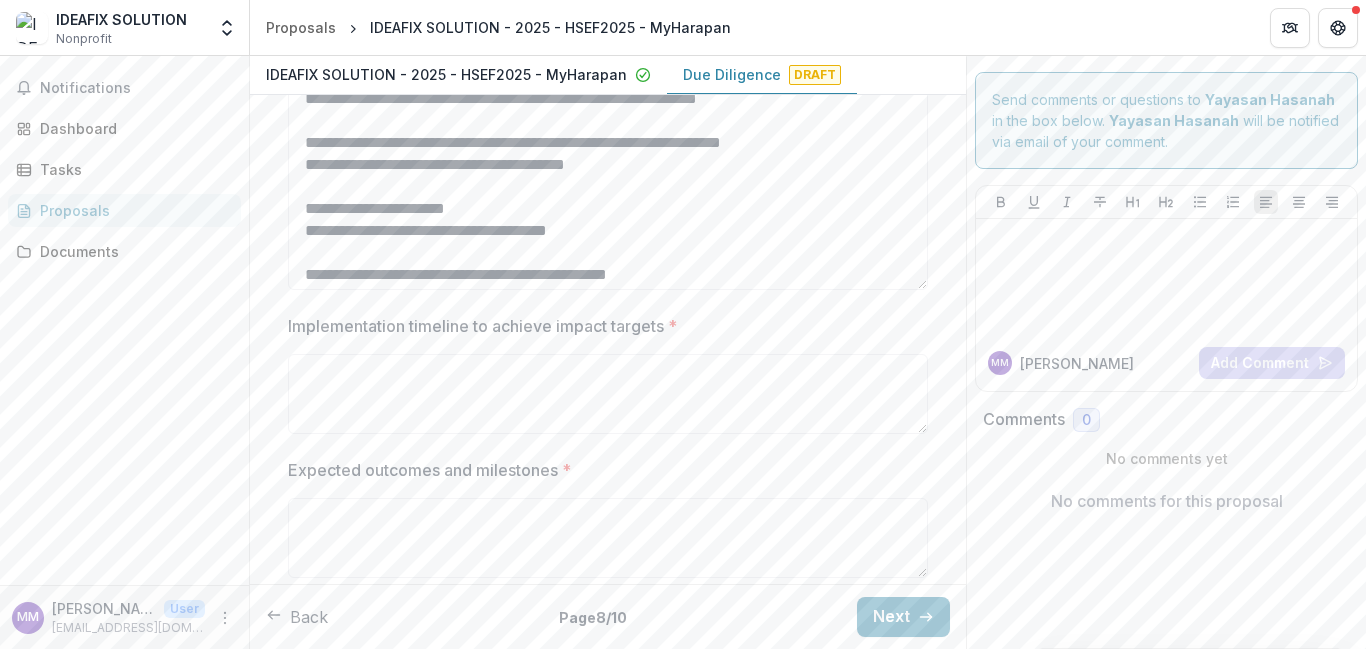 type on "**********" 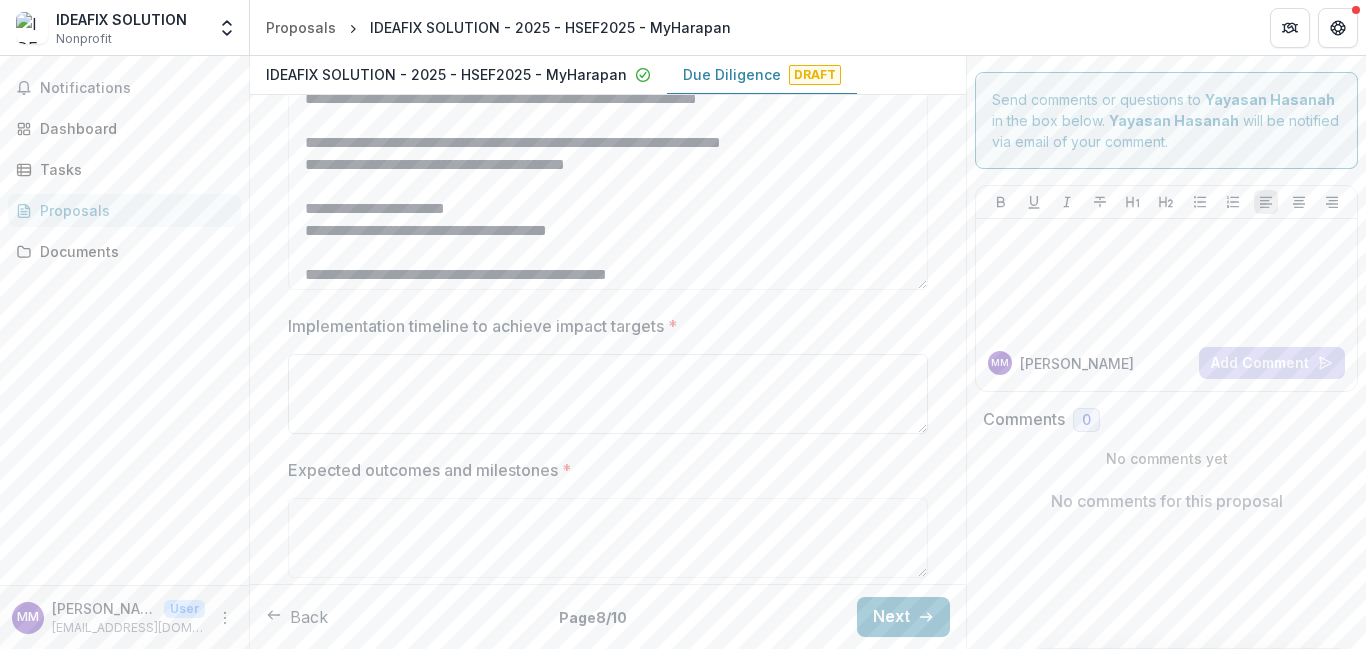 click on "Implementation timeline to achieve impact targets *" at bounding box center (608, 394) 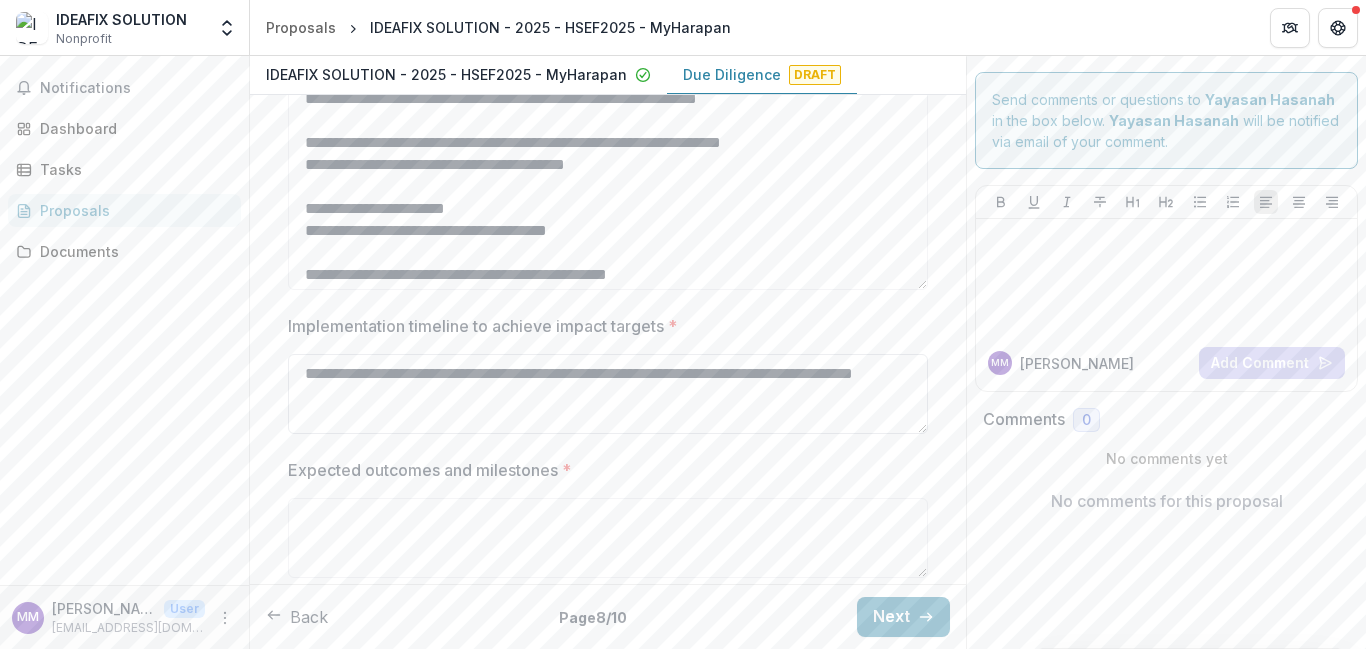 click on "**********" at bounding box center [608, 394] 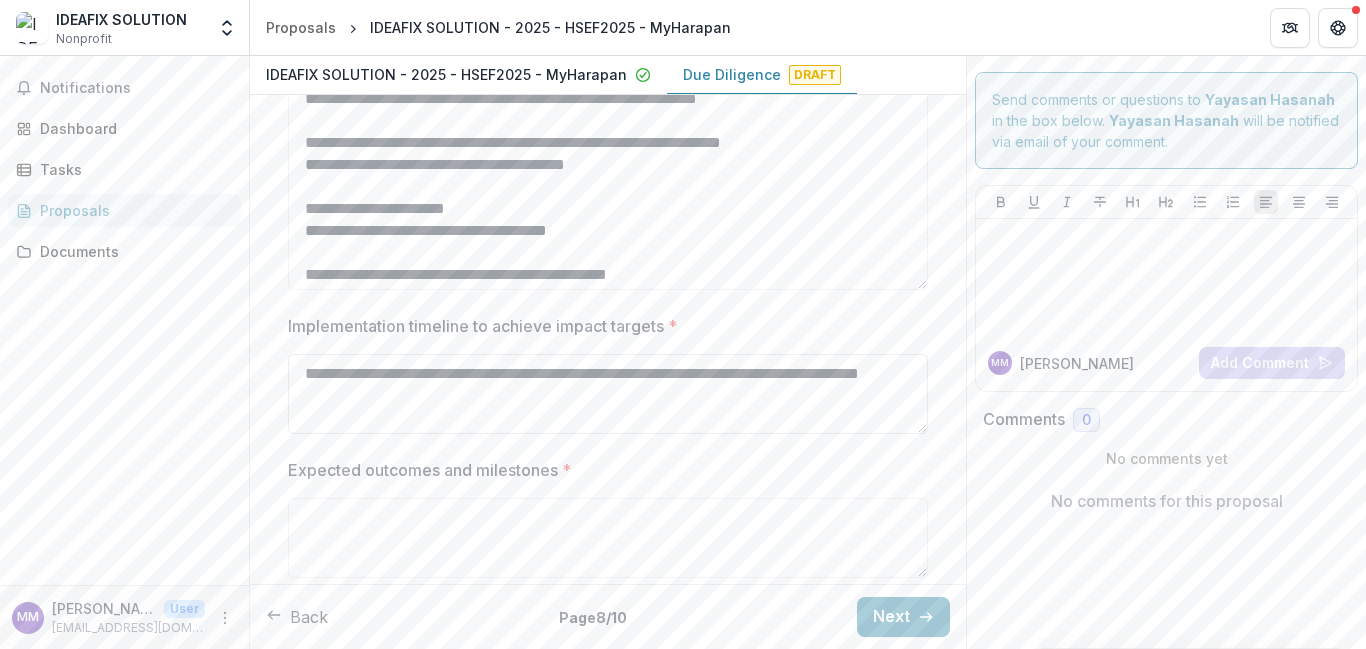 click on "**********" at bounding box center [608, 394] 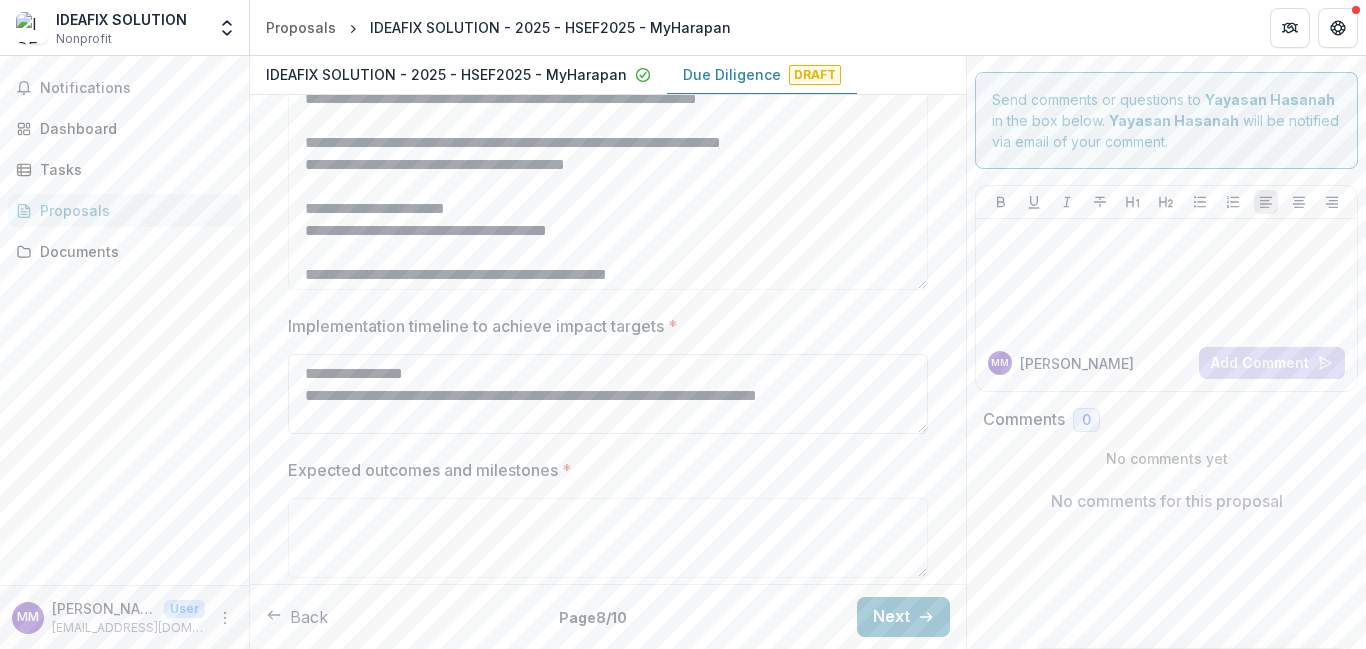 click on "**********" at bounding box center [608, 394] 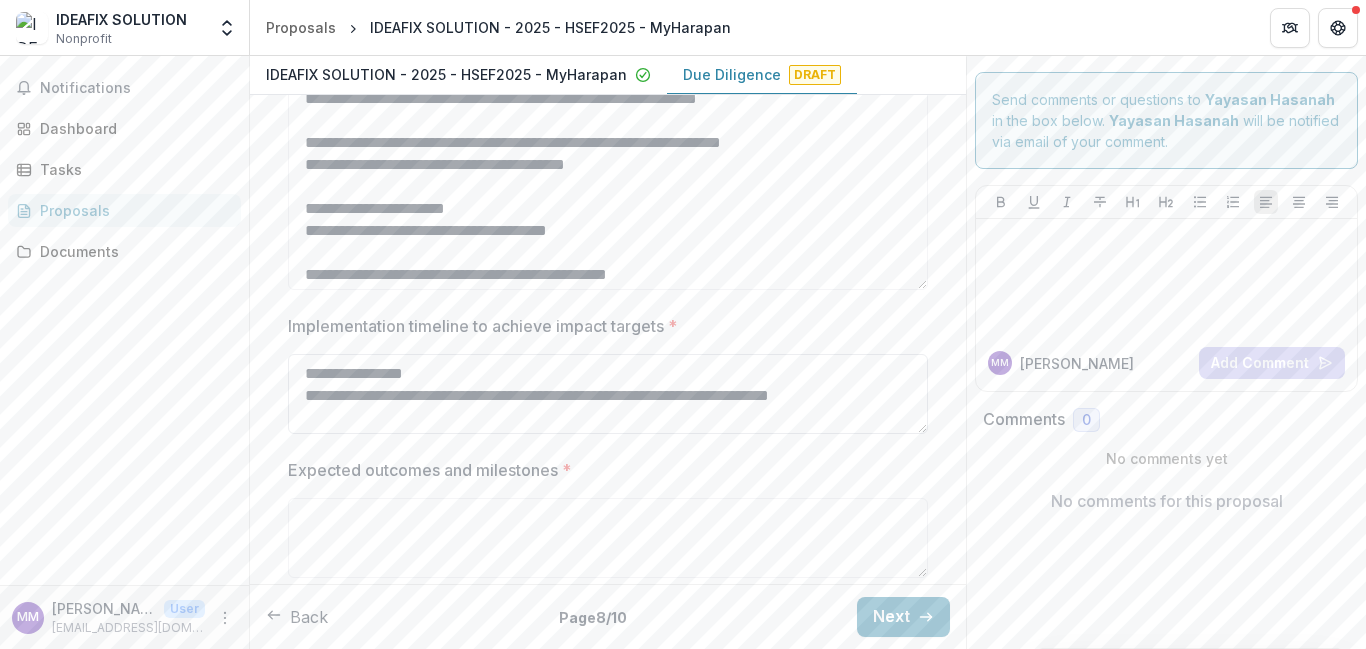 scroll, scrollTop: 18, scrollLeft: 0, axis: vertical 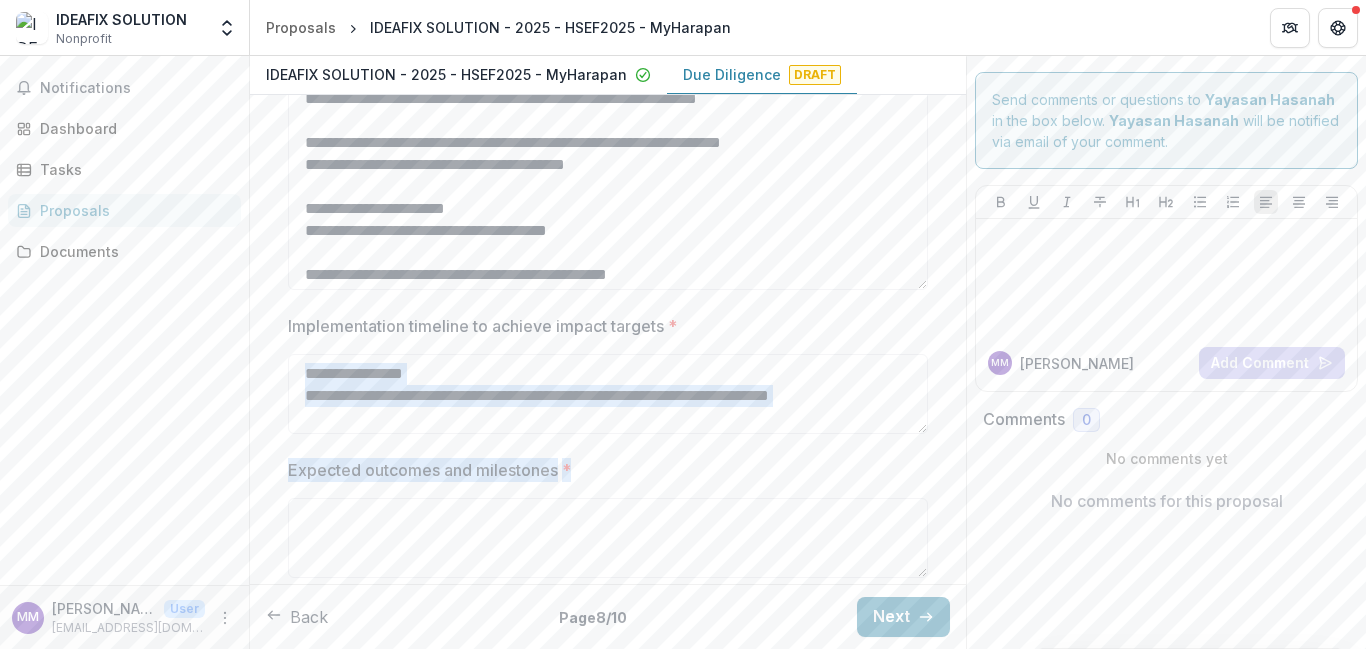 drag, startPoint x: 925, startPoint y: 433, endPoint x: 931, endPoint y: 499, distance: 66.27216 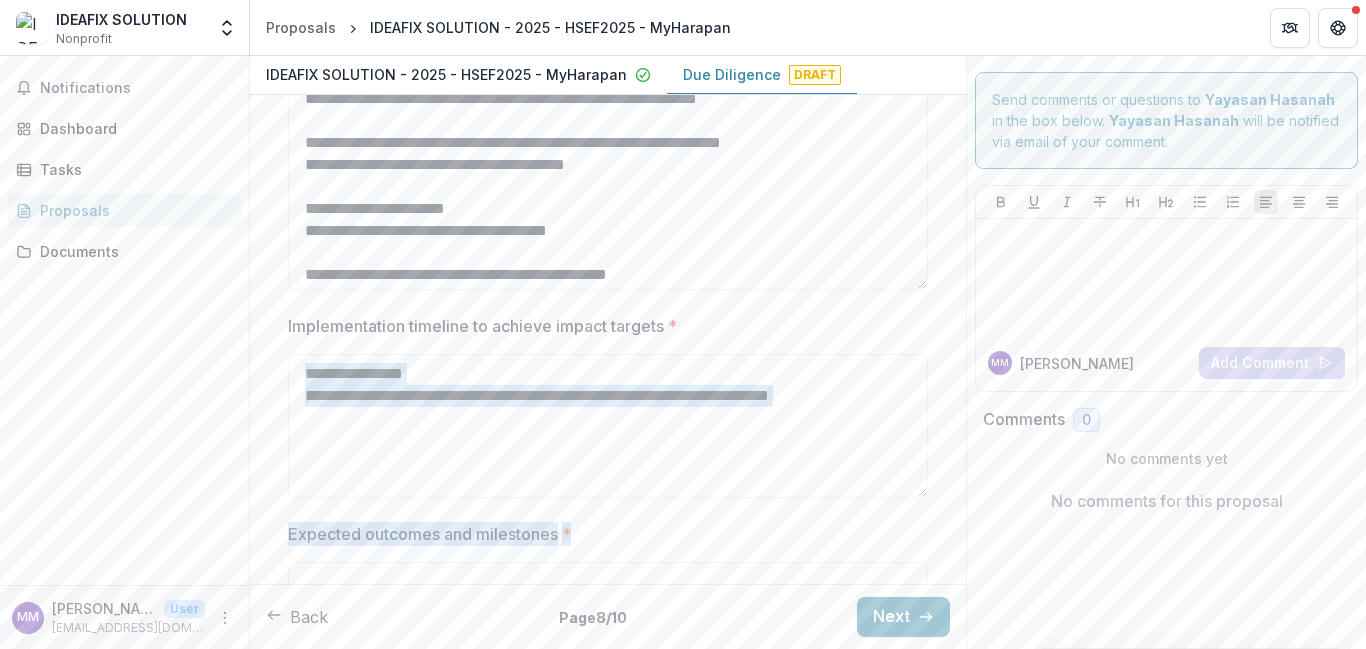scroll, scrollTop: 0, scrollLeft: 0, axis: both 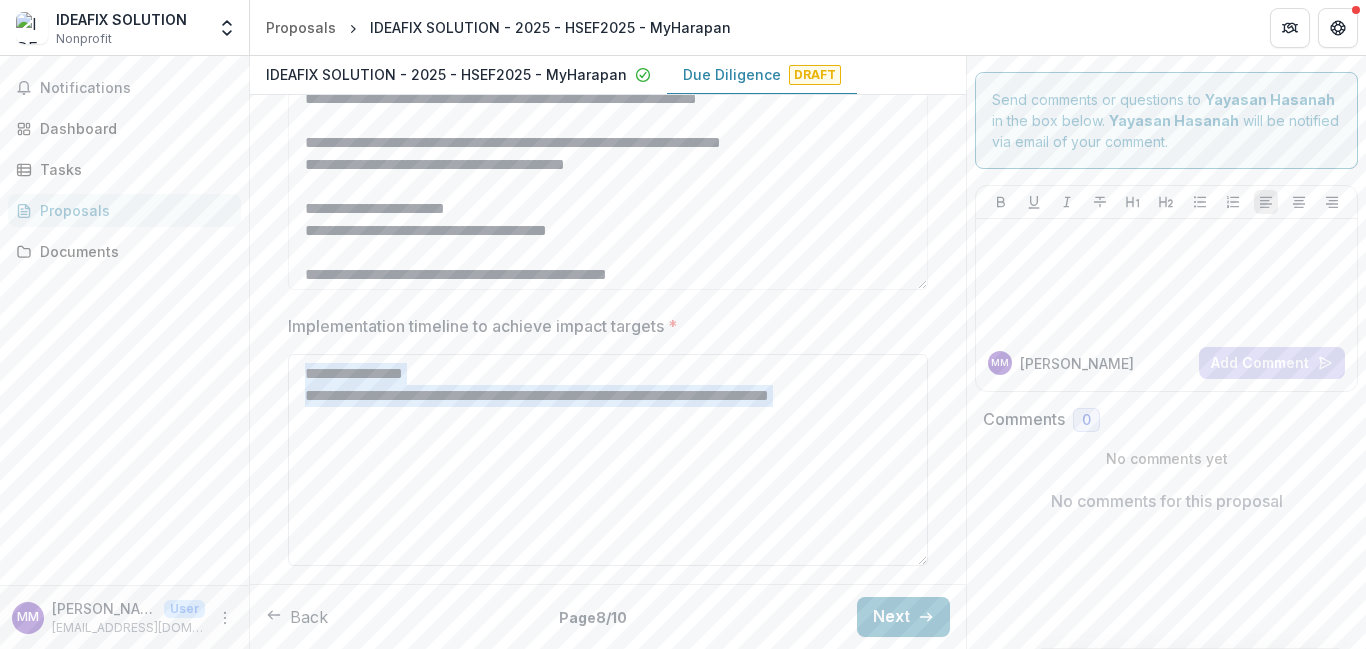 drag, startPoint x: 920, startPoint y: 429, endPoint x: 851, endPoint y: 532, distance: 123.97581 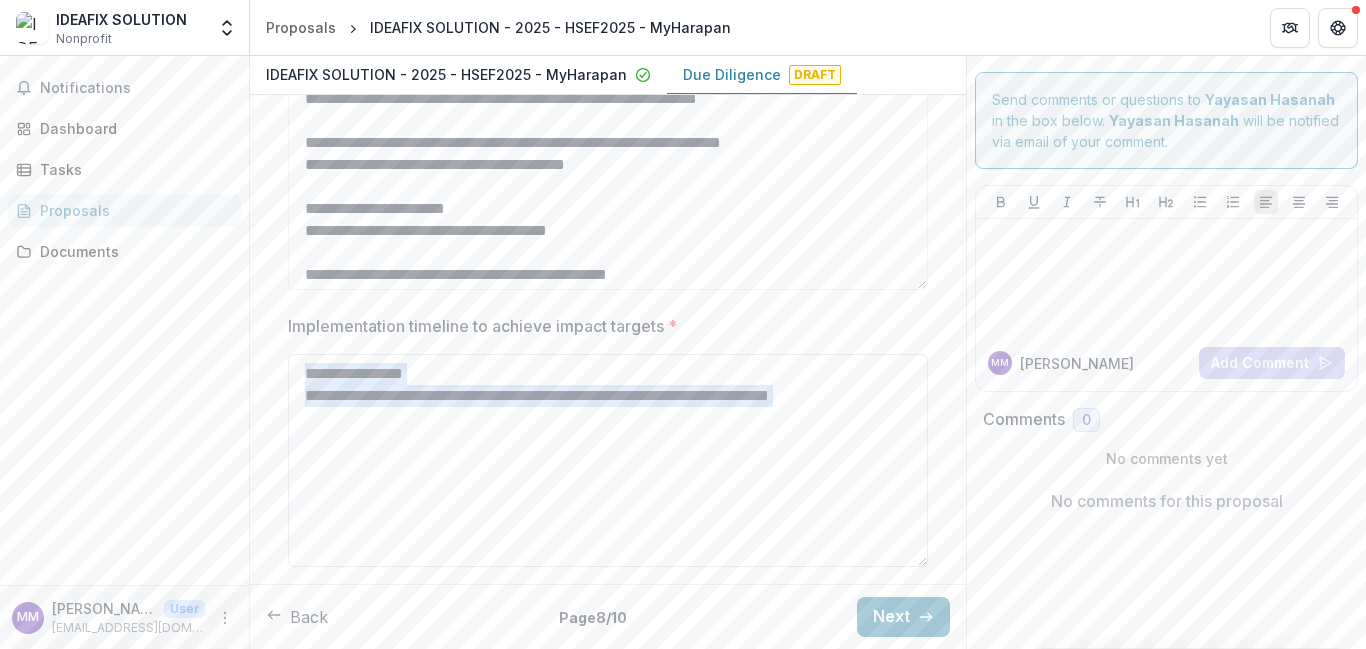 click on "**********" at bounding box center (608, 460) 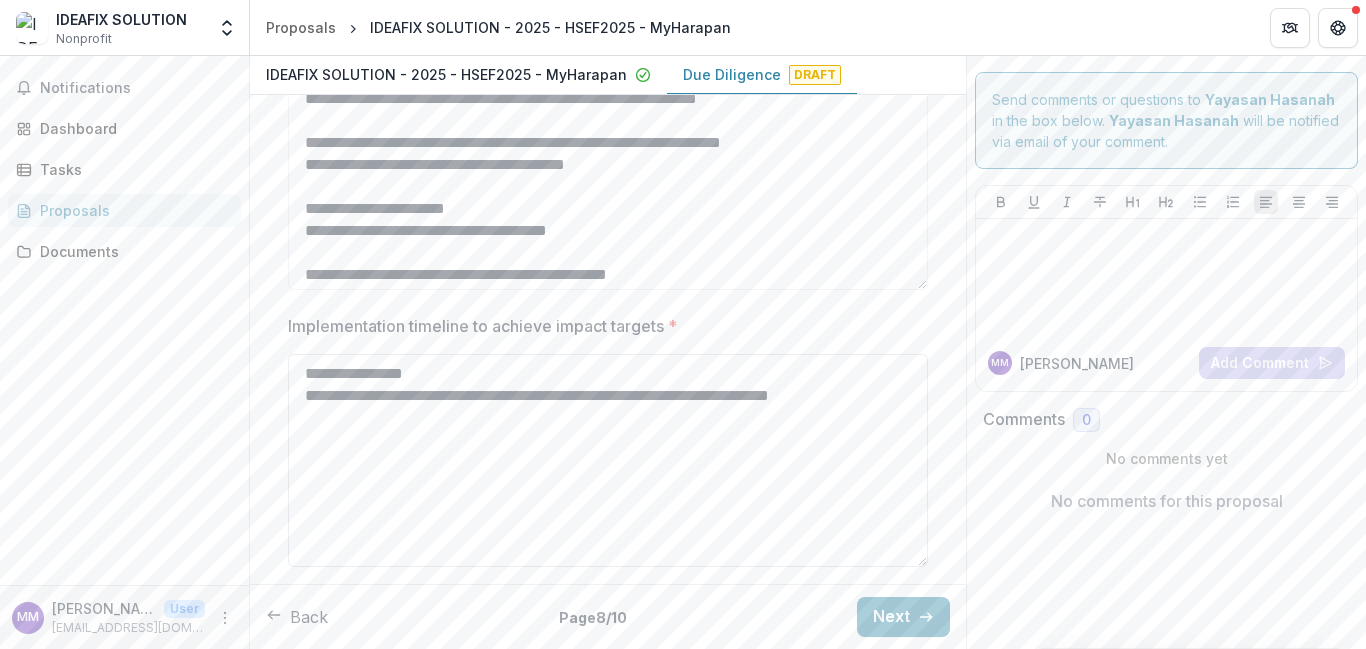 paste on "**********" 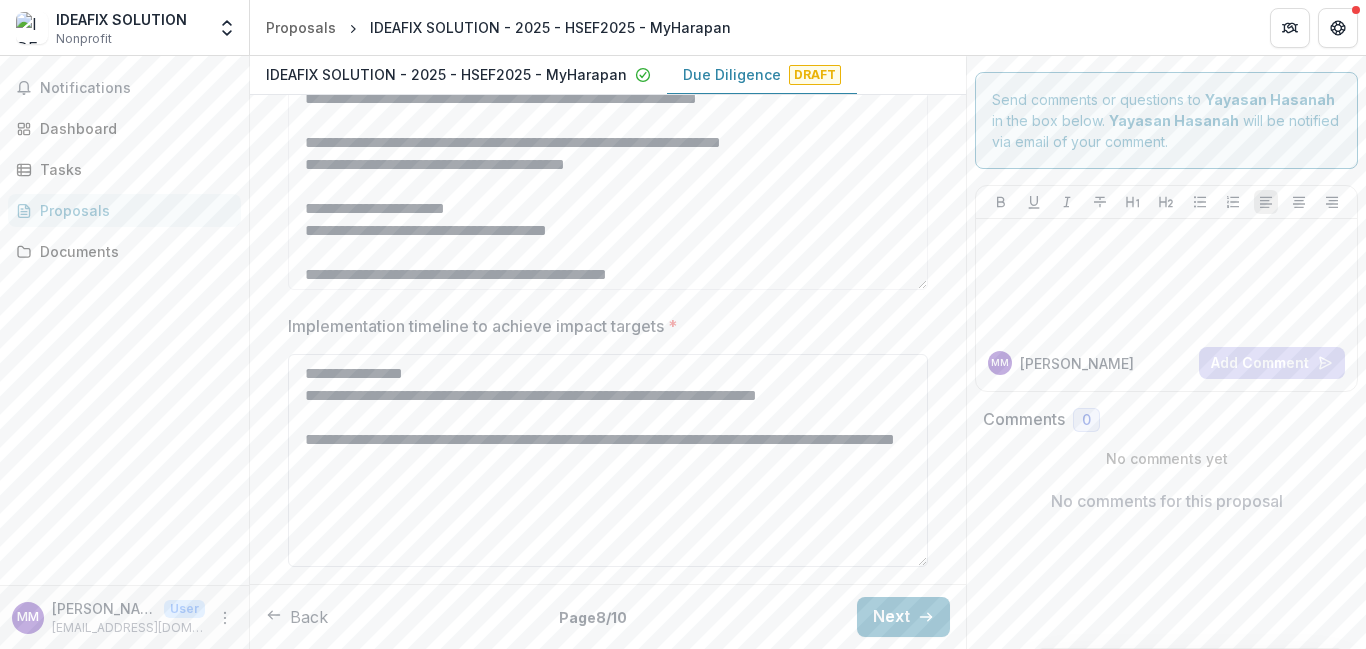 click on "**********" at bounding box center [608, 460] 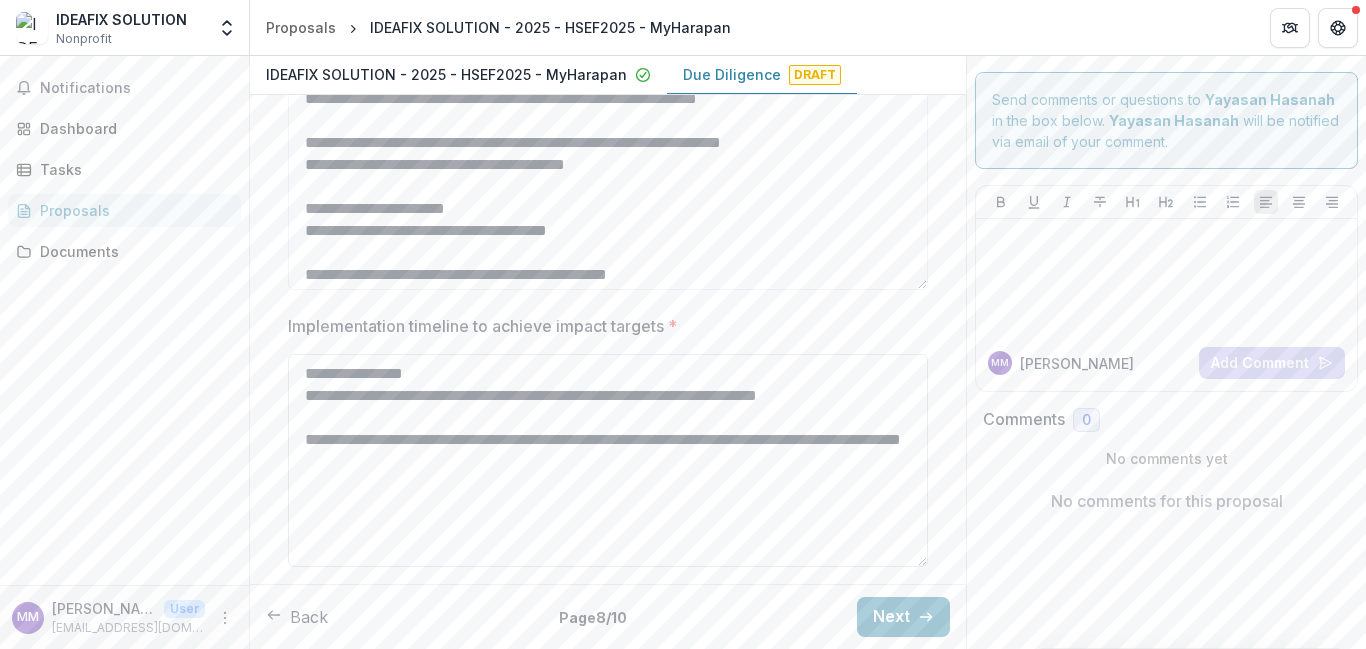 click on "**********" at bounding box center (608, 460) 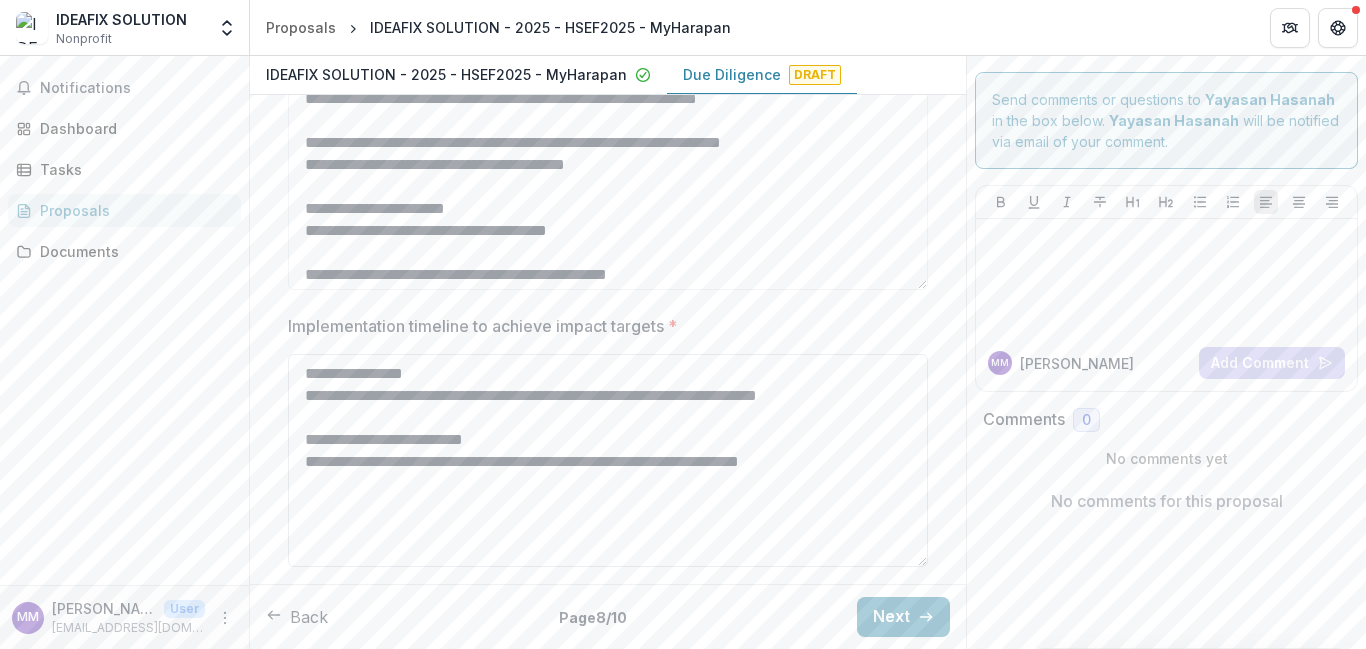 click on "**********" at bounding box center (608, 460) 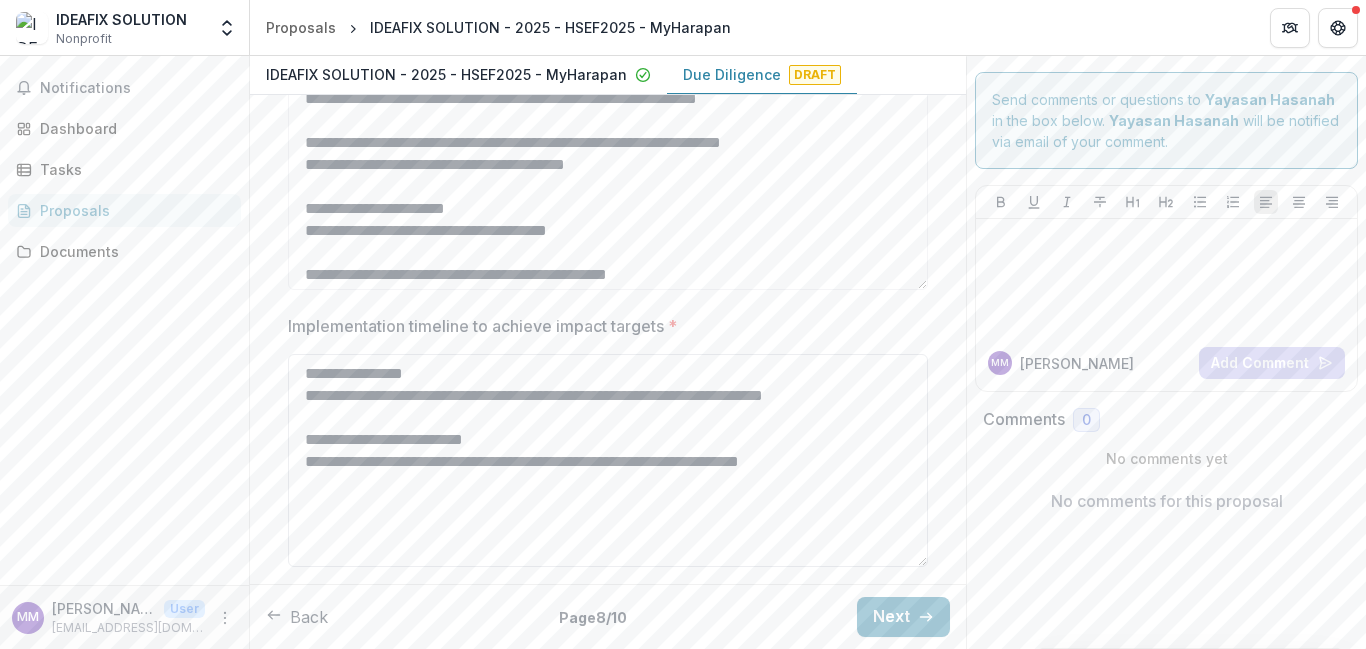 click on "**********" at bounding box center (608, 460) 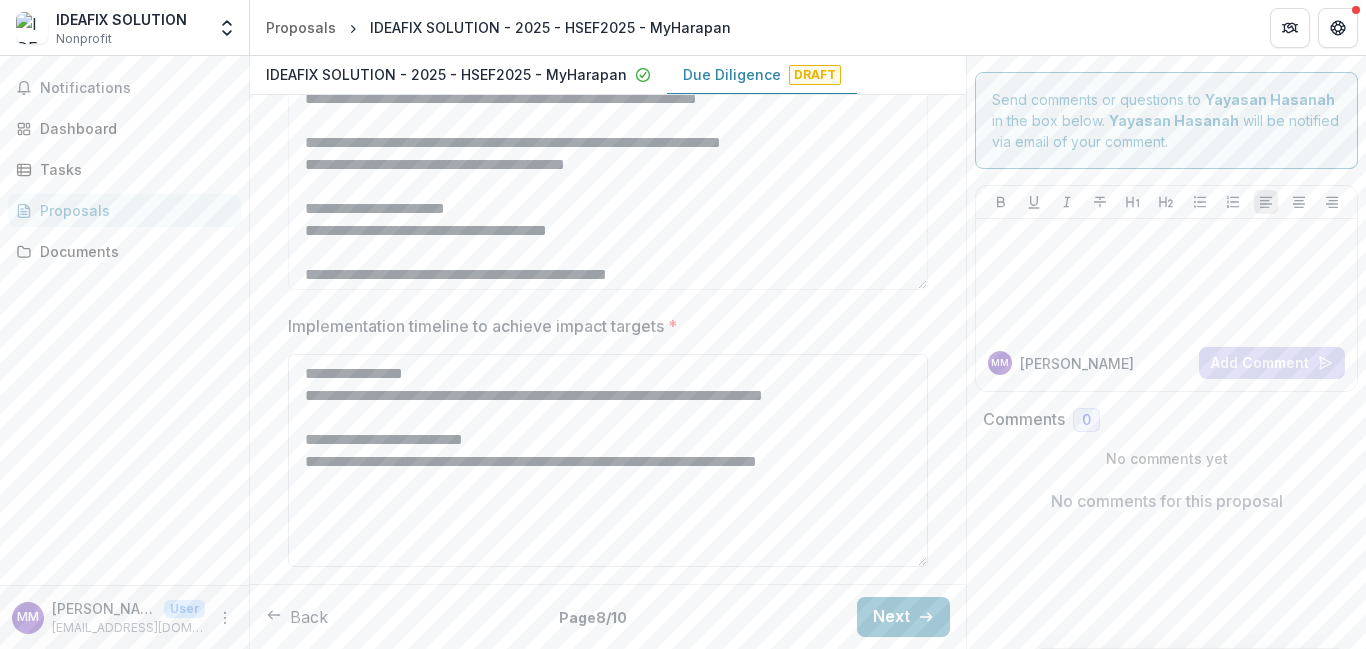 paste on "**********" 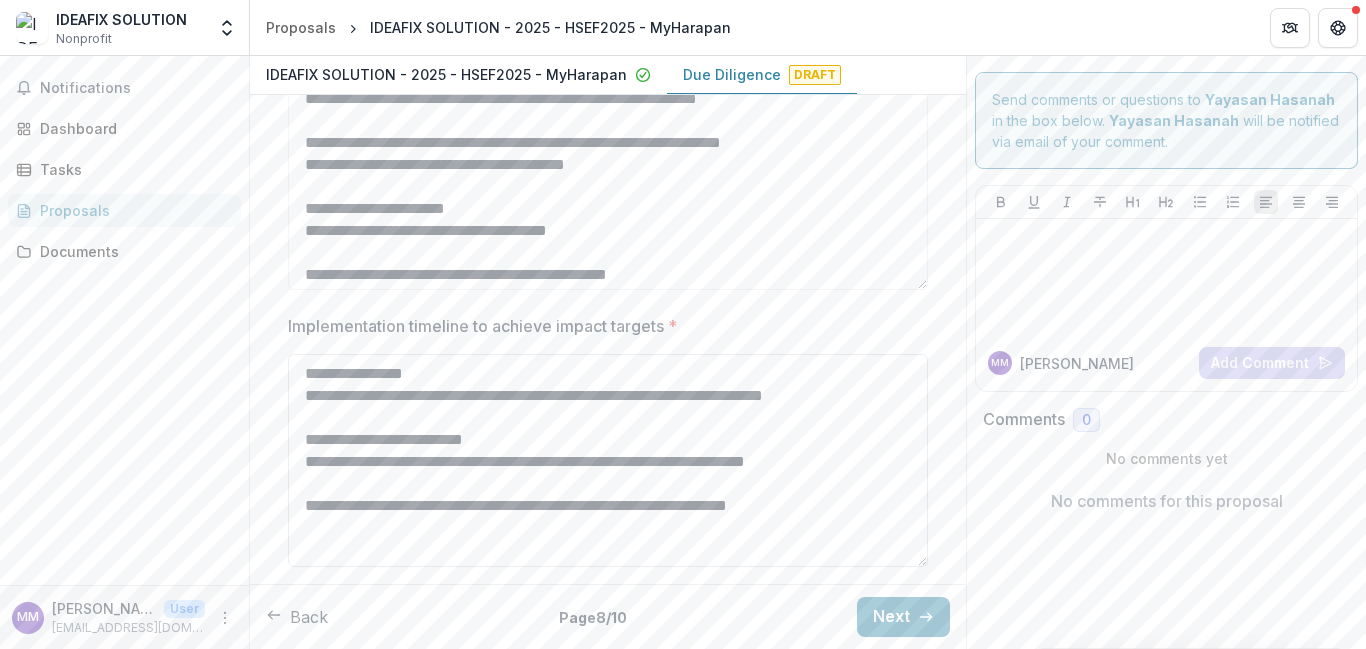 click on "**********" at bounding box center (608, 460) 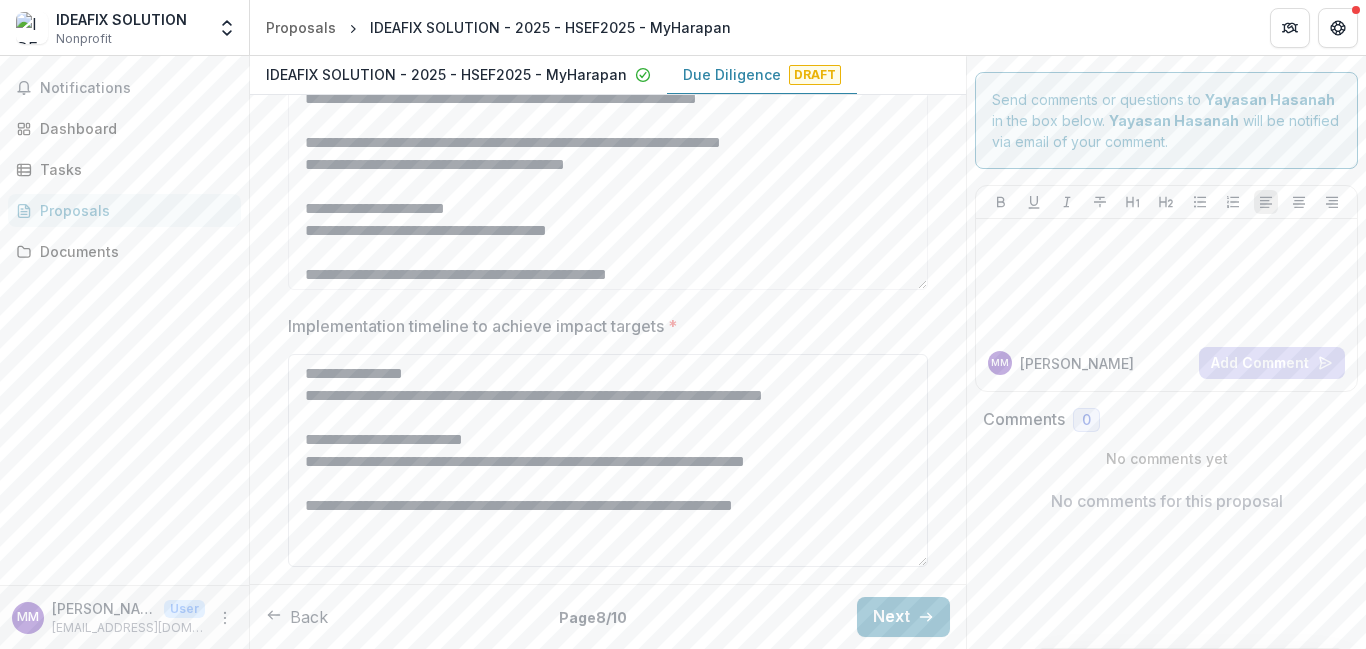 click on "**********" at bounding box center (608, 460) 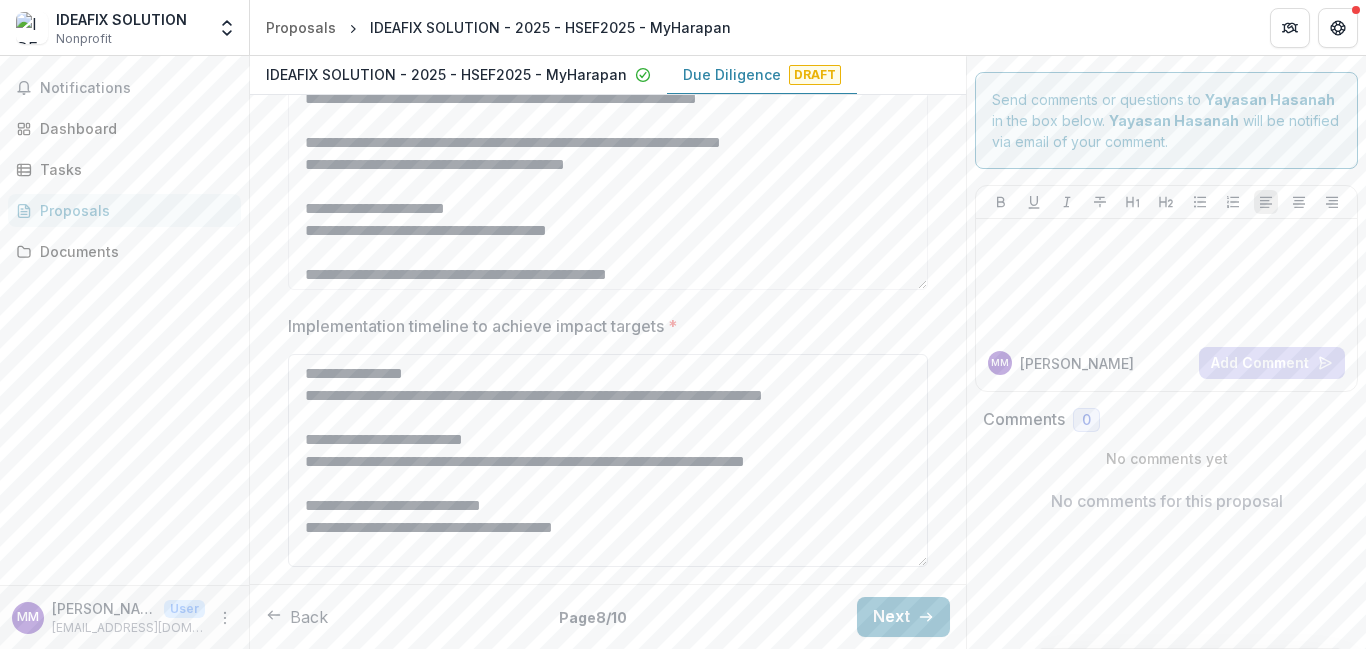 click on "**********" at bounding box center (608, 460) 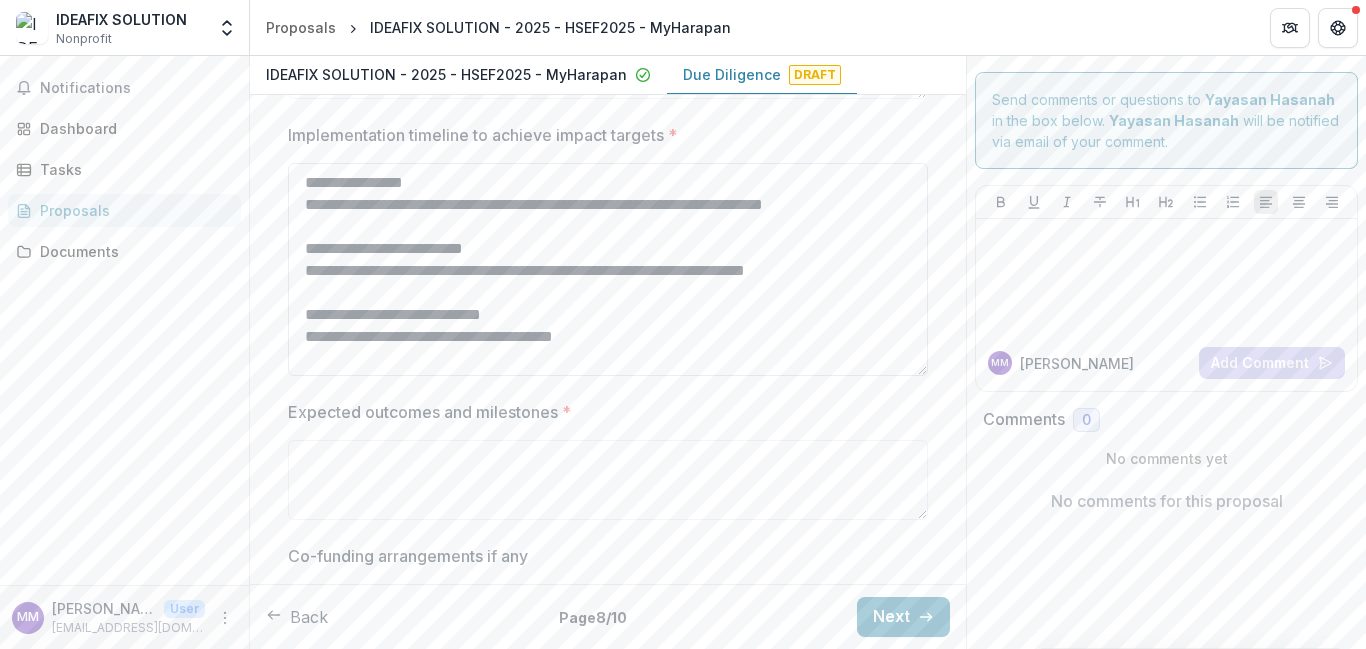 scroll, scrollTop: 817, scrollLeft: 0, axis: vertical 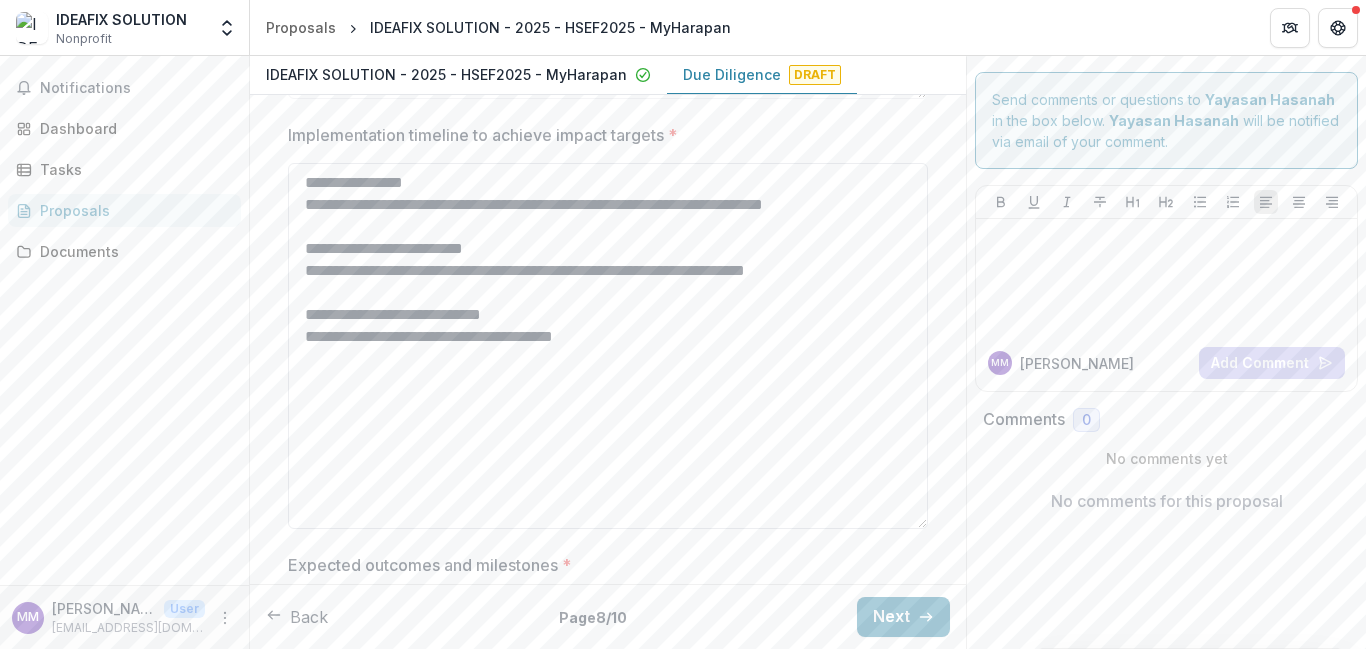 drag, startPoint x: 921, startPoint y: 373, endPoint x: 910, endPoint y: 528, distance: 155.38983 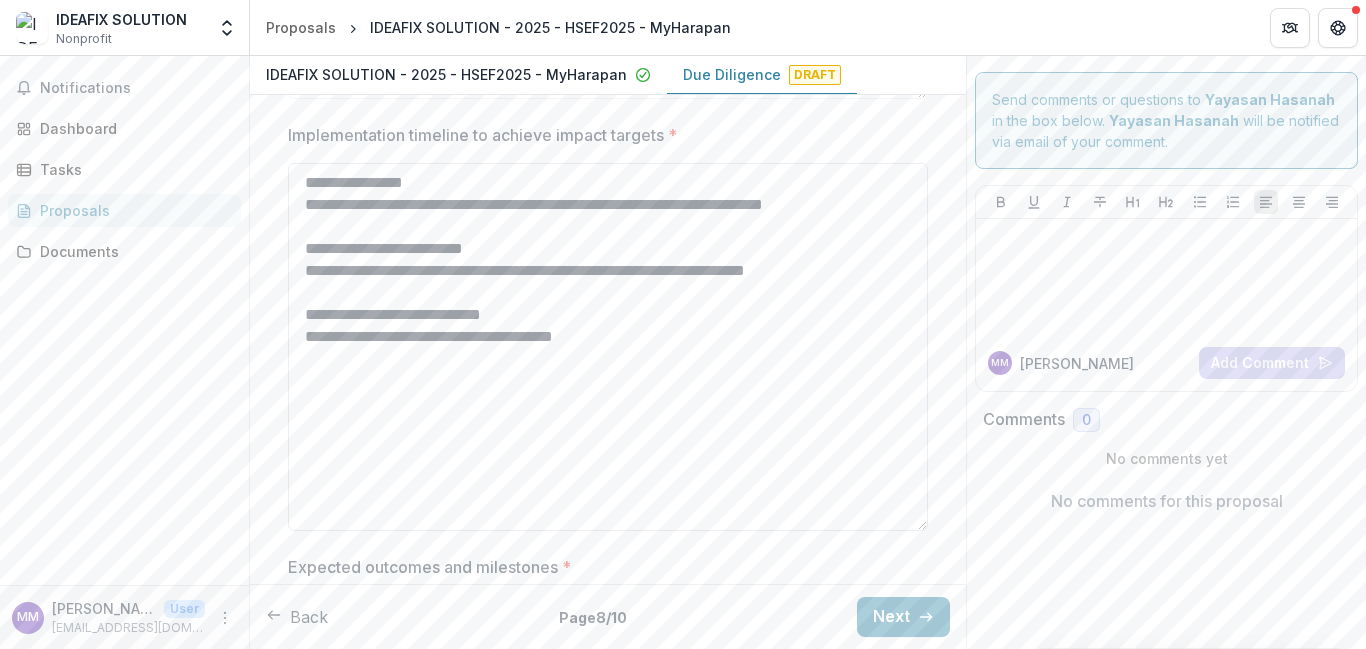click on "**********" at bounding box center (608, 347) 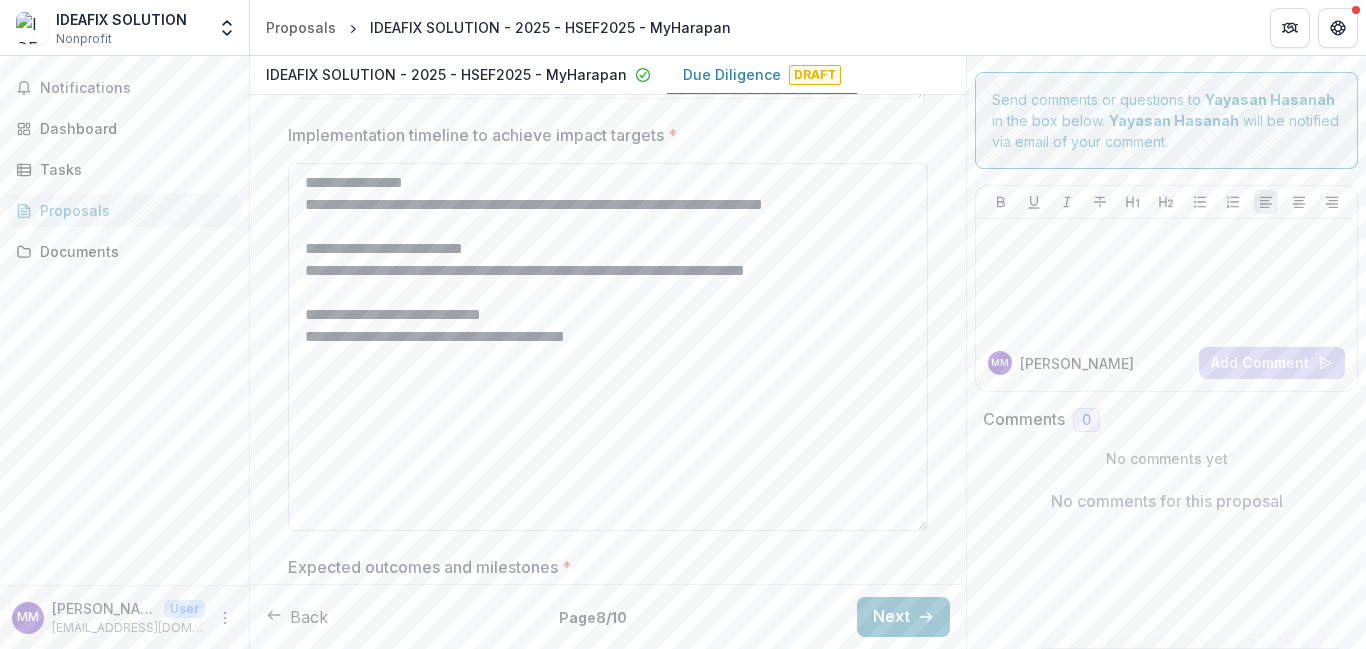 paste on "**********" 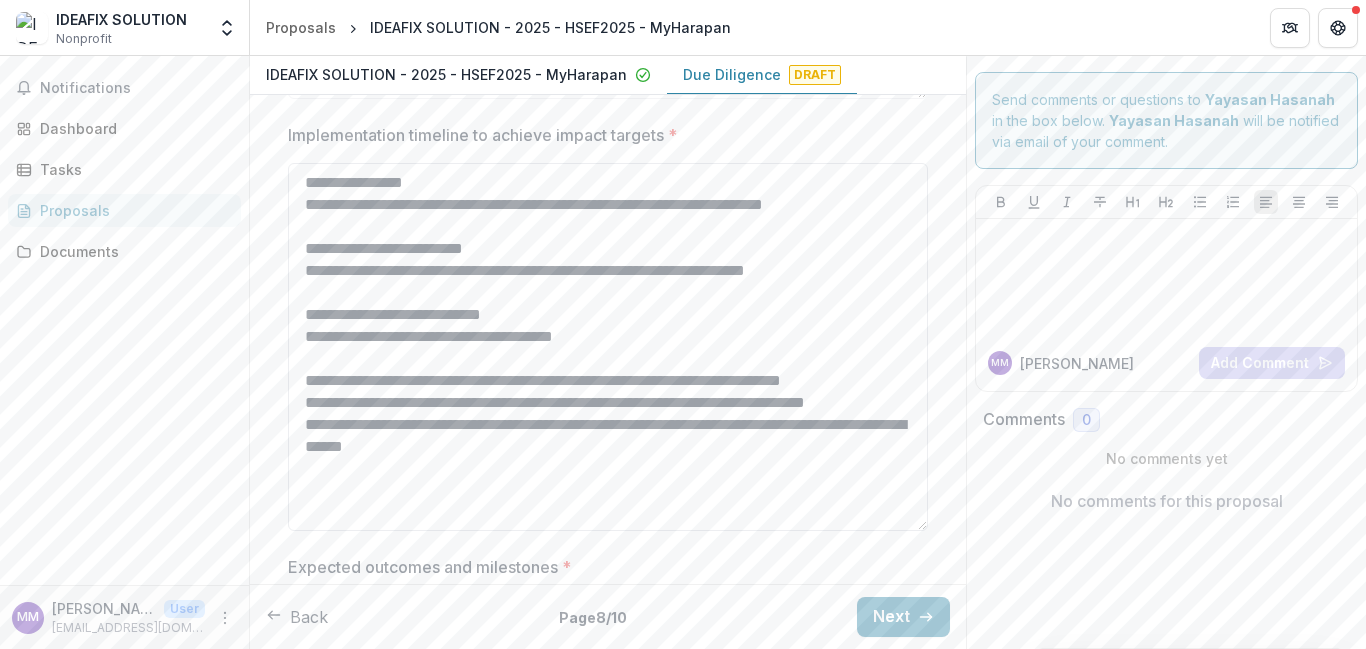 click on "**********" at bounding box center (608, 347) 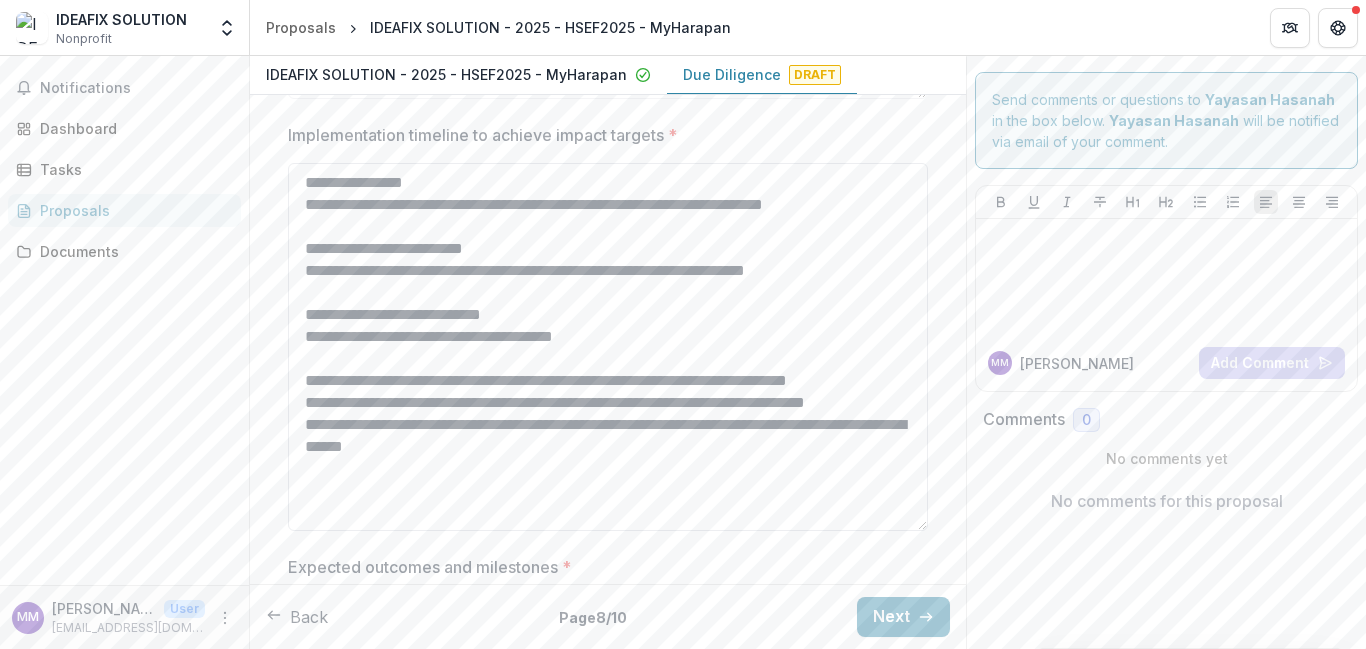 click on "**********" at bounding box center [608, 347] 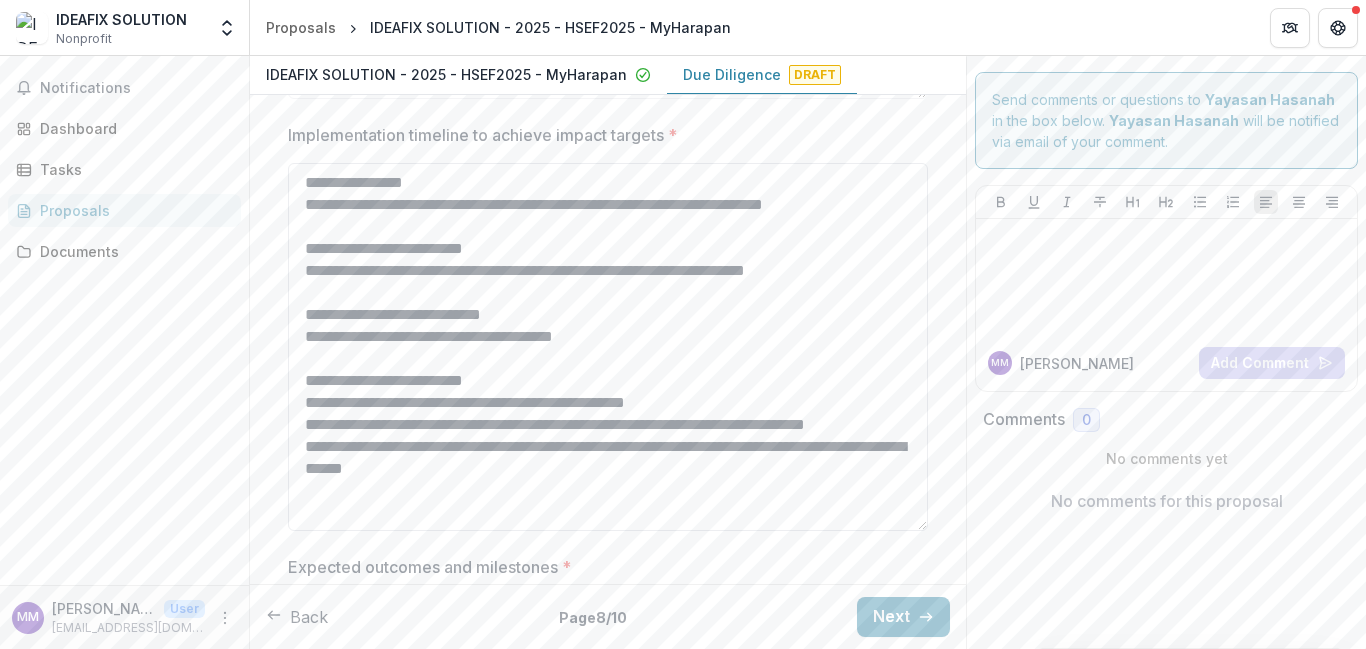 click on "**********" at bounding box center [608, 347] 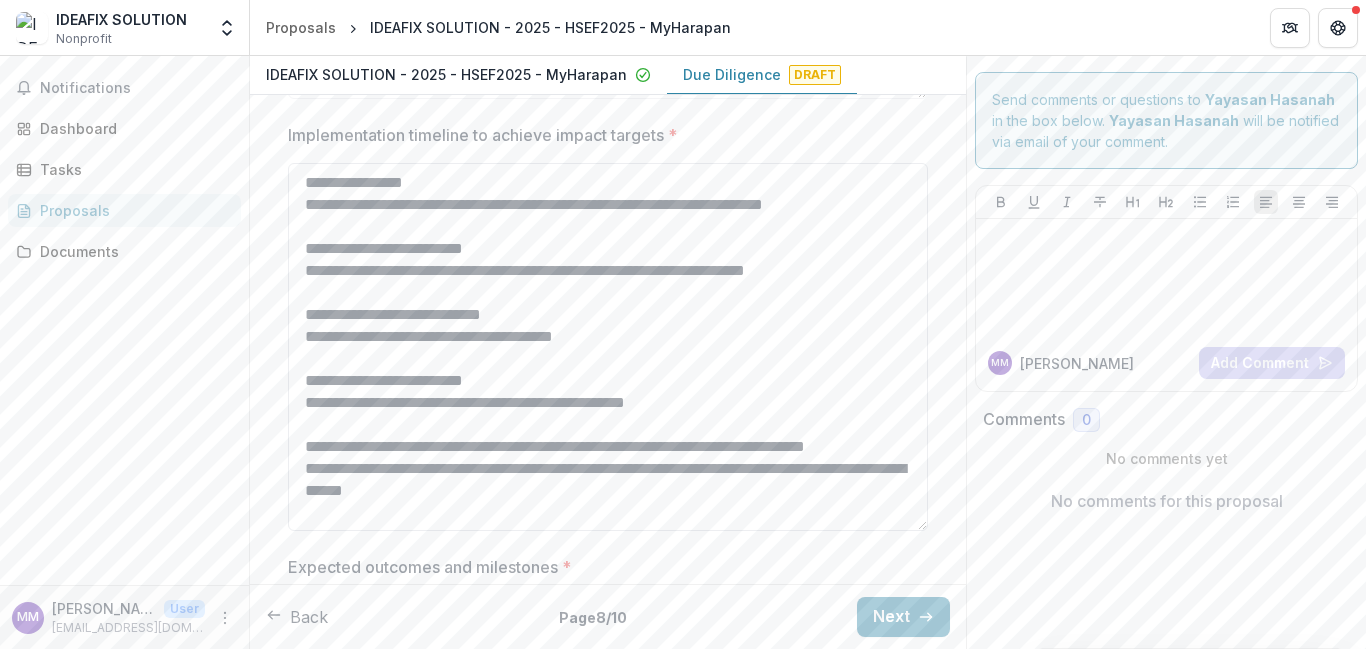 click on "**********" at bounding box center [608, 347] 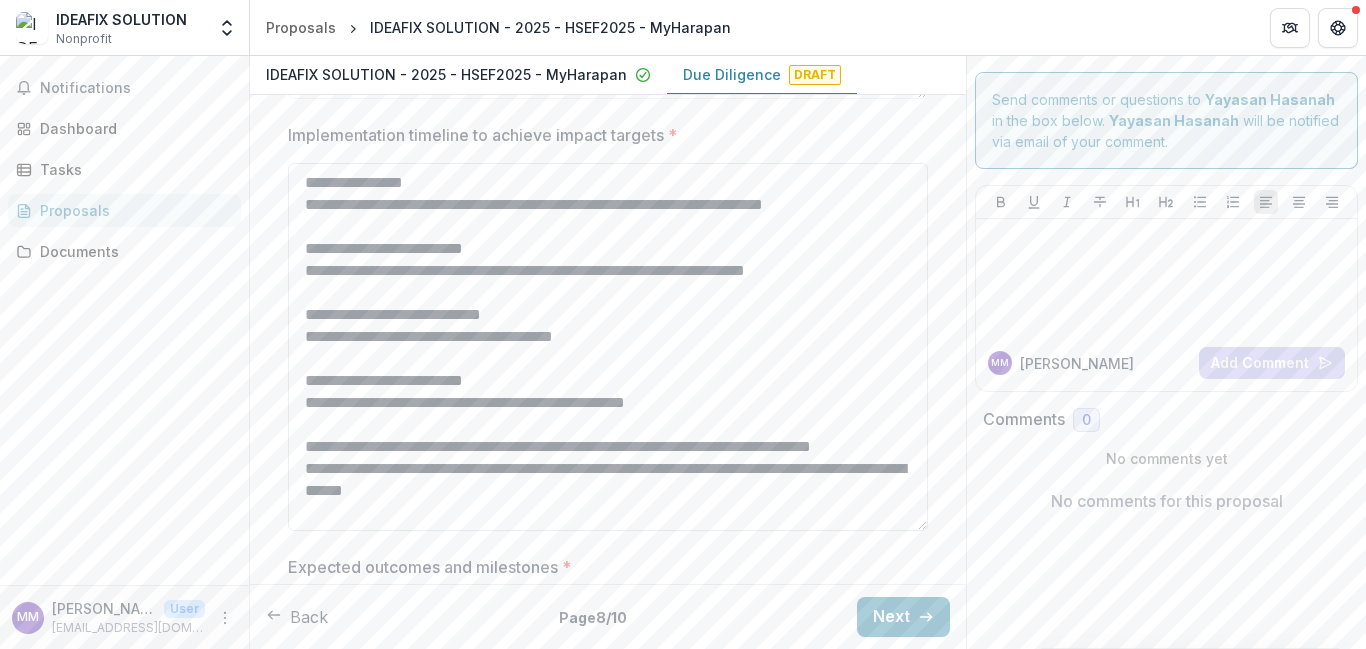 click on "**********" at bounding box center [608, 347] 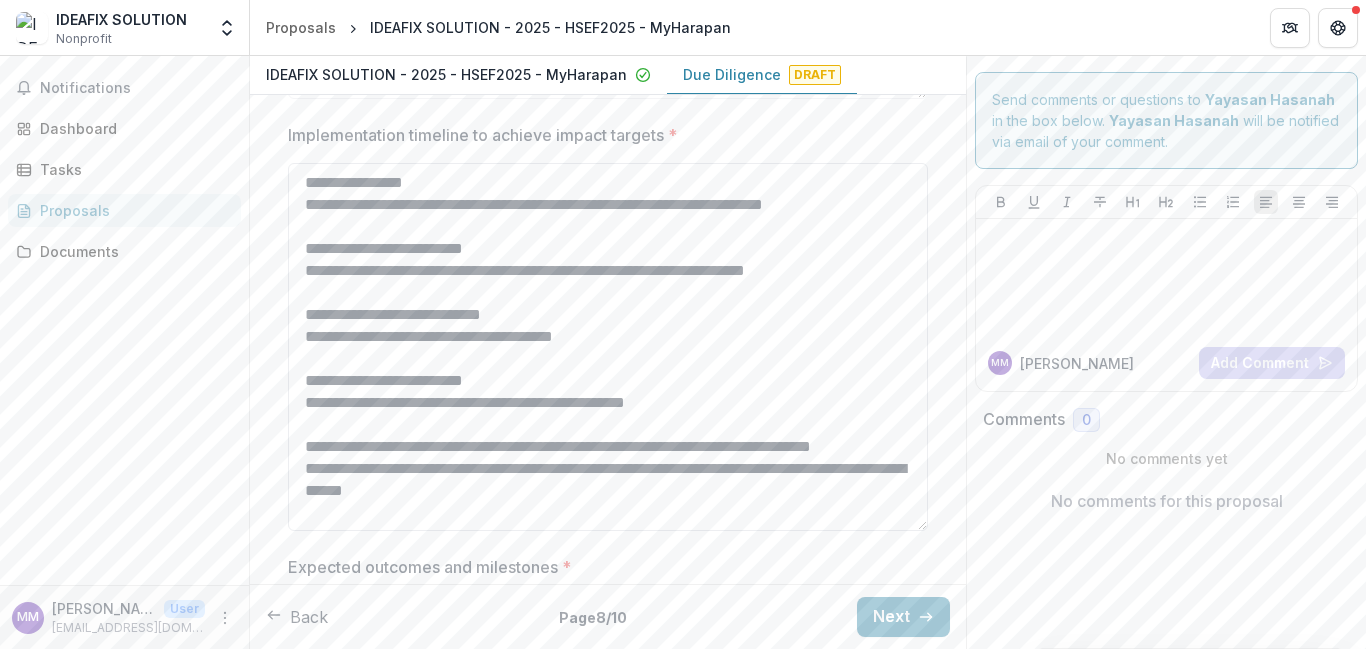 click on "**********" at bounding box center [608, 347] 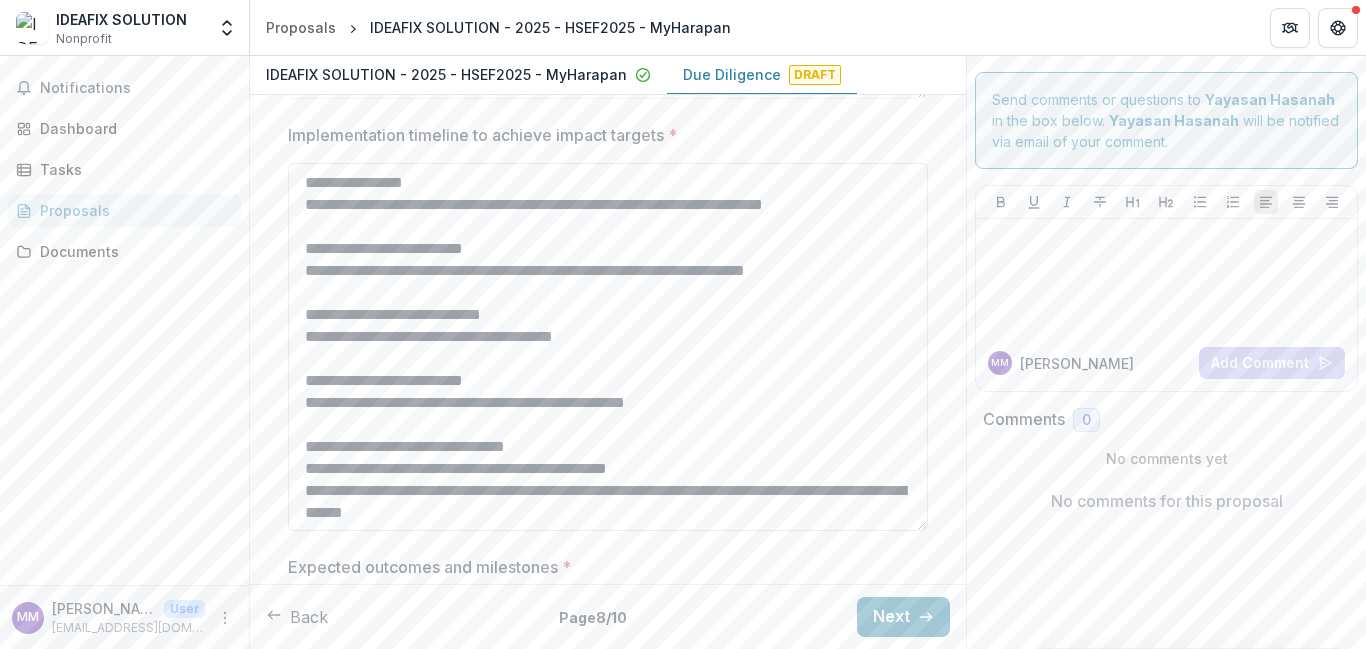 click on "**********" at bounding box center (608, 347) 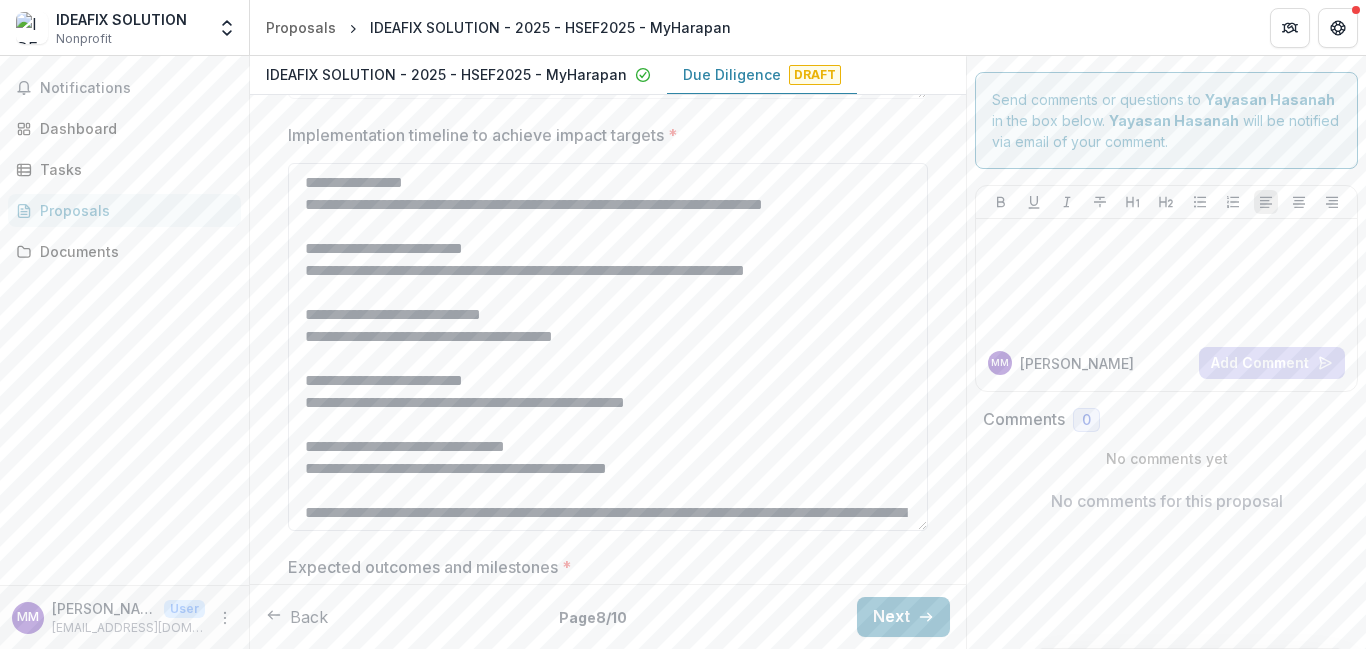 scroll, scrollTop: 24, scrollLeft: 0, axis: vertical 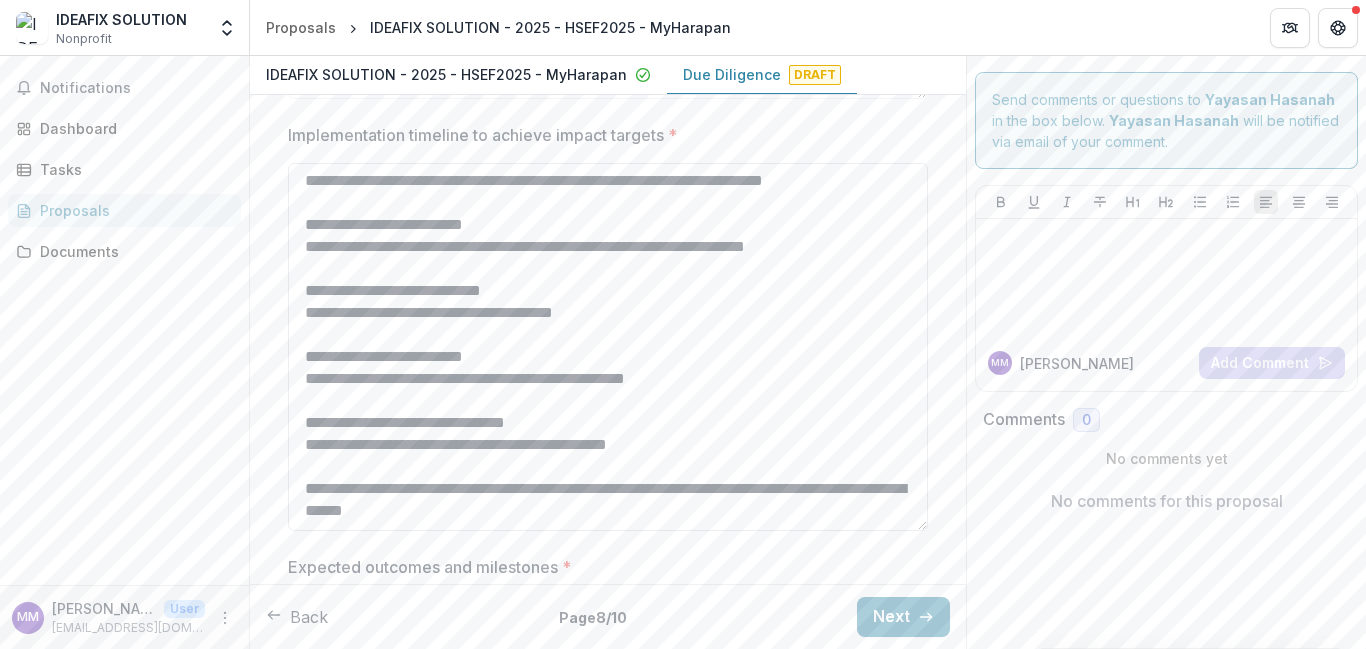 click on "**********" at bounding box center [608, 347] 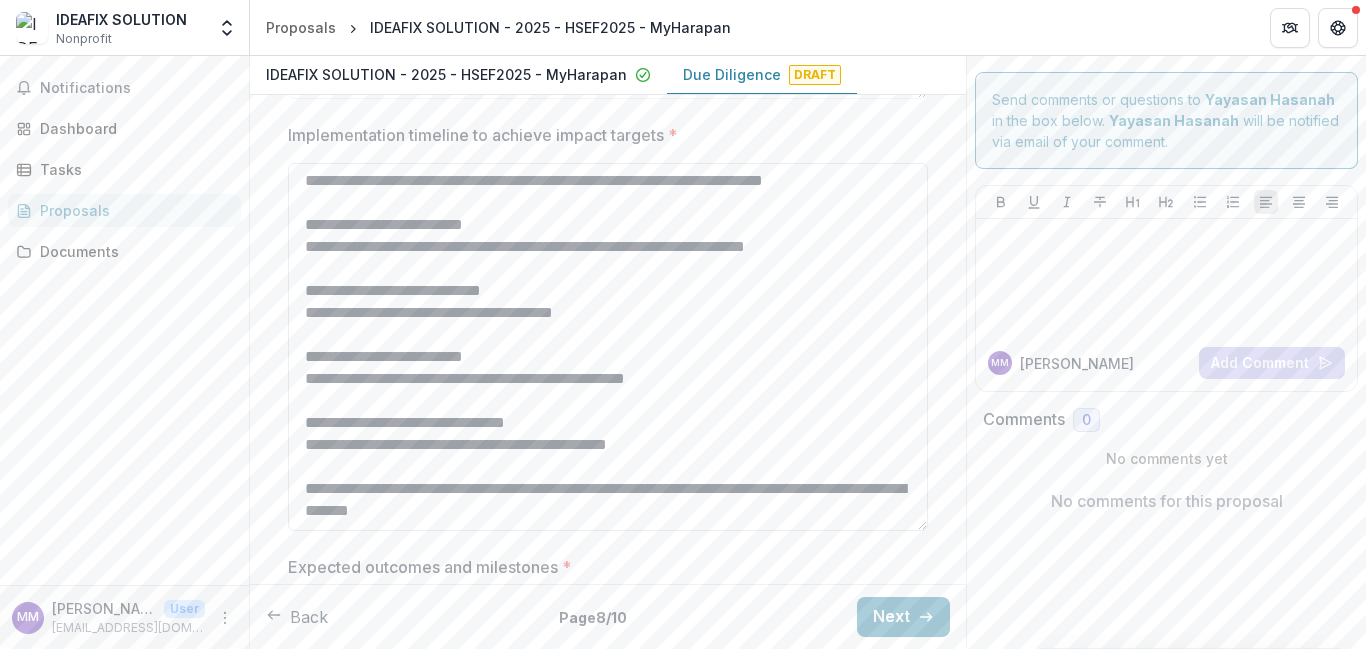 click on "**********" at bounding box center (608, 347) 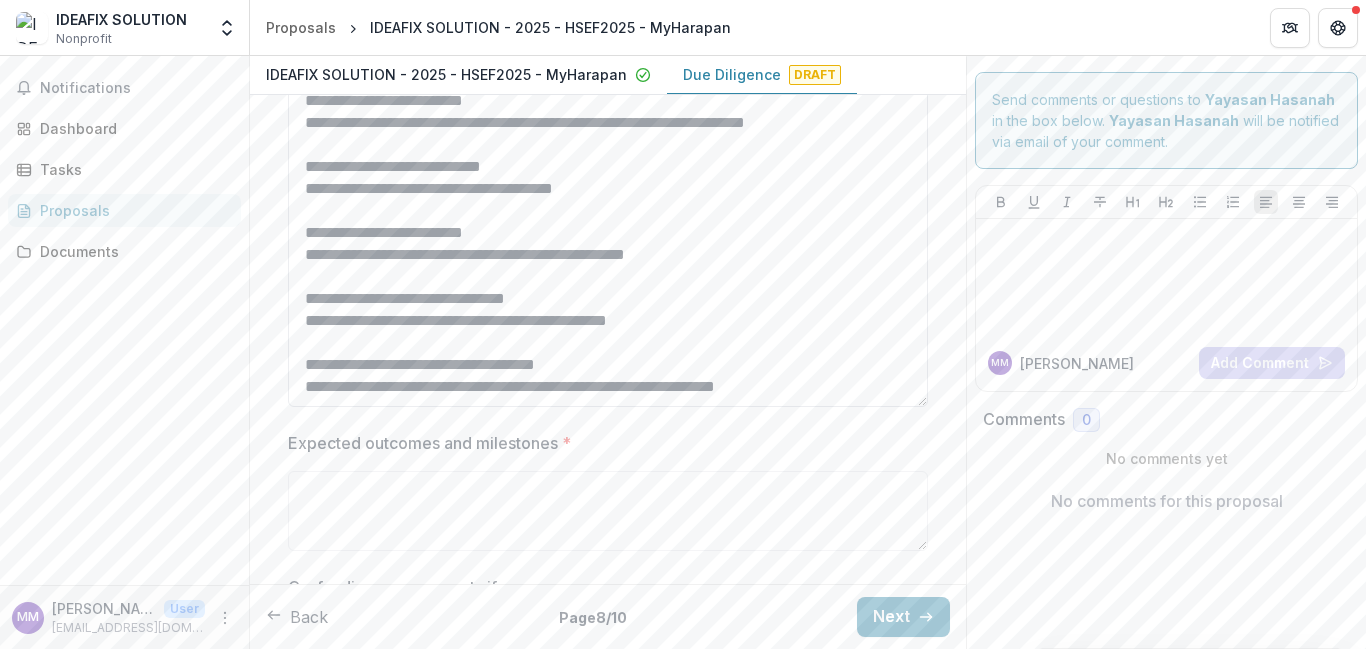 scroll, scrollTop: 909, scrollLeft: 0, axis: vertical 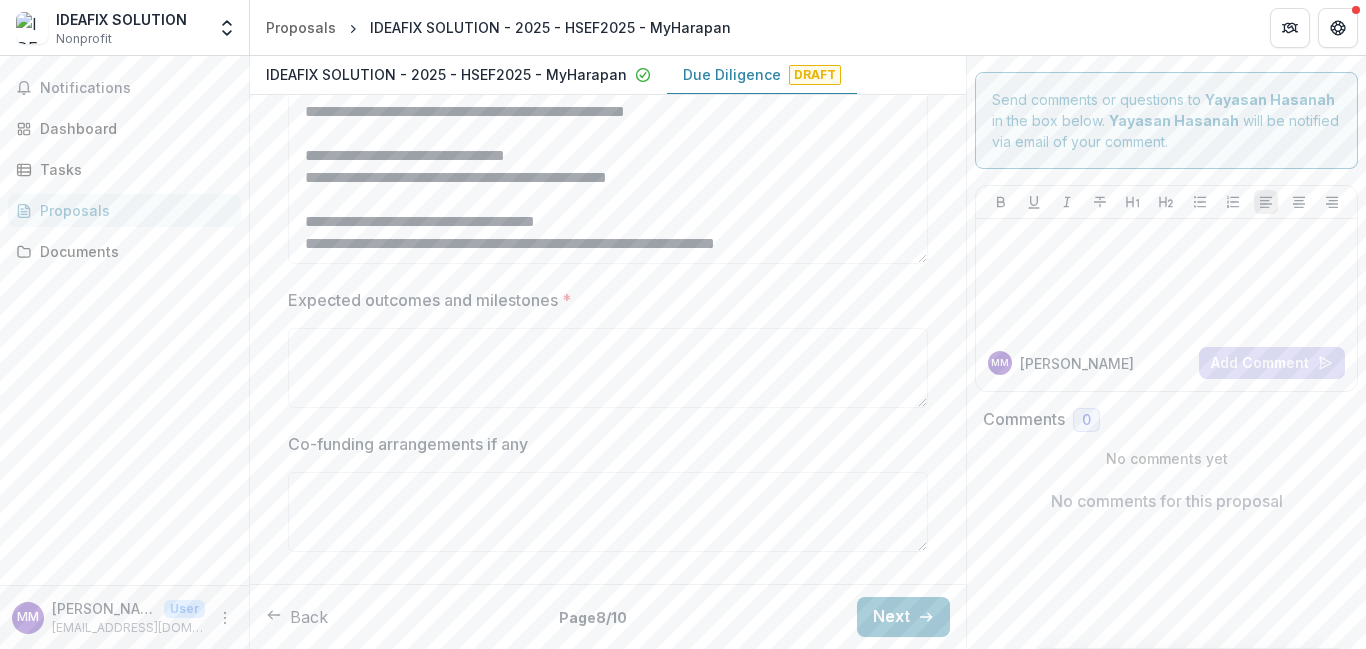 type on "**********" 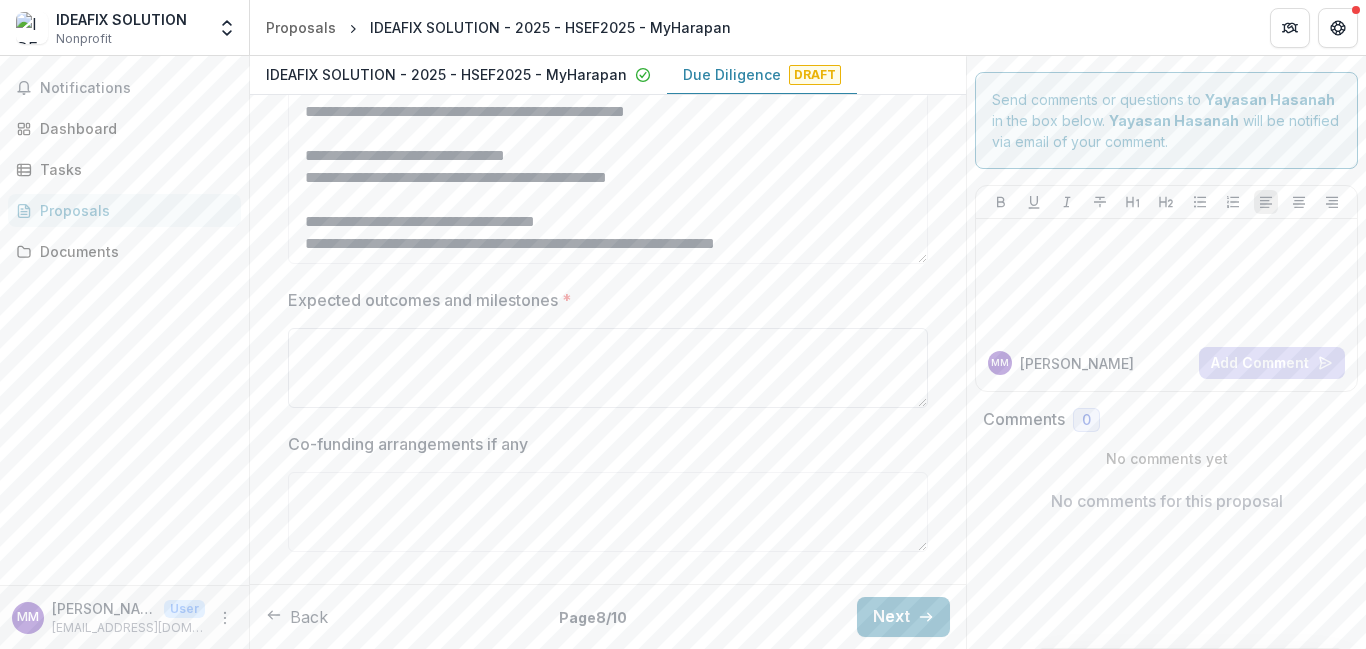 click on "Expected outcomes and milestones  *" at bounding box center [608, 368] 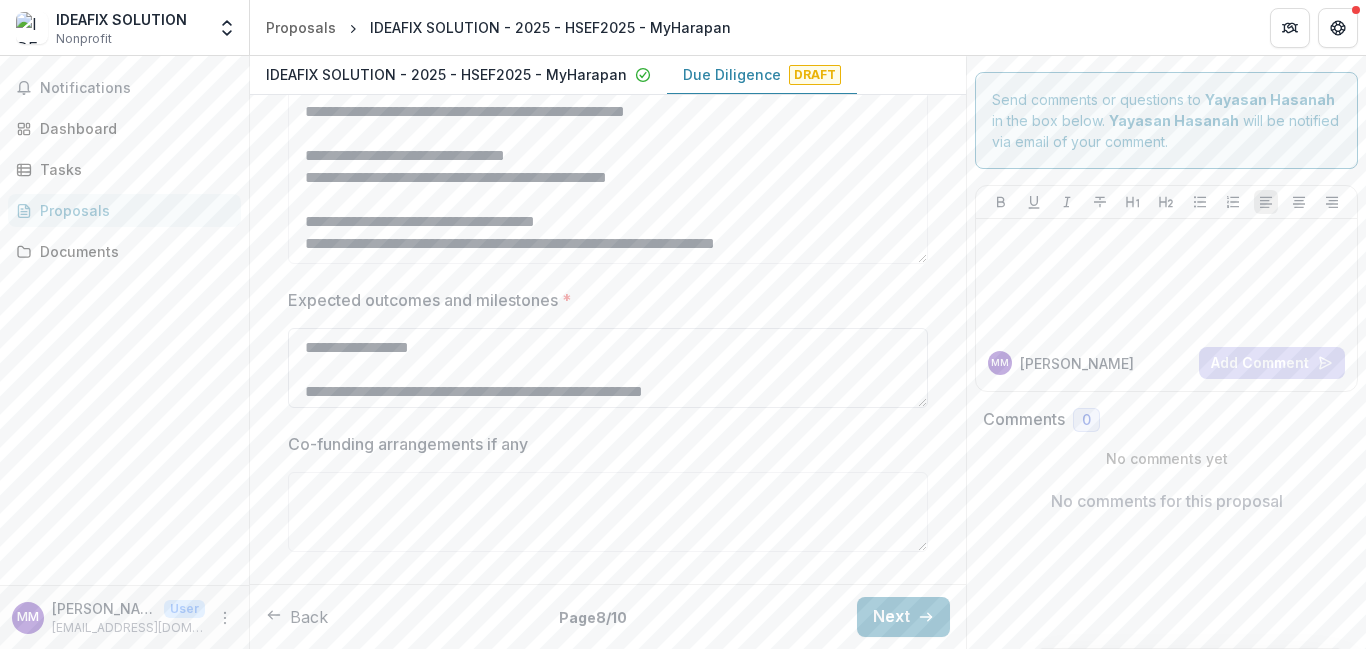scroll, scrollTop: 216, scrollLeft: 0, axis: vertical 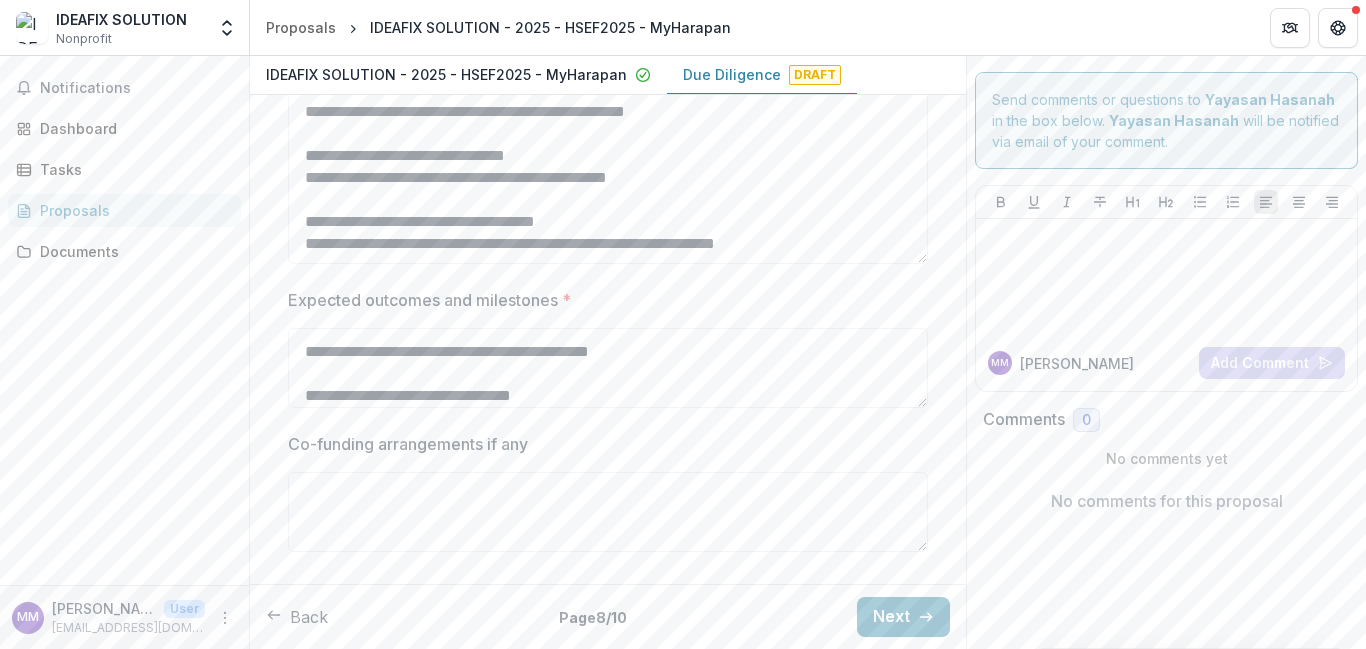 click on "**********" at bounding box center (608, 352) 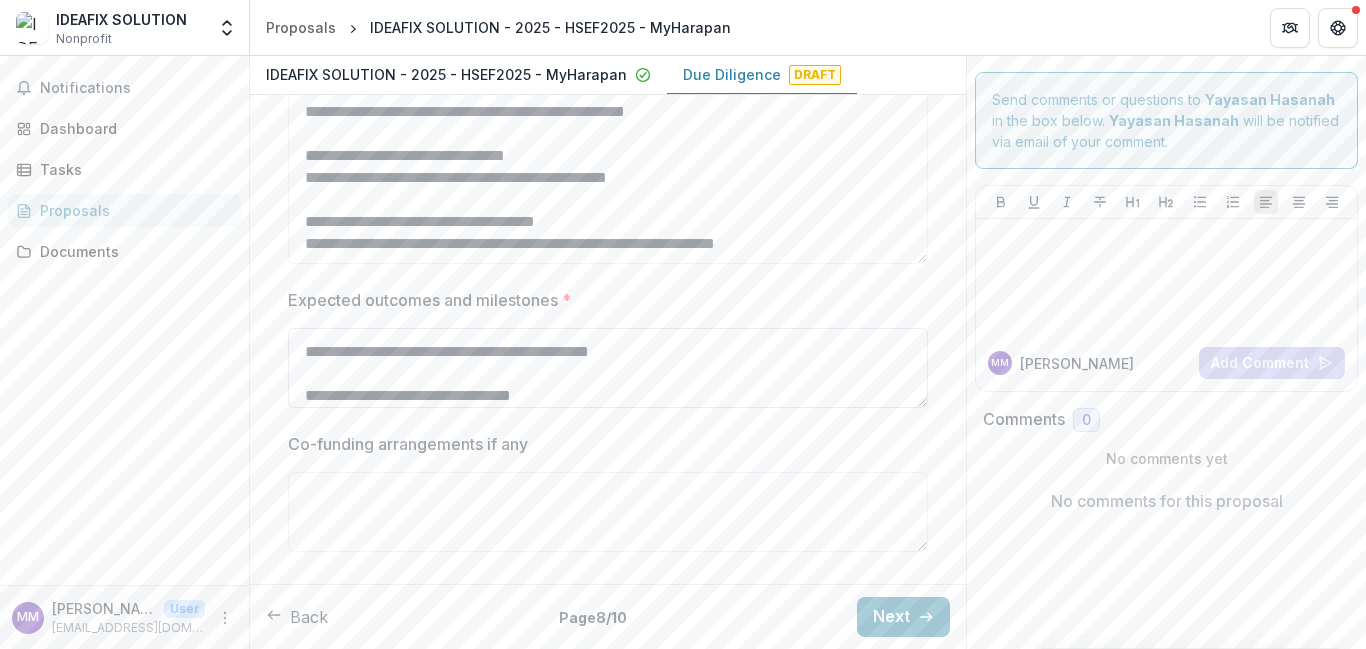 click on "**********" at bounding box center [608, 368] 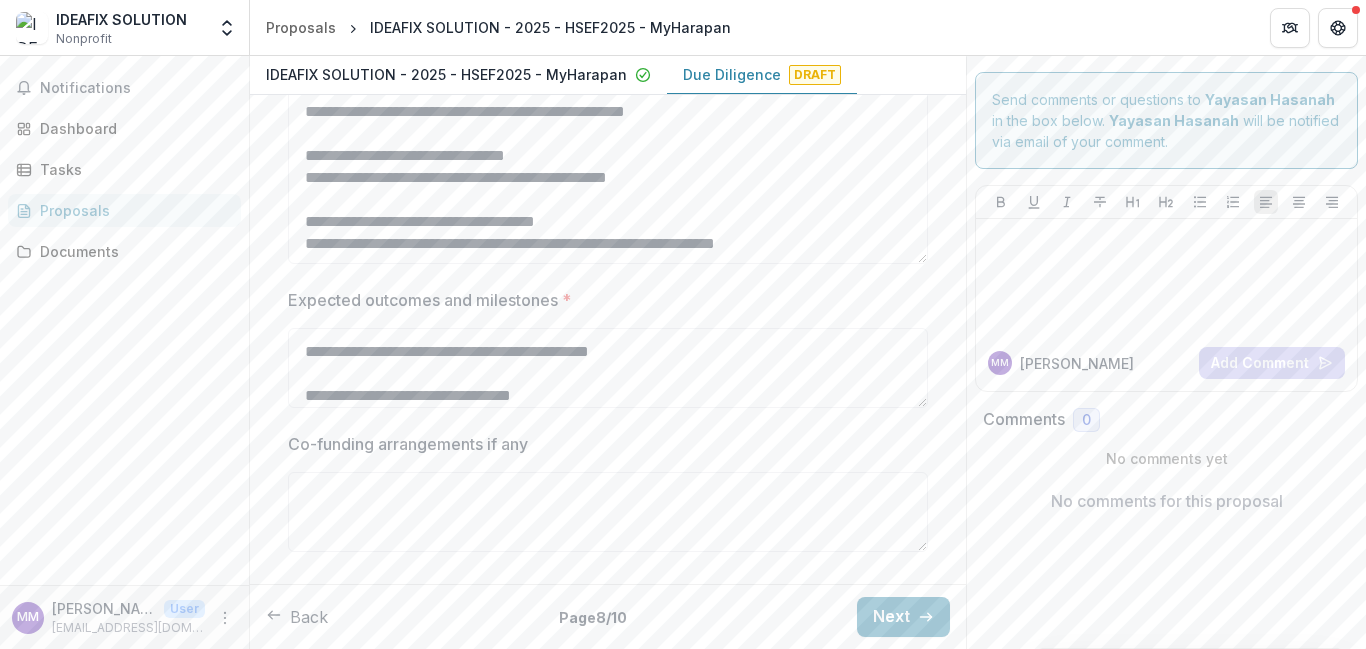 drag, startPoint x: 917, startPoint y: 405, endPoint x: 919, endPoint y: 552, distance: 147.01361 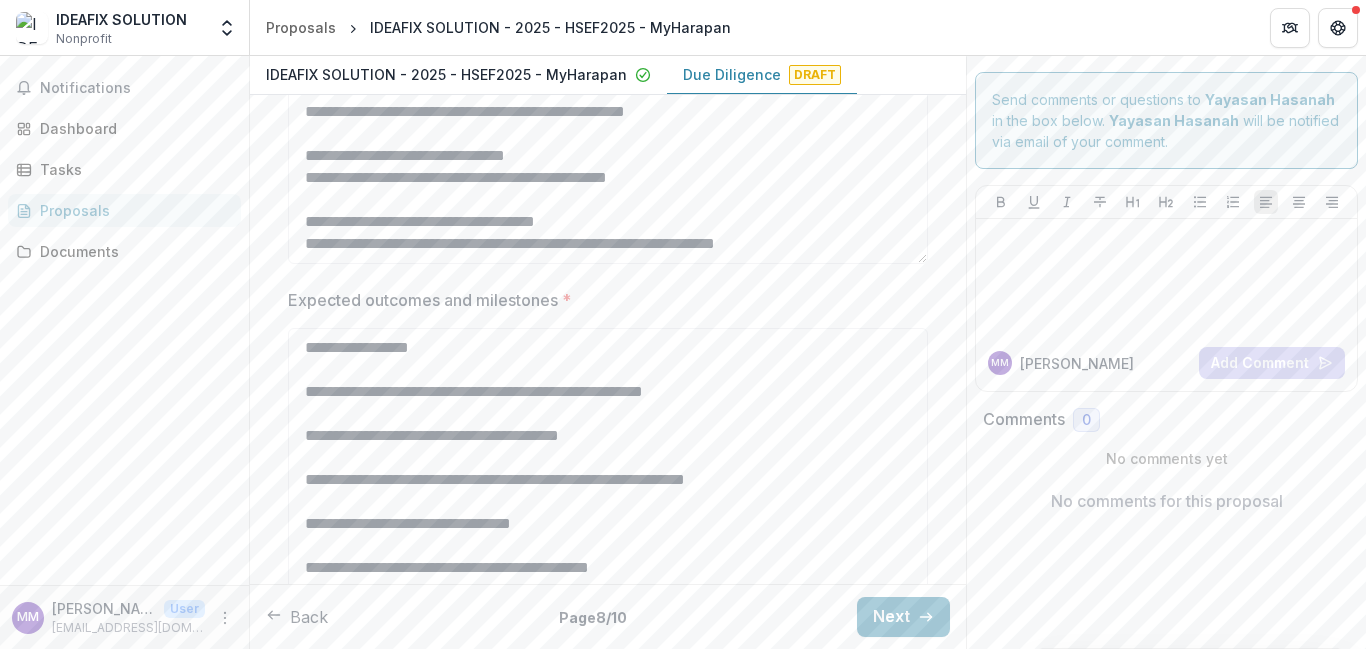 scroll, scrollTop: 0, scrollLeft: 0, axis: both 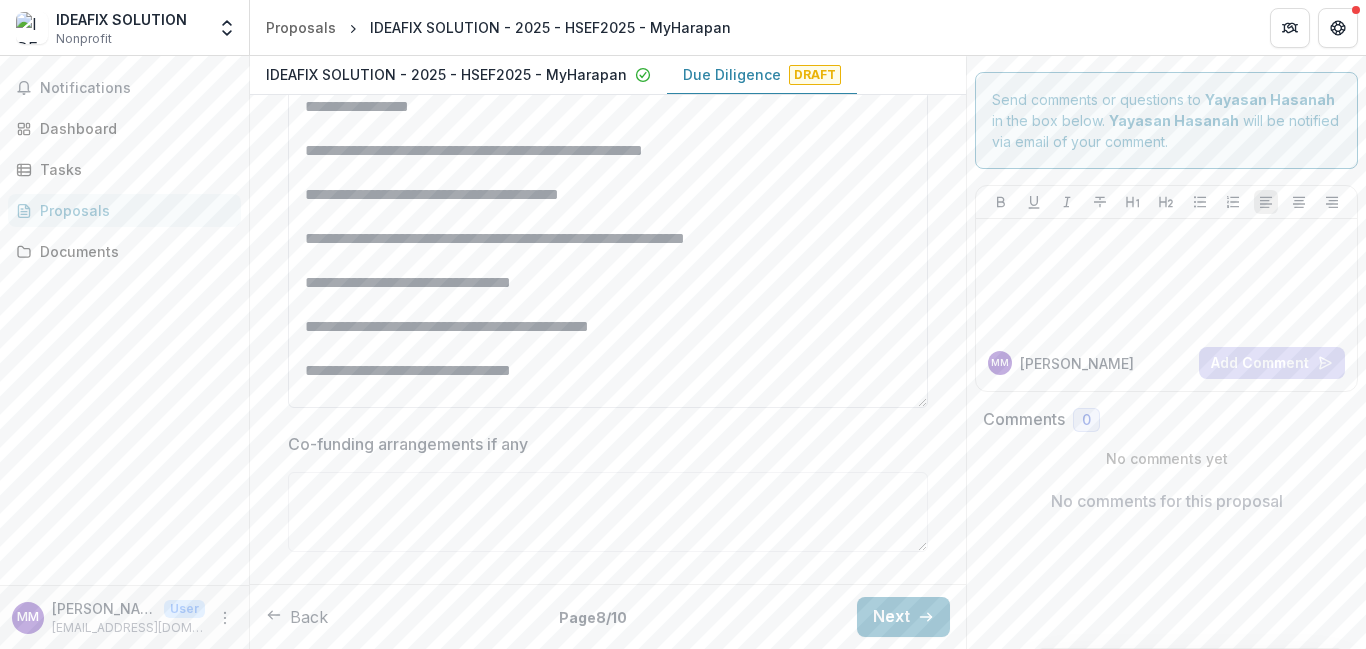click on "**********" at bounding box center [608, 247] 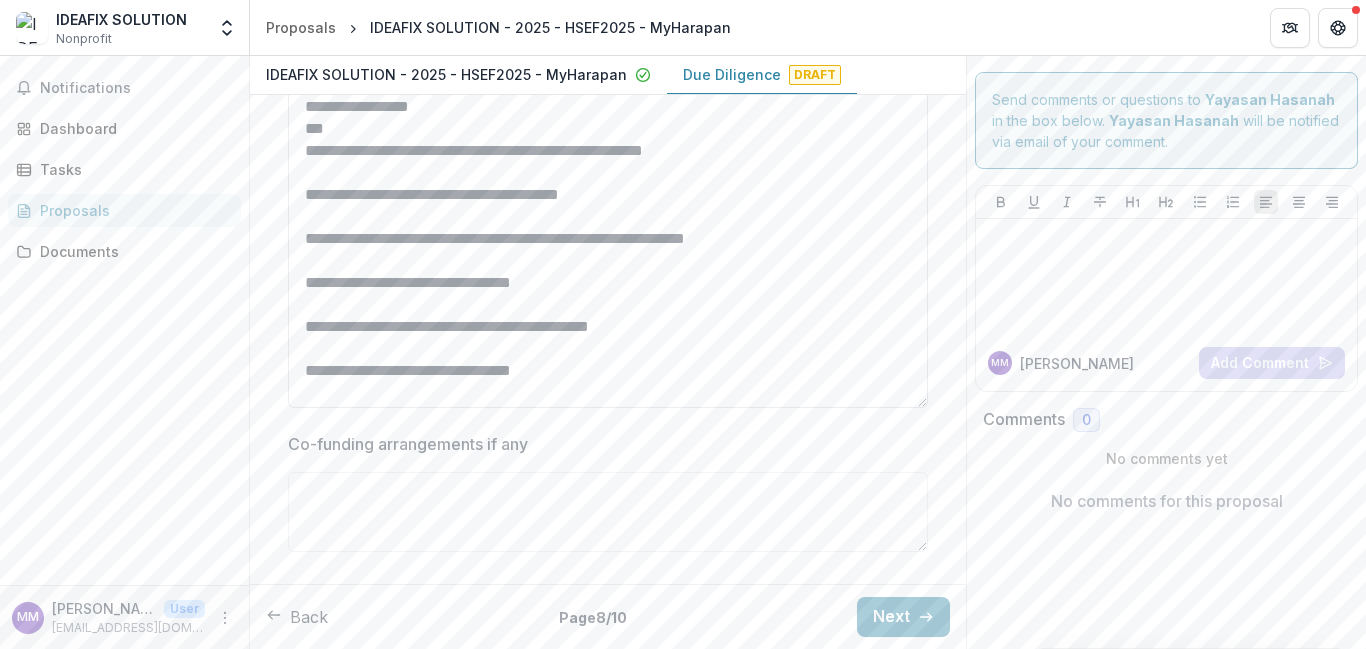 click on "**********" at bounding box center [608, 247] 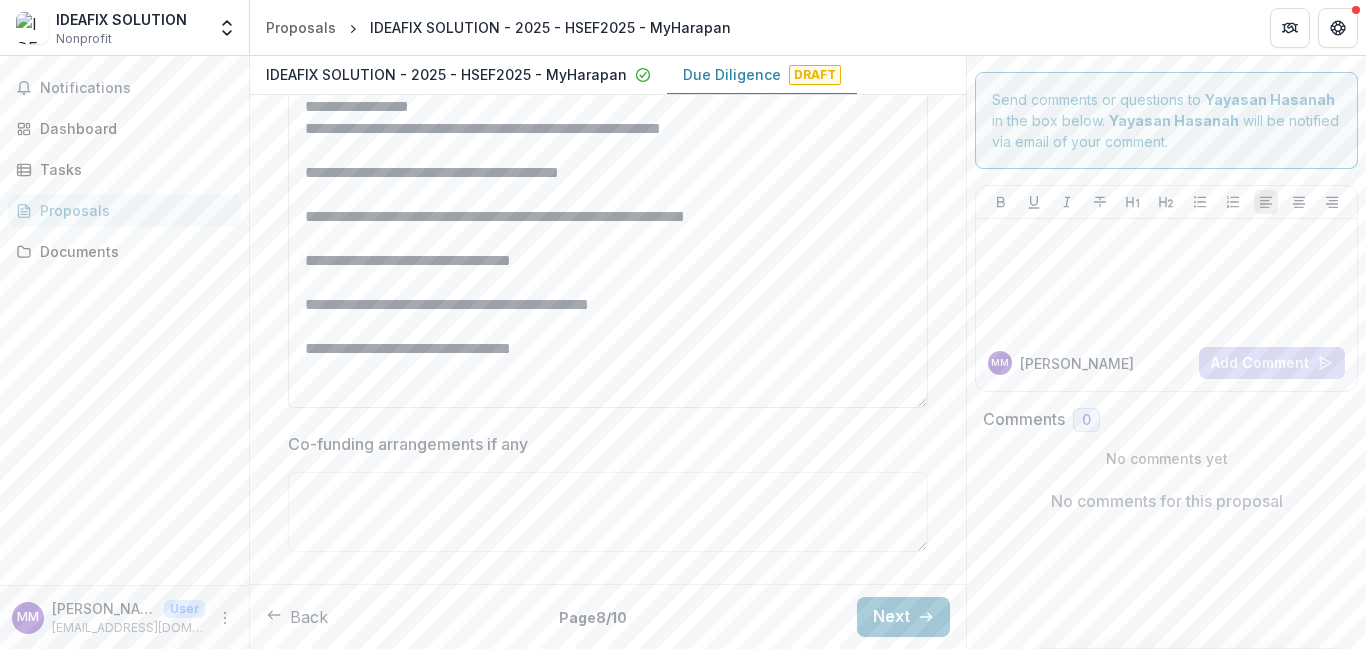 click on "**********" at bounding box center [608, 247] 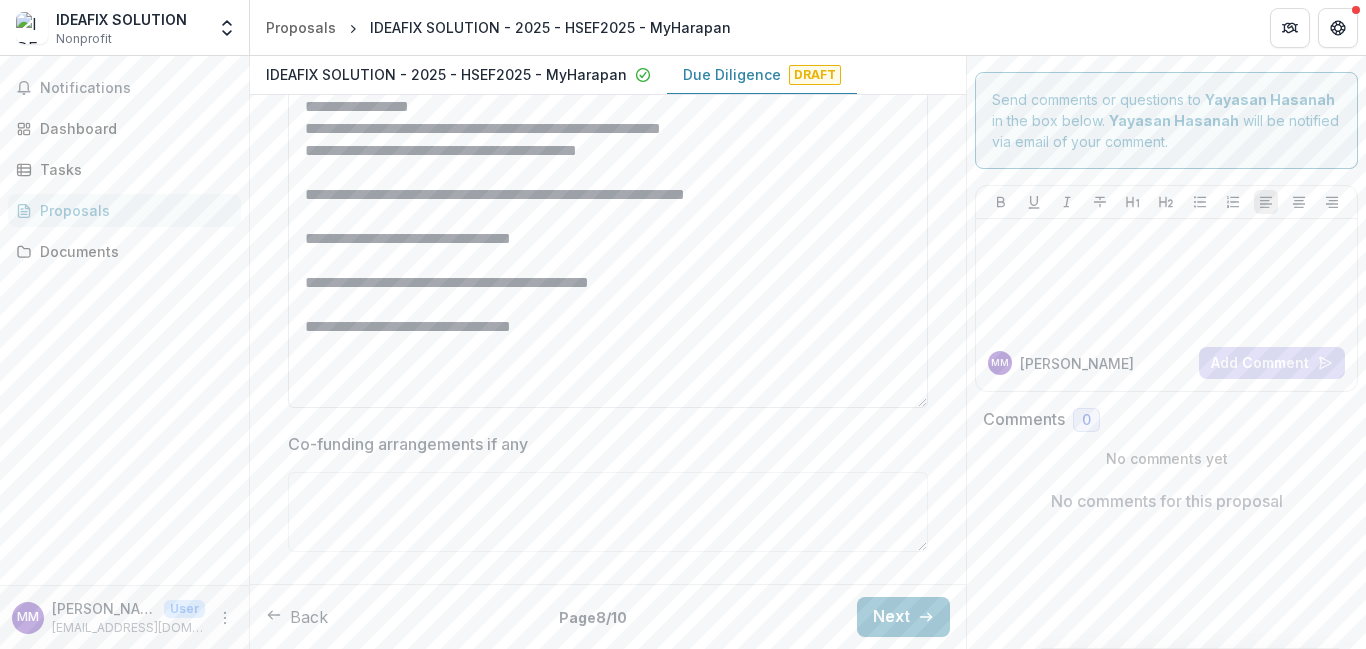 click on "**********" at bounding box center (608, 247) 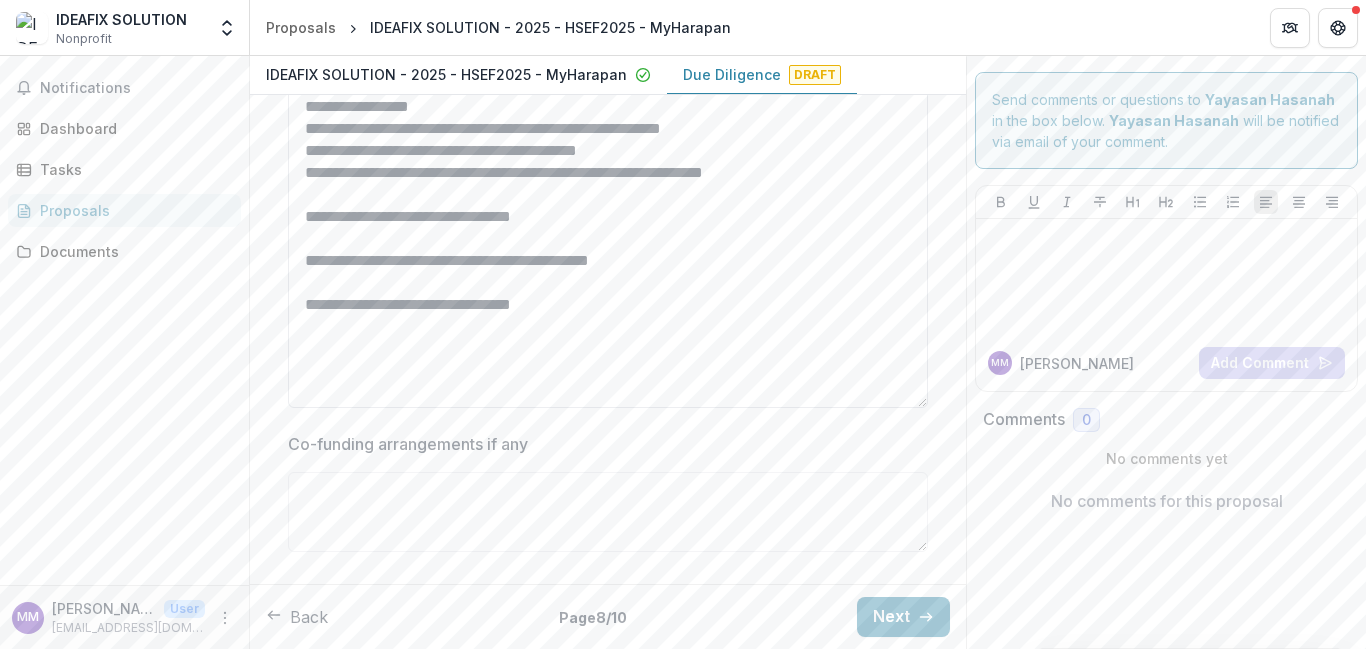 click on "**********" at bounding box center (608, 247) 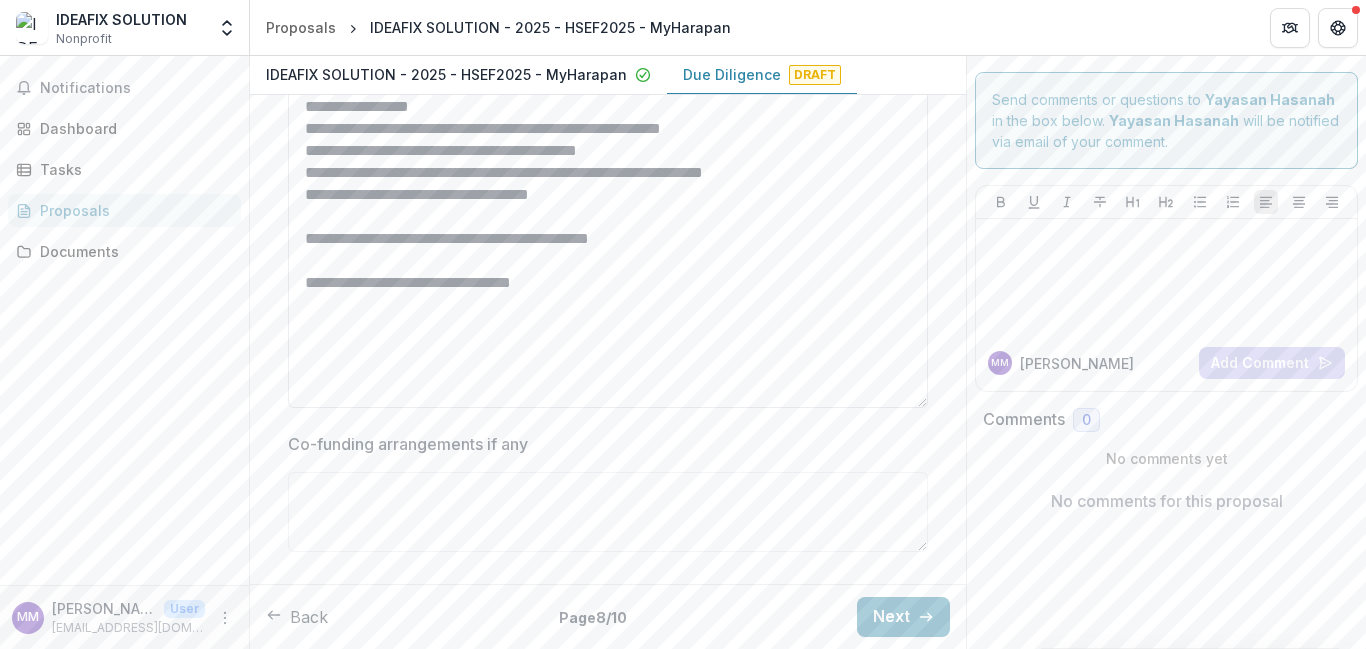 click on "**********" at bounding box center (608, 247) 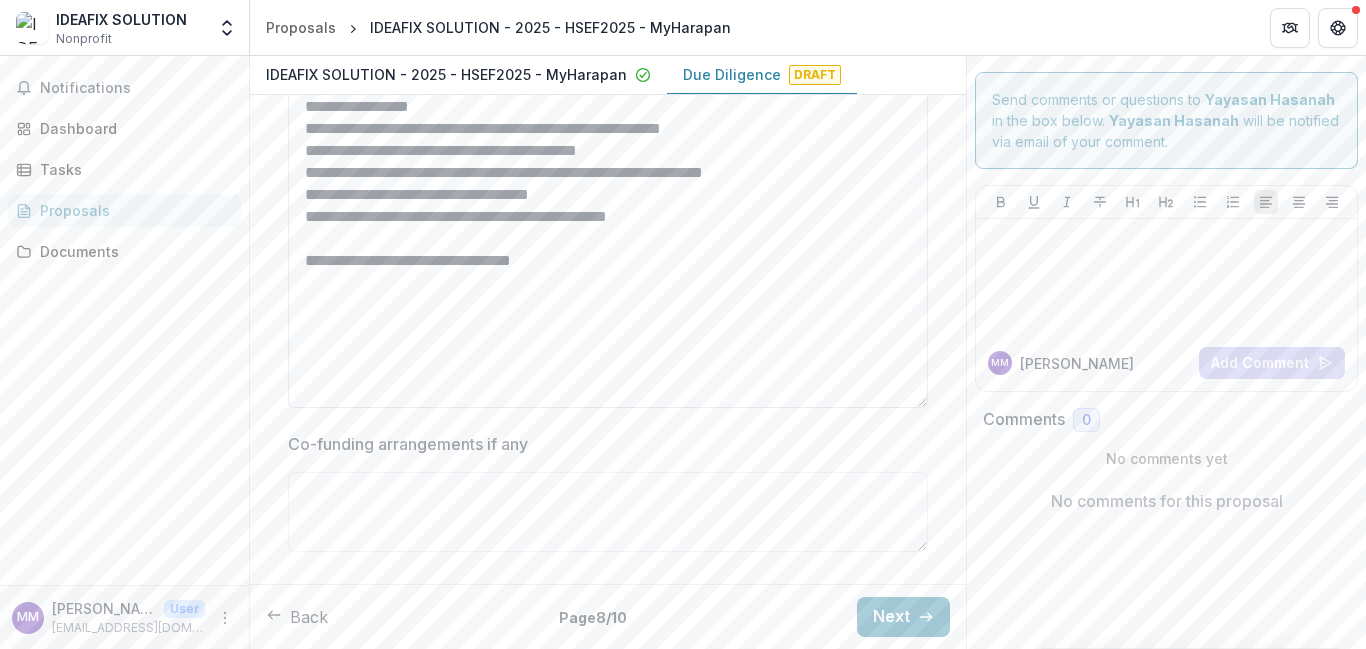 drag, startPoint x: 345, startPoint y: 218, endPoint x: 322, endPoint y: 219, distance: 23.021729 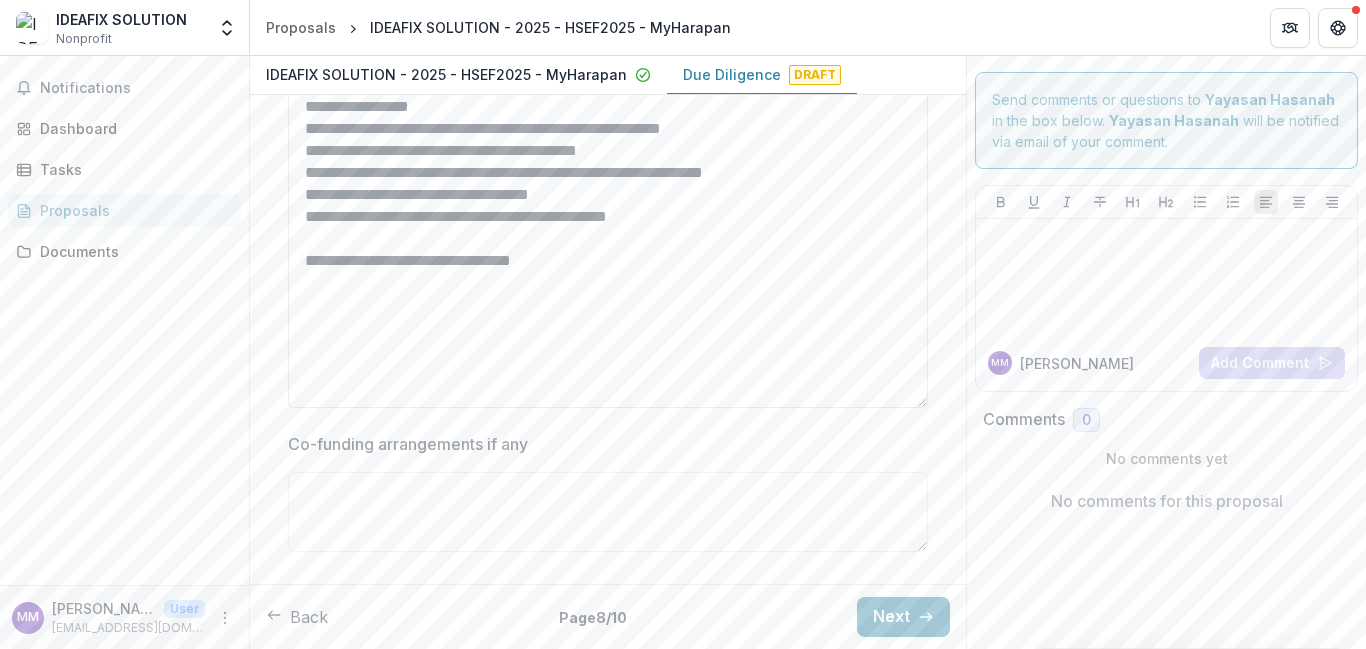 click on "**********" at bounding box center [608, 247] 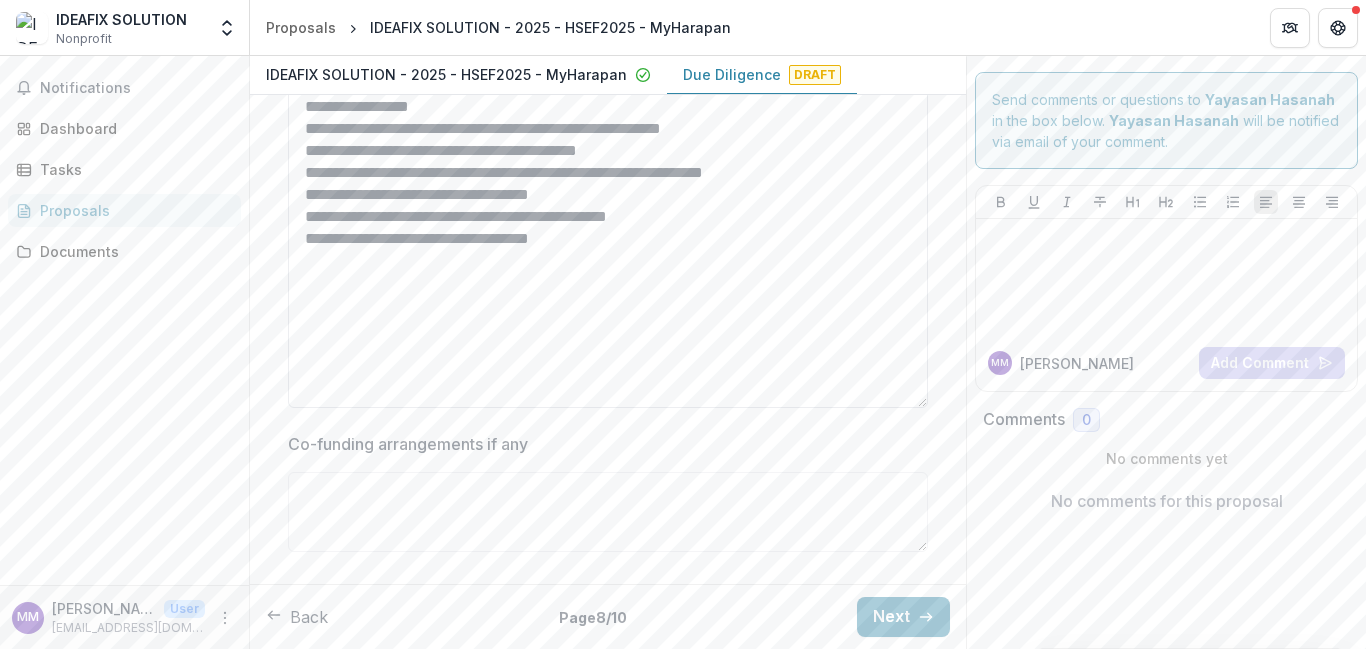 click on "**********" at bounding box center (608, 247) 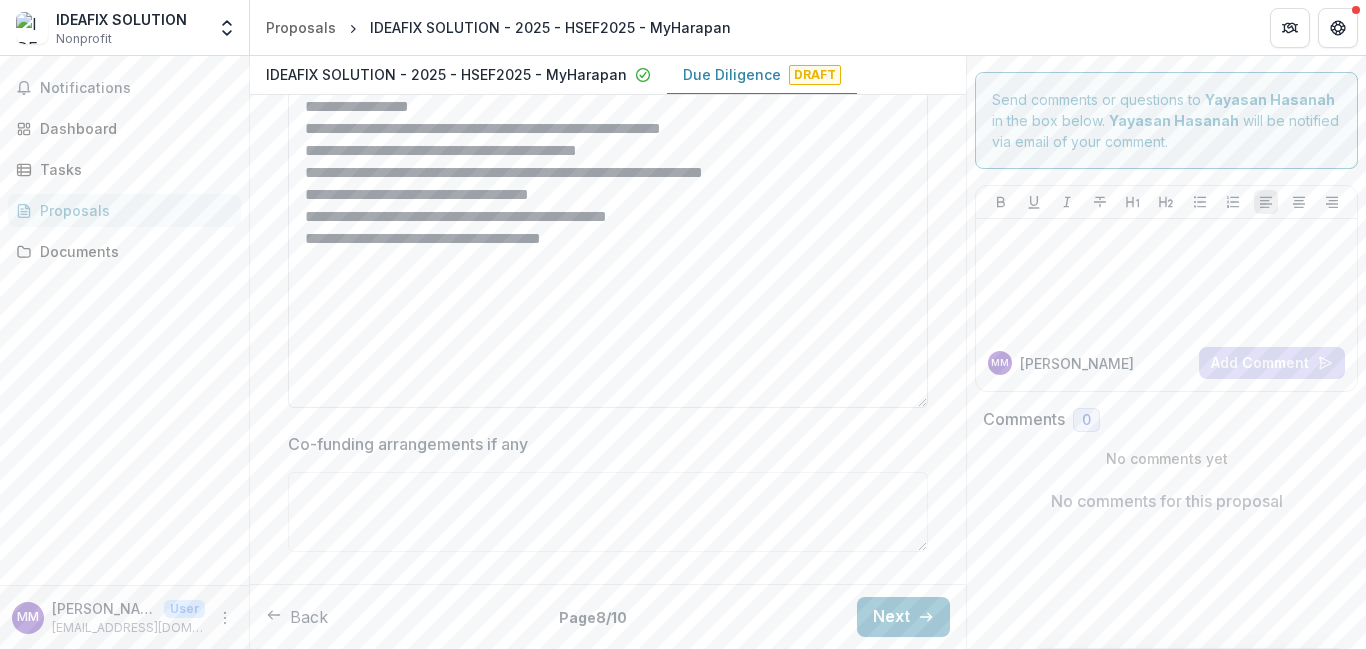 paste on "**********" 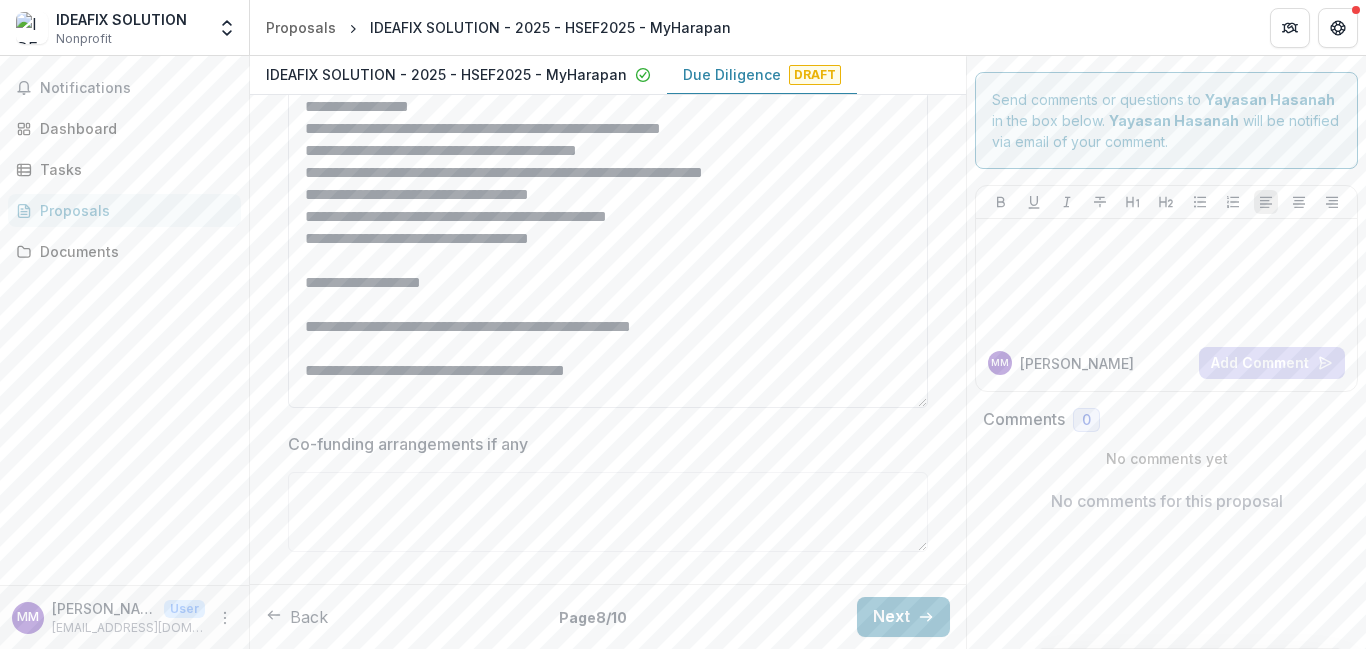 scroll, scrollTop: 63, scrollLeft: 0, axis: vertical 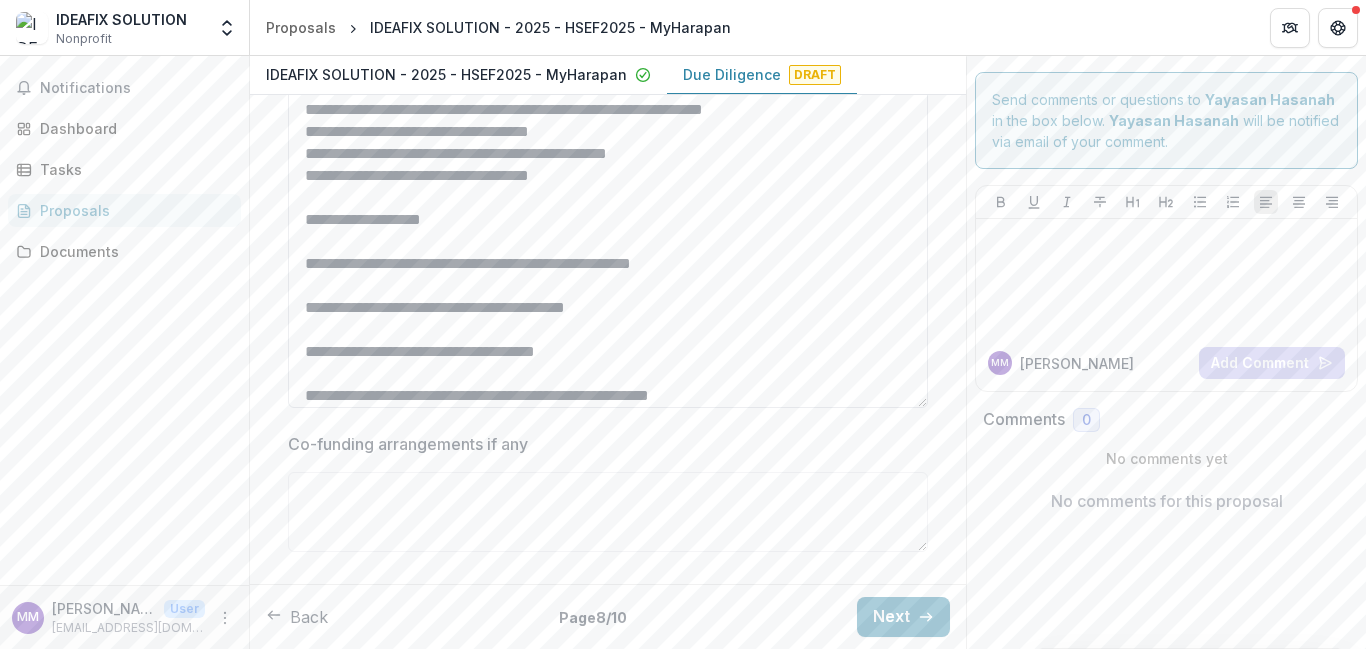 click on "**********" at bounding box center [608, 247] 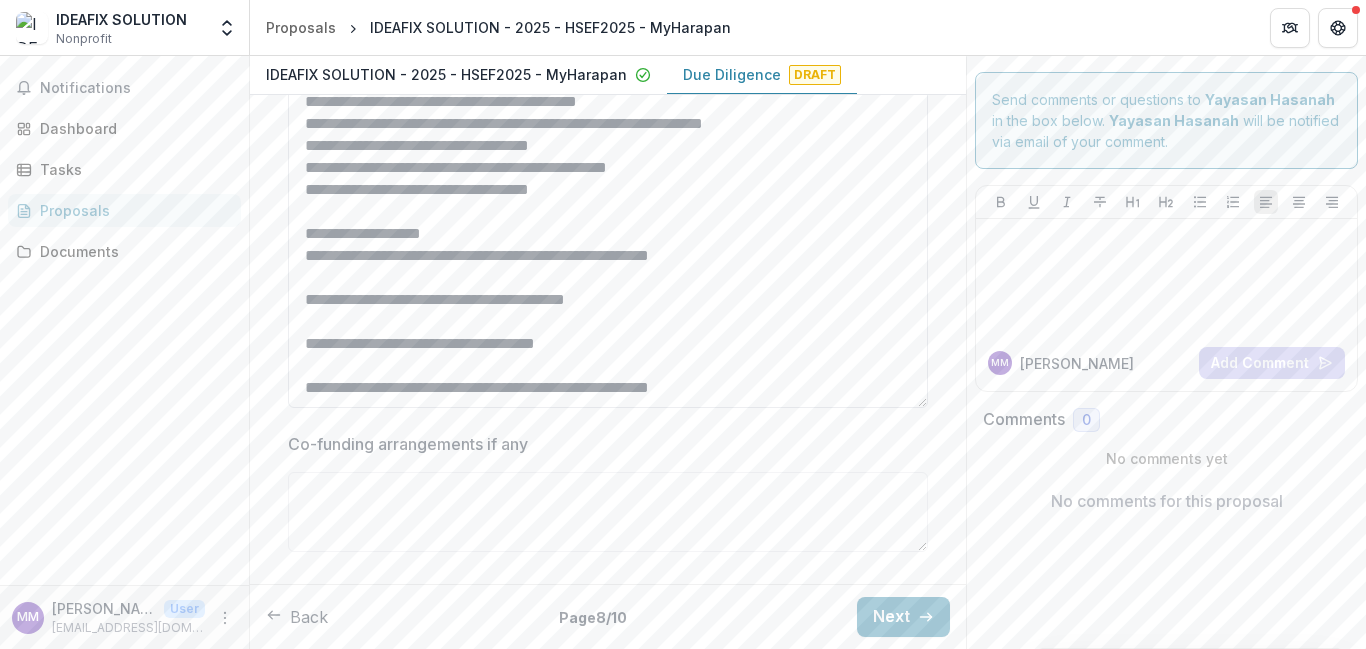 scroll, scrollTop: 49, scrollLeft: 0, axis: vertical 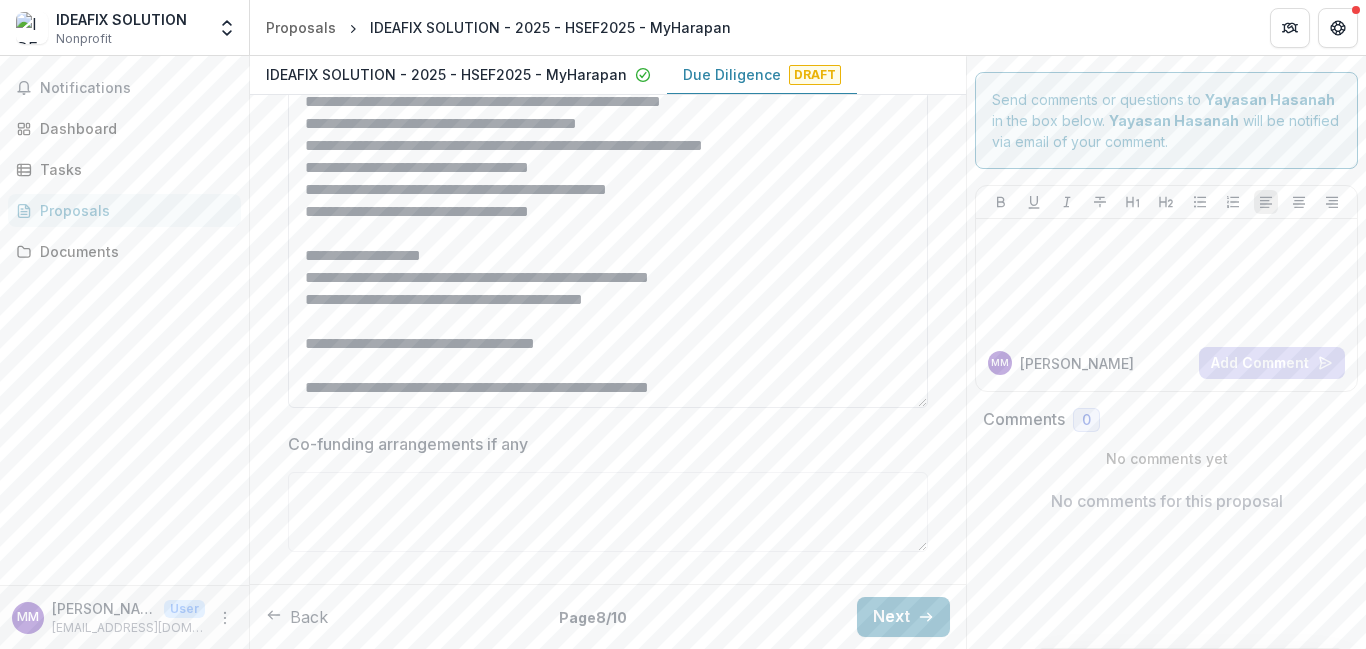 click on "**********" at bounding box center (608, 247) 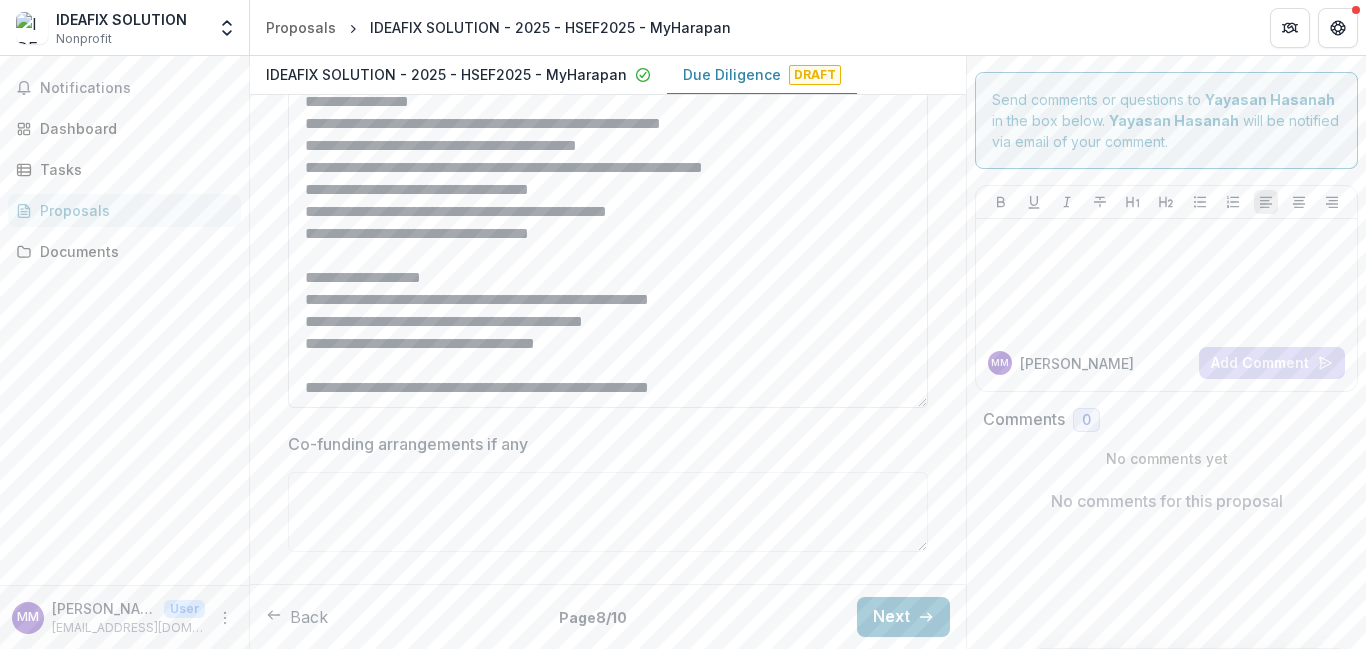 scroll, scrollTop: 5, scrollLeft: 0, axis: vertical 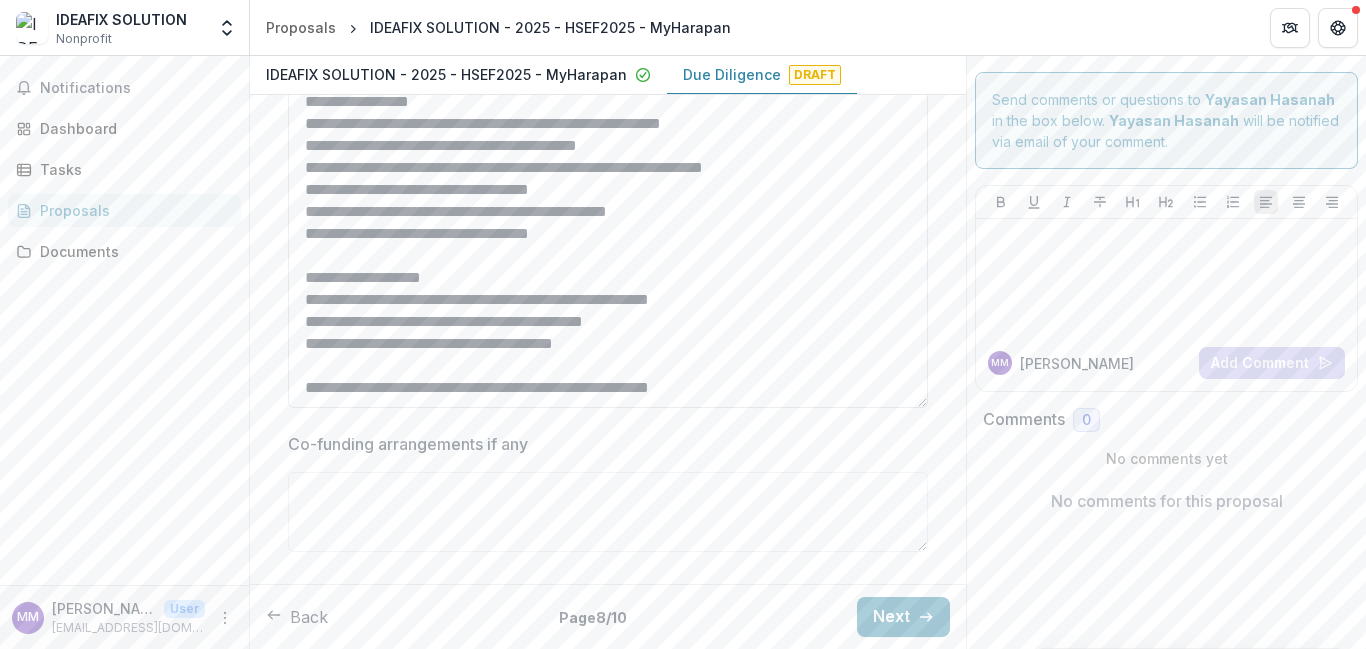click on "**********" at bounding box center (608, 247) 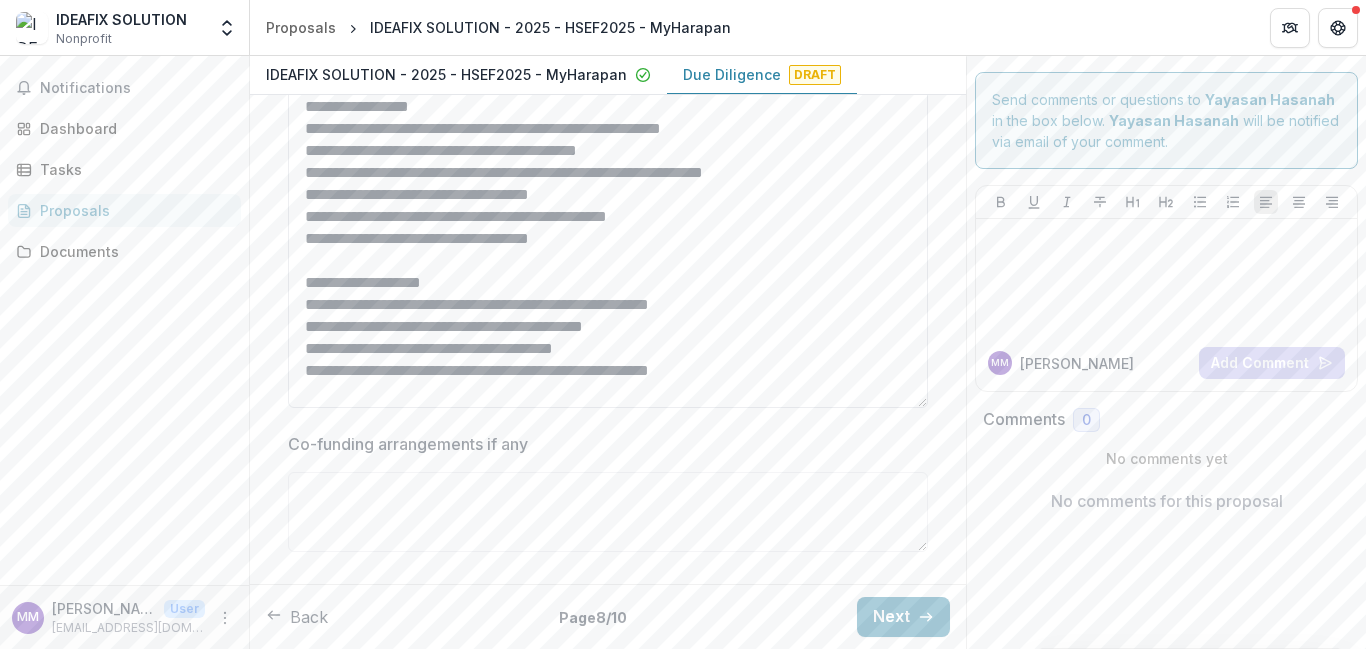 scroll, scrollTop: 0, scrollLeft: 0, axis: both 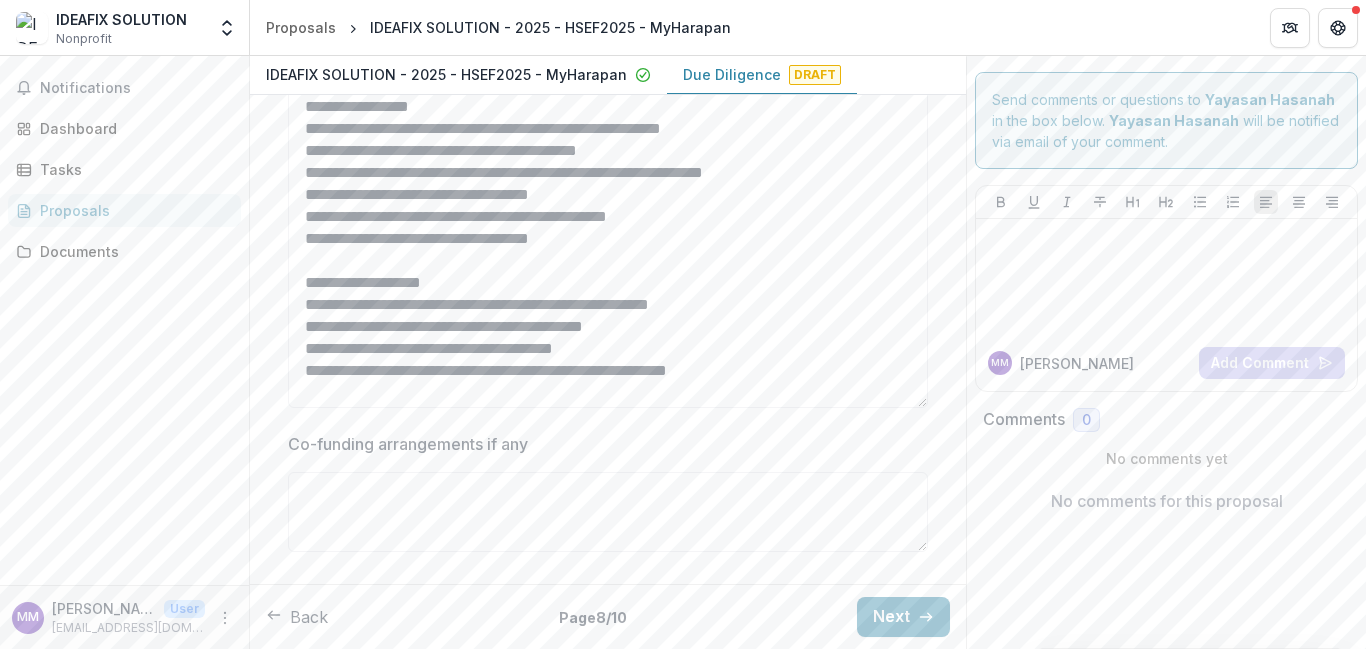 type on "**********" 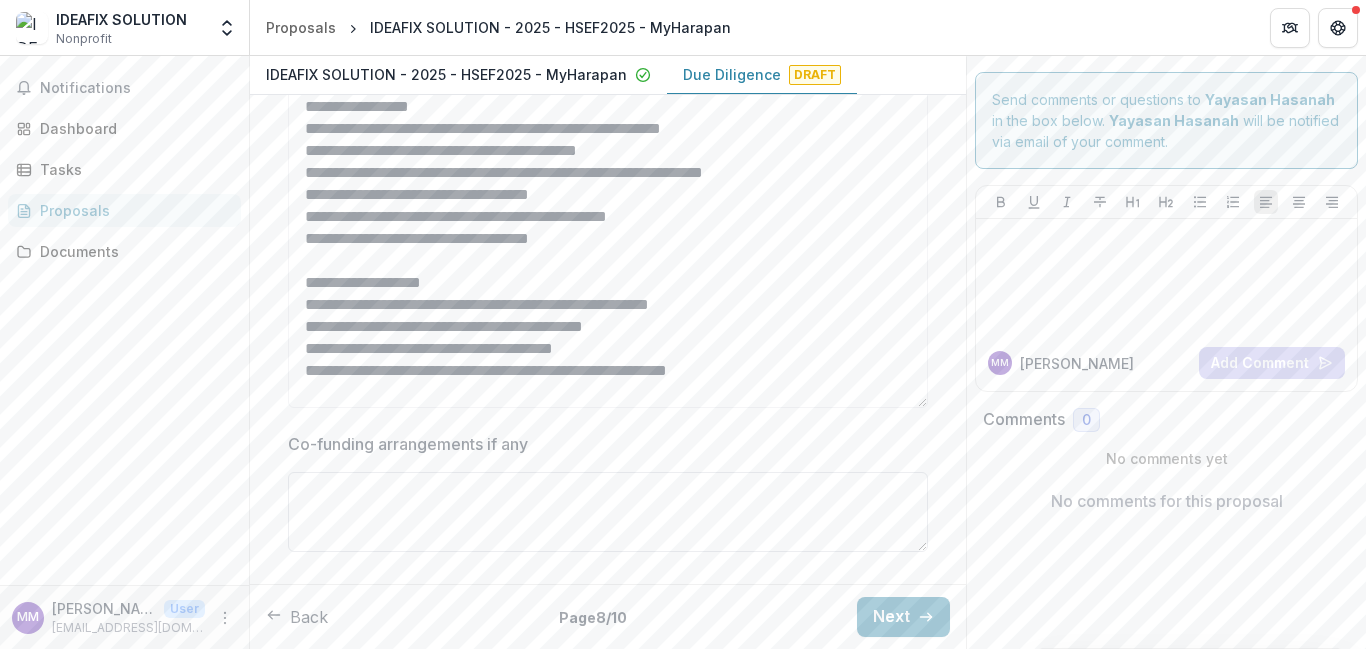 click on "Co-funding arrangements if any" at bounding box center (608, 512) 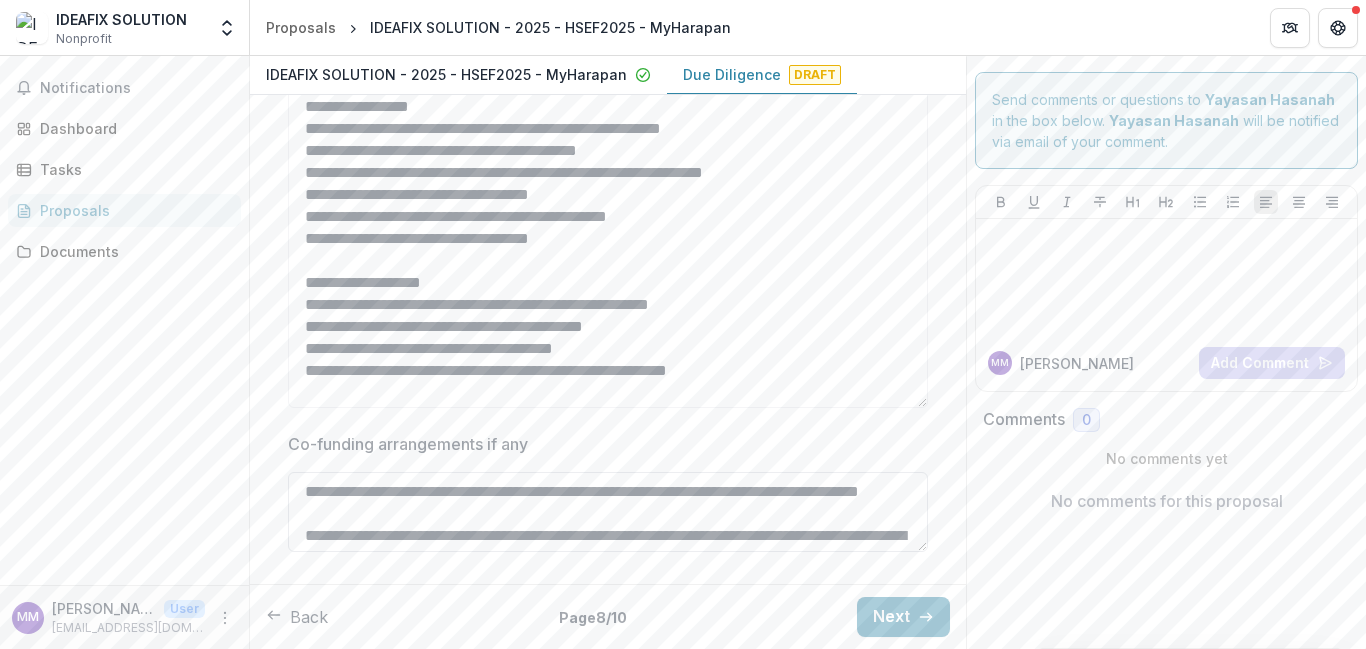 scroll, scrollTop: 106, scrollLeft: 0, axis: vertical 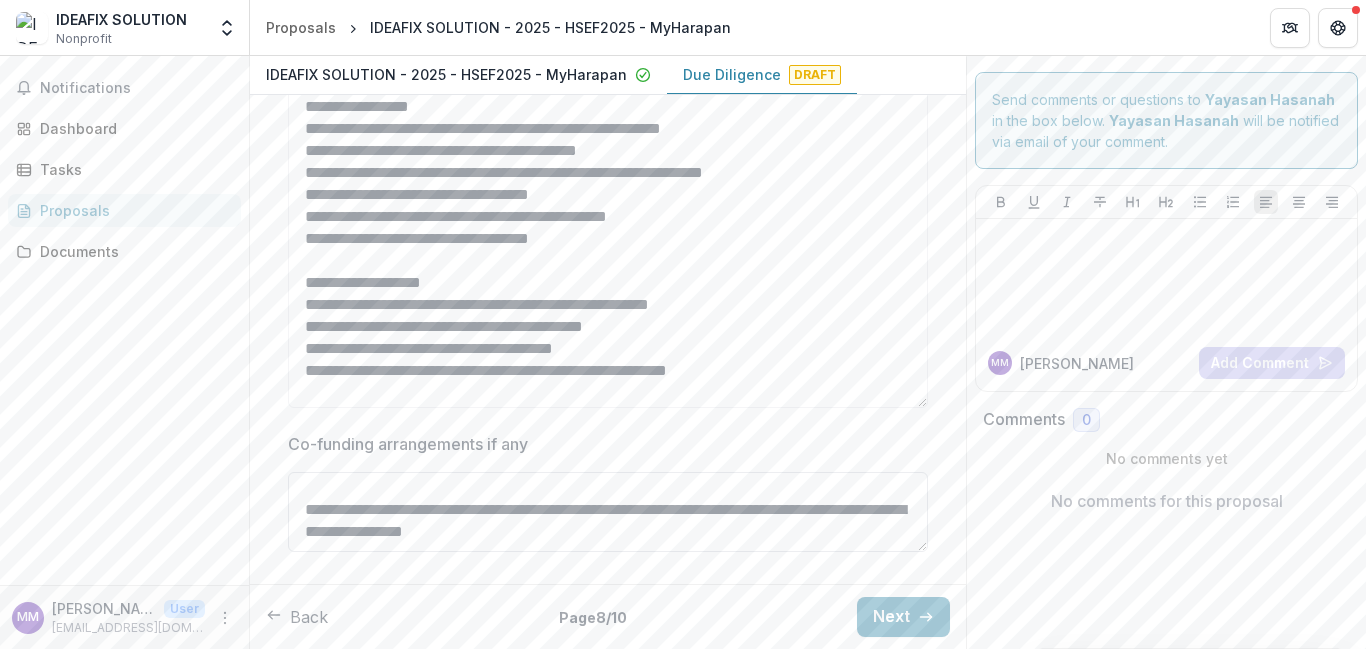 click on "**********" at bounding box center (608, 512) 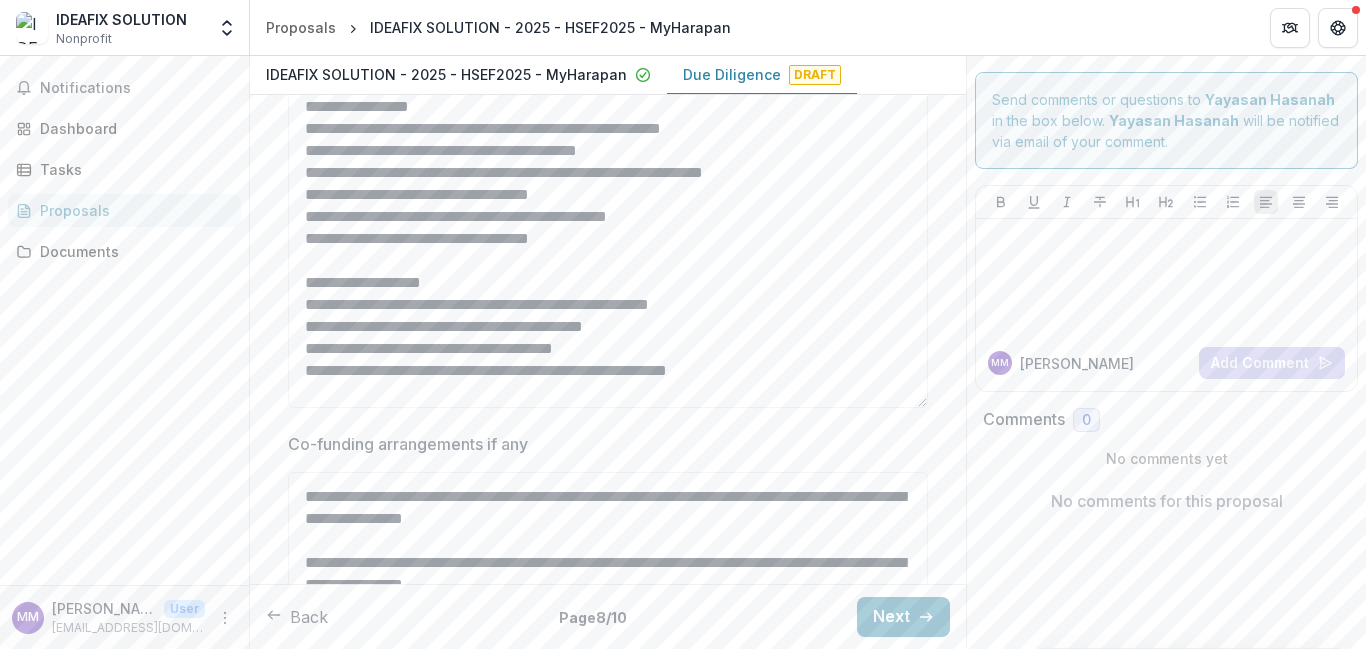 scroll, scrollTop: 0, scrollLeft: 0, axis: both 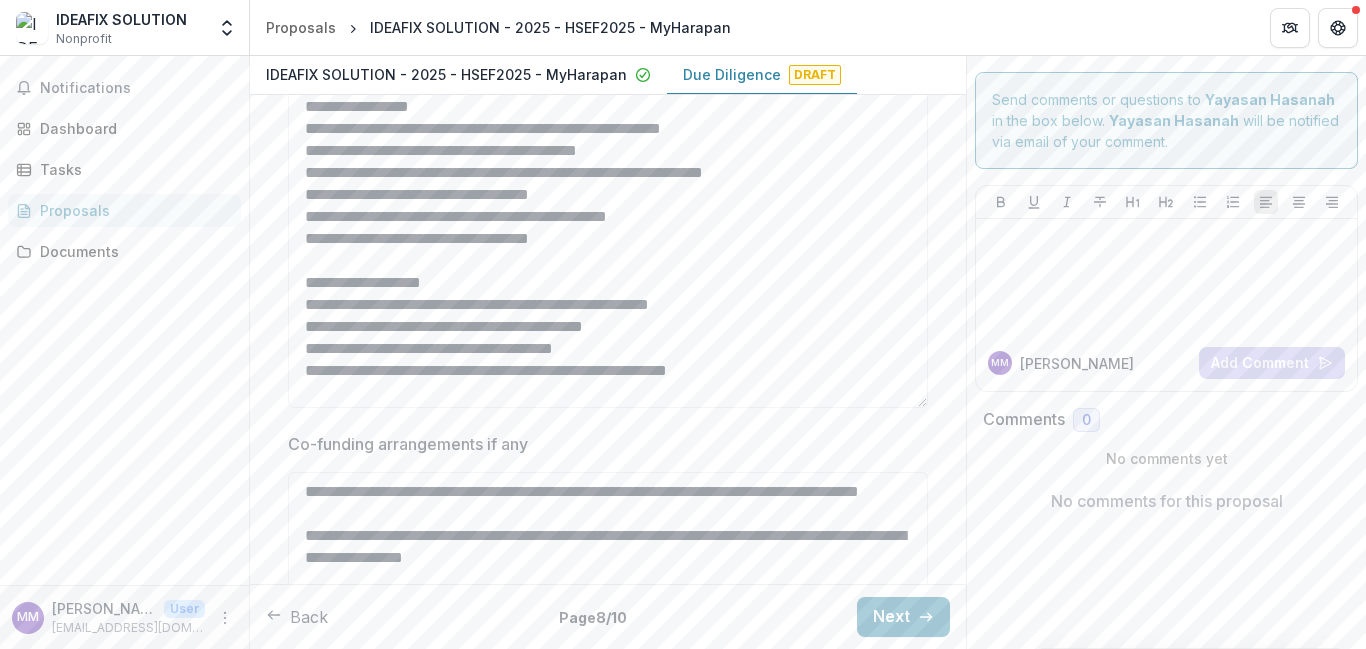 drag, startPoint x: 921, startPoint y: 547, endPoint x: 938, endPoint y: 672, distance: 126.1507 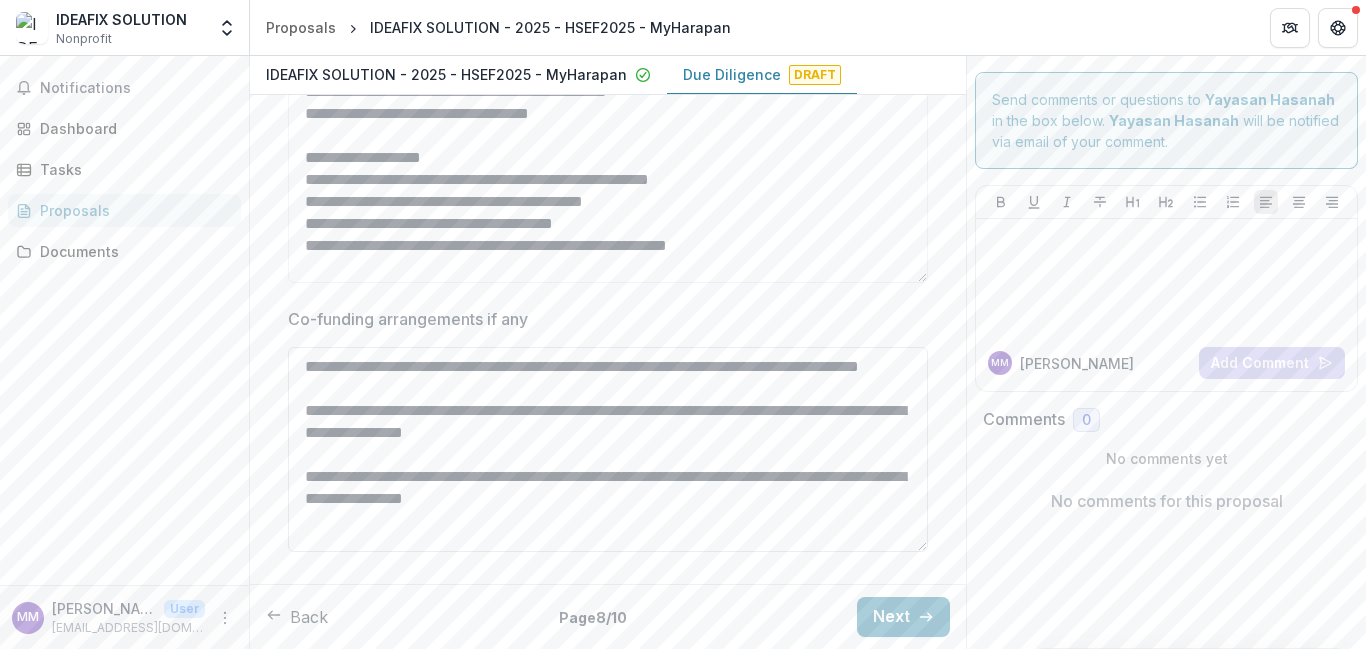 click on "**********" at bounding box center (608, 449) 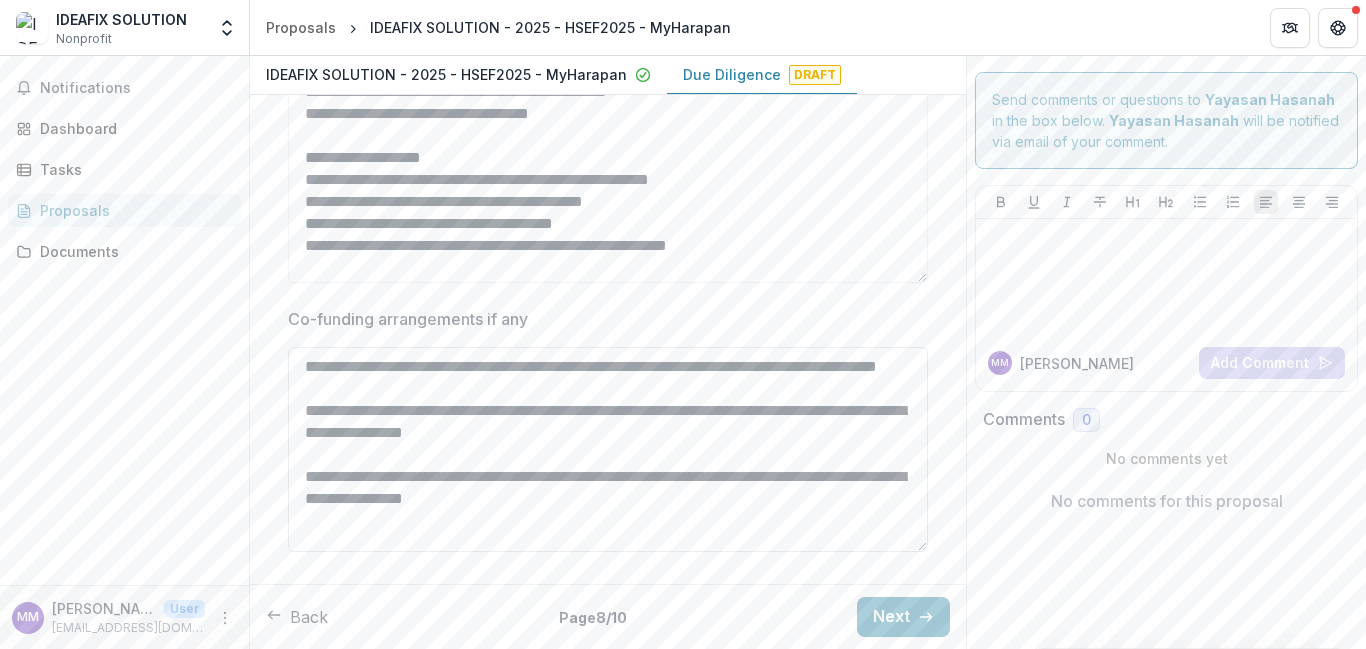 click on "**********" at bounding box center [608, 449] 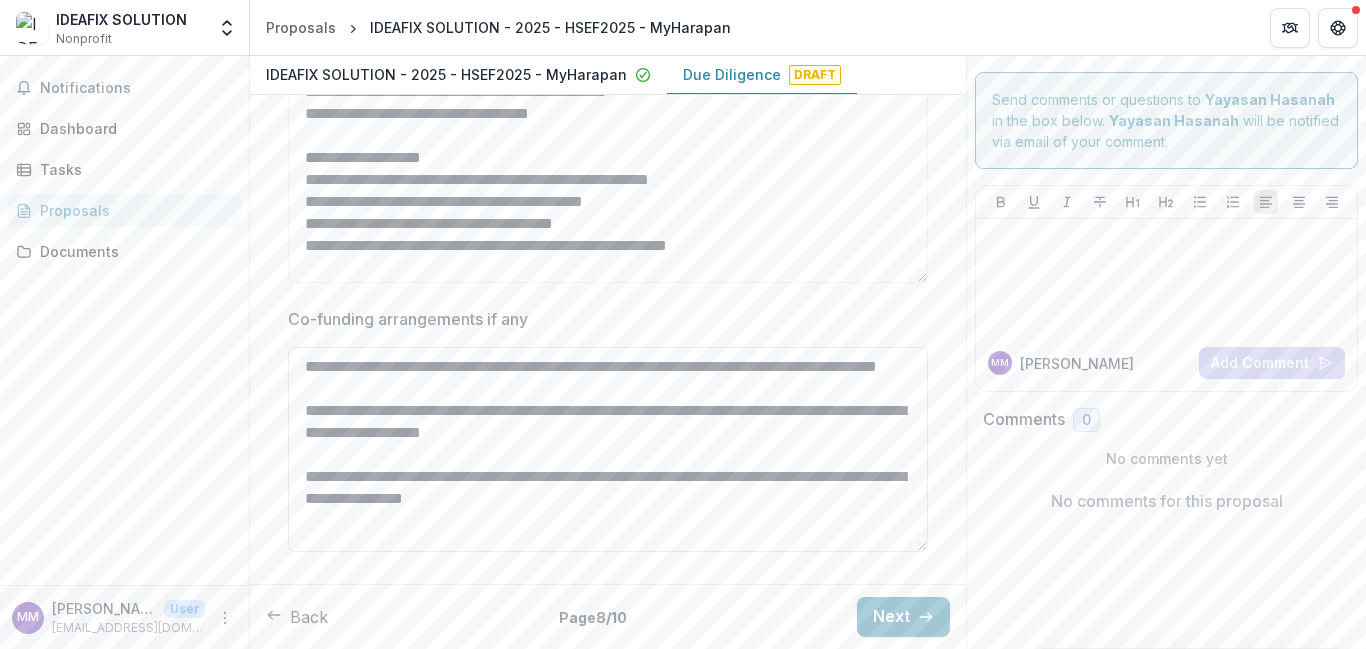 click on "**********" at bounding box center [608, 449] 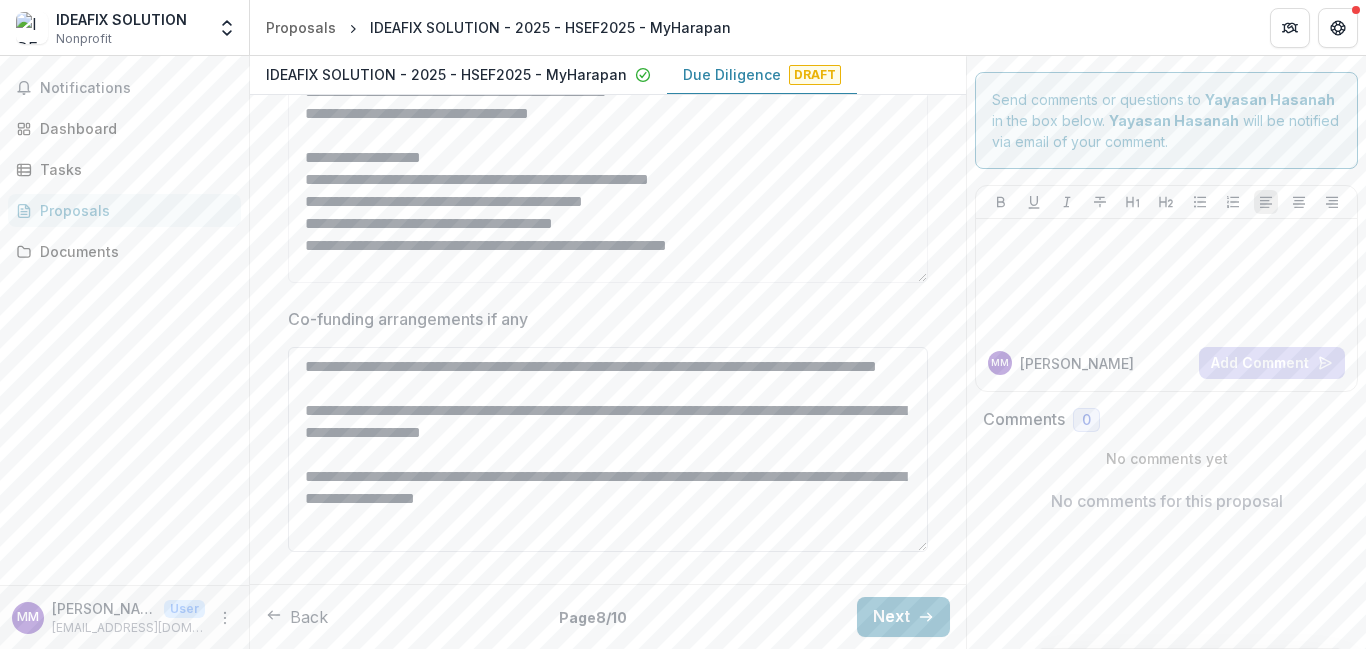 type on "**********" 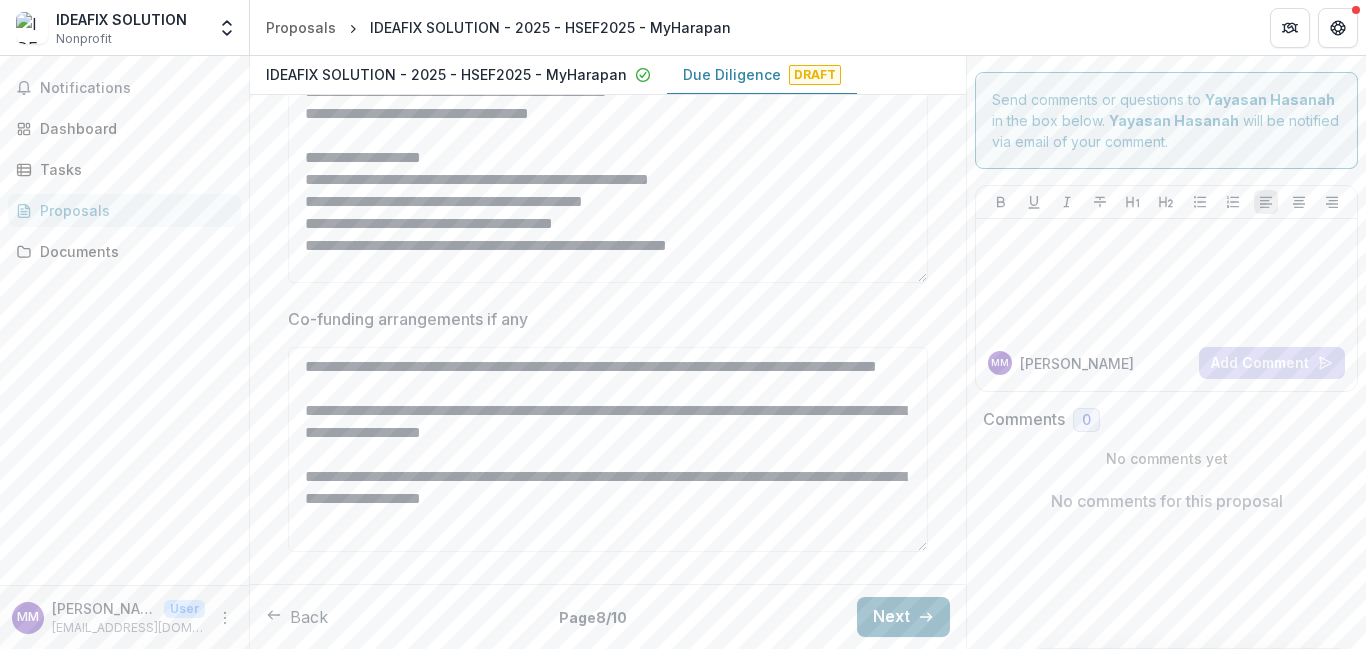 click on "Next" at bounding box center (903, 617) 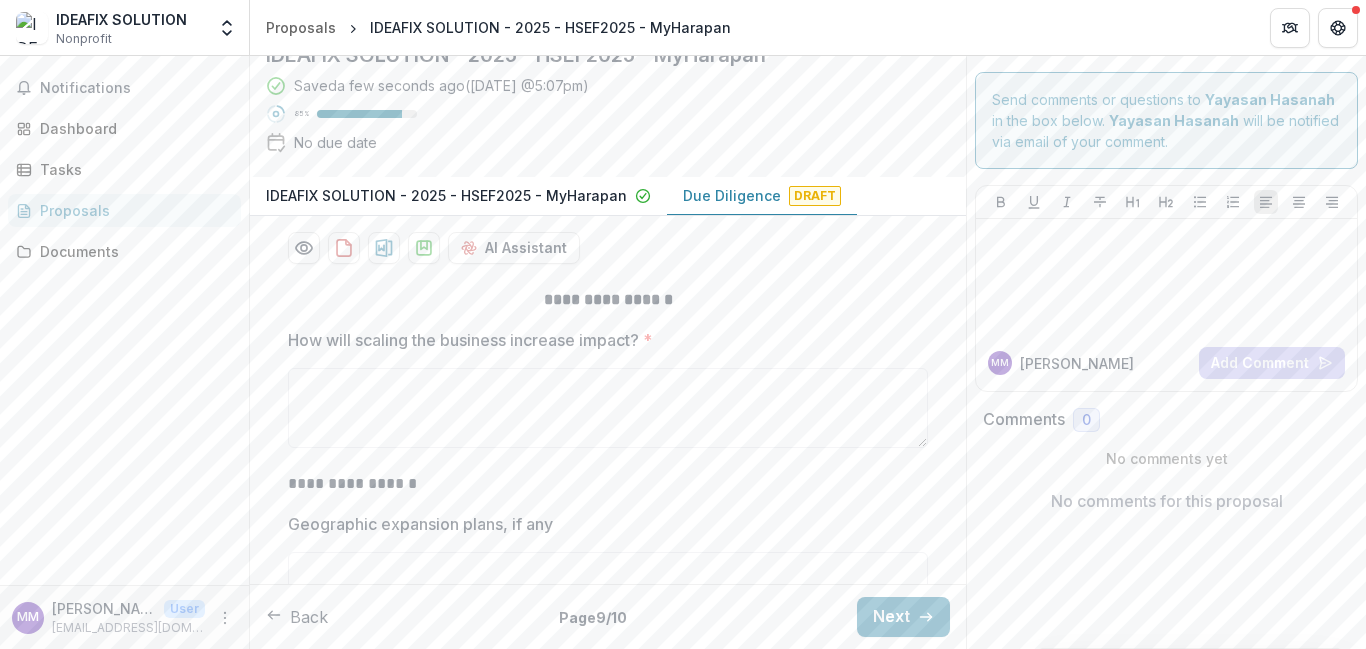 scroll, scrollTop: 272, scrollLeft: 0, axis: vertical 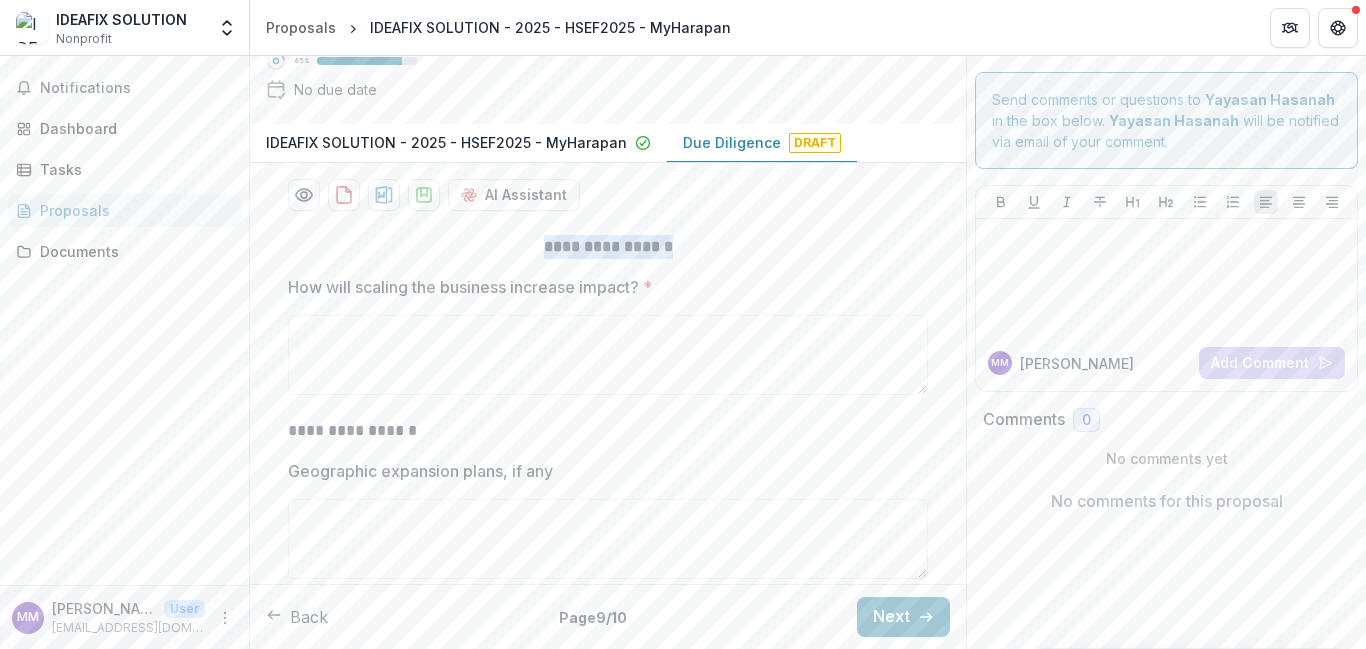 drag, startPoint x: 515, startPoint y: 253, endPoint x: 688, endPoint y: 263, distance: 173.28877 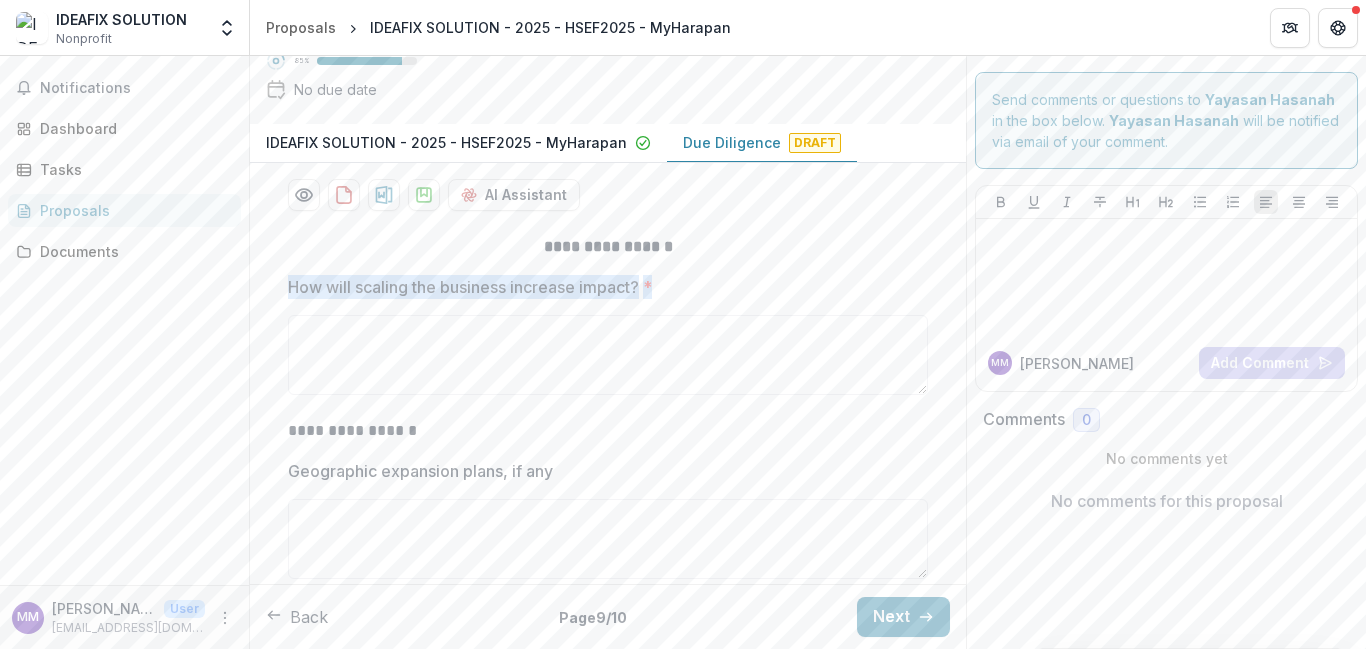 drag, startPoint x: 277, startPoint y: 292, endPoint x: 677, endPoint y: 285, distance: 400.06125 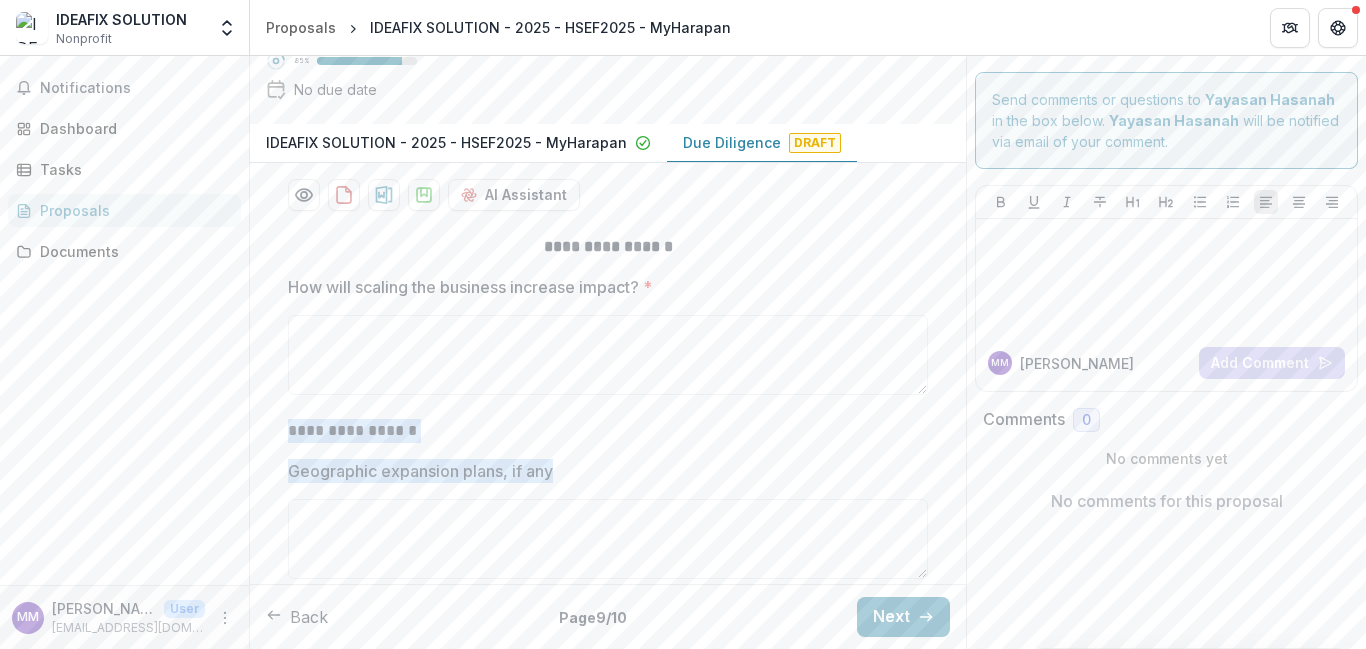 drag, startPoint x: 286, startPoint y: 430, endPoint x: 568, endPoint y: 476, distance: 285.72714 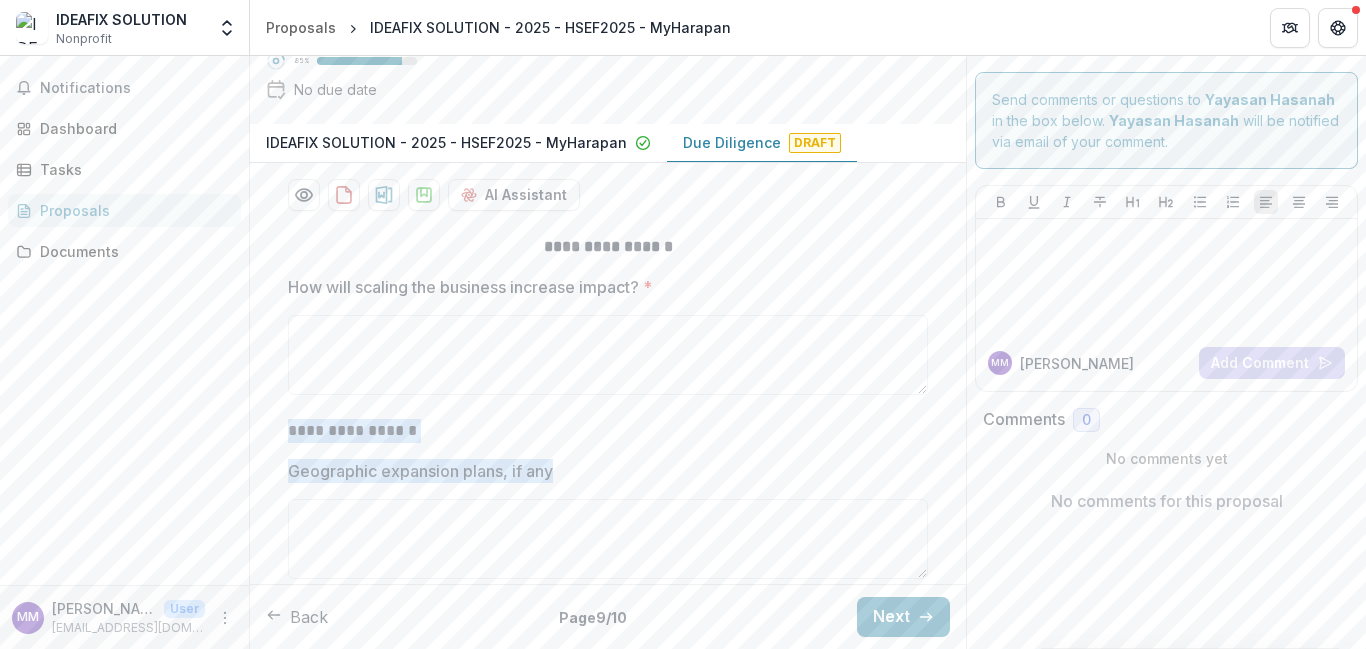 click on "Geographic expansion plans, if any" at bounding box center (602, 471) 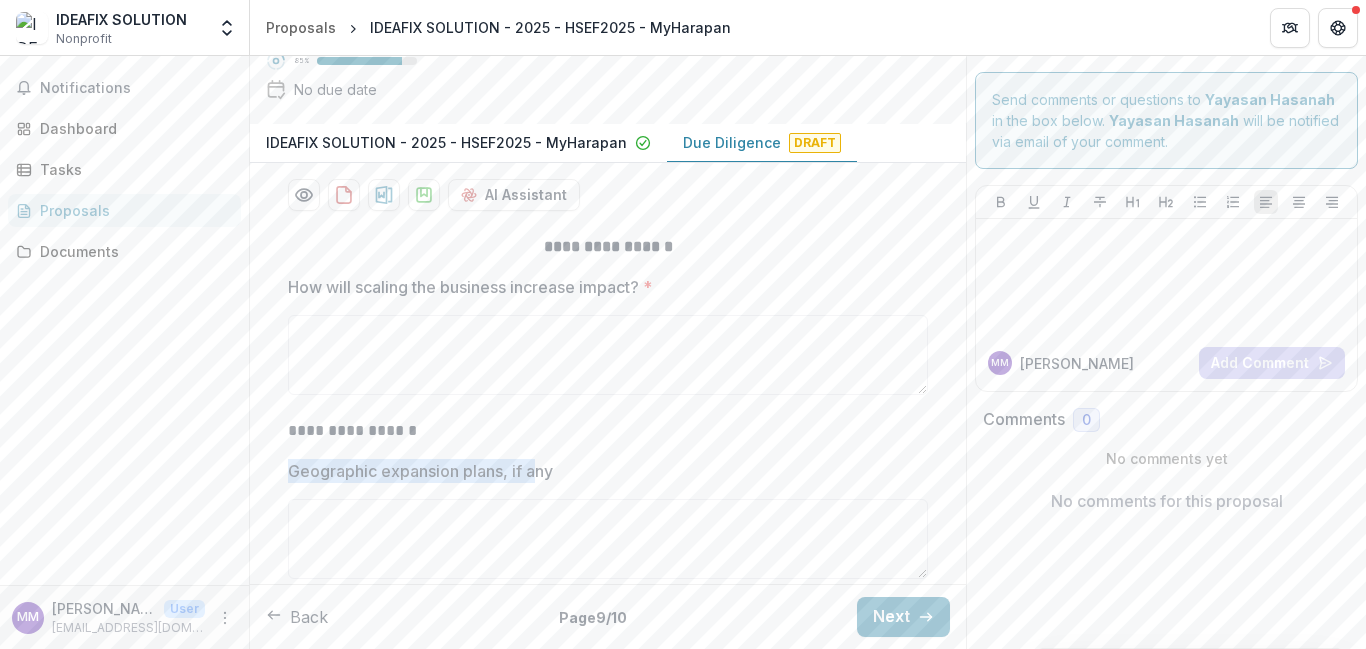 drag, startPoint x: 345, startPoint y: 474, endPoint x: 539, endPoint y: 481, distance: 194.12625 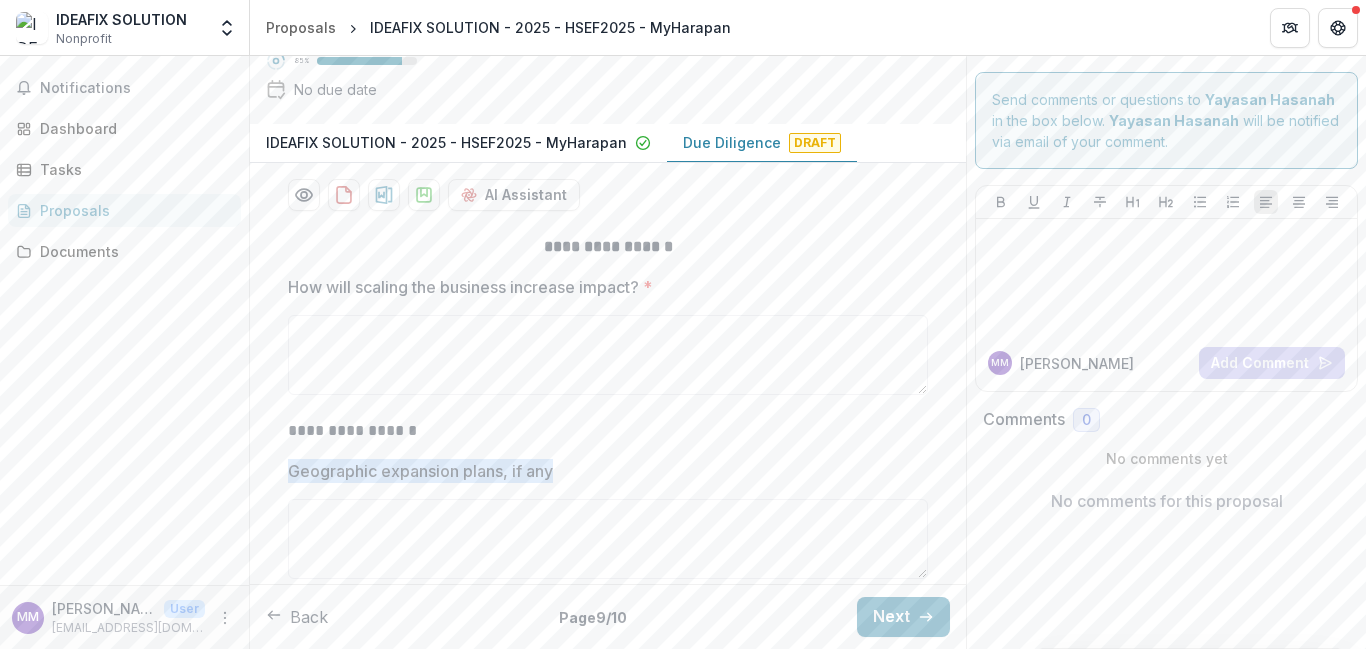 drag, startPoint x: 553, startPoint y: 477, endPoint x: 286, endPoint y: 476, distance: 267.00186 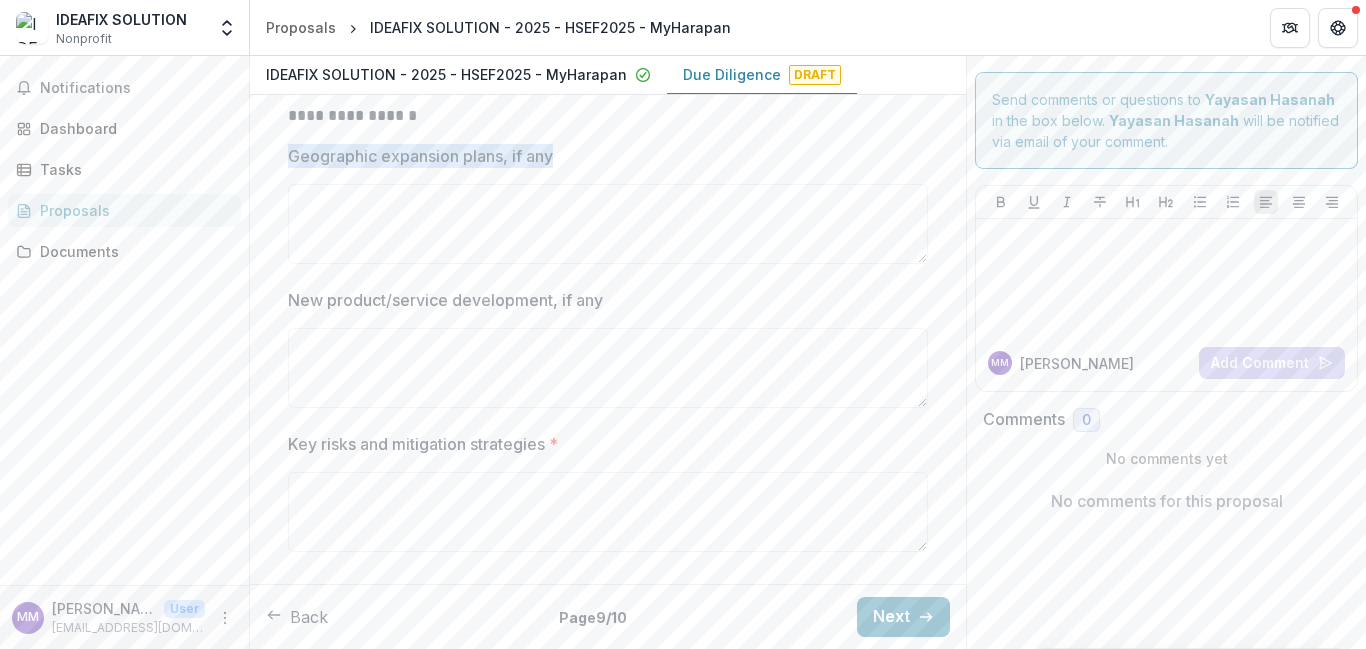 scroll, scrollTop: 587, scrollLeft: 0, axis: vertical 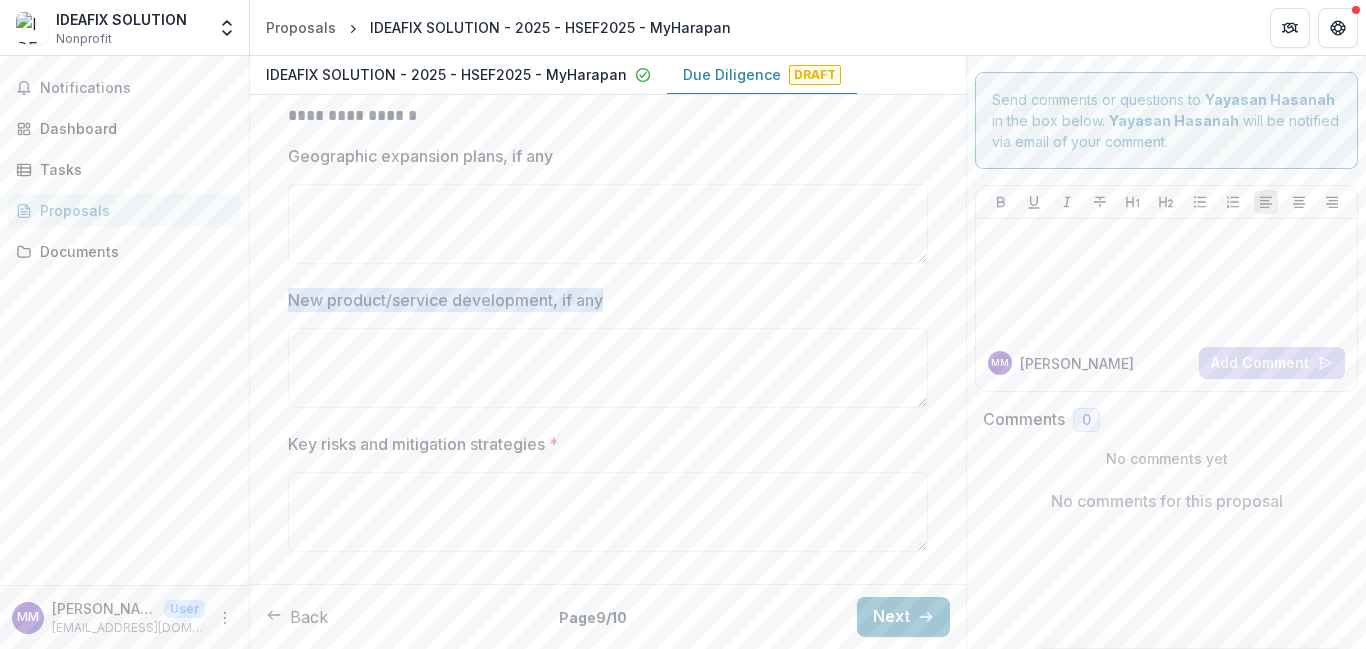 drag, startPoint x: 277, startPoint y: 300, endPoint x: 658, endPoint y: 303, distance: 381.0118 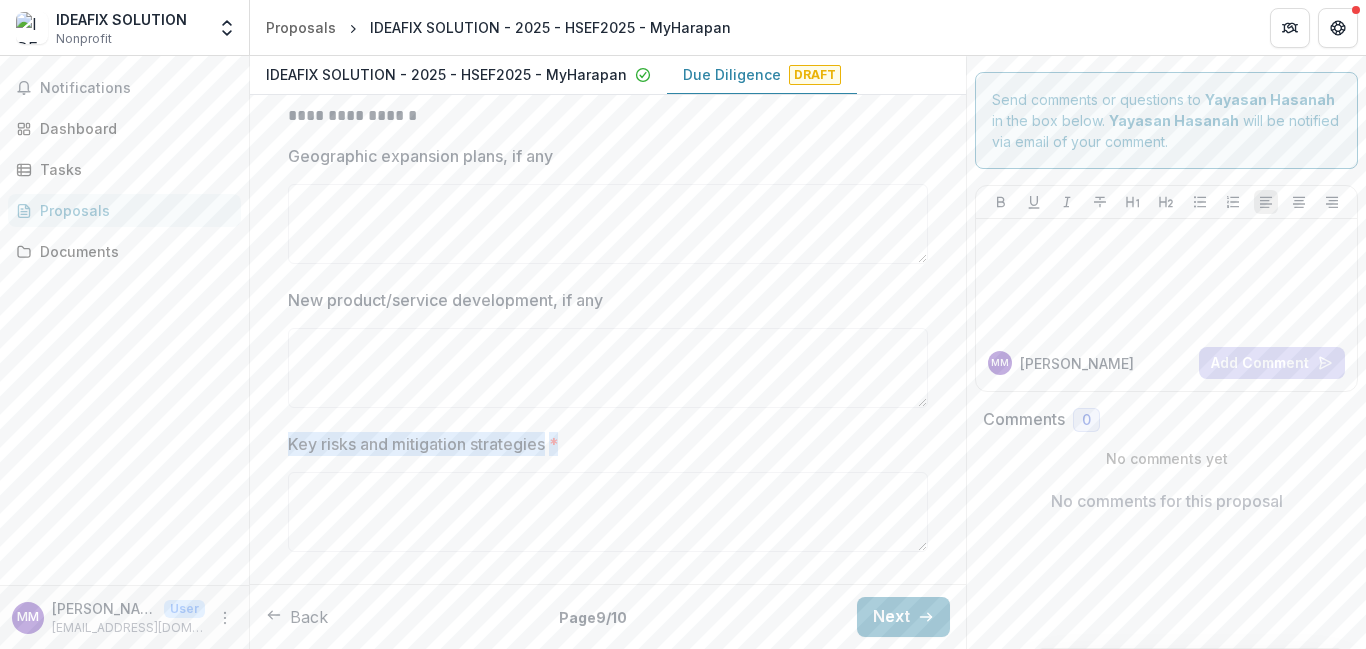 drag, startPoint x: 287, startPoint y: 447, endPoint x: 559, endPoint y: 453, distance: 272.06616 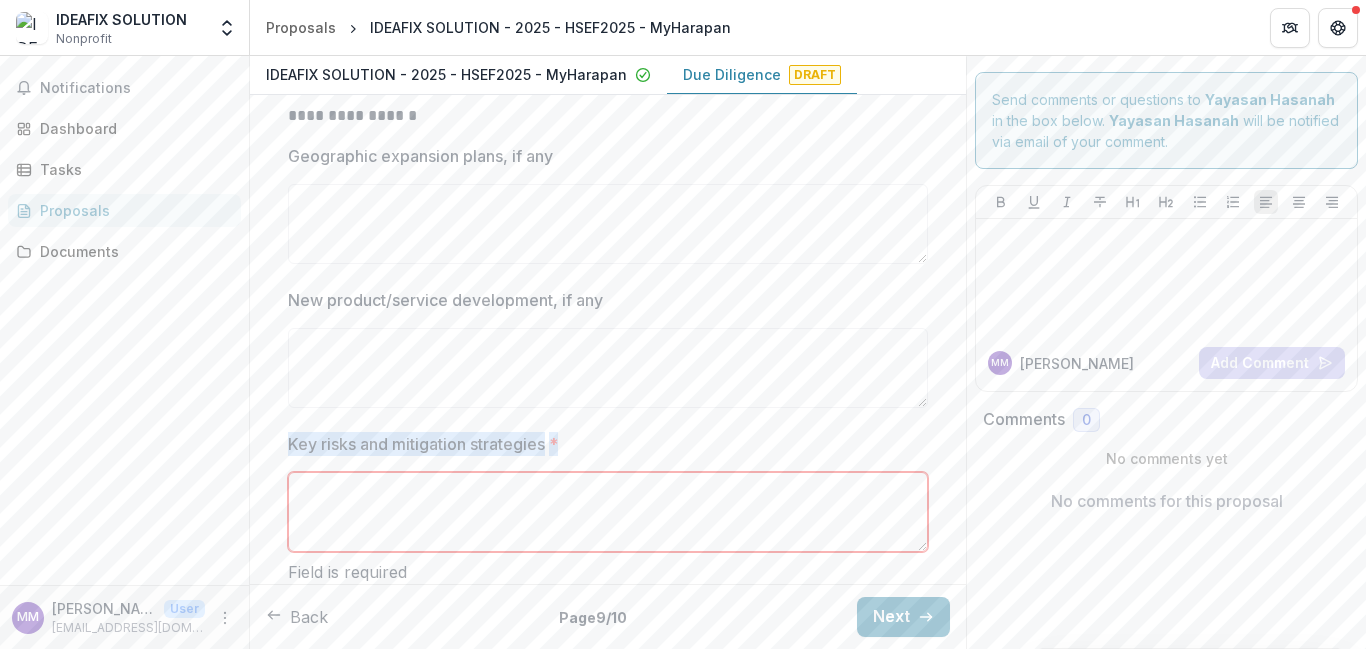 drag, startPoint x: 289, startPoint y: 443, endPoint x: 566, endPoint y: 449, distance: 277.06497 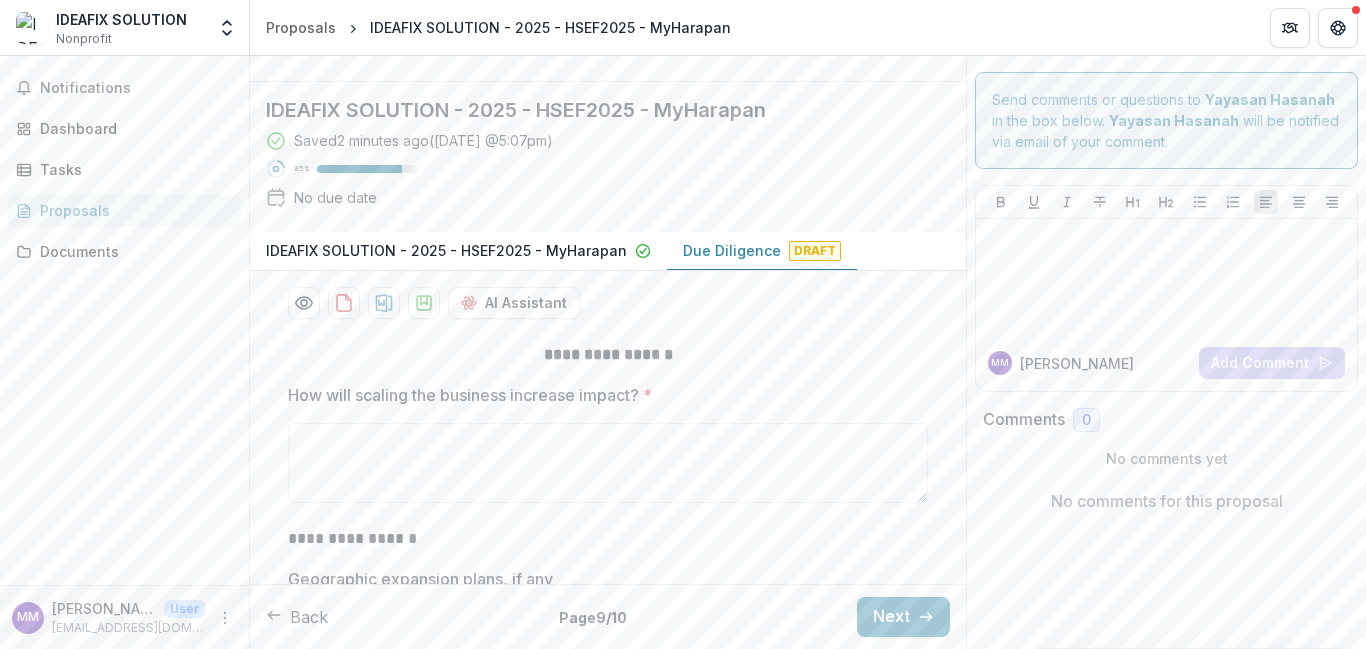 scroll, scrollTop: 283, scrollLeft: 0, axis: vertical 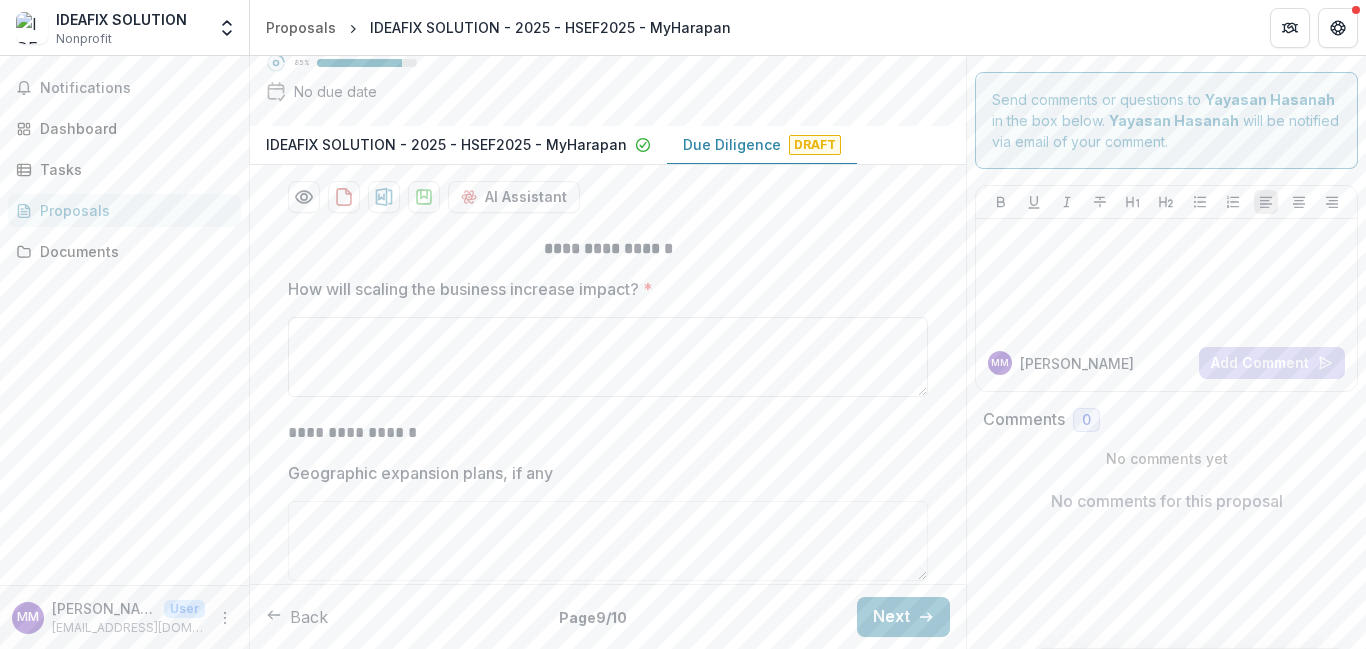 click on "How will scaling the business increase impact? *" at bounding box center (608, 357) 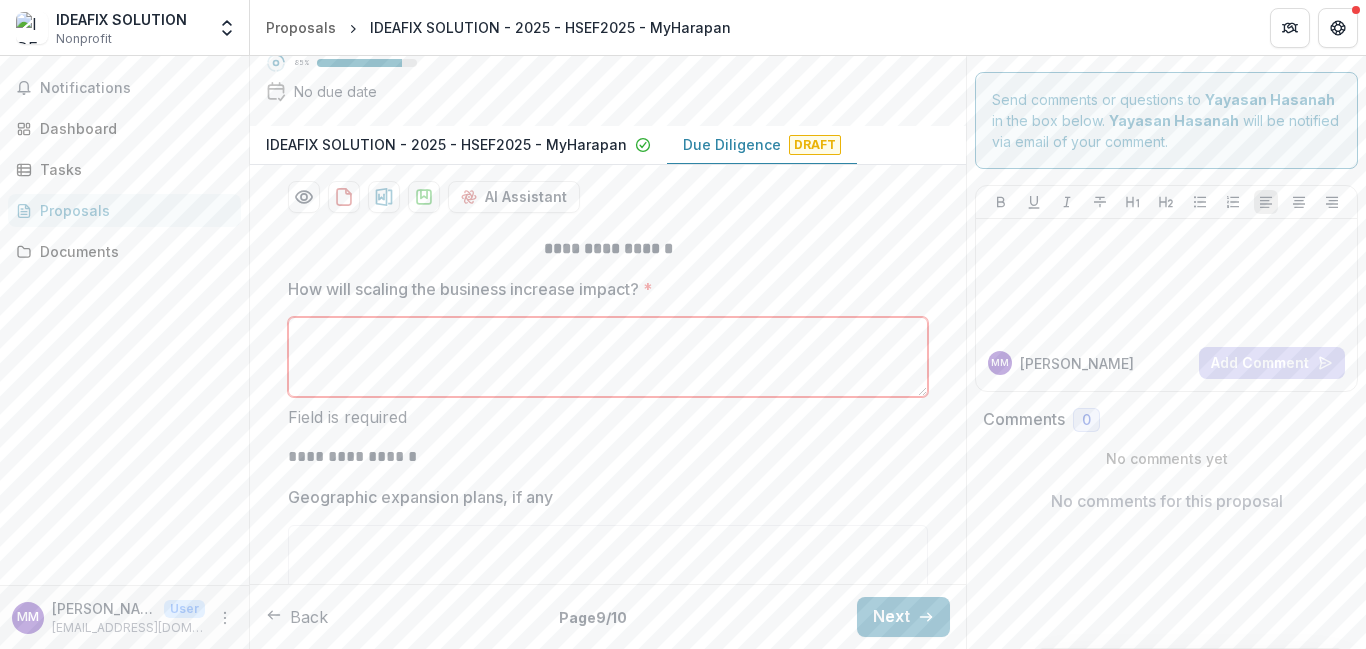 paste on "**********" 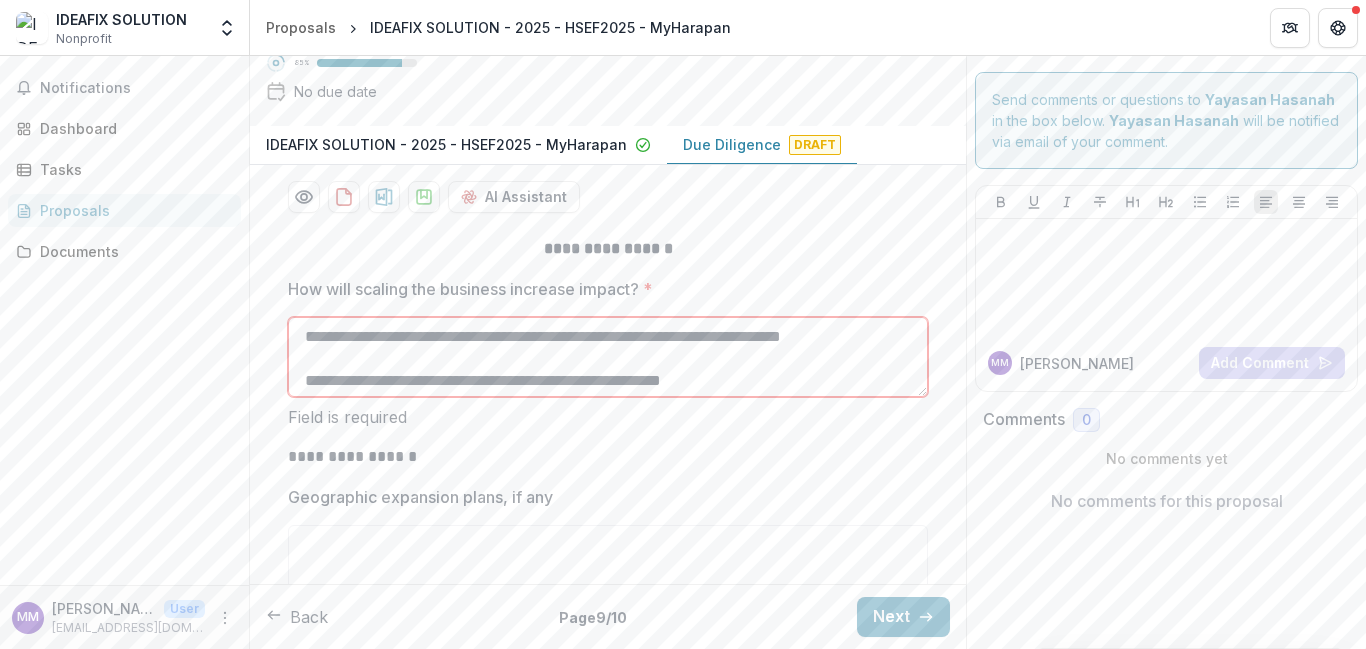 scroll, scrollTop: 282, scrollLeft: 0, axis: vertical 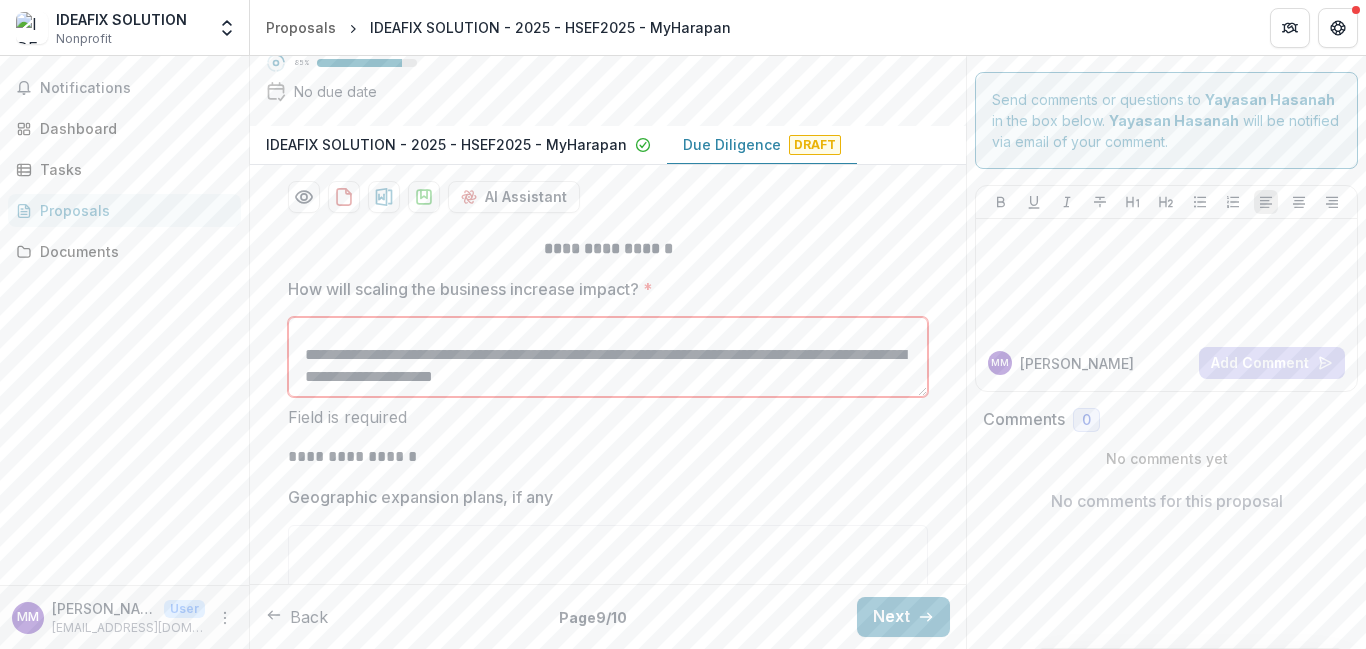 click on "**********" at bounding box center (608, 581) 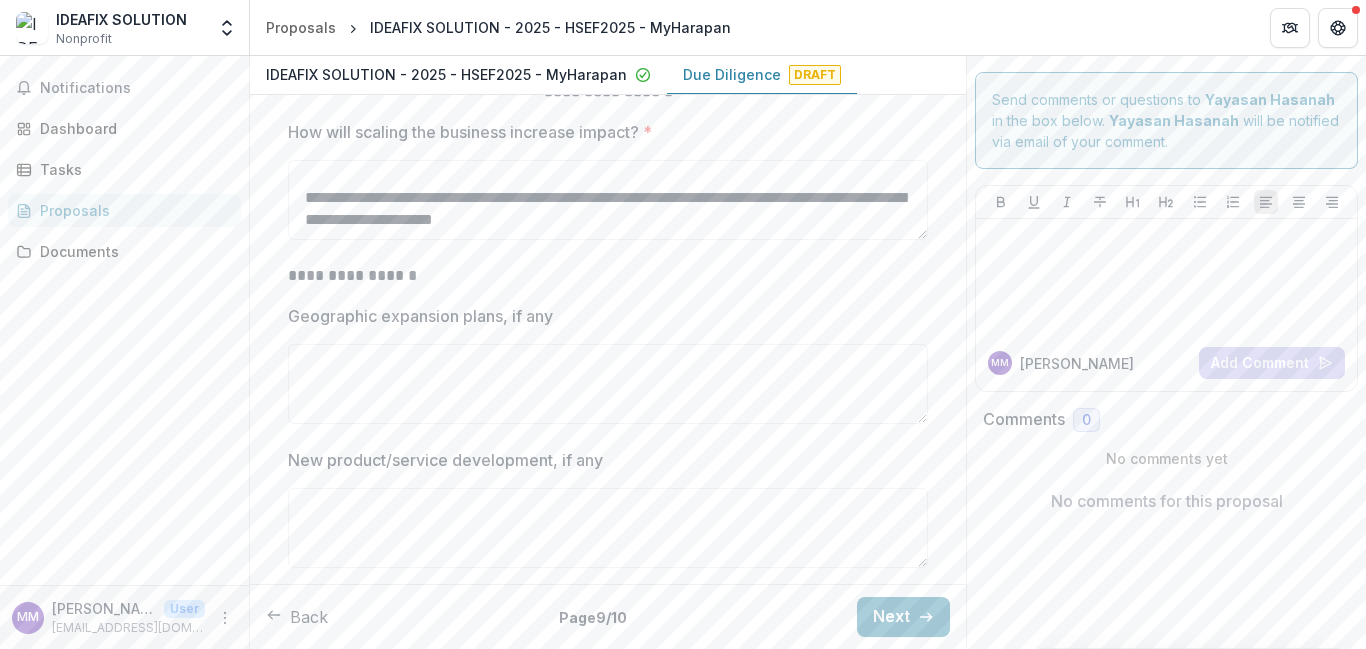 scroll, scrollTop: 428, scrollLeft: 0, axis: vertical 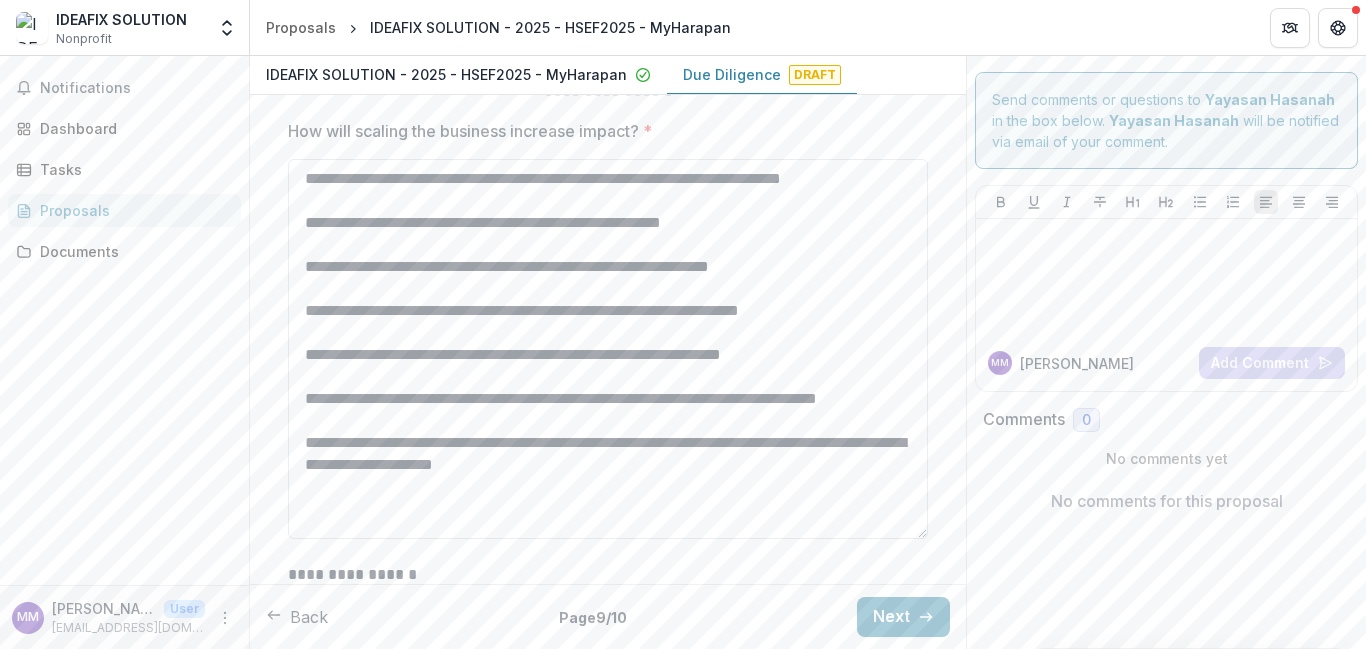 drag, startPoint x: 919, startPoint y: 234, endPoint x: 900, endPoint y: 534, distance: 300.60107 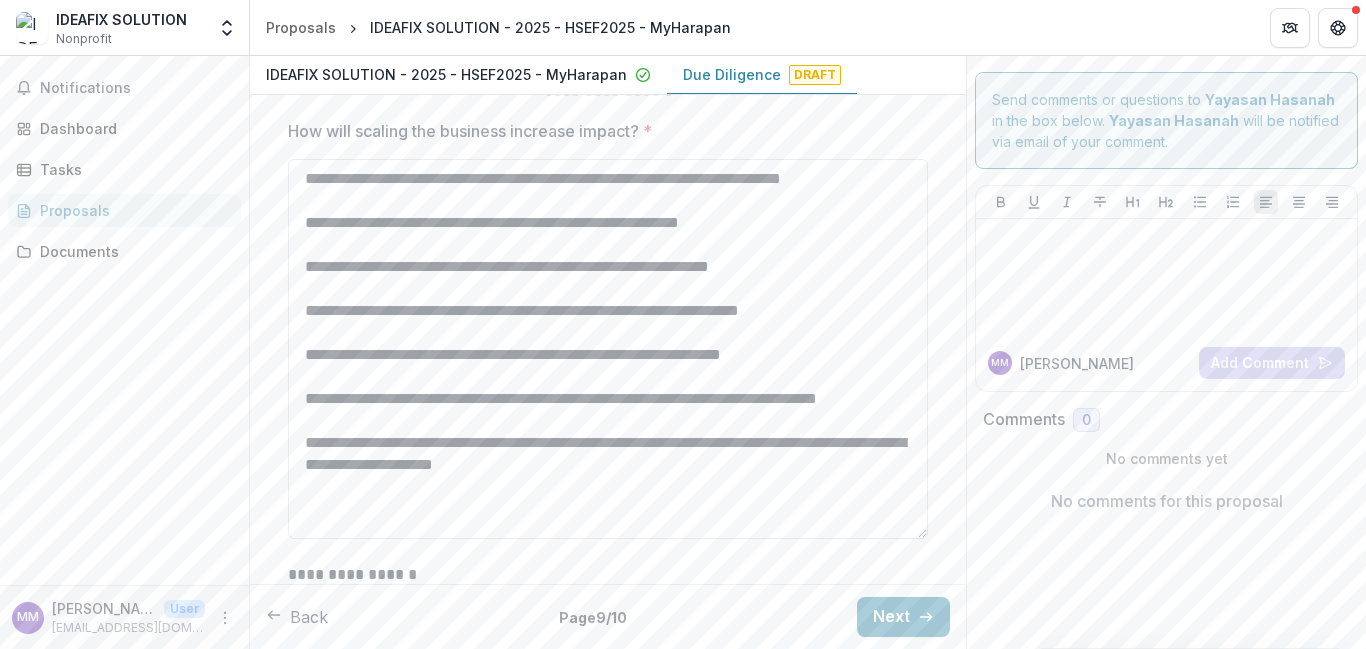 click on "**********" at bounding box center [608, 349] 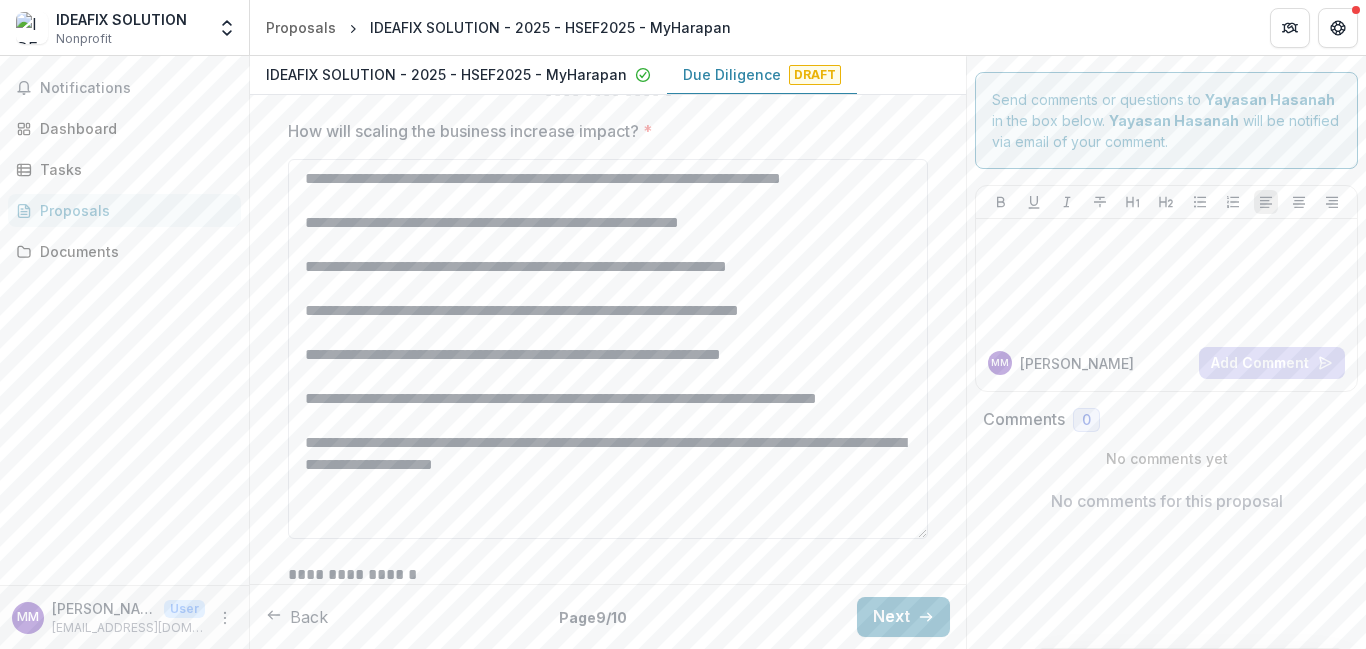 click on "**********" at bounding box center (608, 349) 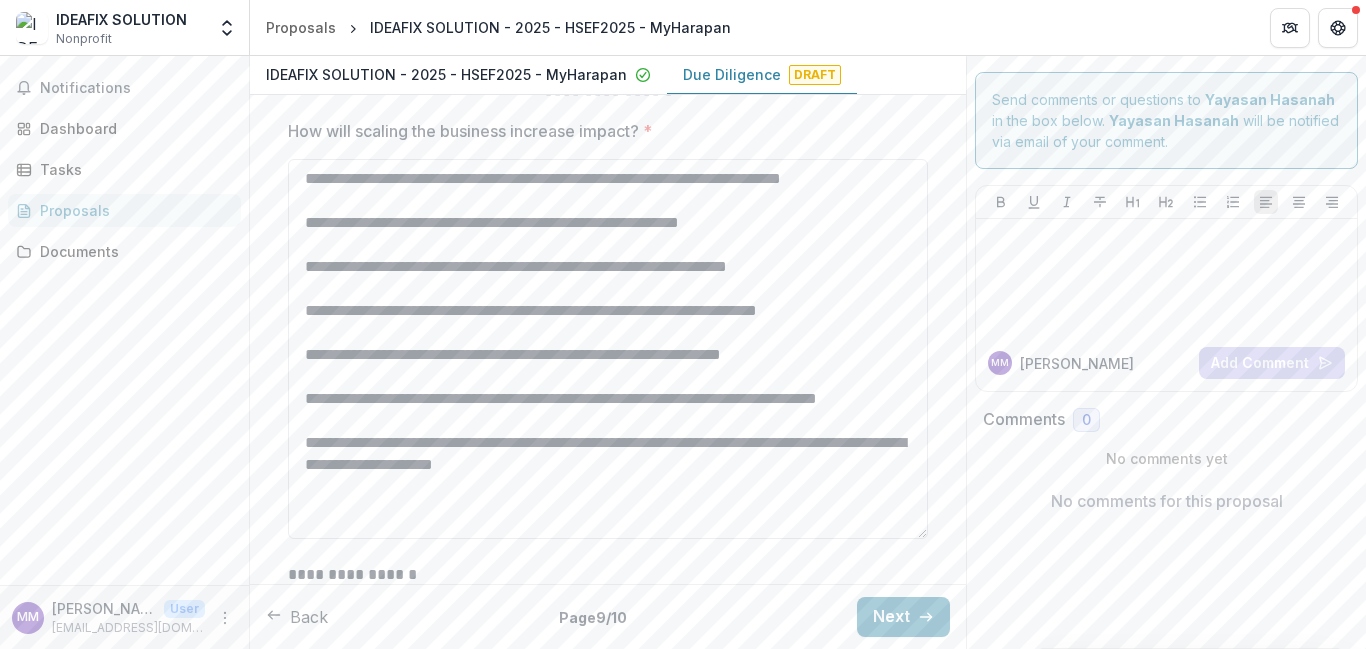 click on "**********" at bounding box center (608, 349) 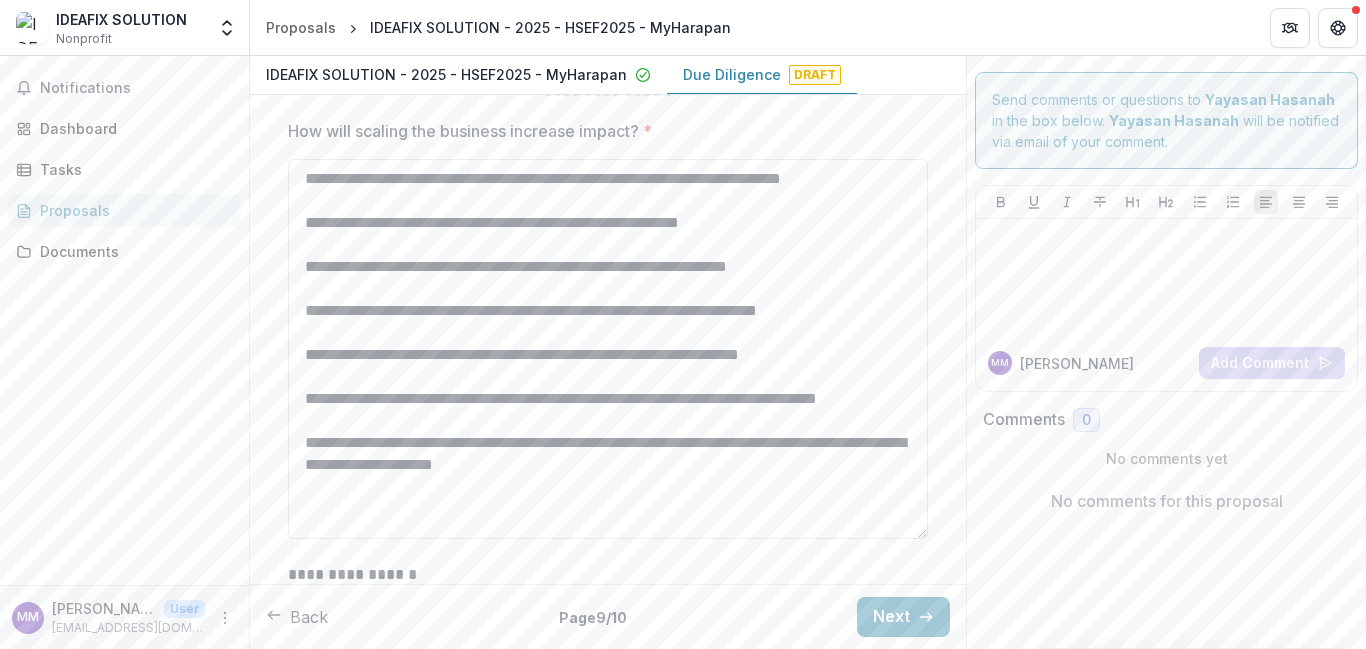 click on "**********" at bounding box center (608, 349) 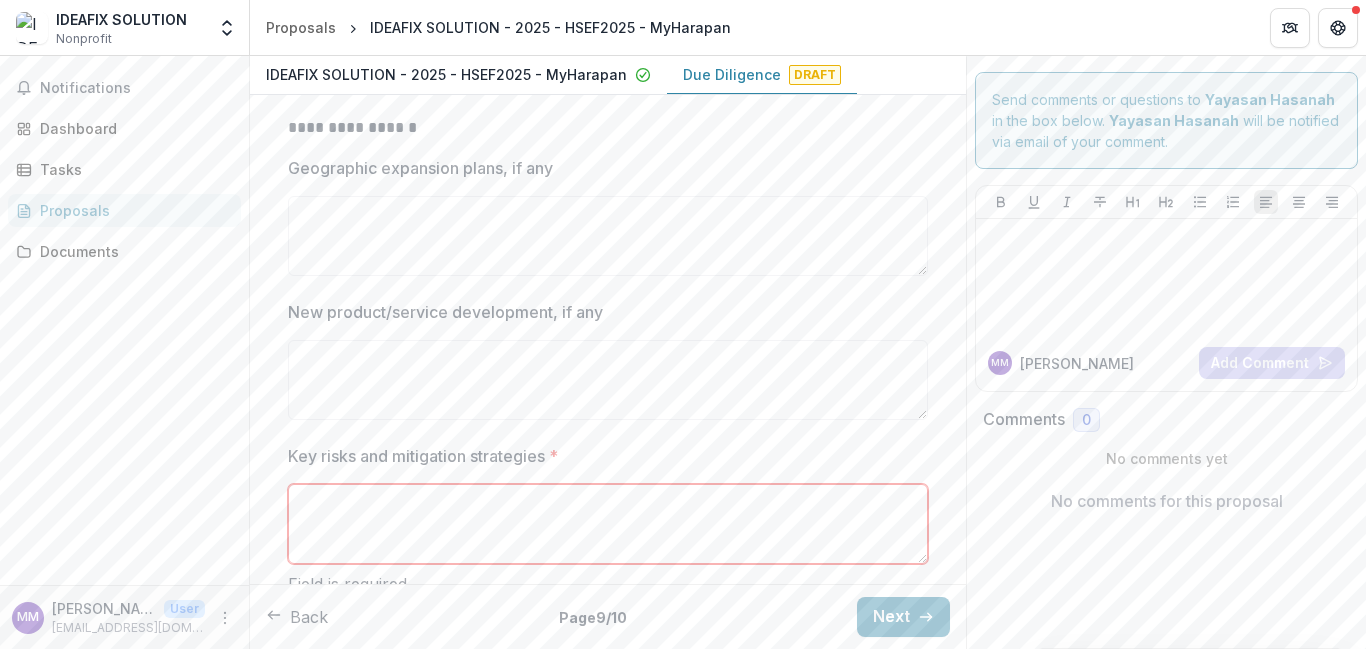 scroll, scrollTop: 876, scrollLeft: 0, axis: vertical 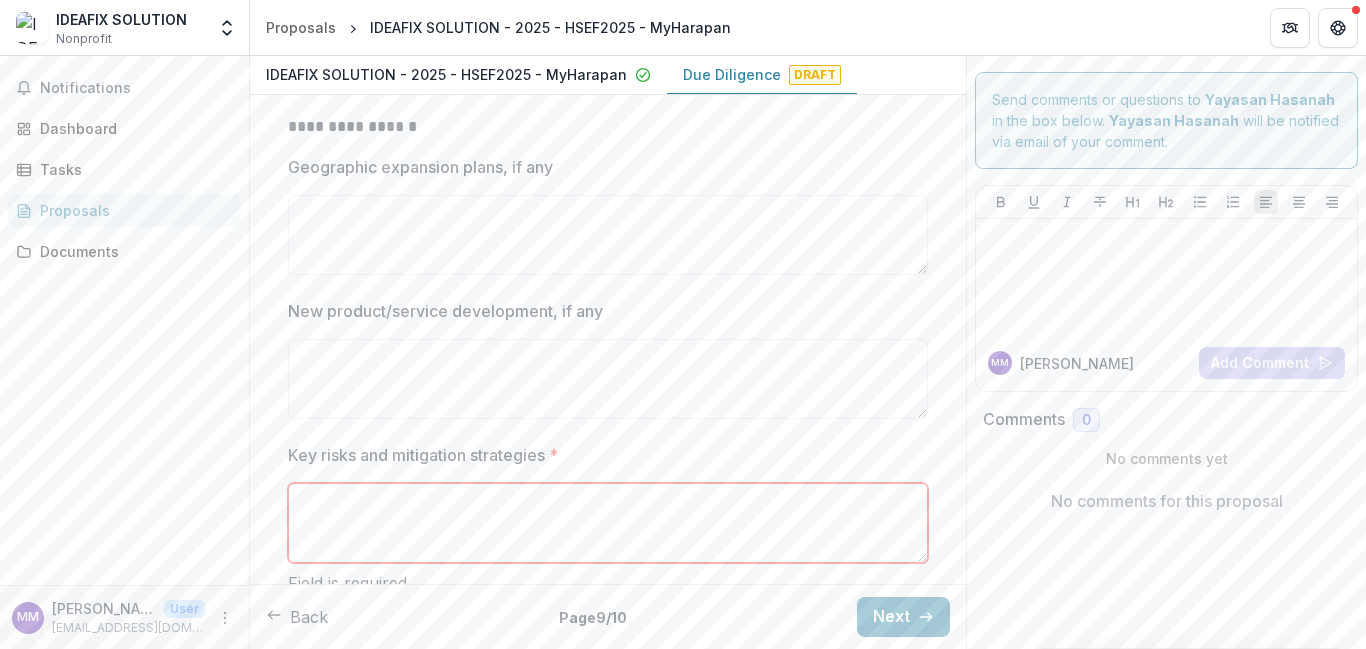 type on "**********" 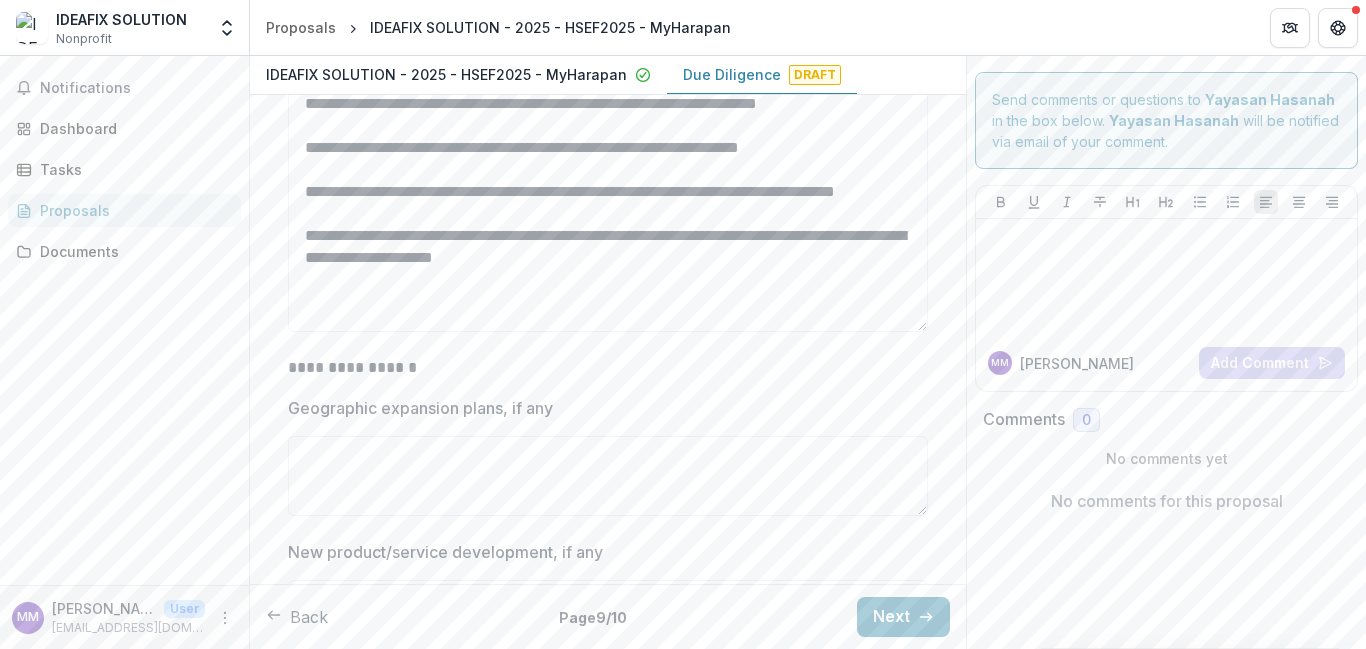 scroll, scrollTop: 648, scrollLeft: 0, axis: vertical 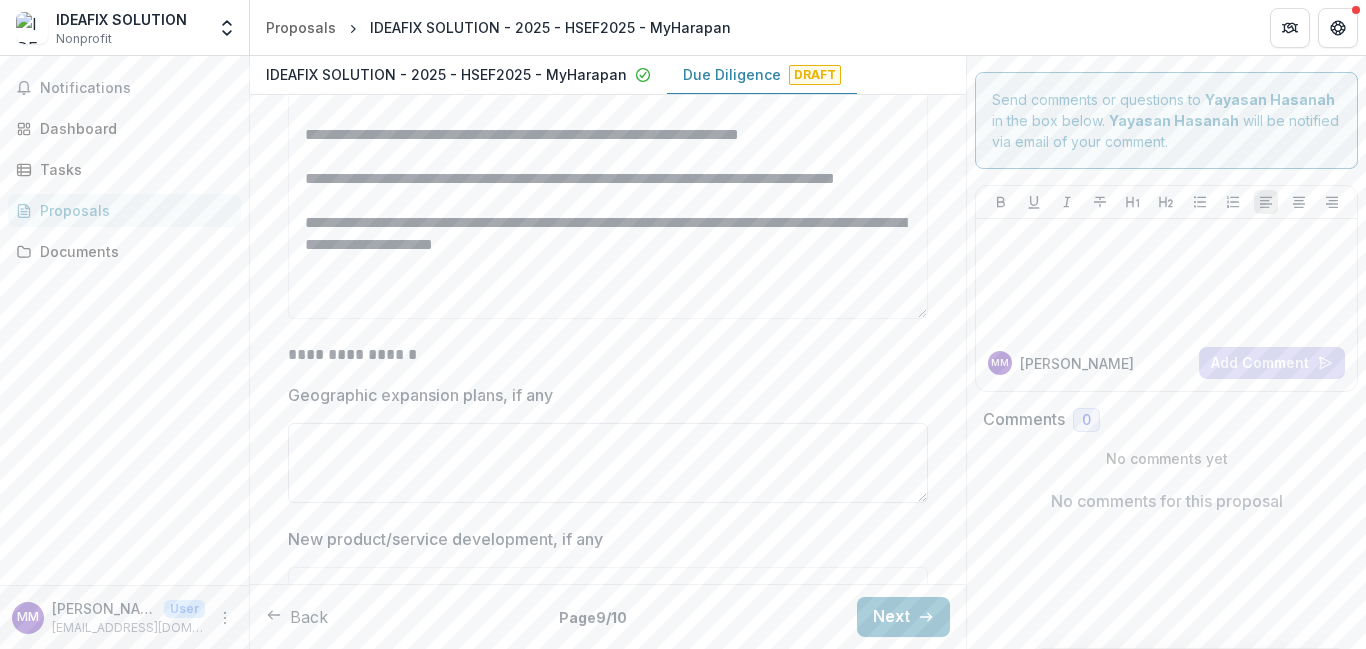 click on "Geographic expansion plans, if any" at bounding box center (608, 463) 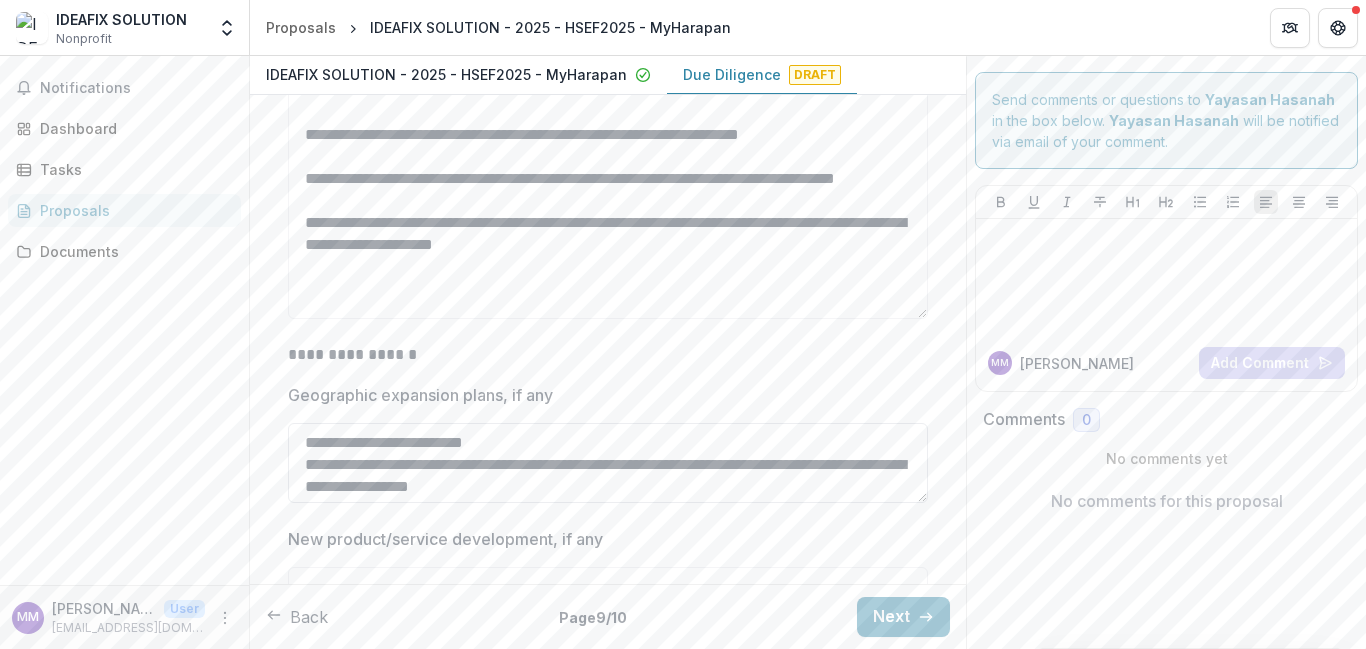 scroll, scrollTop: 84, scrollLeft: 0, axis: vertical 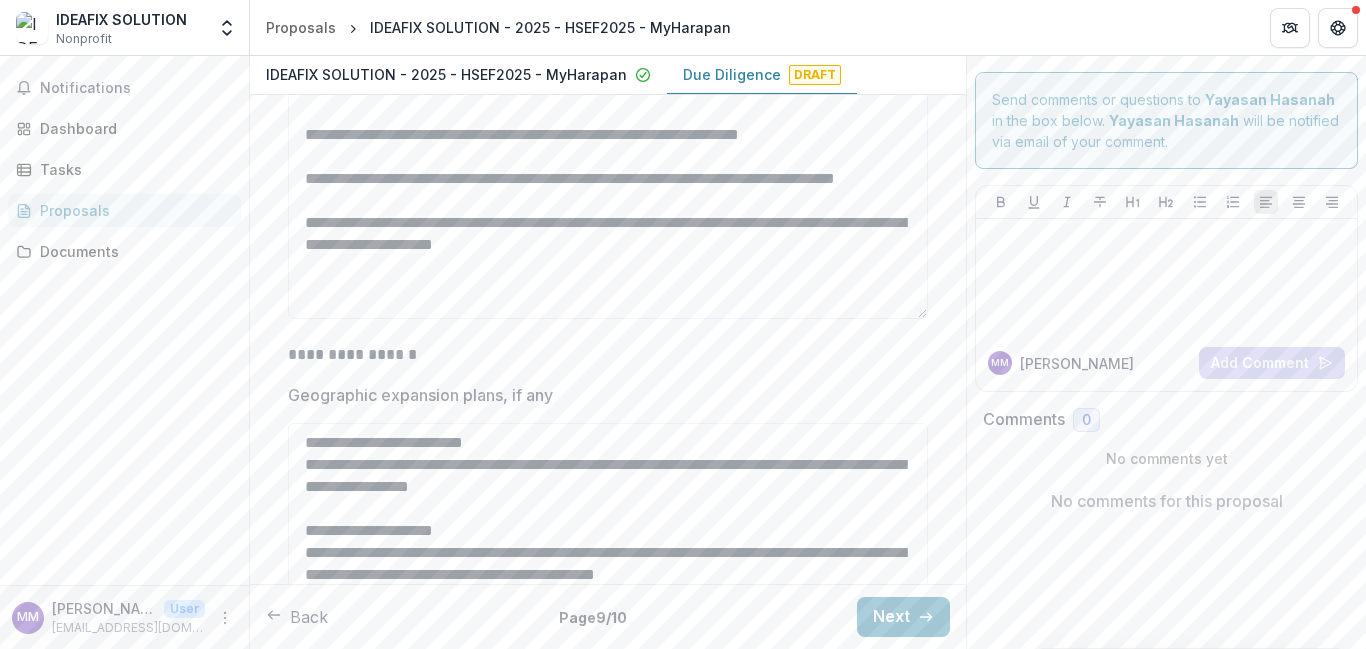 drag, startPoint x: 919, startPoint y: 499, endPoint x: 915, endPoint y: 677, distance: 178.04494 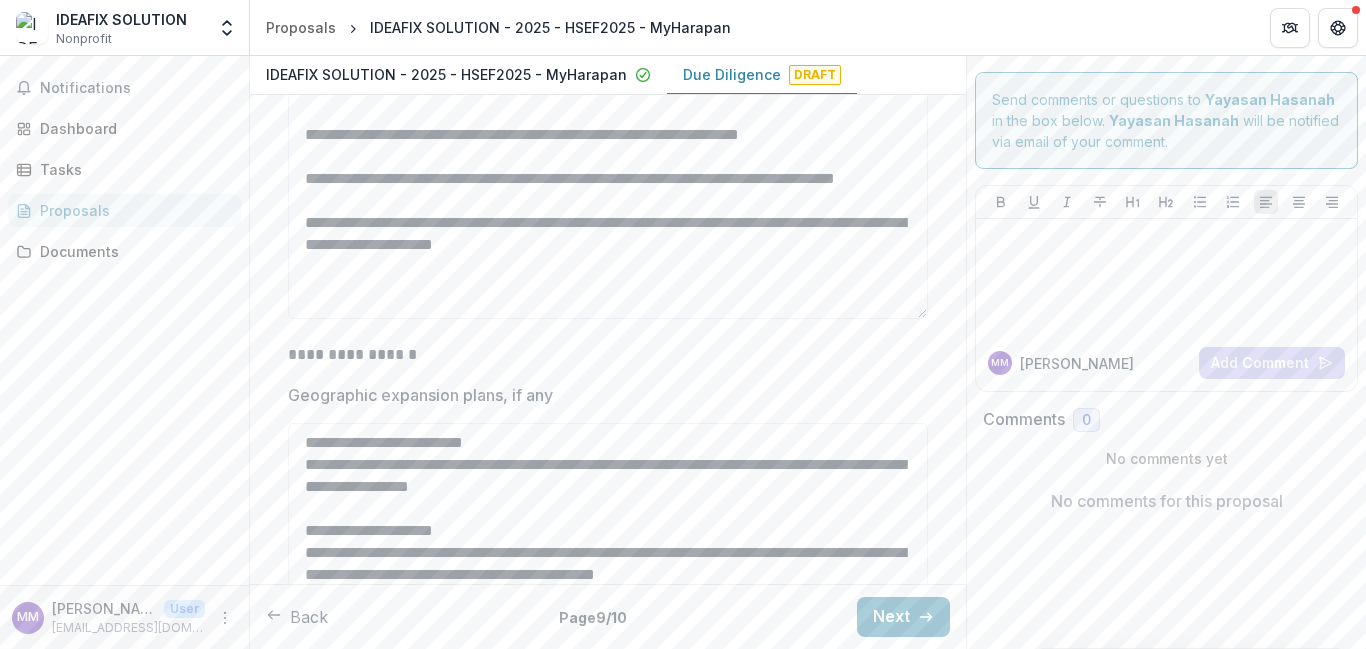 click on "**********" at bounding box center [683, 324] 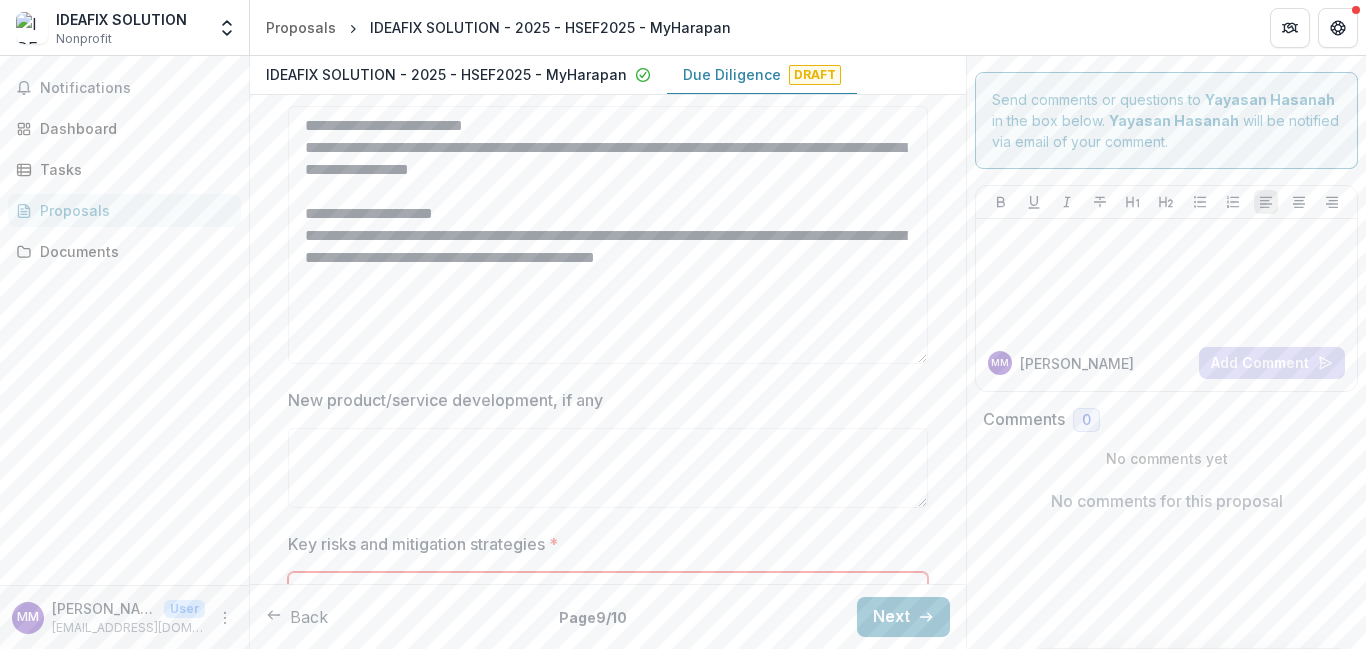 scroll, scrollTop: 971, scrollLeft: 0, axis: vertical 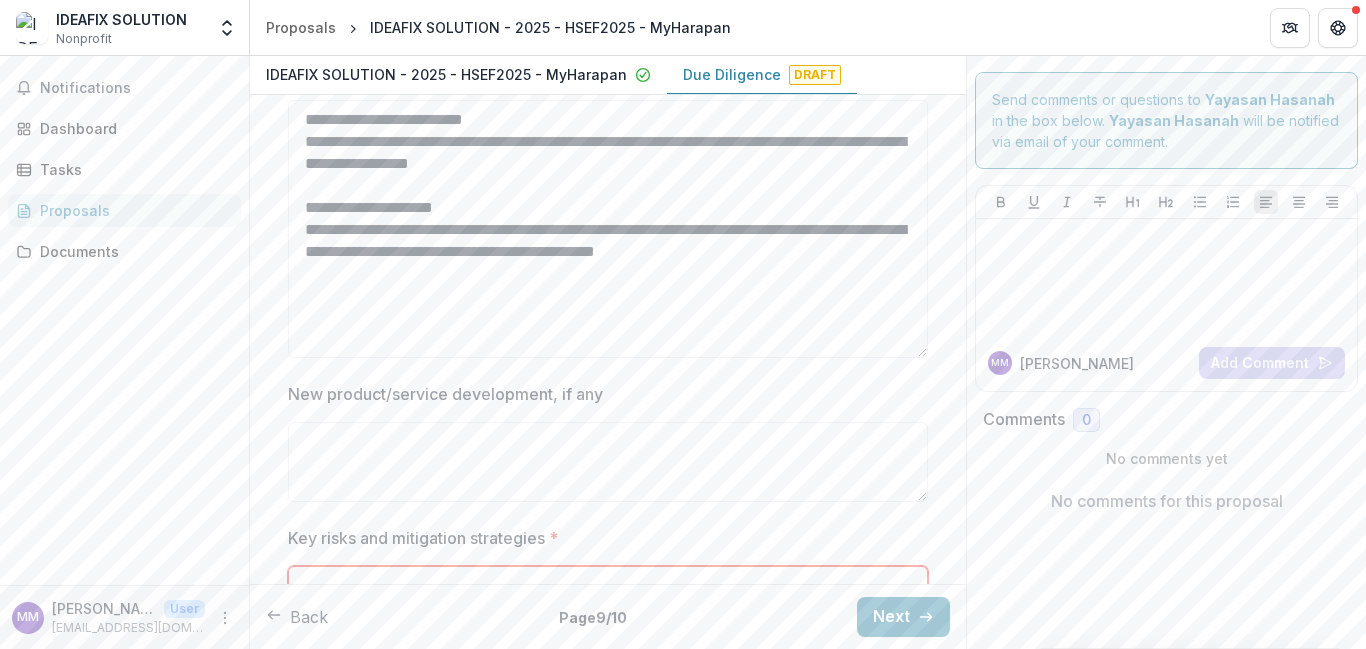 type on "**********" 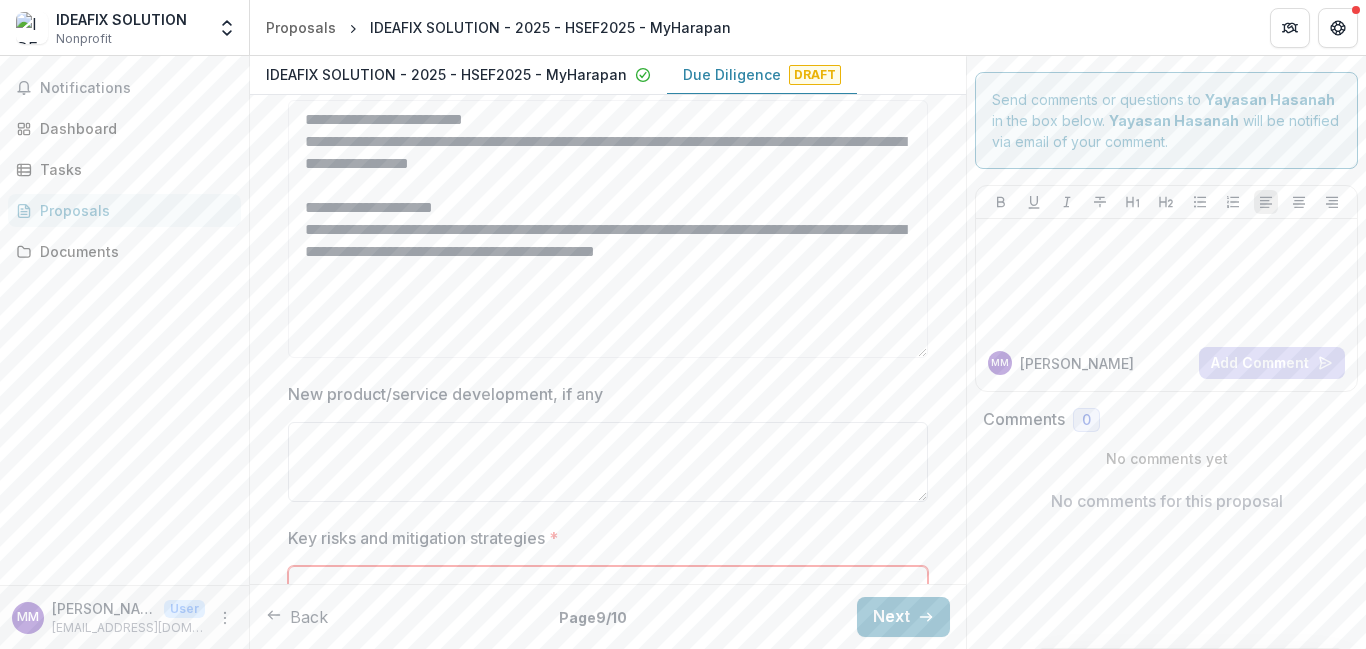 click on "New product/service development, if any" at bounding box center (608, 462) 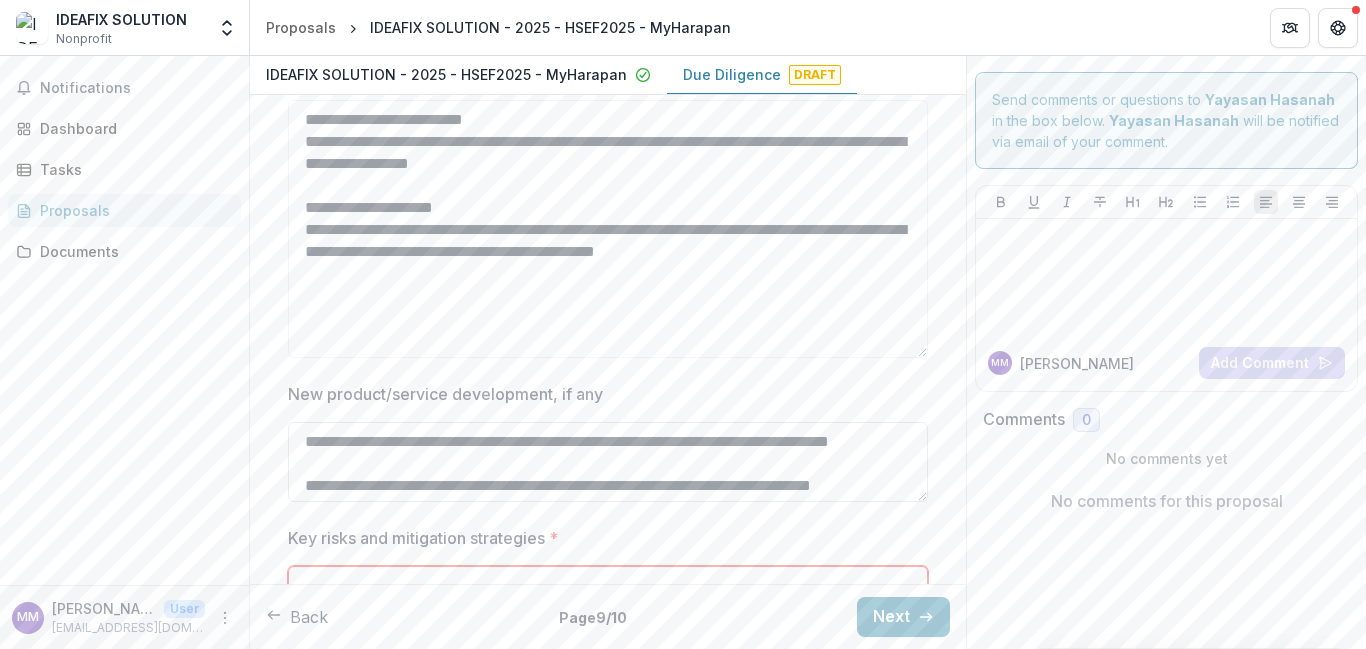 scroll, scrollTop: 136, scrollLeft: 0, axis: vertical 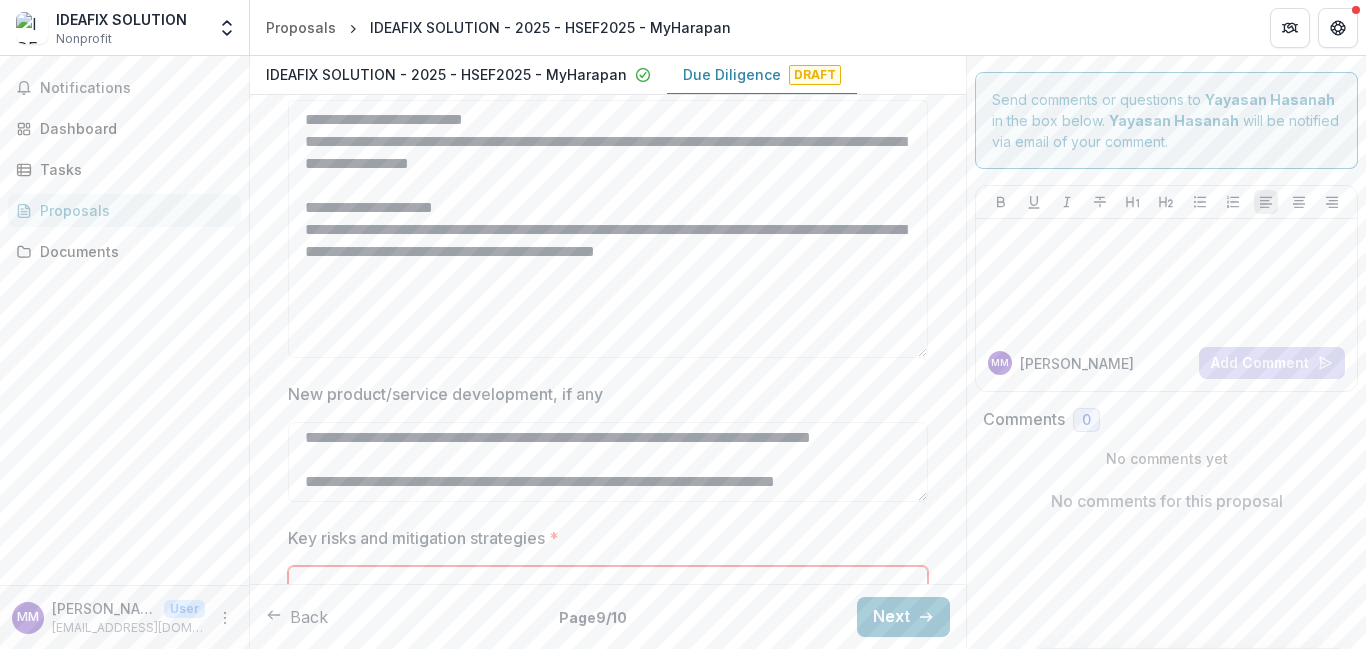 type on "**********" 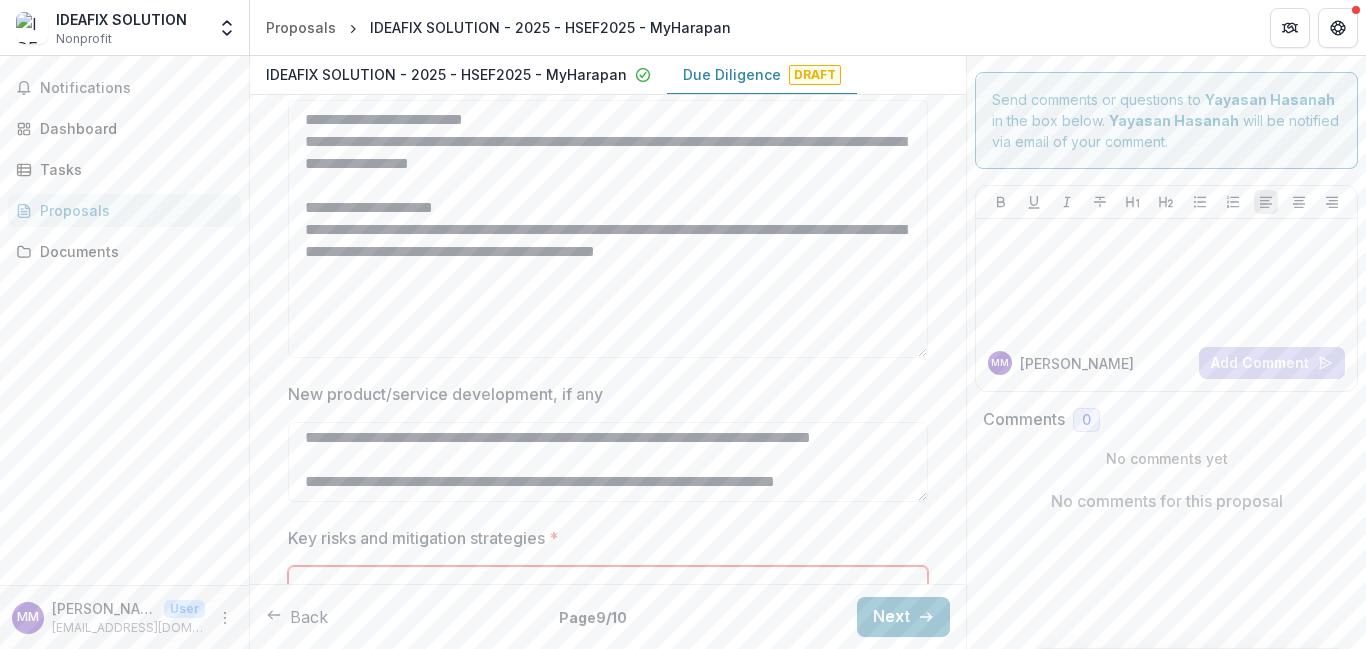 scroll, scrollTop: 1086, scrollLeft: 0, axis: vertical 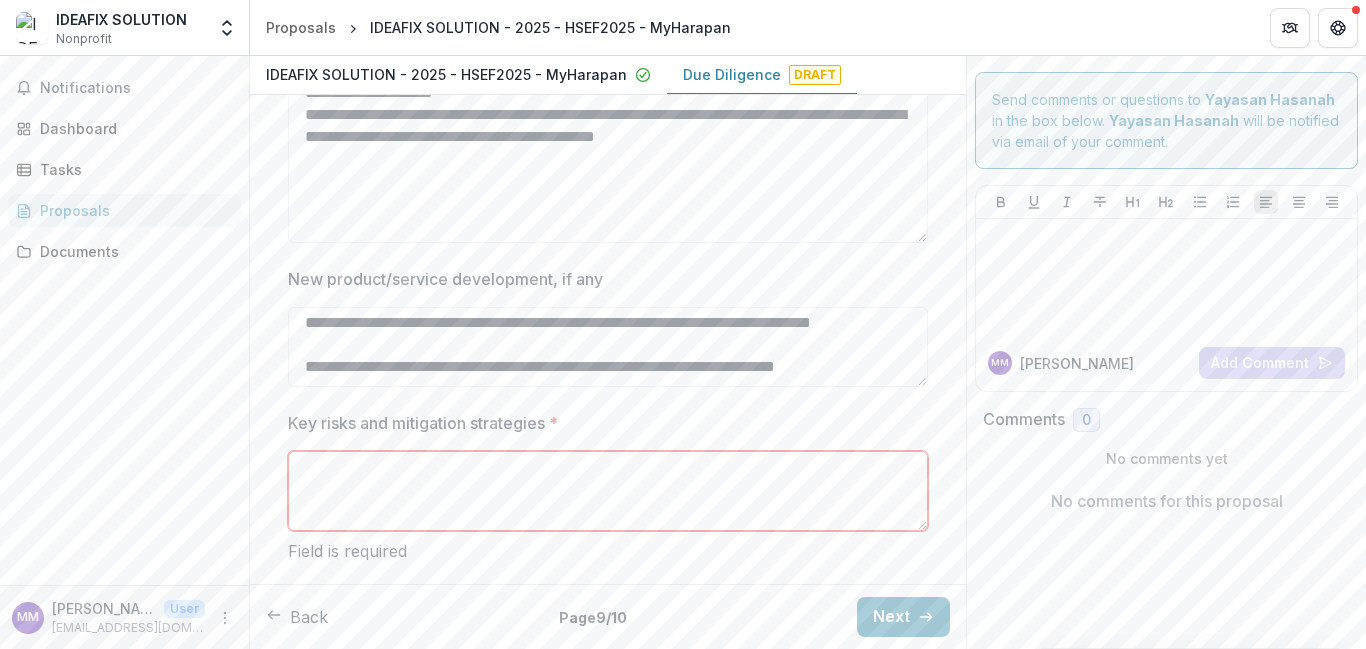 click on "Key risks and mitigation strategies *" at bounding box center (608, 491) 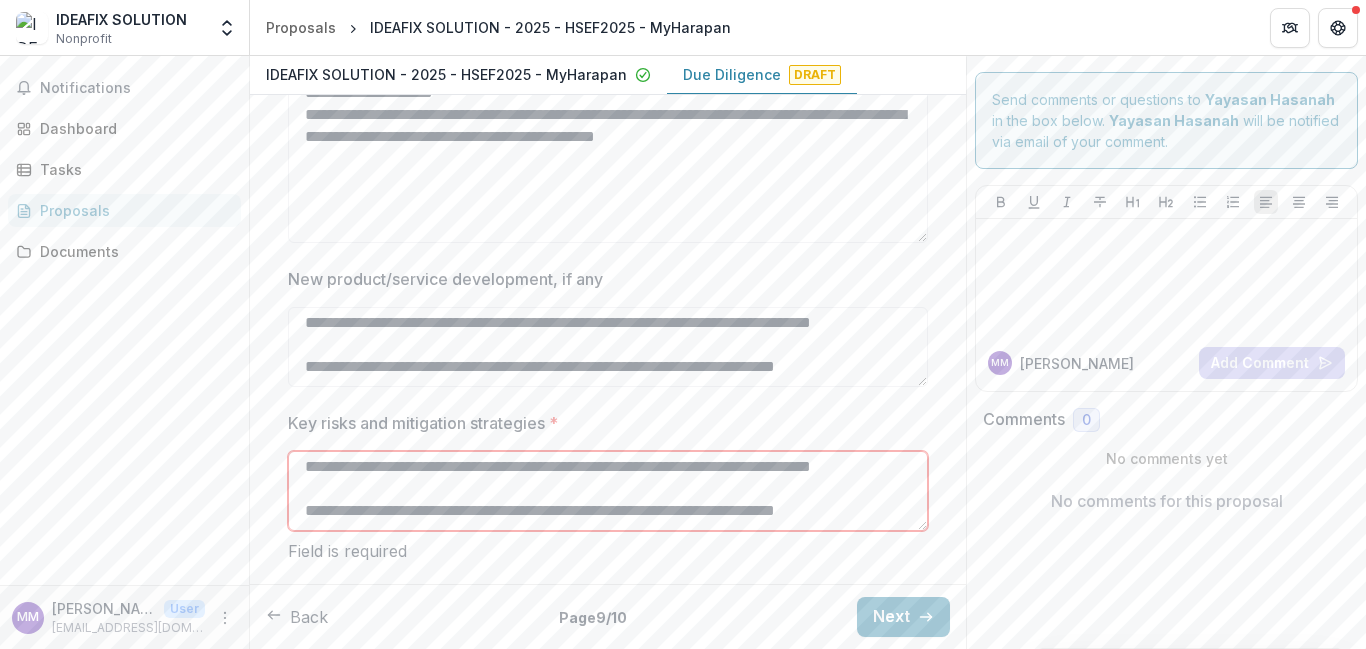 scroll, scrollTop: 0, scrollLeft: 0, axis: both 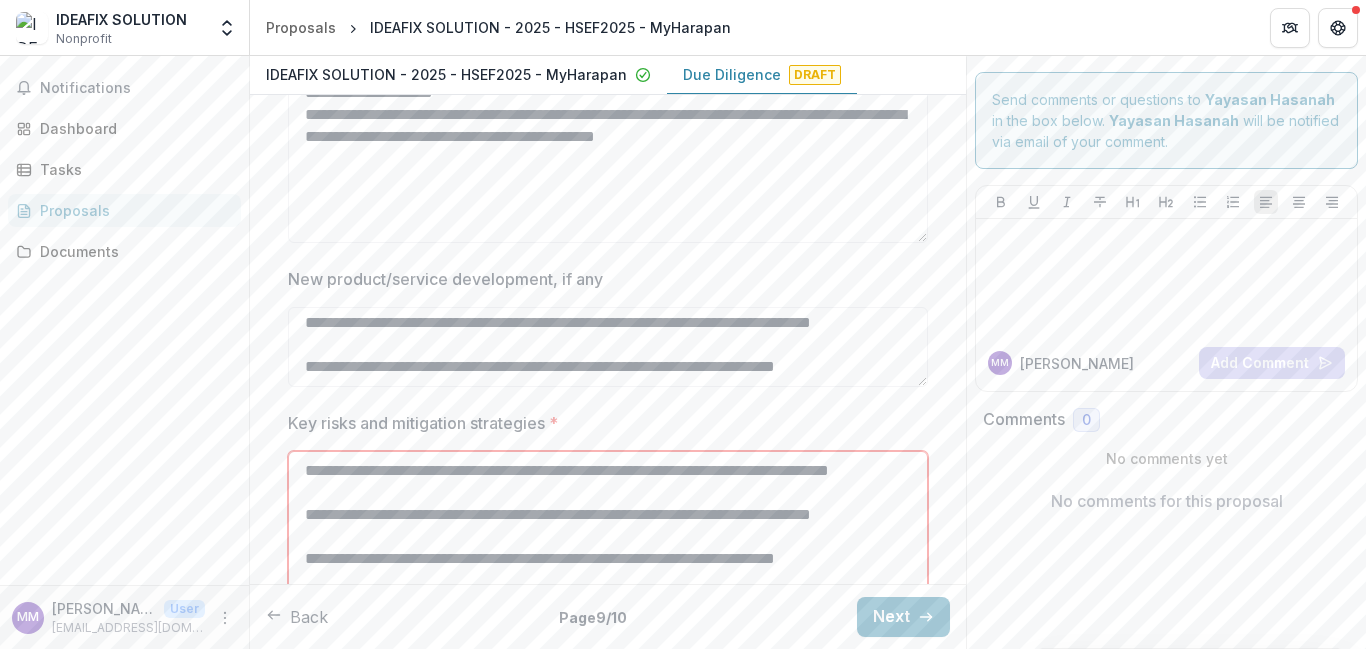 drag, startPoint x: 919, startPoint y: 529, endPoint x: 888, endPoint y: 696, distance: 169.85287 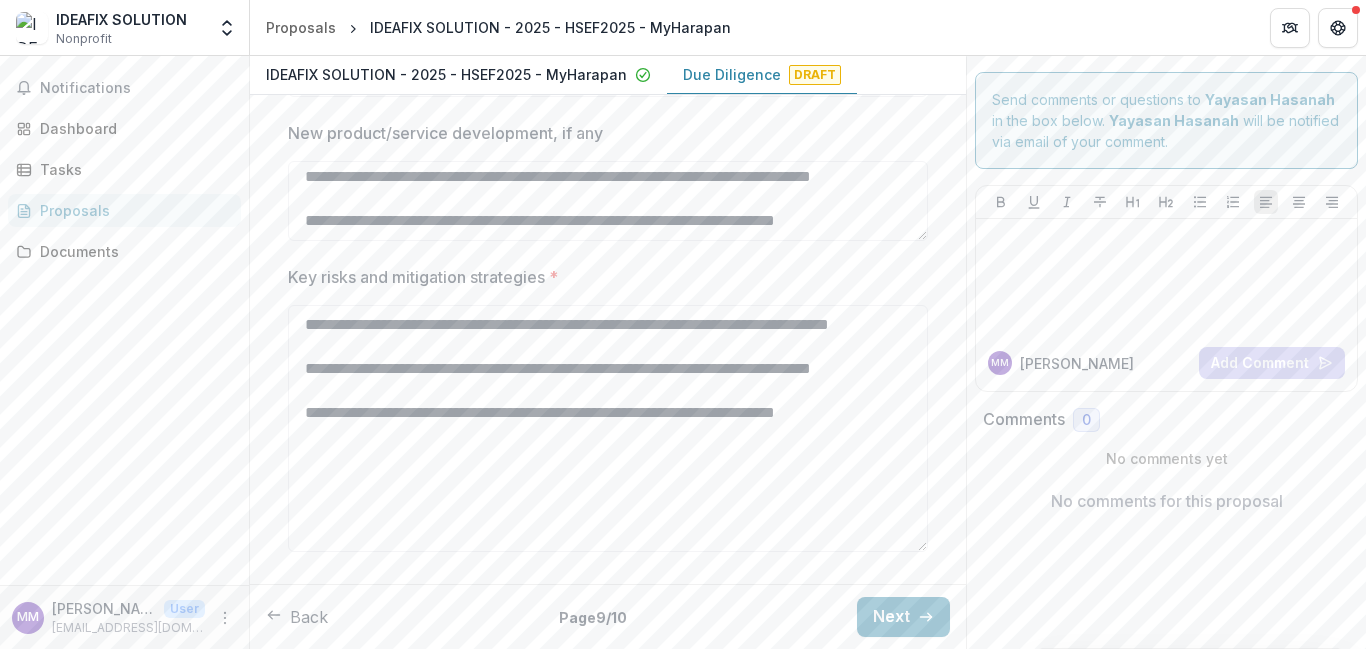 scroll, scrollTop: 1232, scrollLeft: 0, axis: vertical 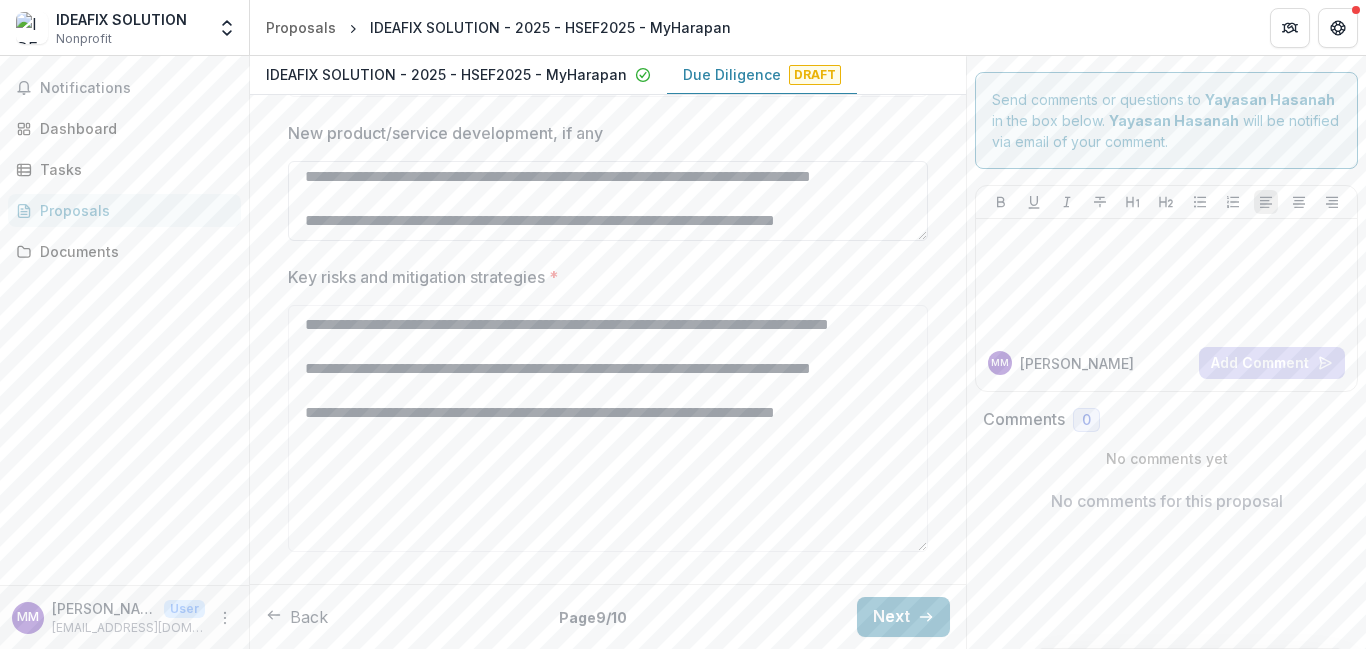 paste on "****" 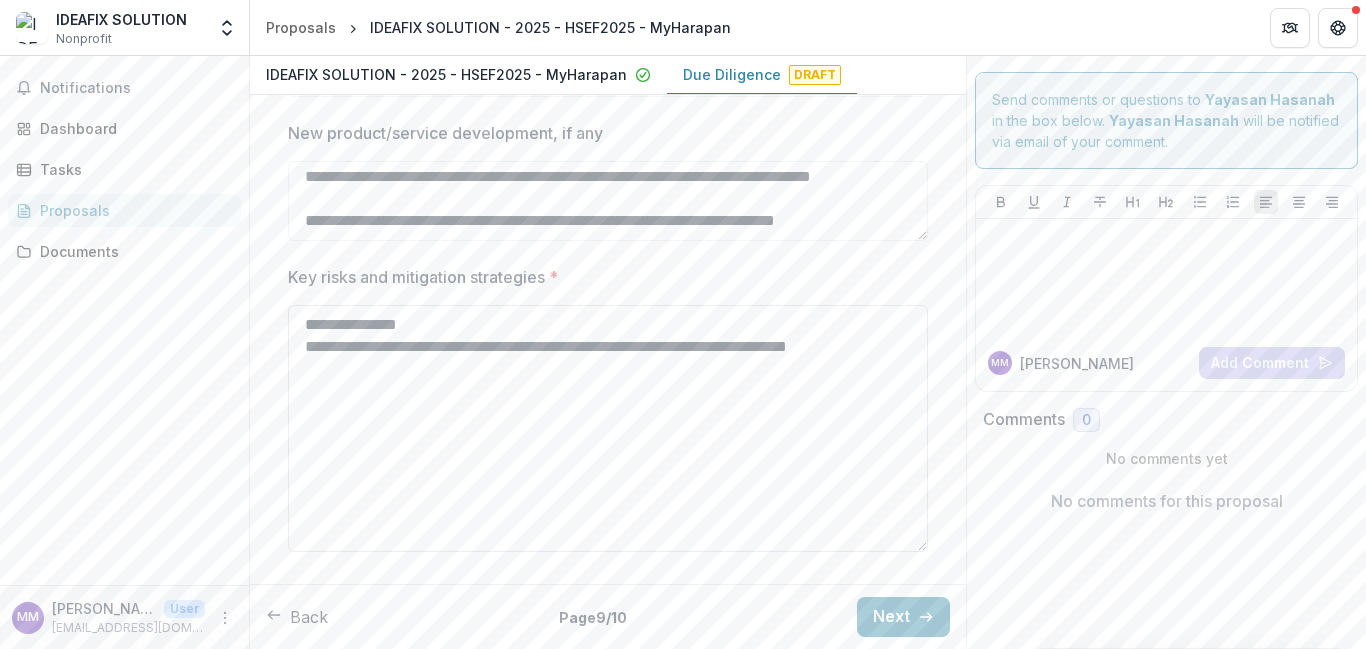 click on "**********" at bounding box center [608, 428] 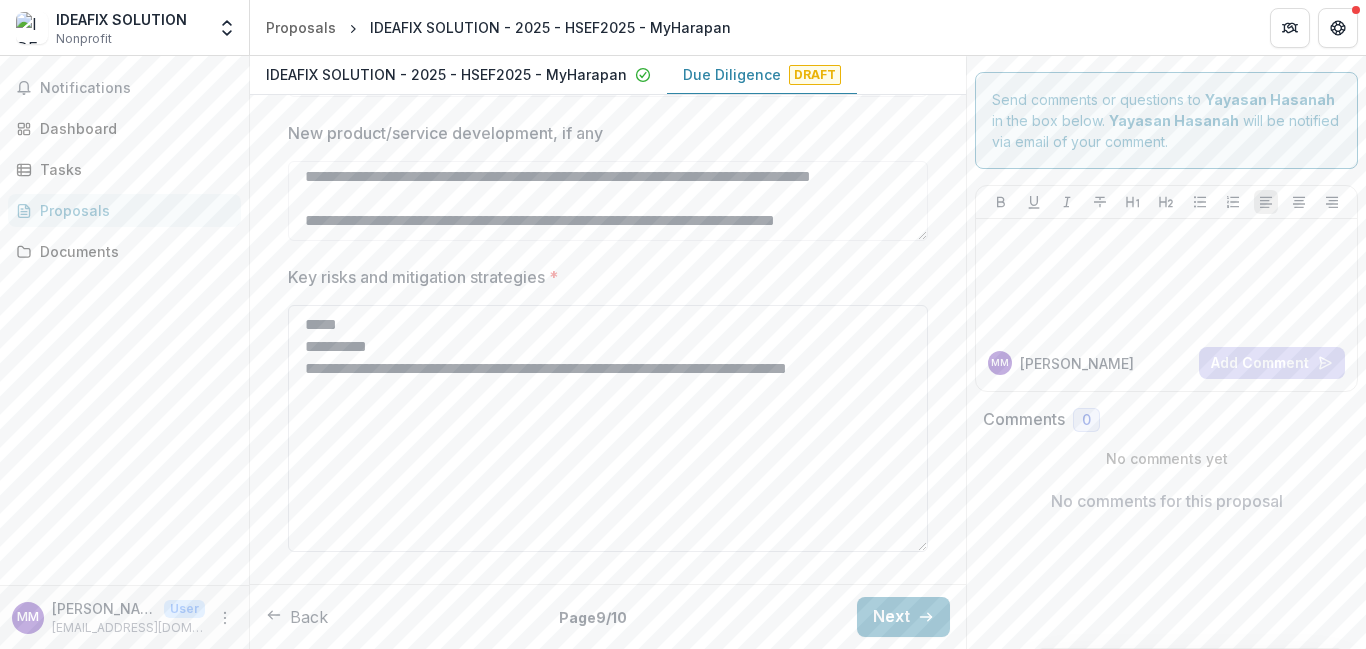 drag, startPoint x: 556, startPoint y: 374, endPoint x: 297, endPoint y: 369, distance: 259.04825 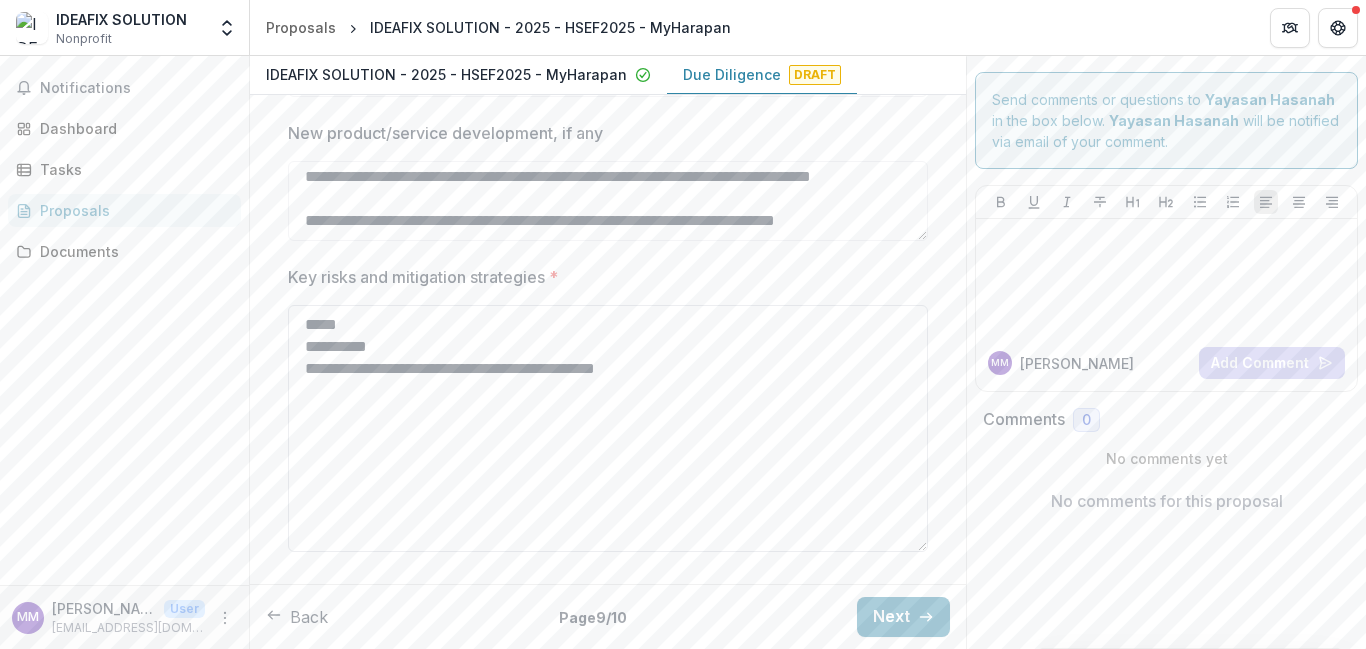 click on "**********" at bounding box center [608, 428] 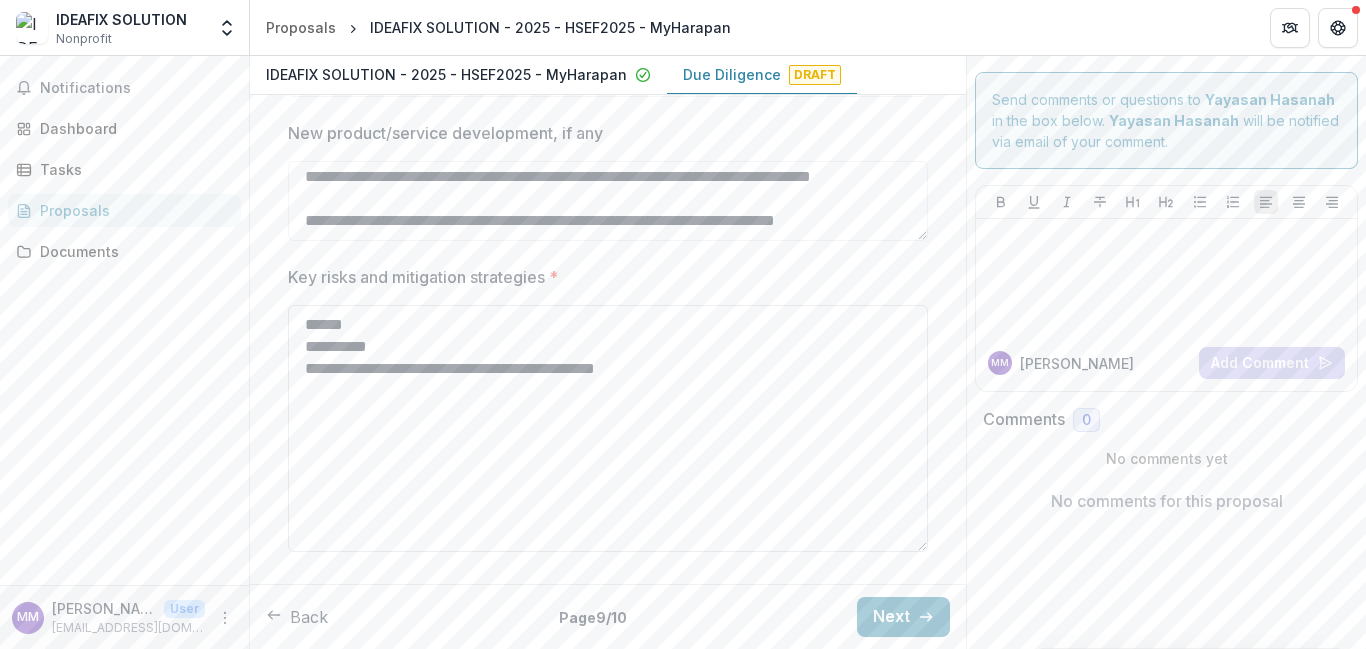paste on "**********" 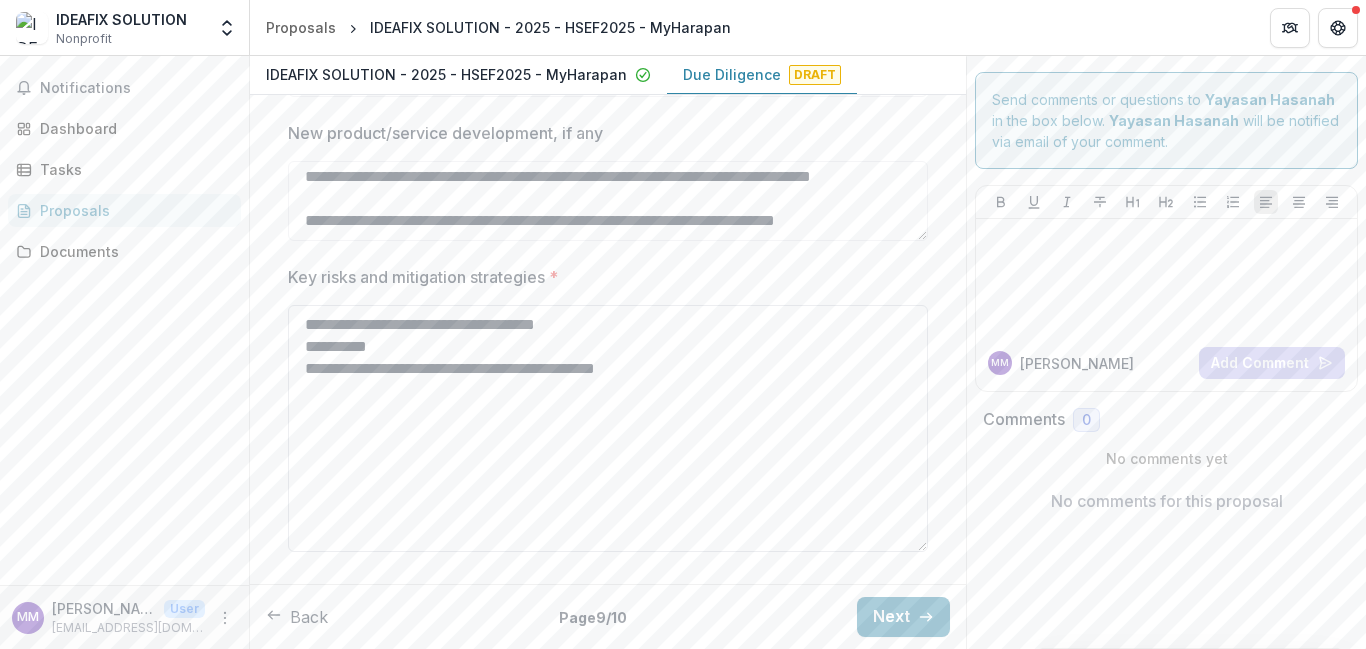 click on "**********" at bounding box center [608, 428] 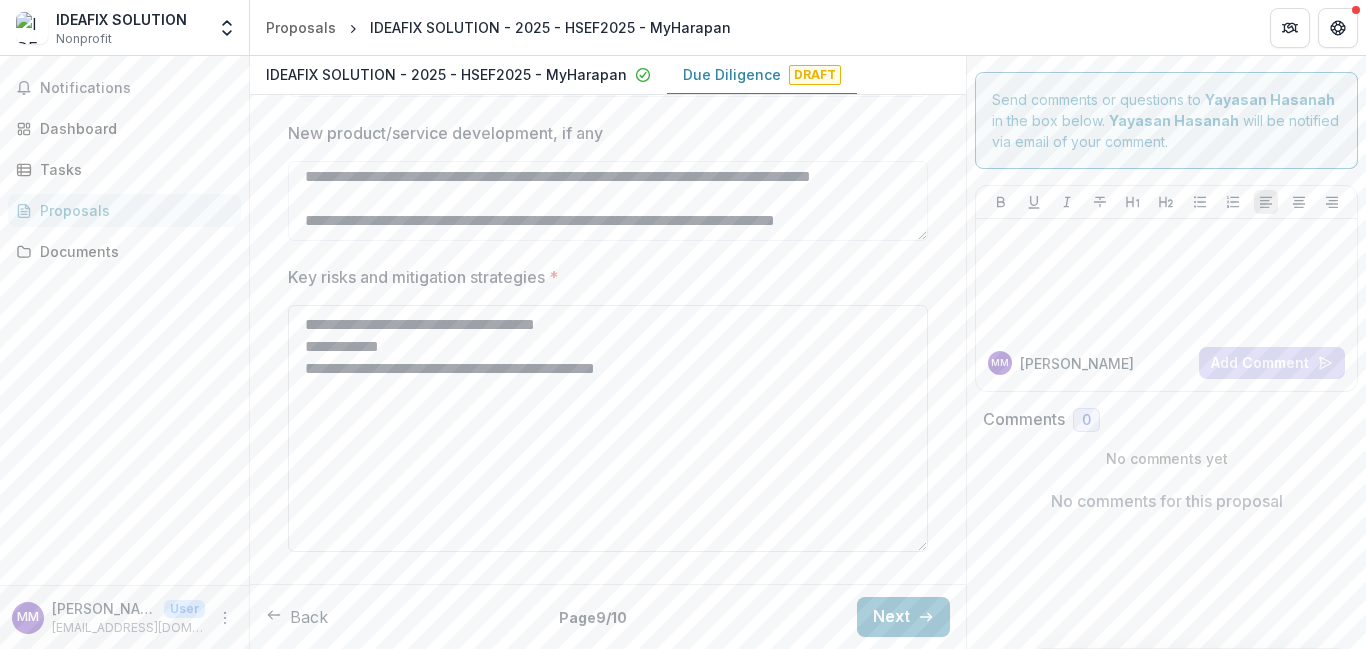 click on "**********" at bounding box center (608, 428) 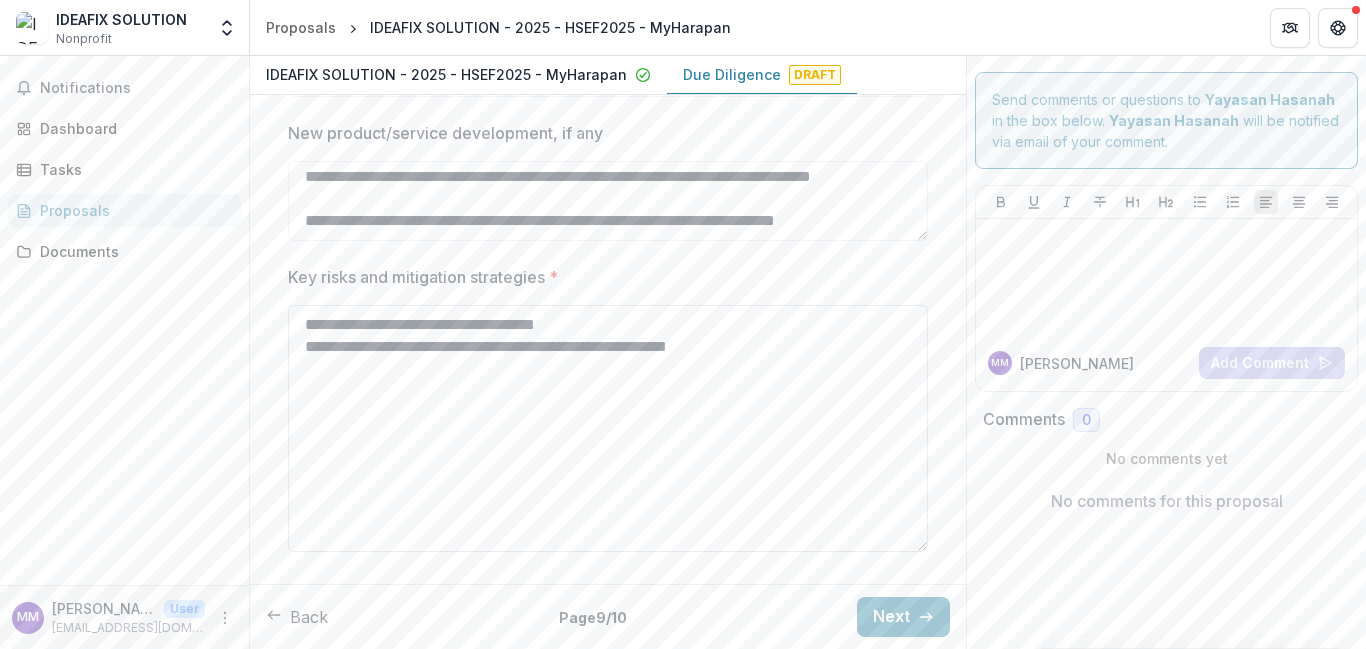 click on "**********" at bounding box center [608, 428] 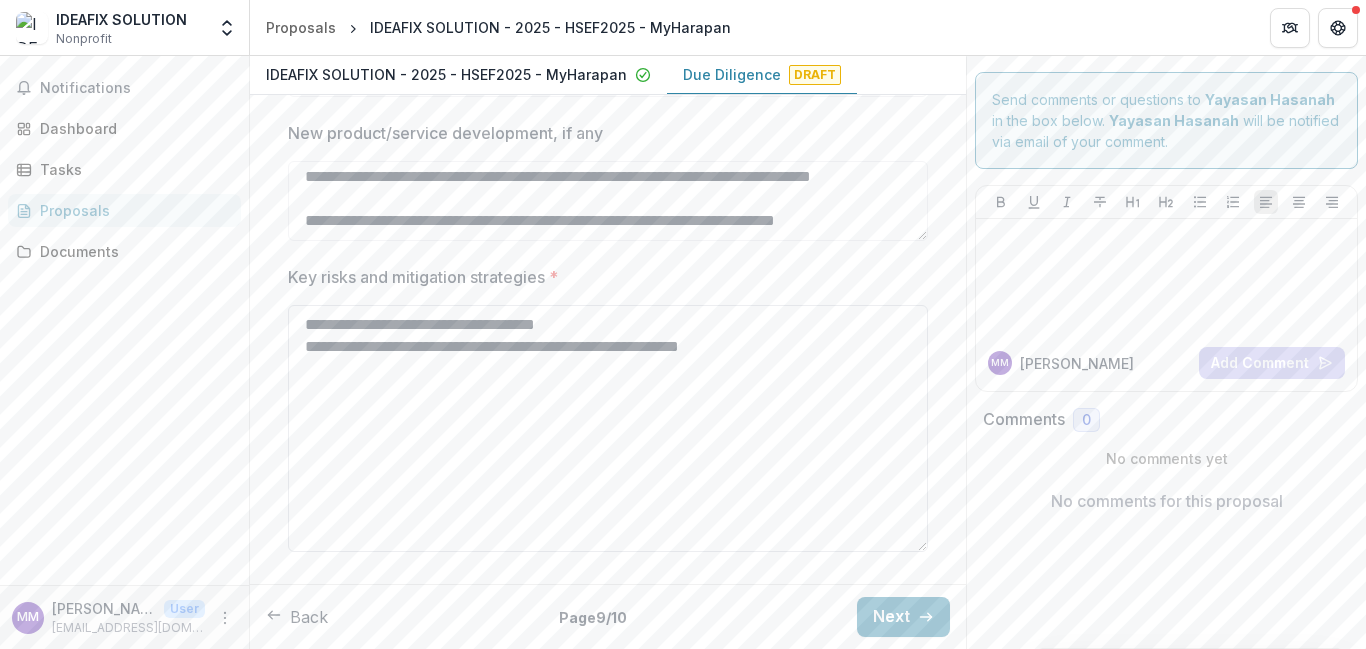 paste on "**********" 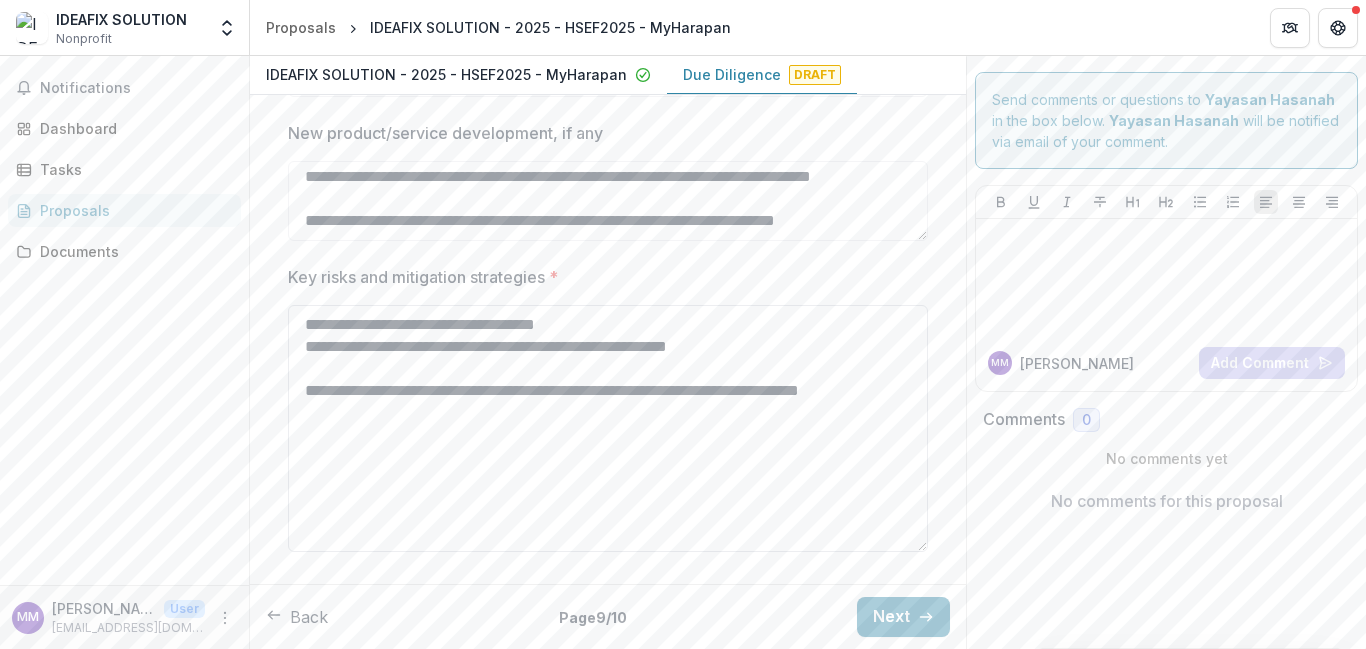 drag, startPoint x: 342, startPoint y: 324, endPoint x: 300, endPoint y: 323, distance: 42.0119 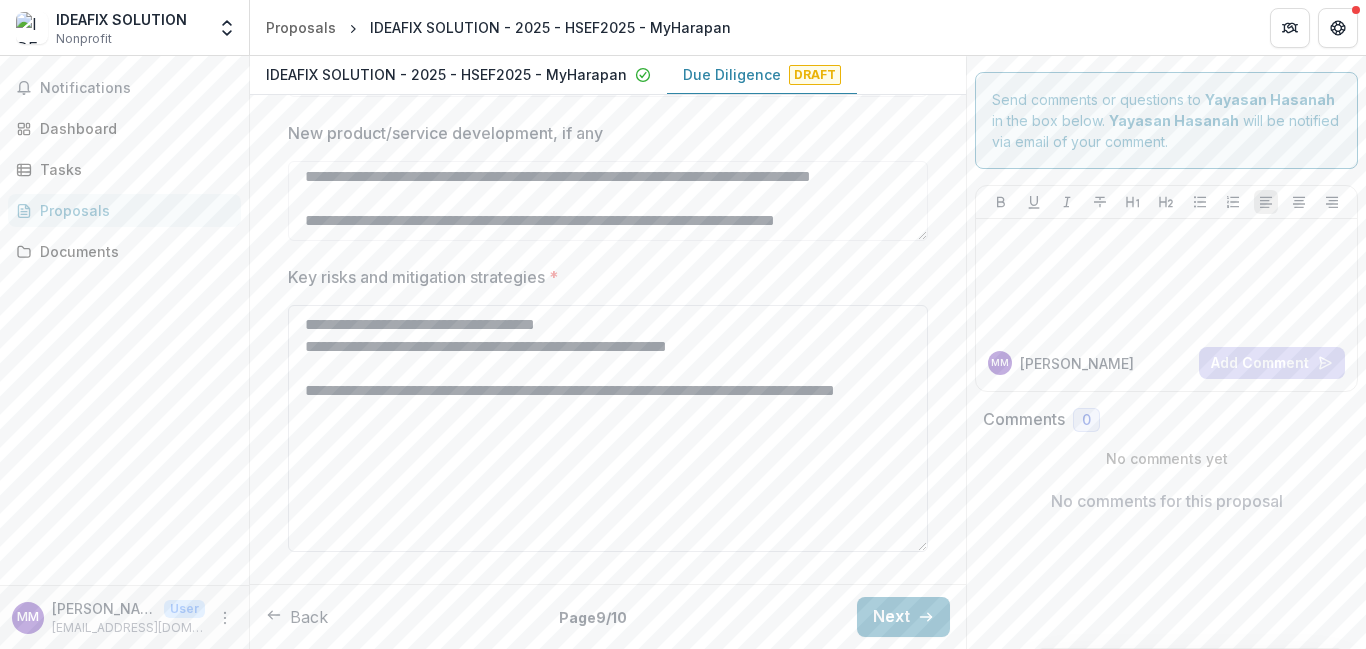 drag, startPoint x: 302, startPoint y: 351, endPoint x: 392, endPoint y: 351, distance: 90 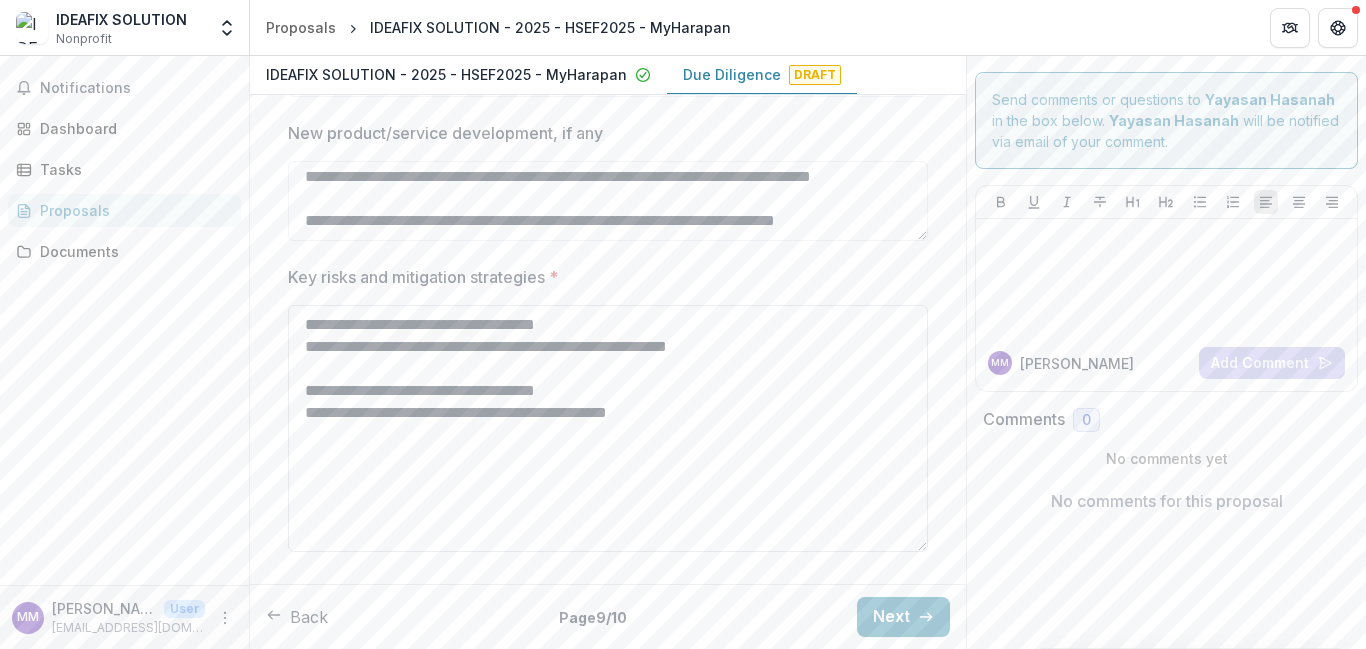 paste on "**********" 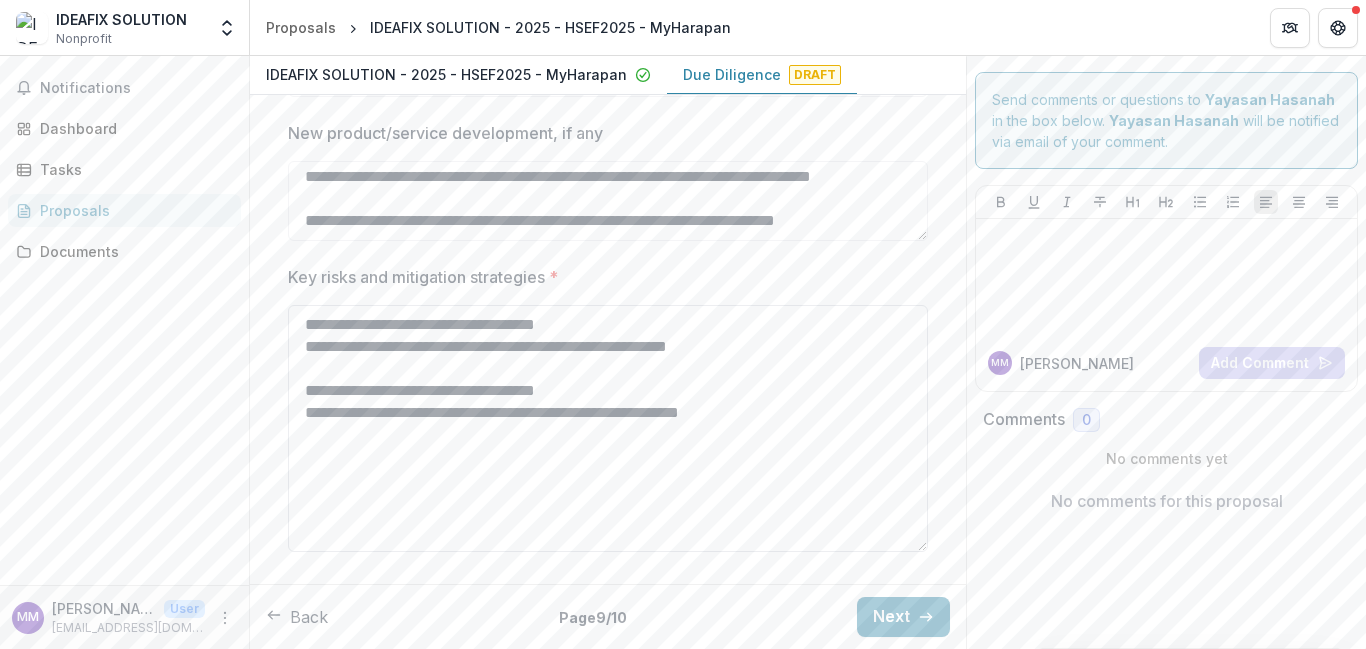 click on "**********" at bounding box center [608, 428] 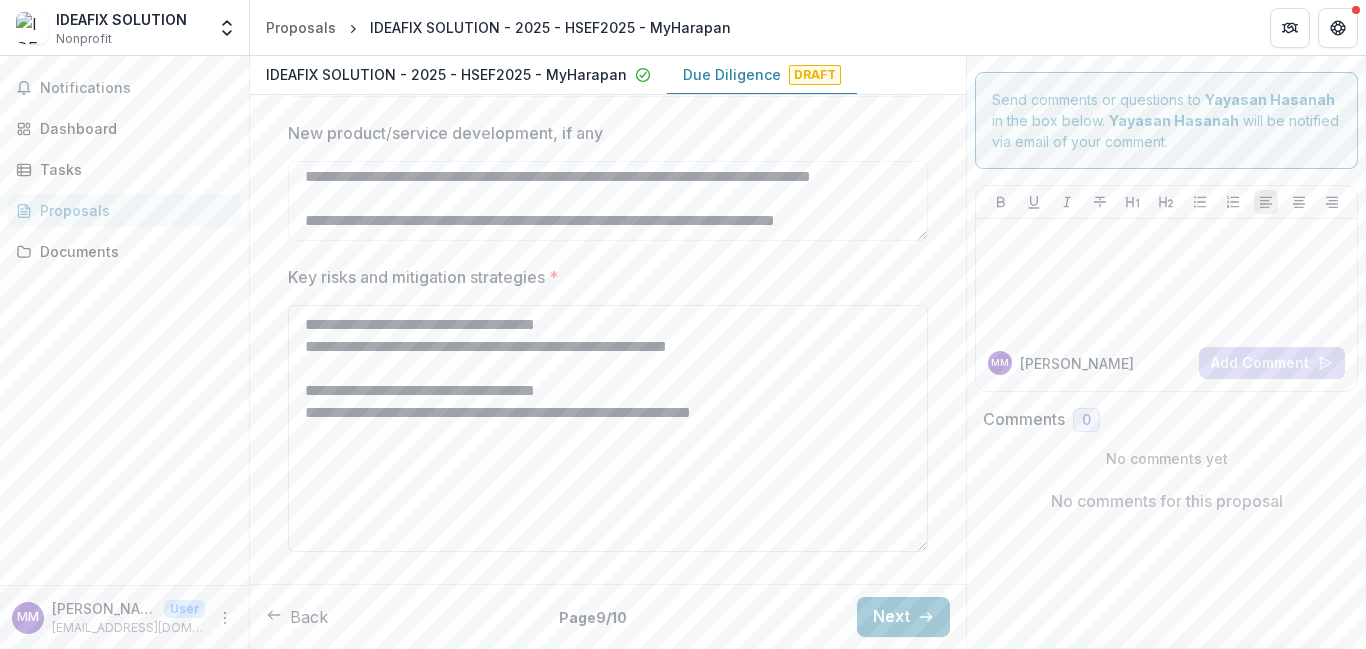 paste on "**********" 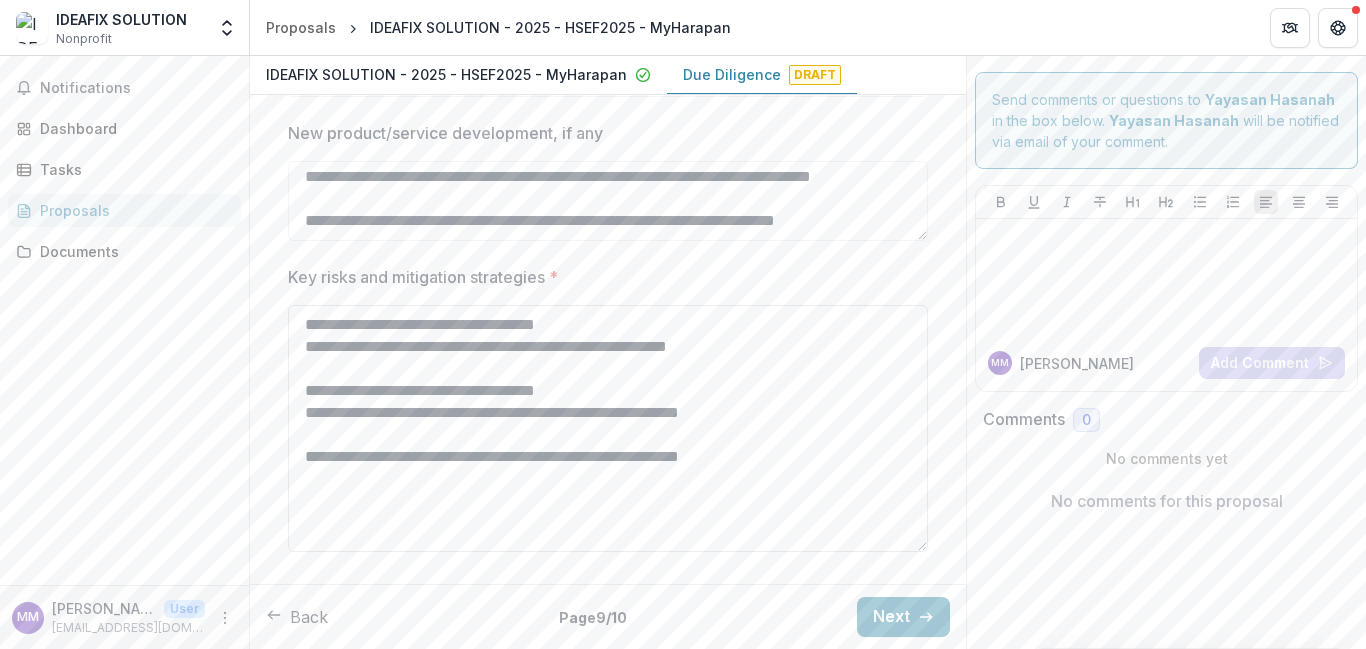 click on "**********" at bounding box center [608, 428] 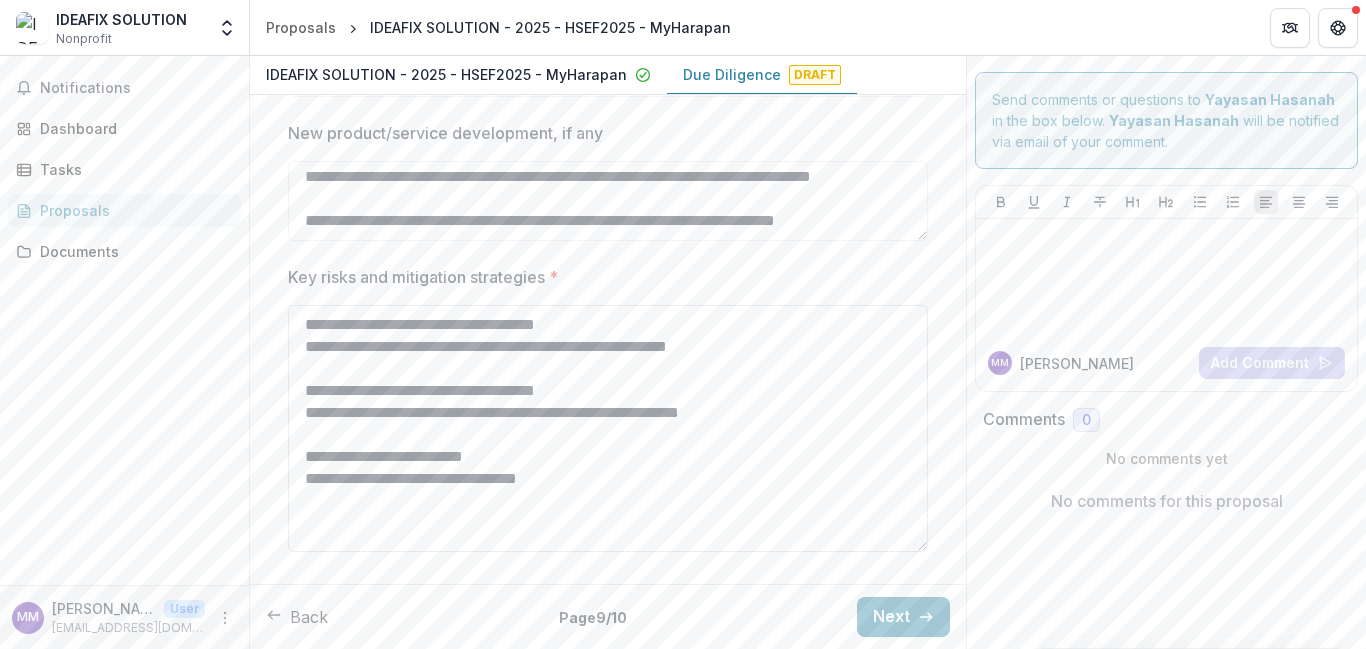 drag, startPoint x: 344, startPoint y: 395, endPoint x: 304, endPoint y: 392, distance: 40.112343 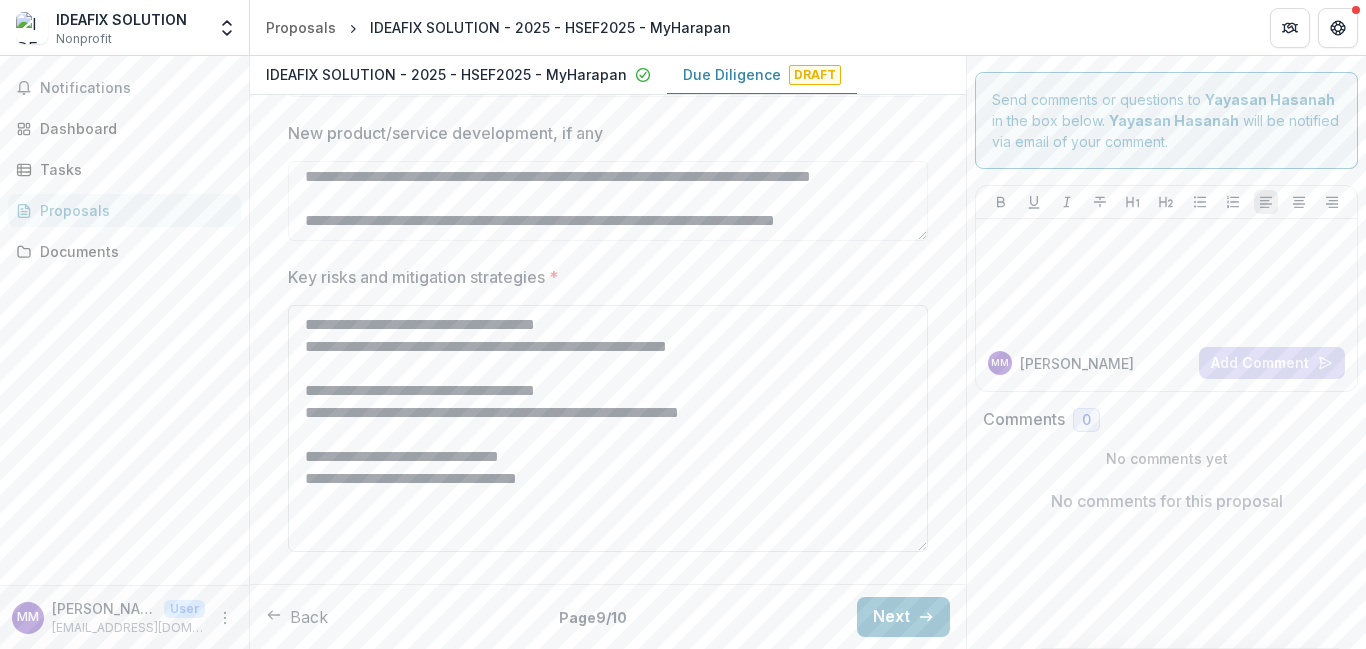 drag, startPoint x: 384, startPoint y: 412, endPoint x: 303, endPoint y: 416, distance: 81.09871 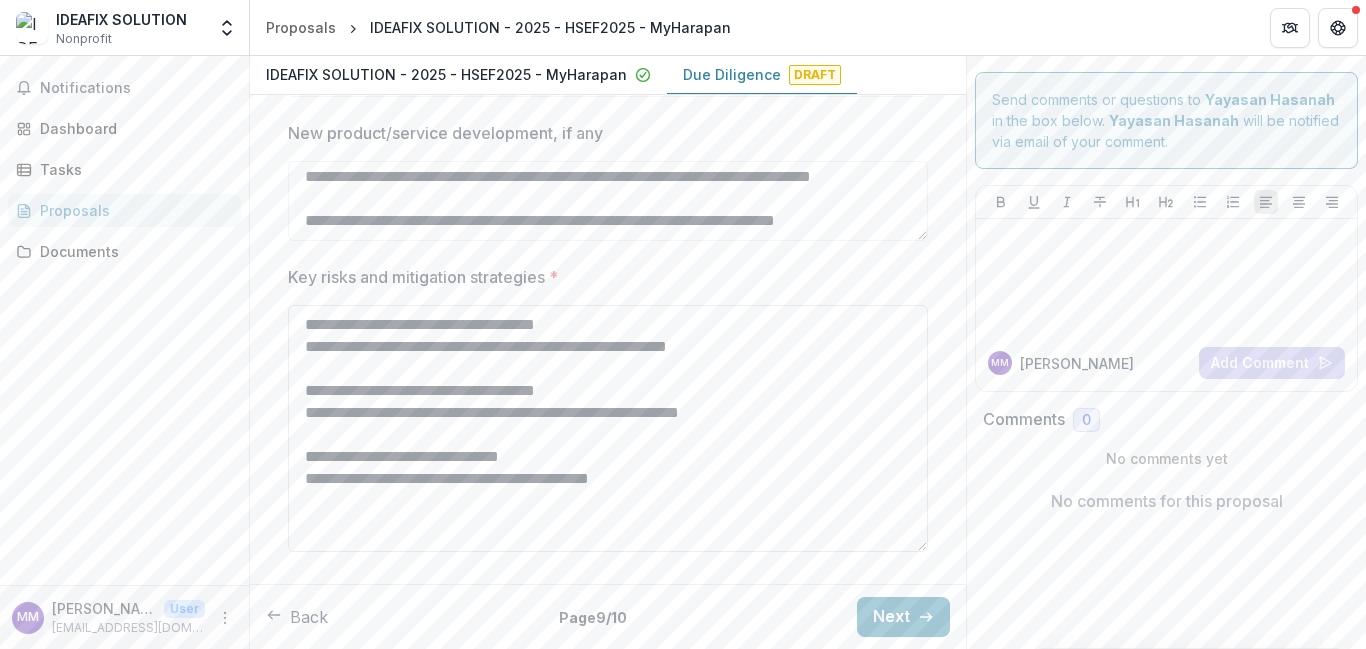 click on "**********" at bounding box center (608, 428) 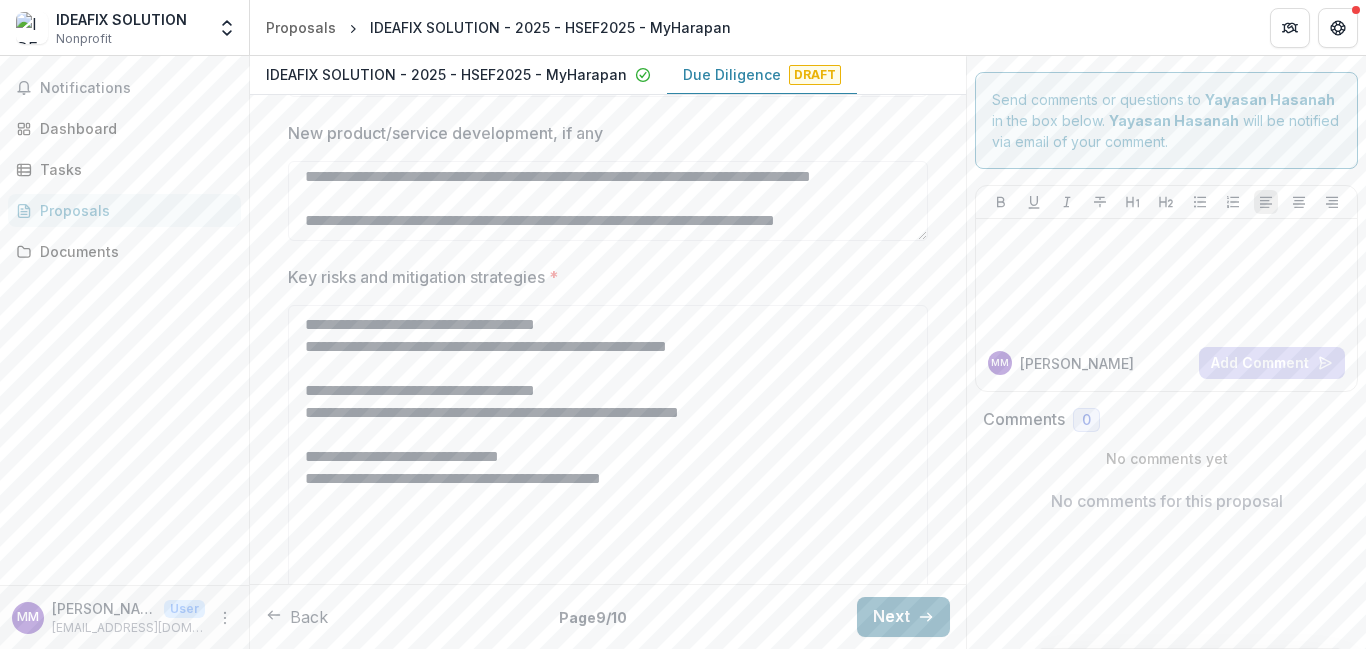scroll, scrollTop: 1253, scrollLeft: 0, axis: vertical 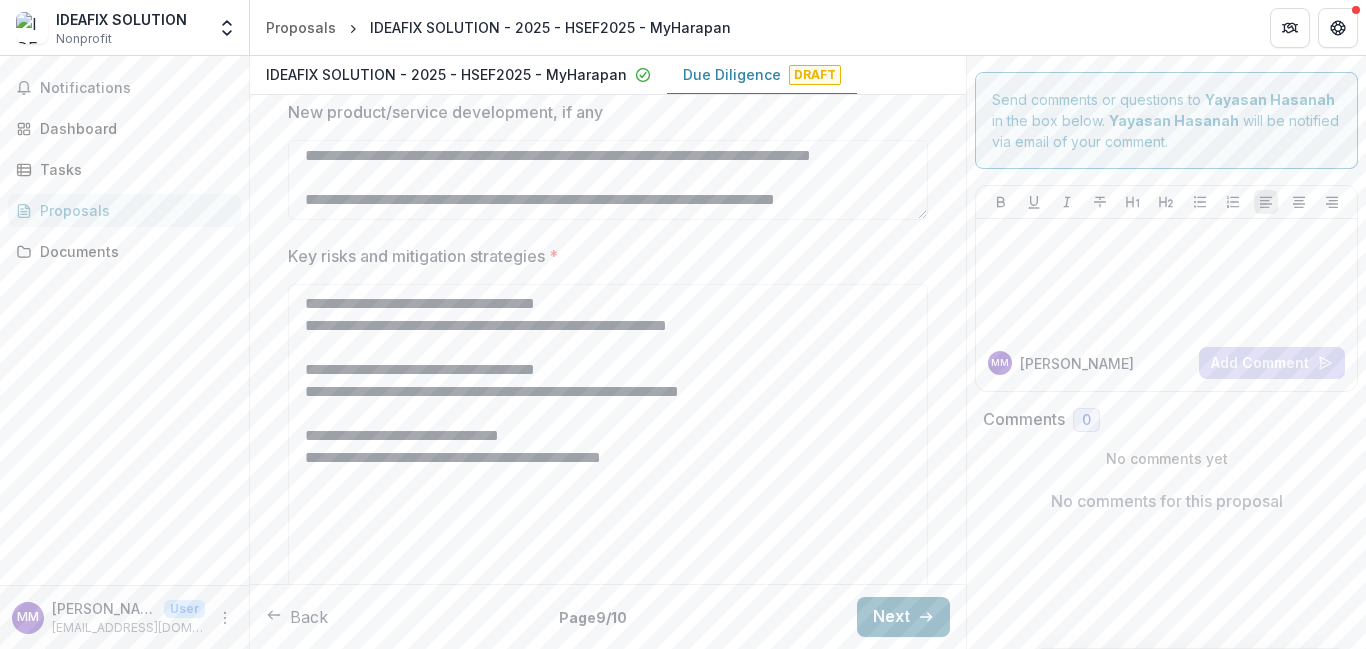drag, startPoint x: 921, startPoint y: 545, endPoint x: 925, endPoint y: 635, distance: 90.088844 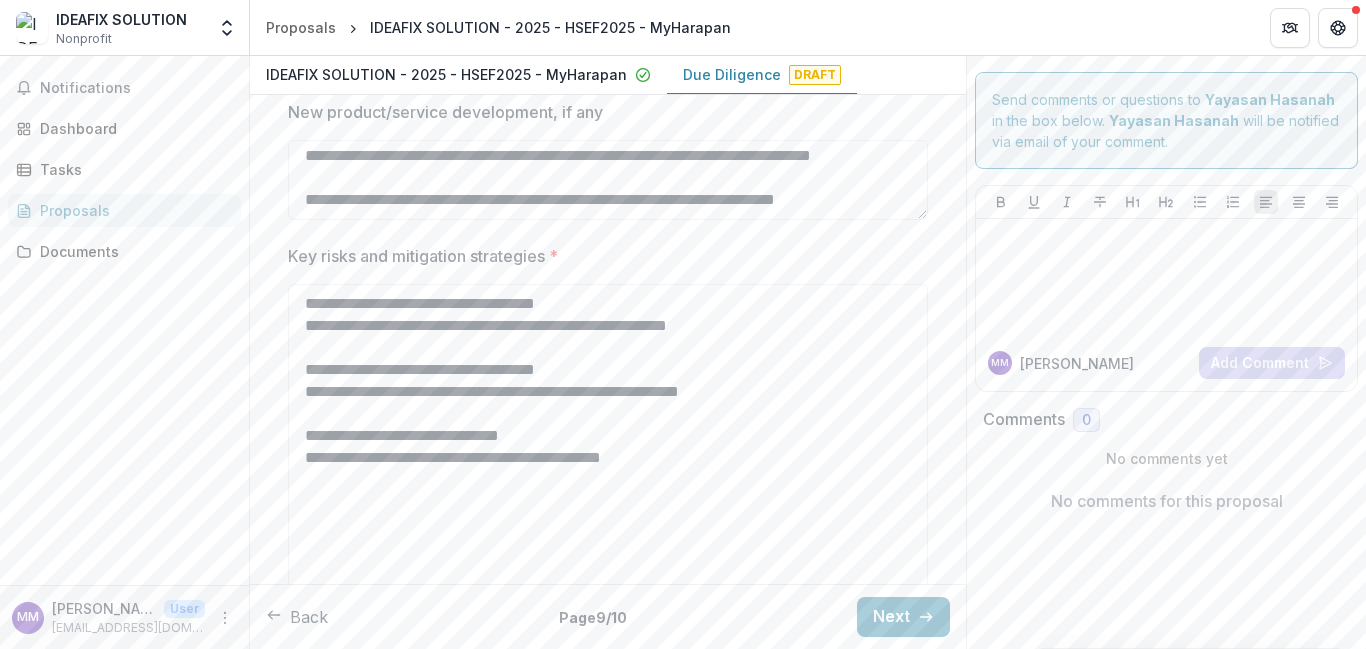 scroll, scrollTop: 1343, scrollLeft: 0, axis: vertical 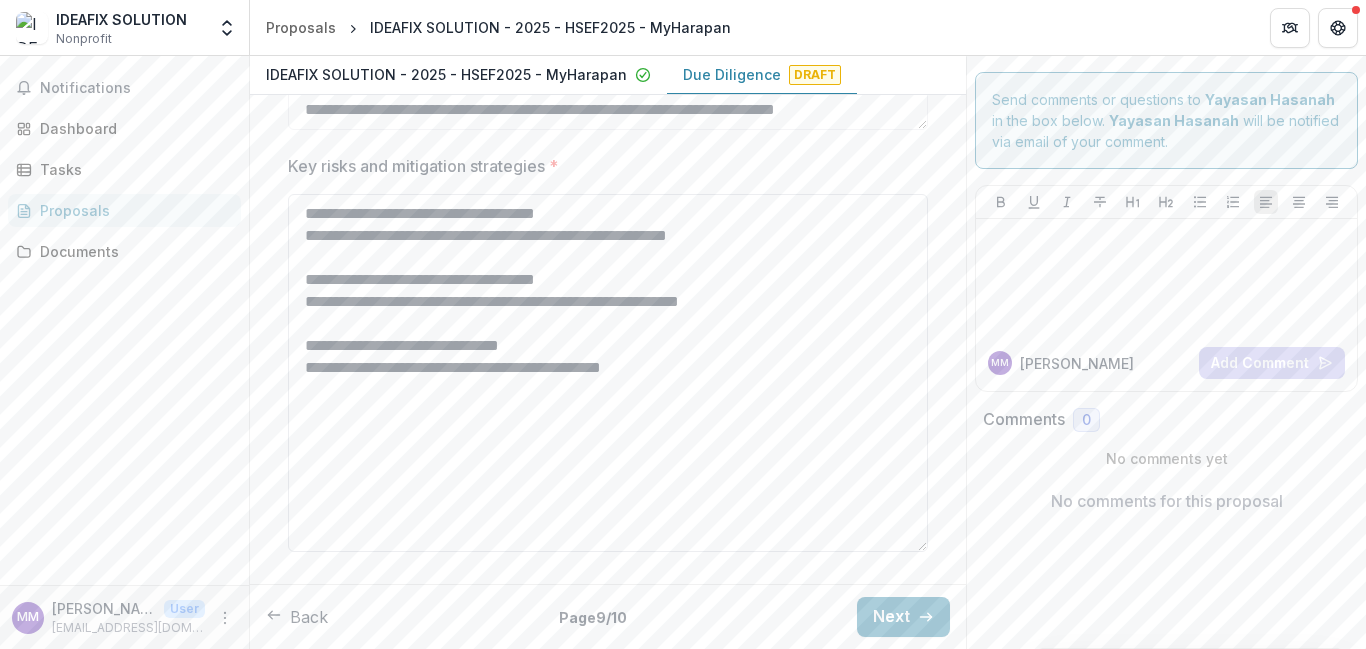 paste on "**********" 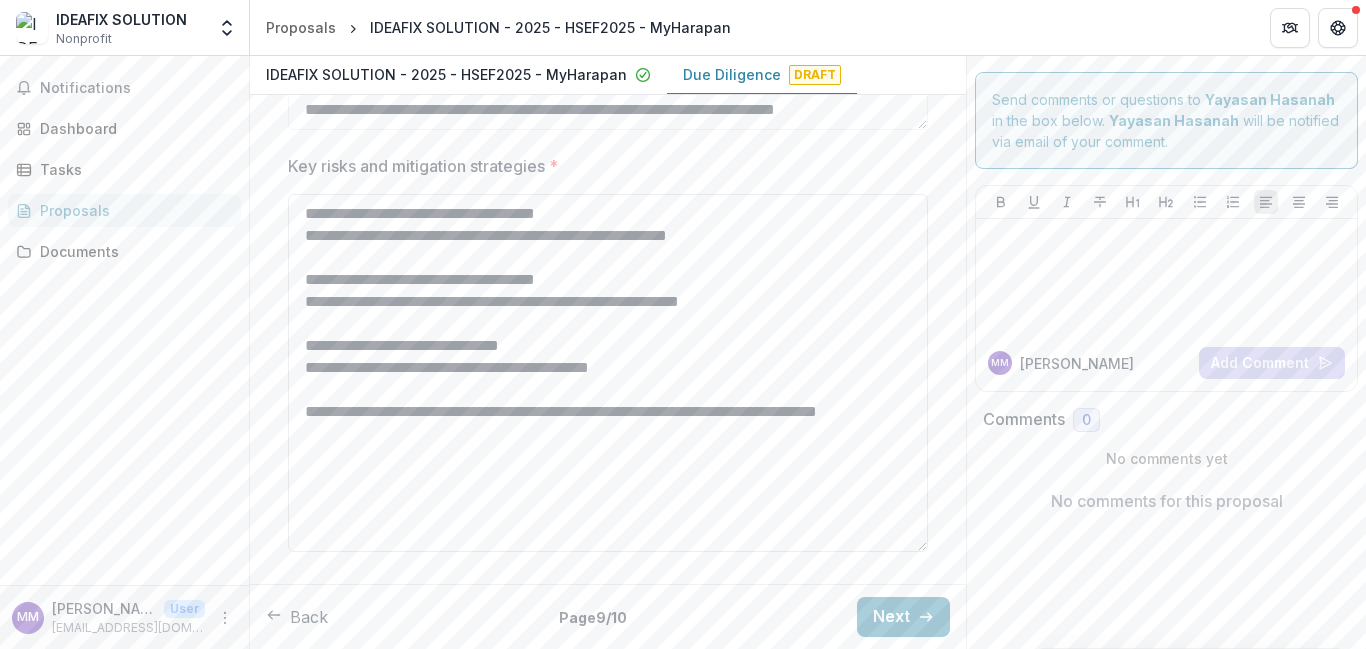 click on "**********" at bounding box center (608, 373) 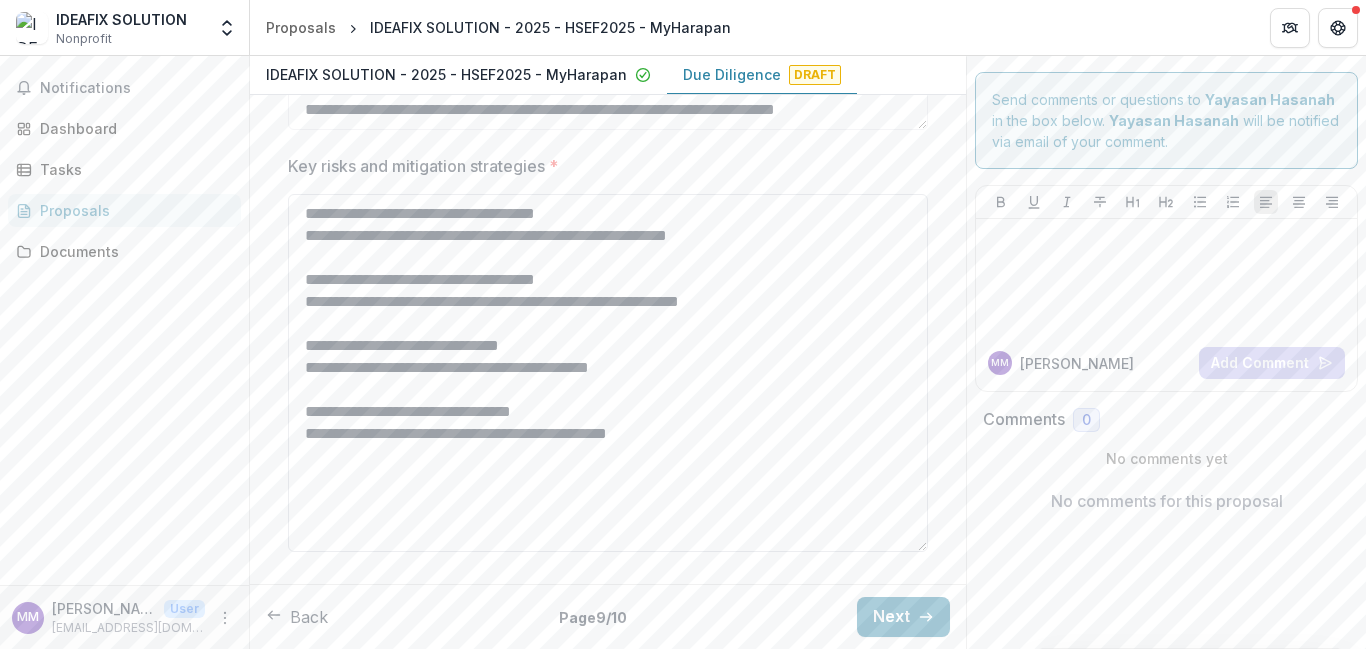 drag, startPoint x: 342, startPoint y: 347, endPoint x: 303, endPoint y: 348, distance: 39.012817 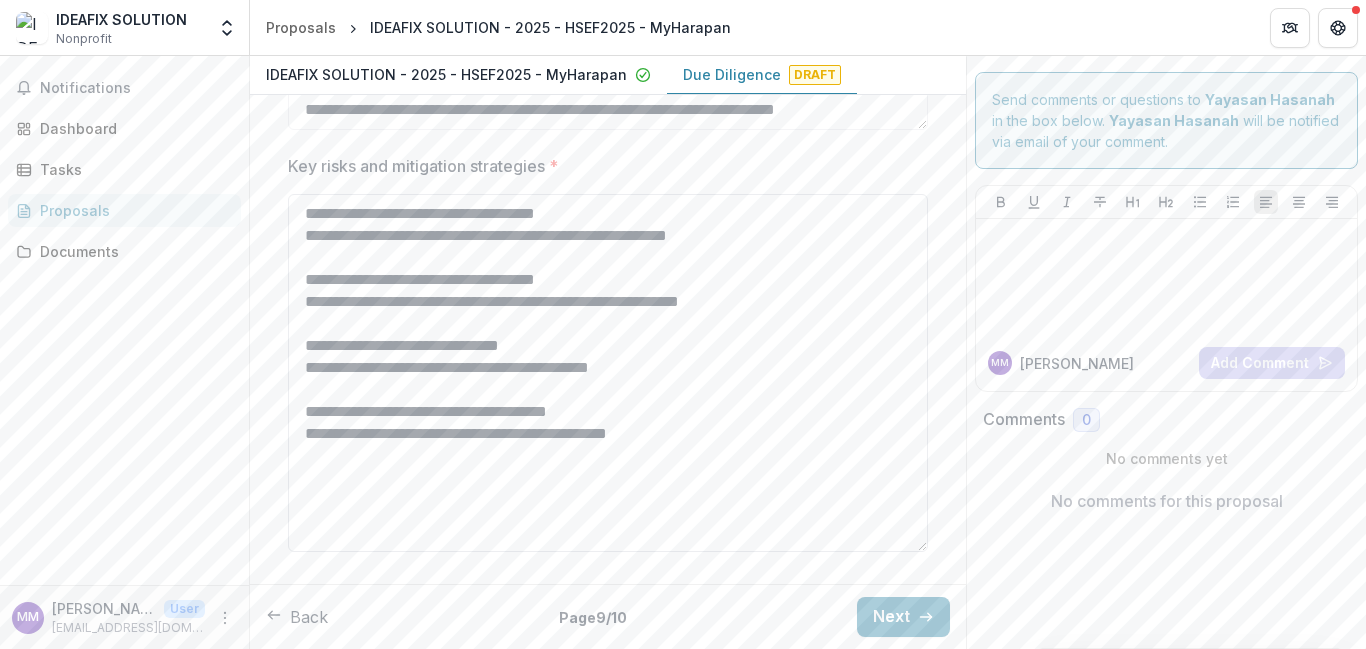 drag, startPoint x: 388, startPoint y: 365, endPoint x: 305, endPoint y: 371, distance: 83.21658 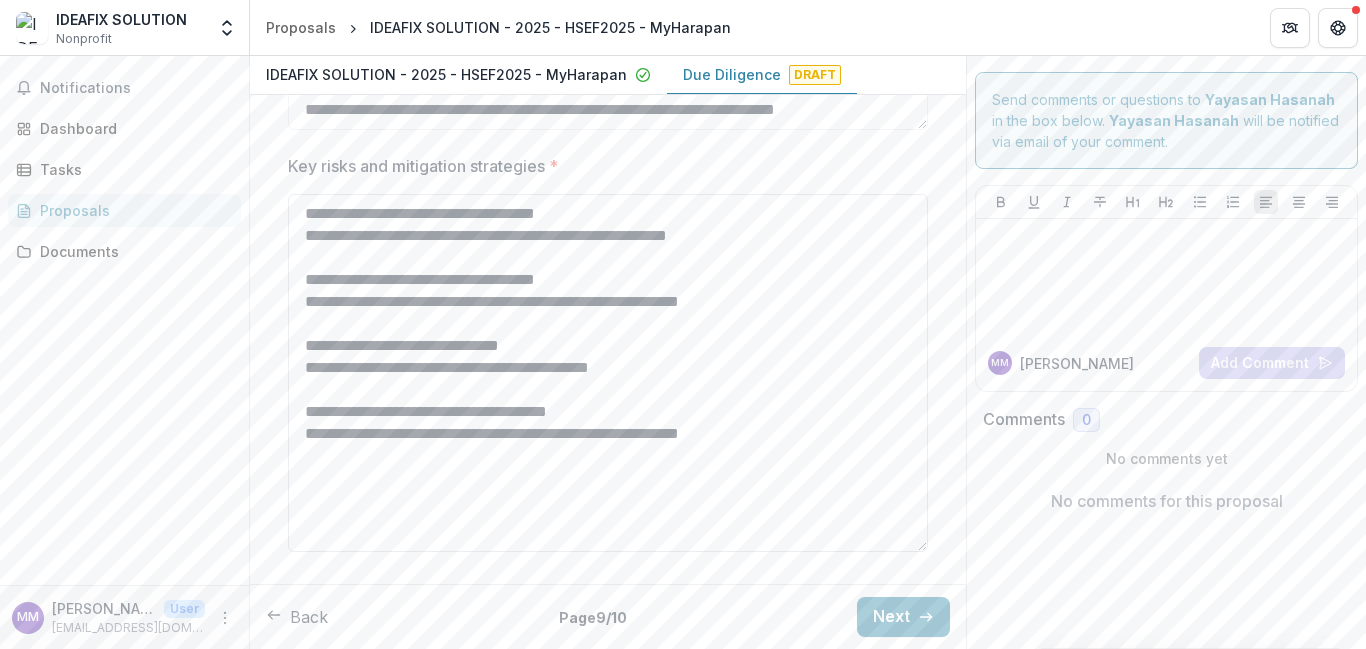 click on "**********" at bounding box center (608, 373) 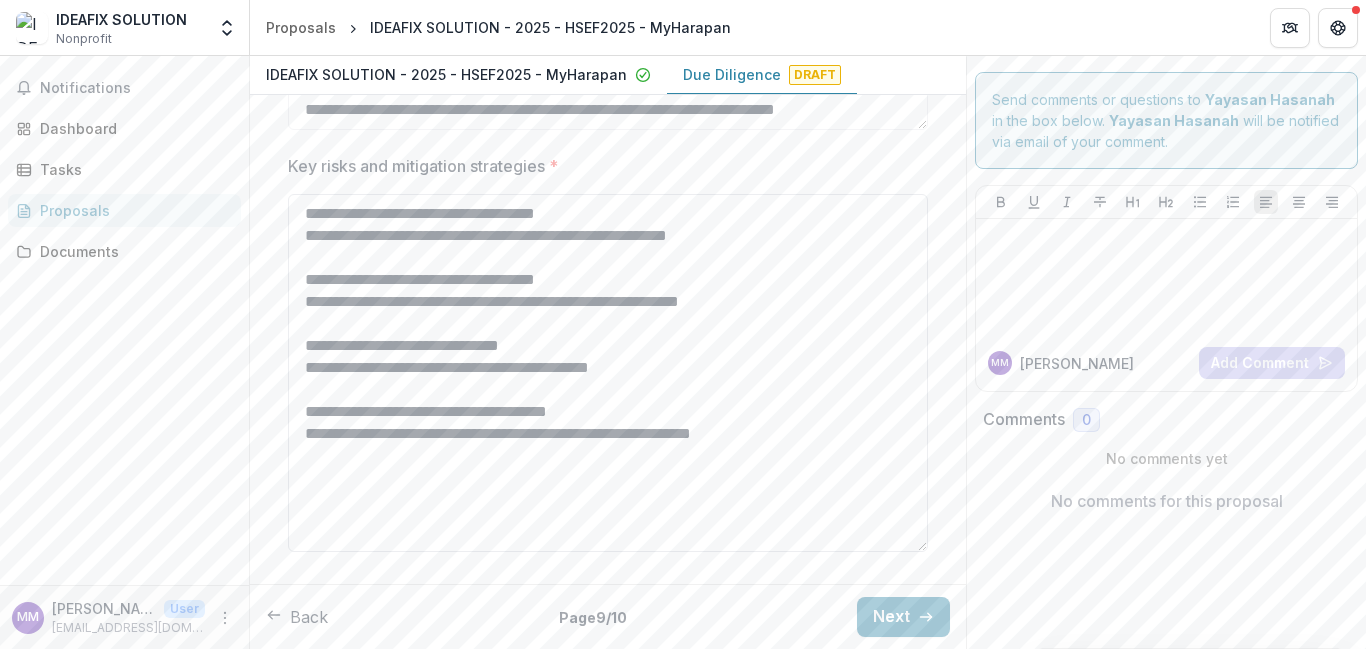 paste on "**********" 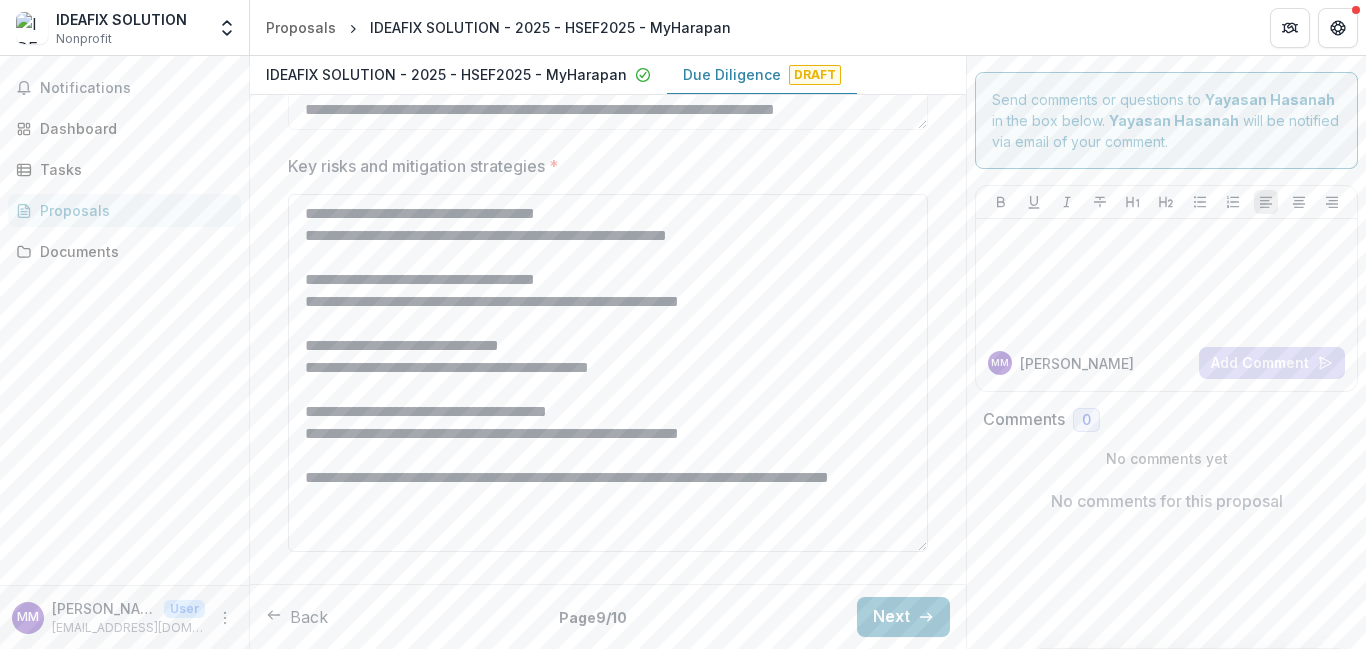 click on "**********" at bounding box center [608, 373] 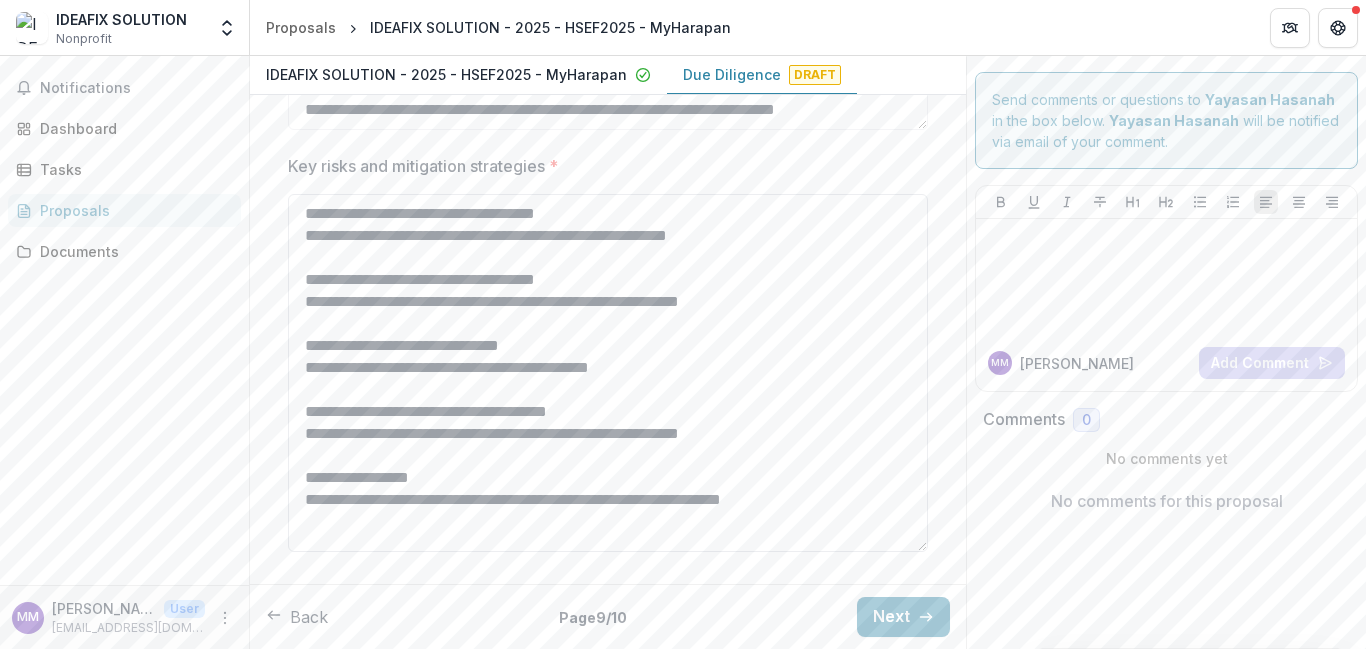drag, startPoint x: 346, startPoint y: 415, endPoint x: 303, endPoint y: 414, distance: 43.011627 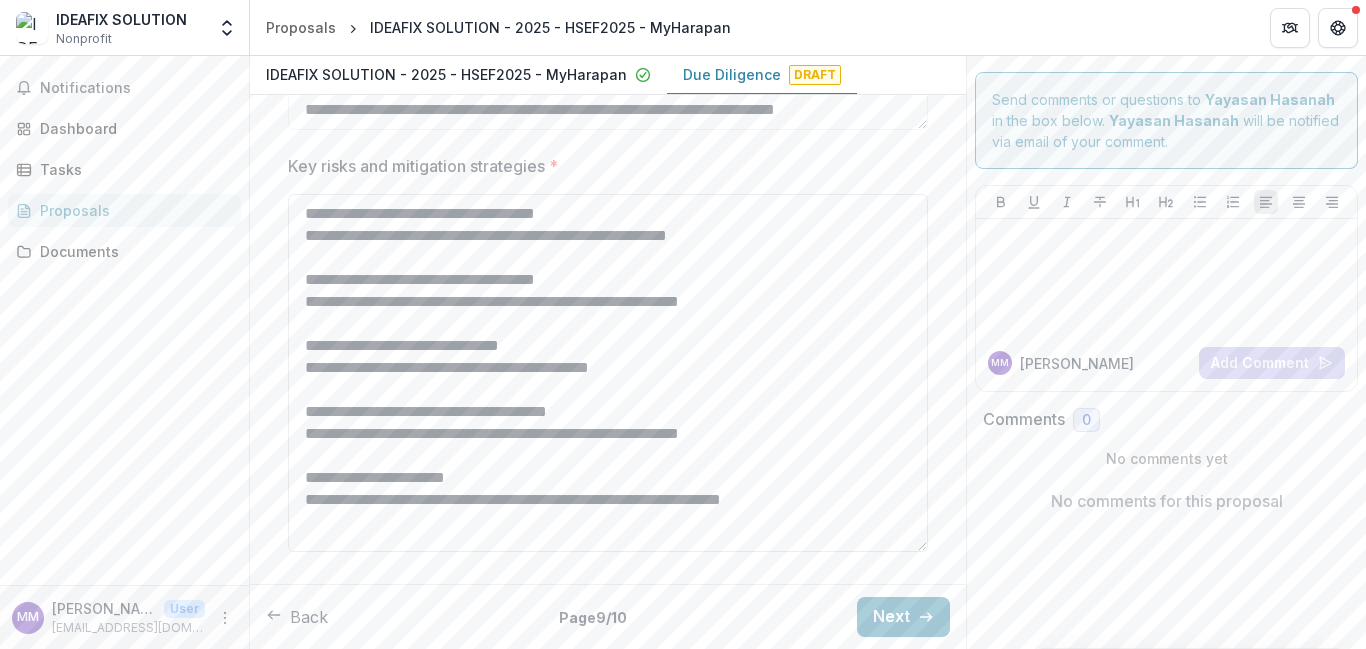 drag, startPoint x: 387, startPoint y: 438, endPoint x: 307, endPoint y: 437, distance: 80.00625 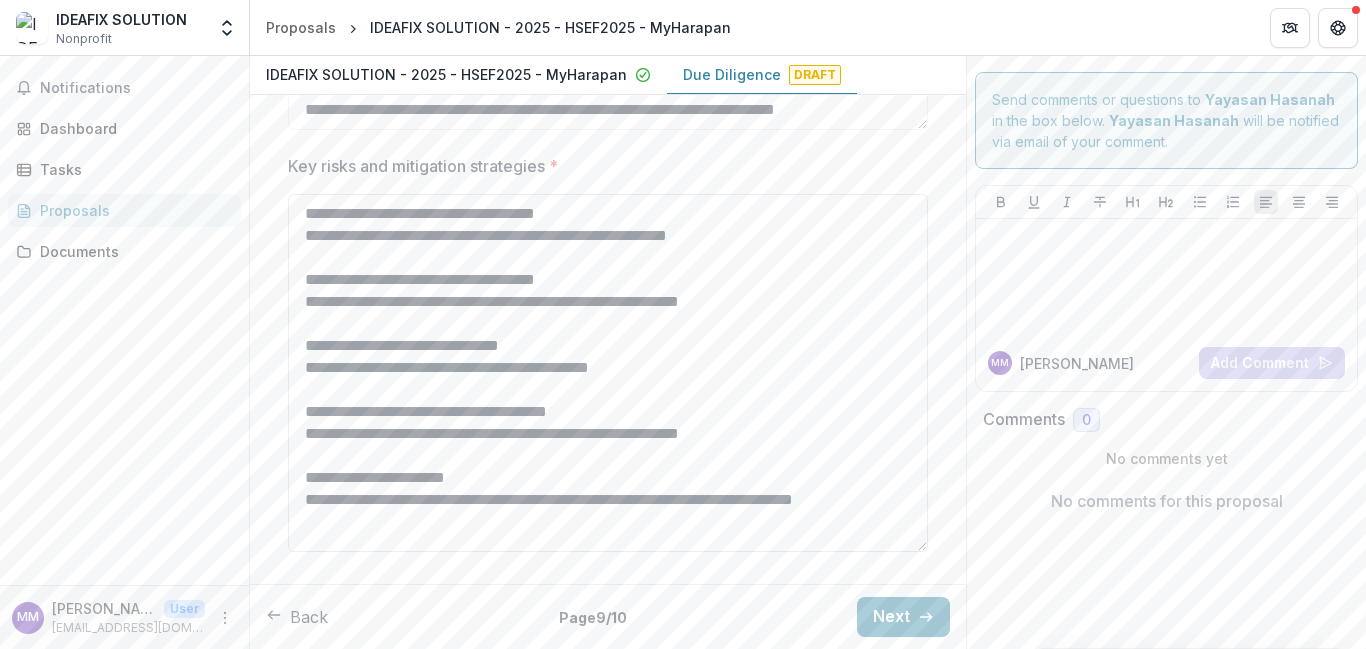 click on "**********" at bounding box center [608, 373] 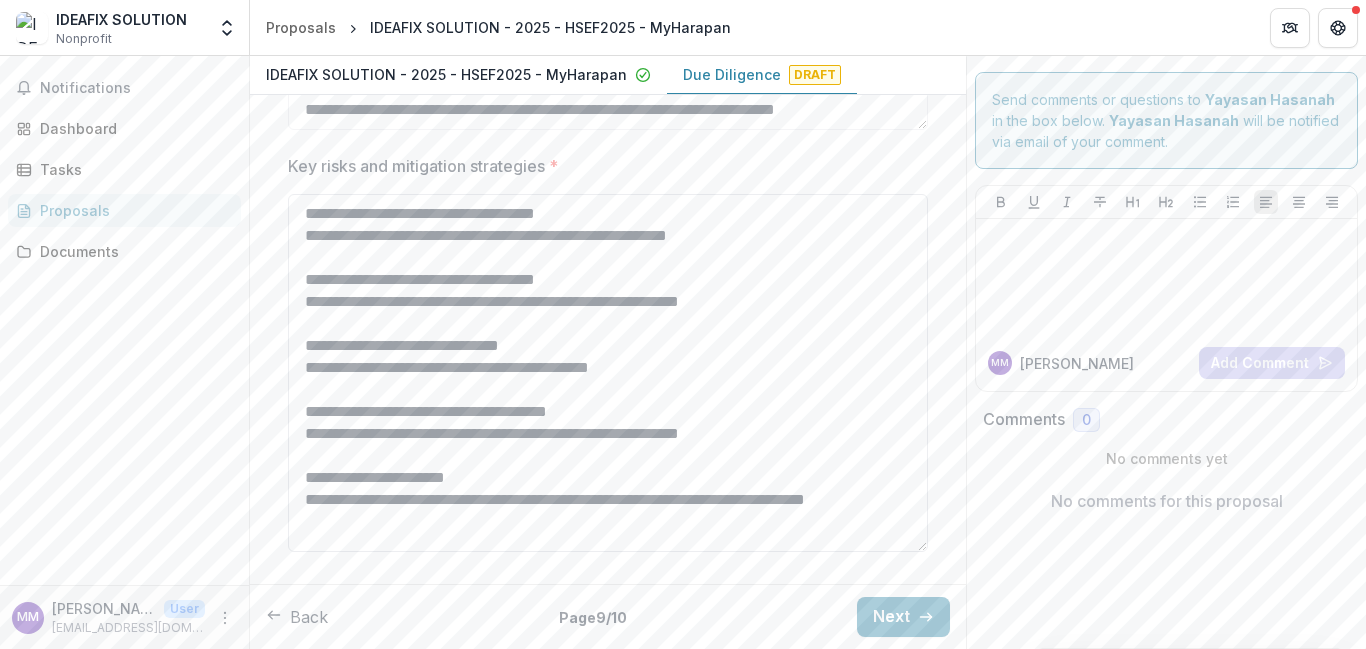 scroll, scrollTop: 26, scrollLeft: 0, axis: vertical 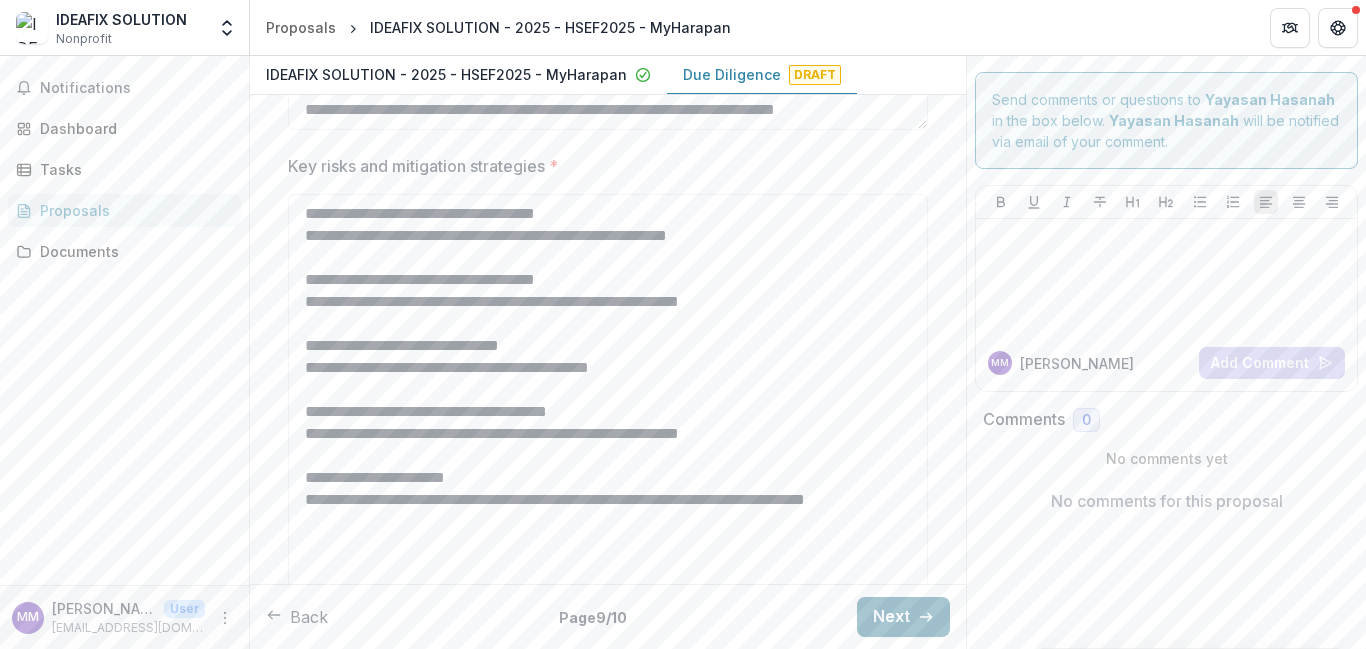 drag, startPoint x: 922, startPoint y: 548, endPoint x: 912, endPoint y: 627, distance: 79.630394 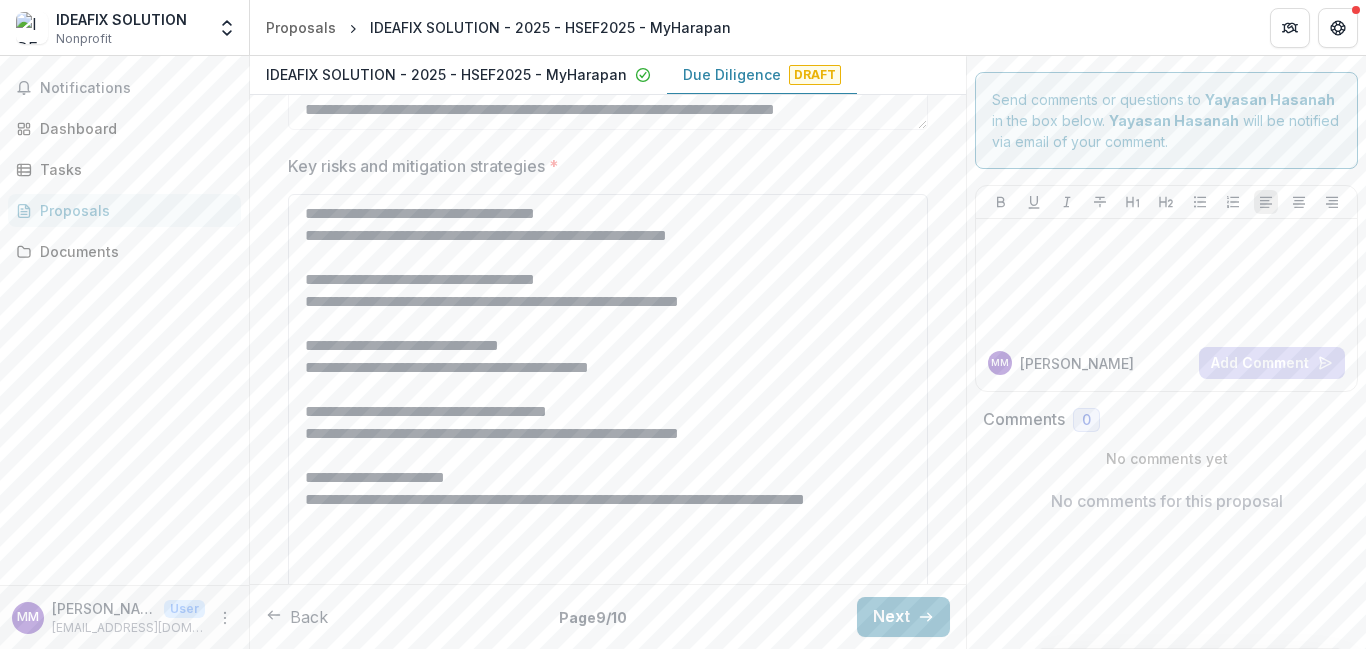 scroll, scrollTop: 1422, scrollLeft: 0, axis: vertical 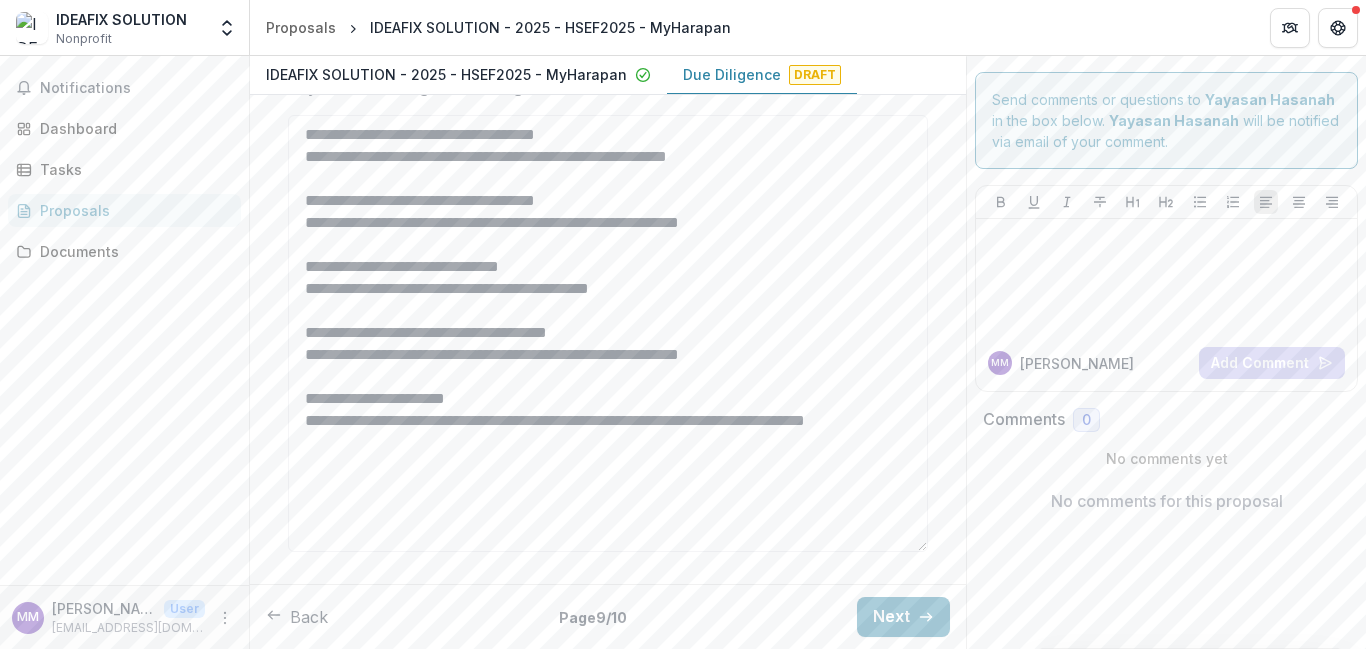 paste on "**********" 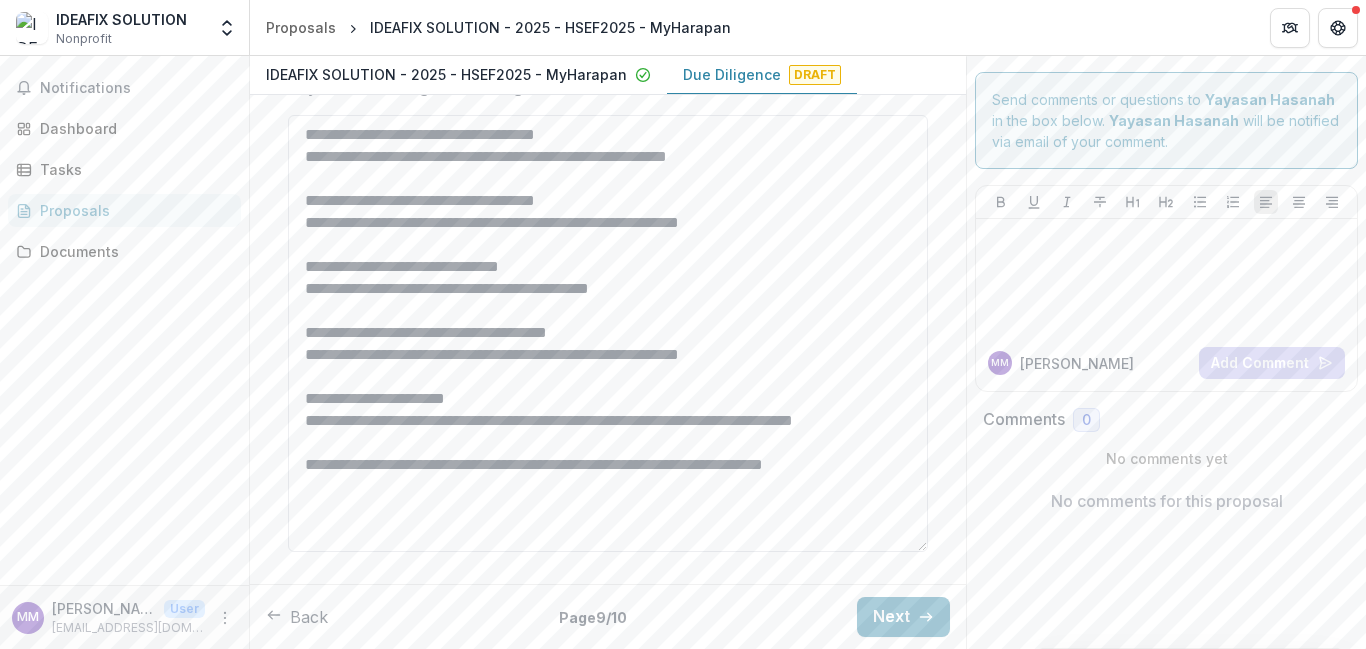 click on "**********" at bounding box center [608, 333] 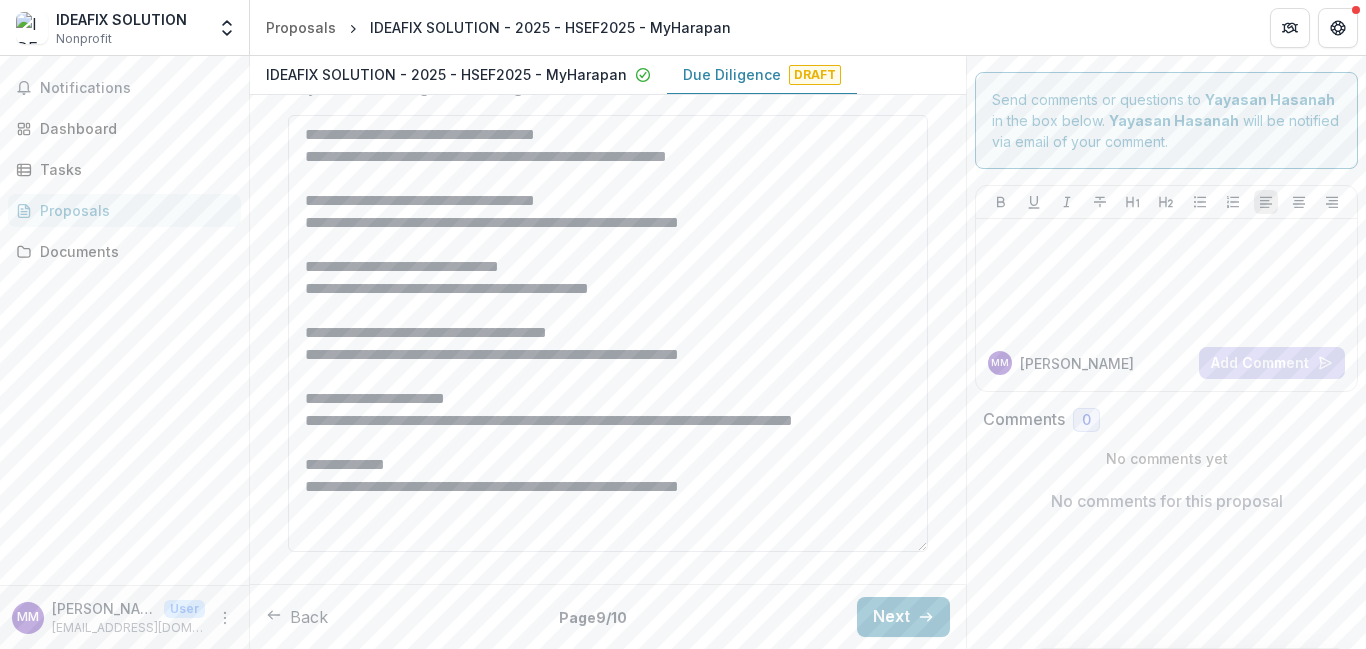 click on "**********" at bounding box center [608, 333] 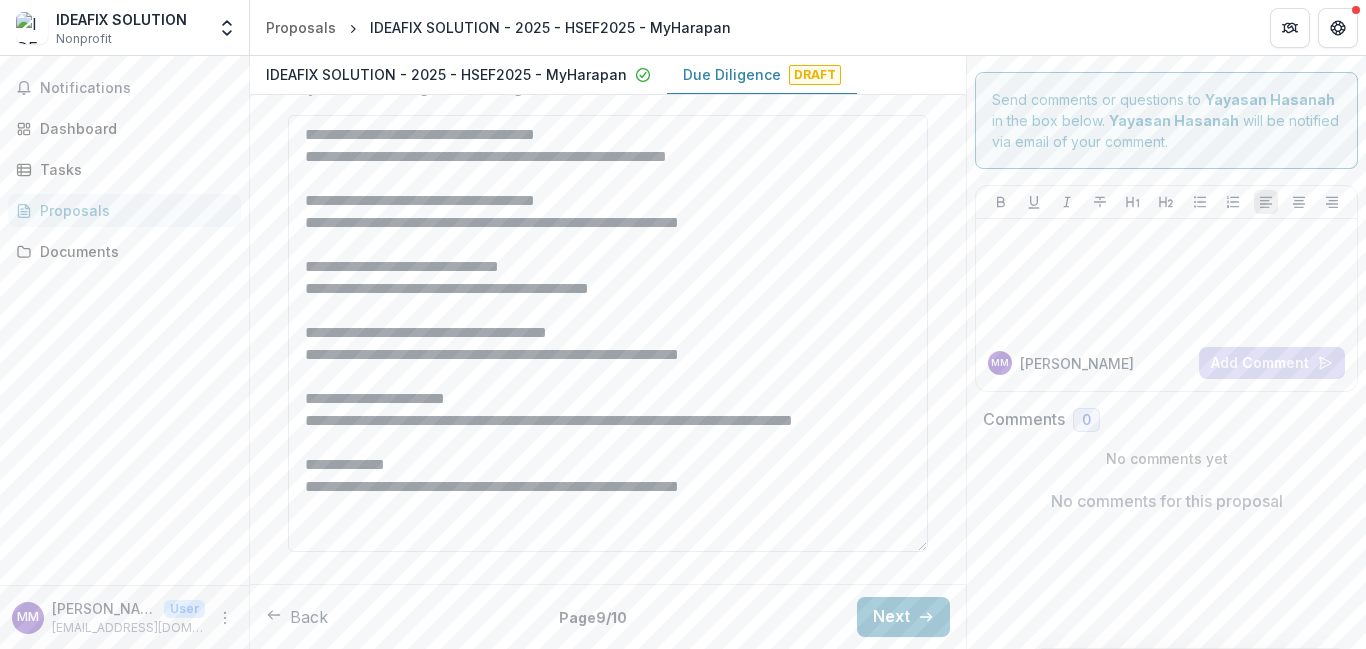 drag, startPoint x: 306, startPoint y: 399, endPoint x: 344, endPoint y: 400, distance: 38.013157 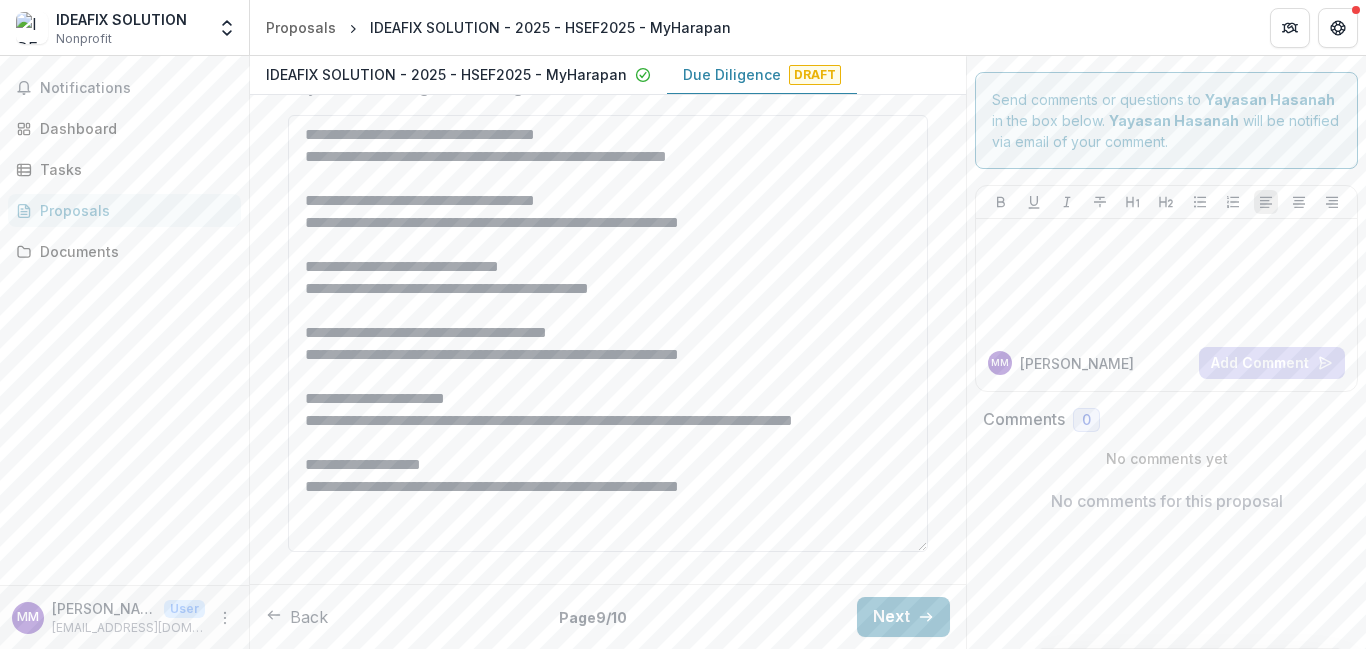 drag, startPoint x: 385, startPoint y: 420, endPoint x: 304, endPoint y: 425, distance: 81.154175 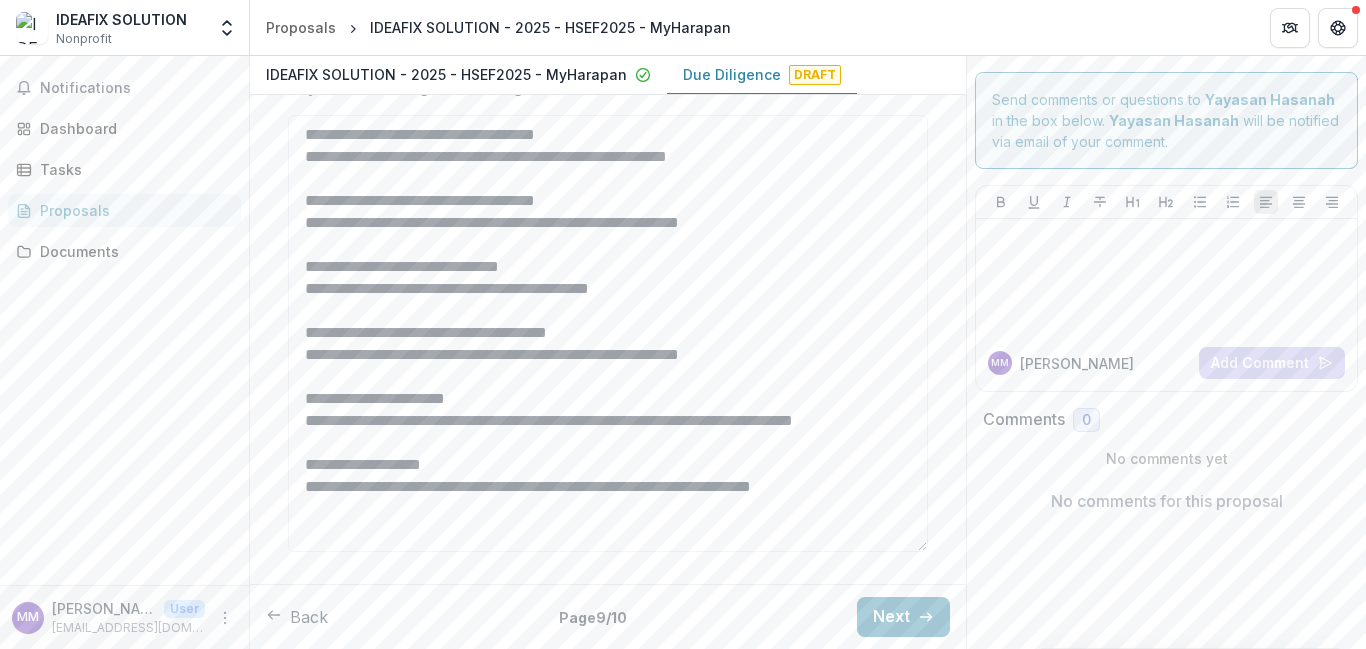 type on "**********" 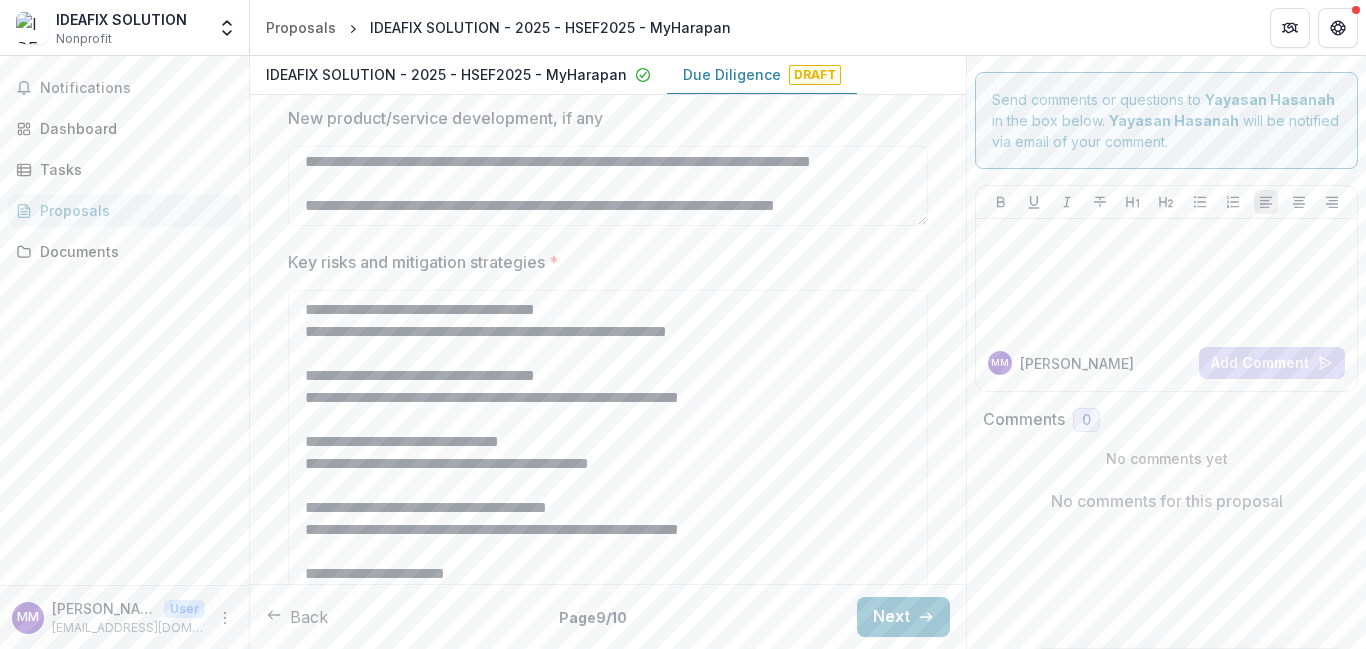 scroll, scrollTop: 1422, scrollLeft: 0, axis: vertical 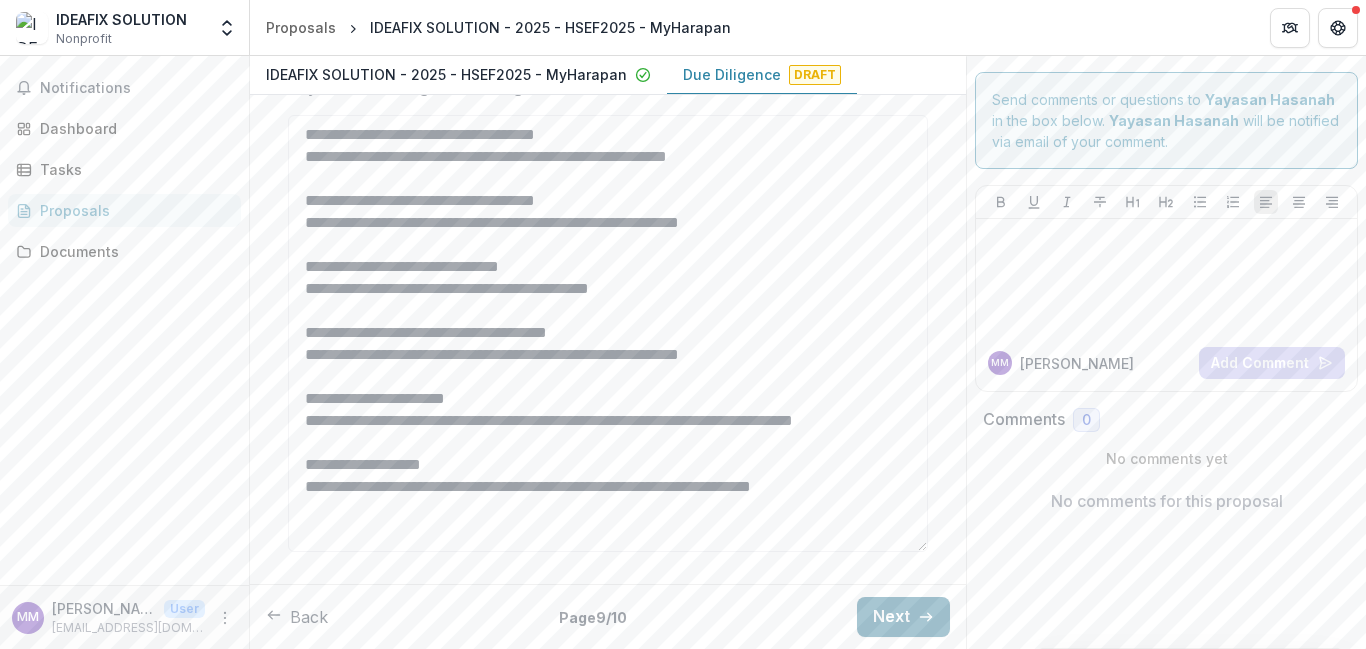 click on "Next" at bounding box center (903, 617) 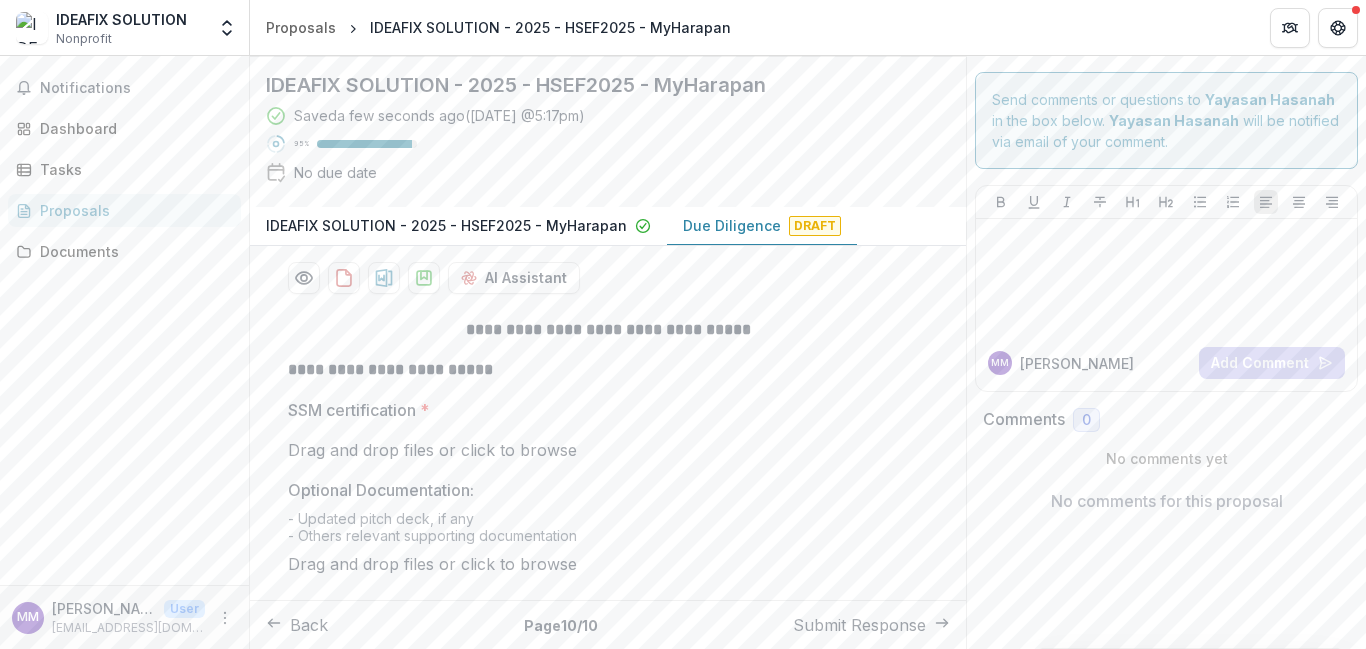 scroll, scrollTop: 351, scrollLeft: 0, axis: vertical 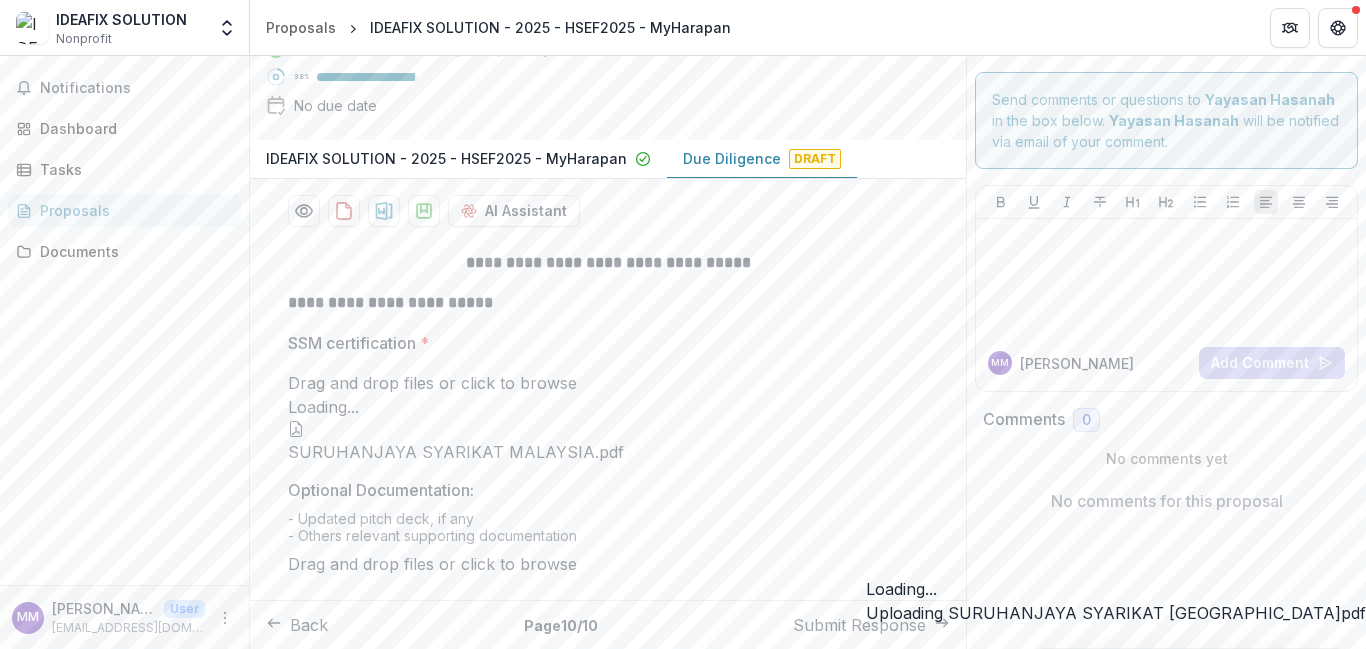 click on "click to browse" at bounding box center (519, 564) 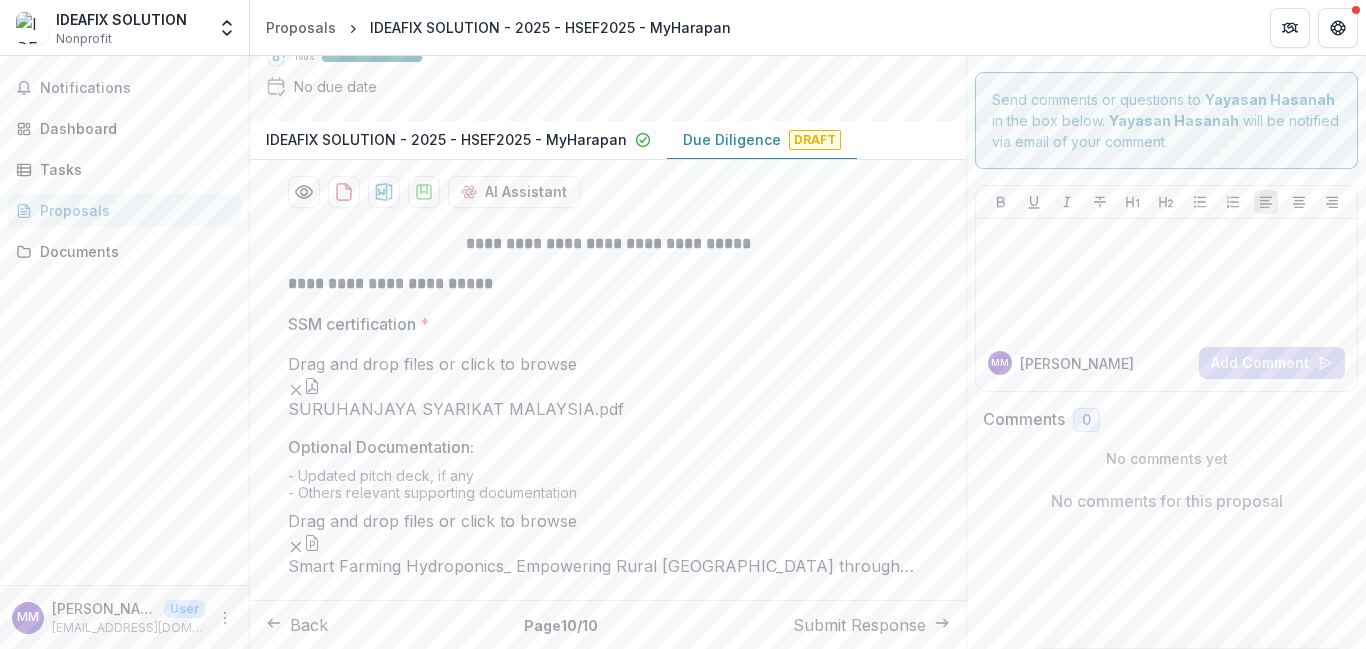 scroll, scrollTop: 679, scrollLeft: 0, axis: vertical 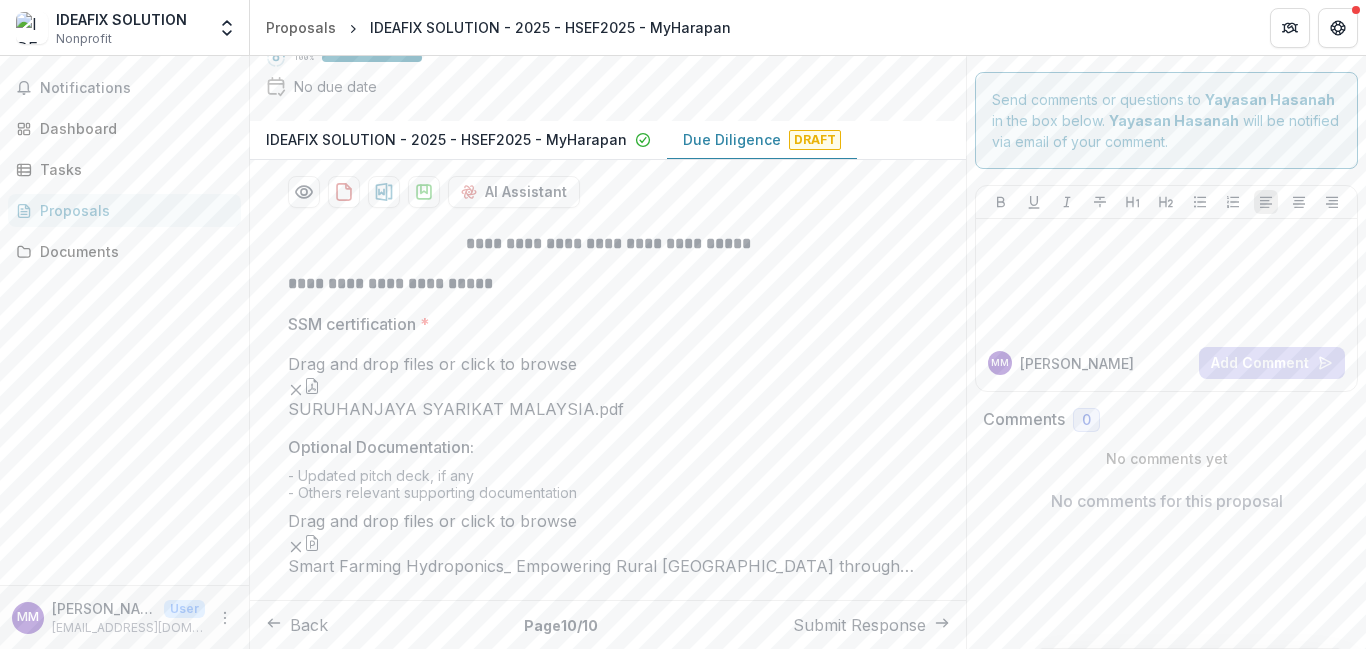 click on "Submit Response" at bounding box center [871, 625] 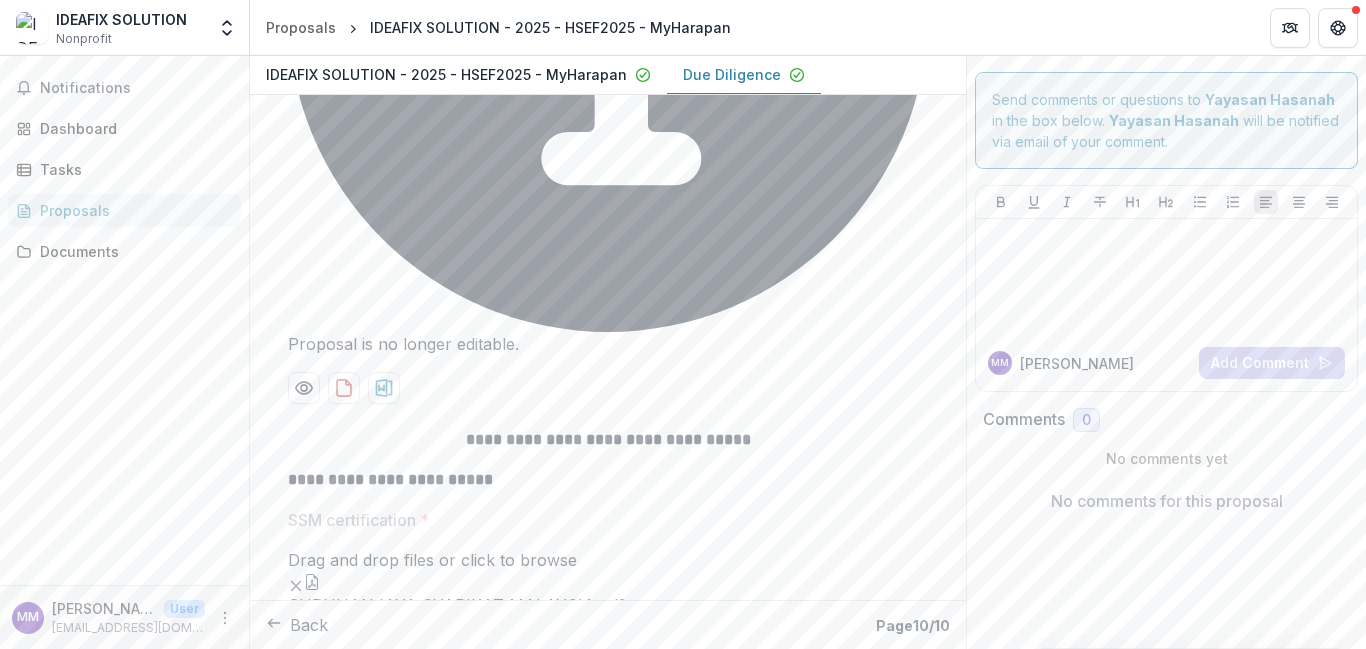scroll, scrollTop: 265, scrollLeft: 0, axis: vertical 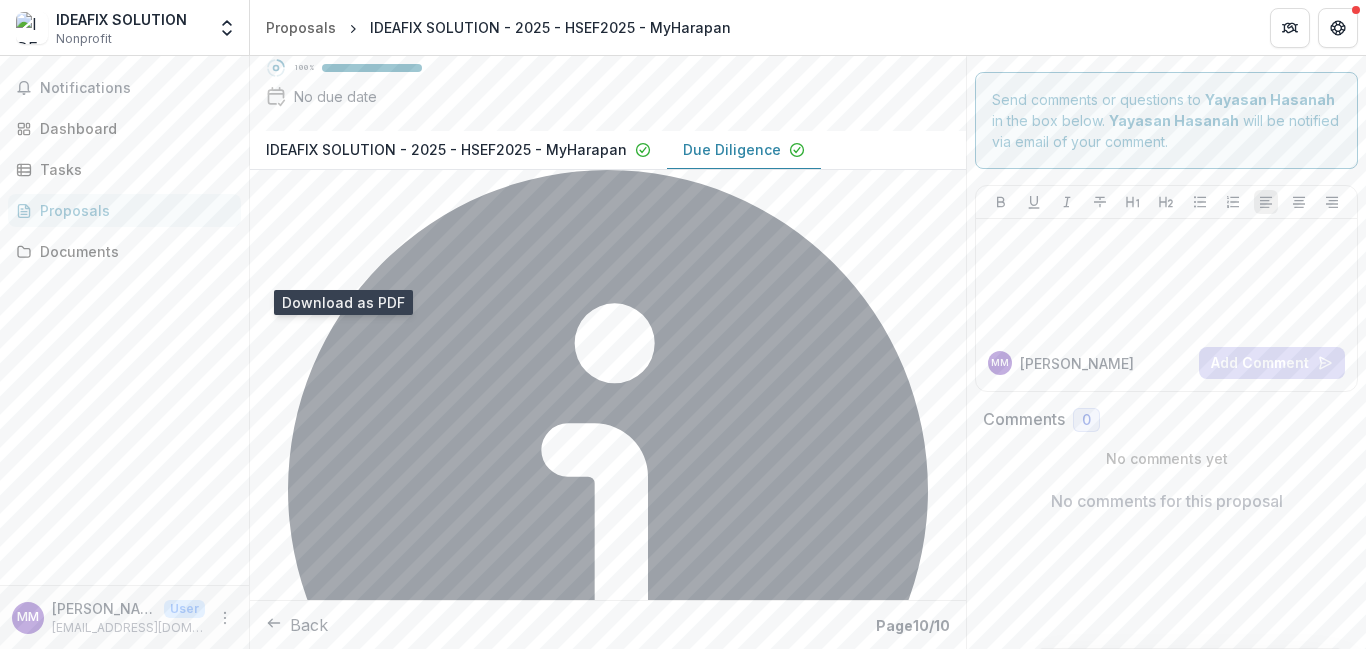 click at bounding box center (344, 866) 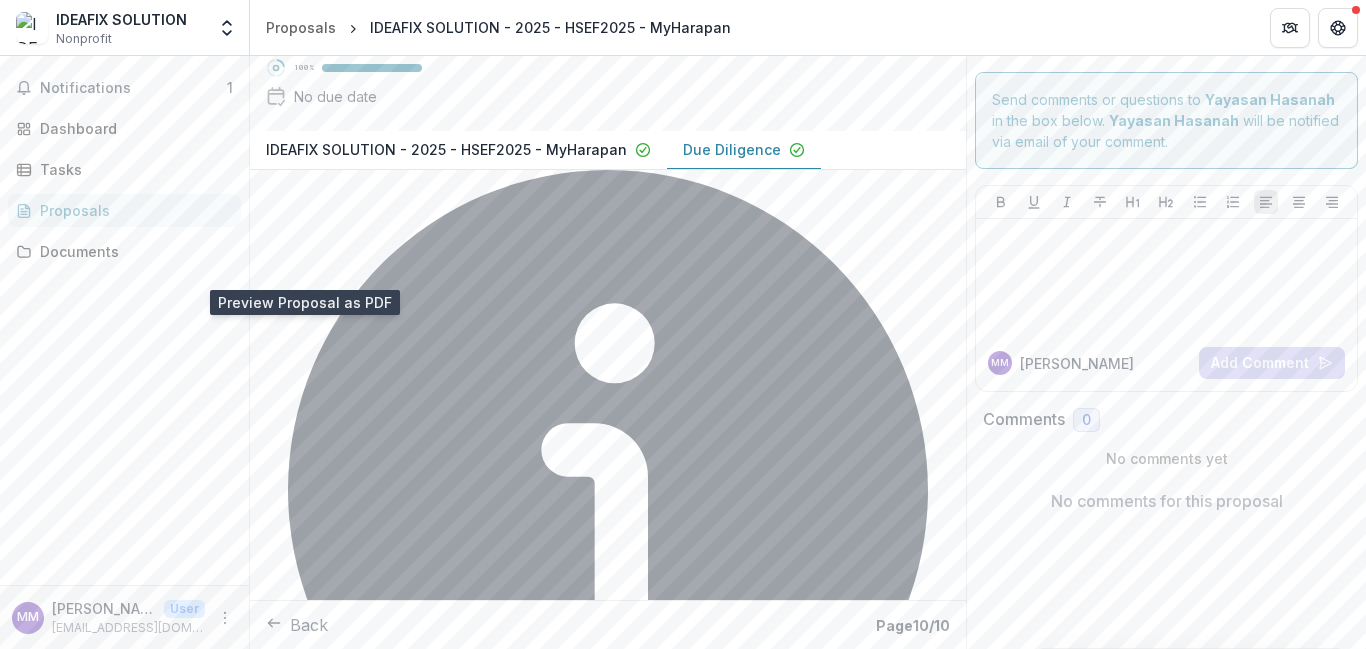 click 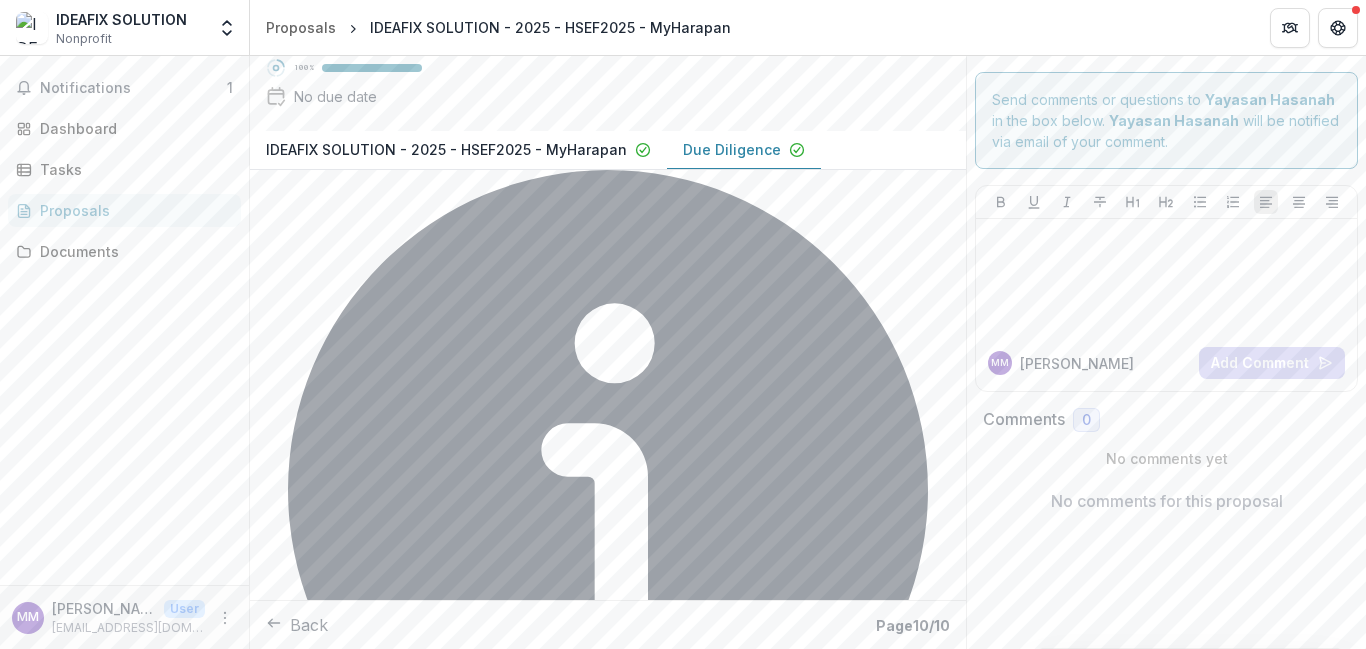 click on "Download" at bounding box center (50, 1065) 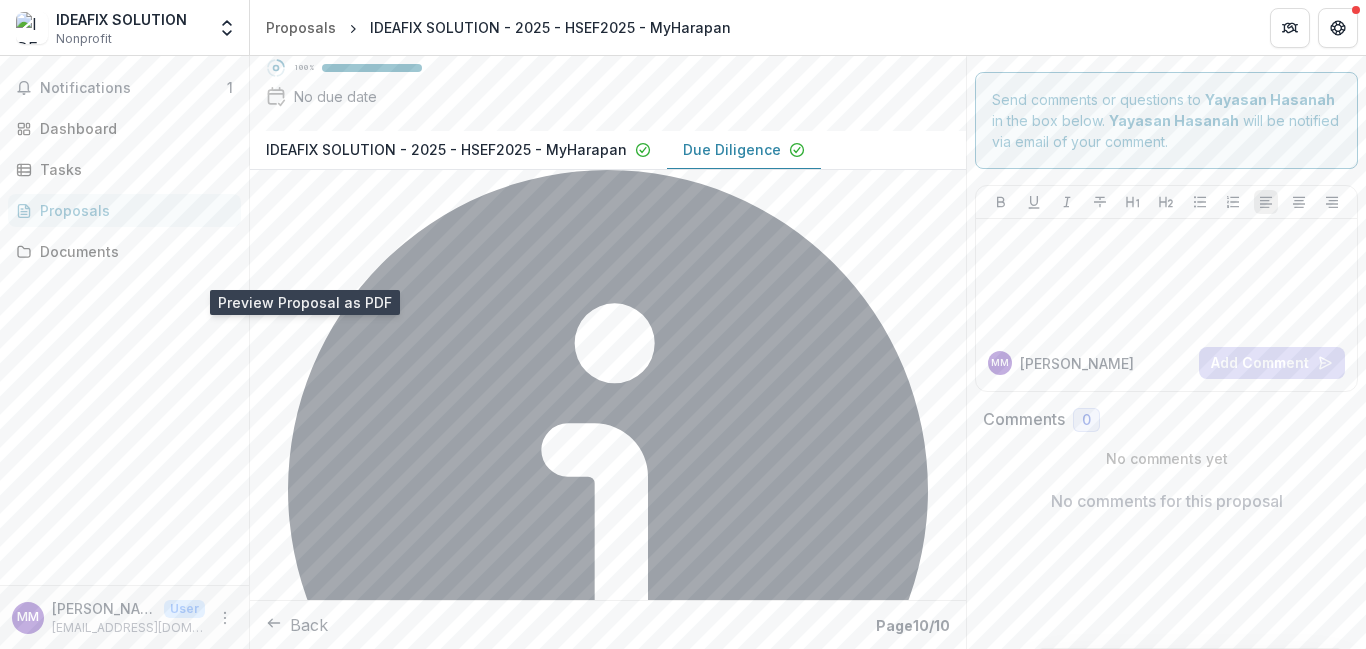 click 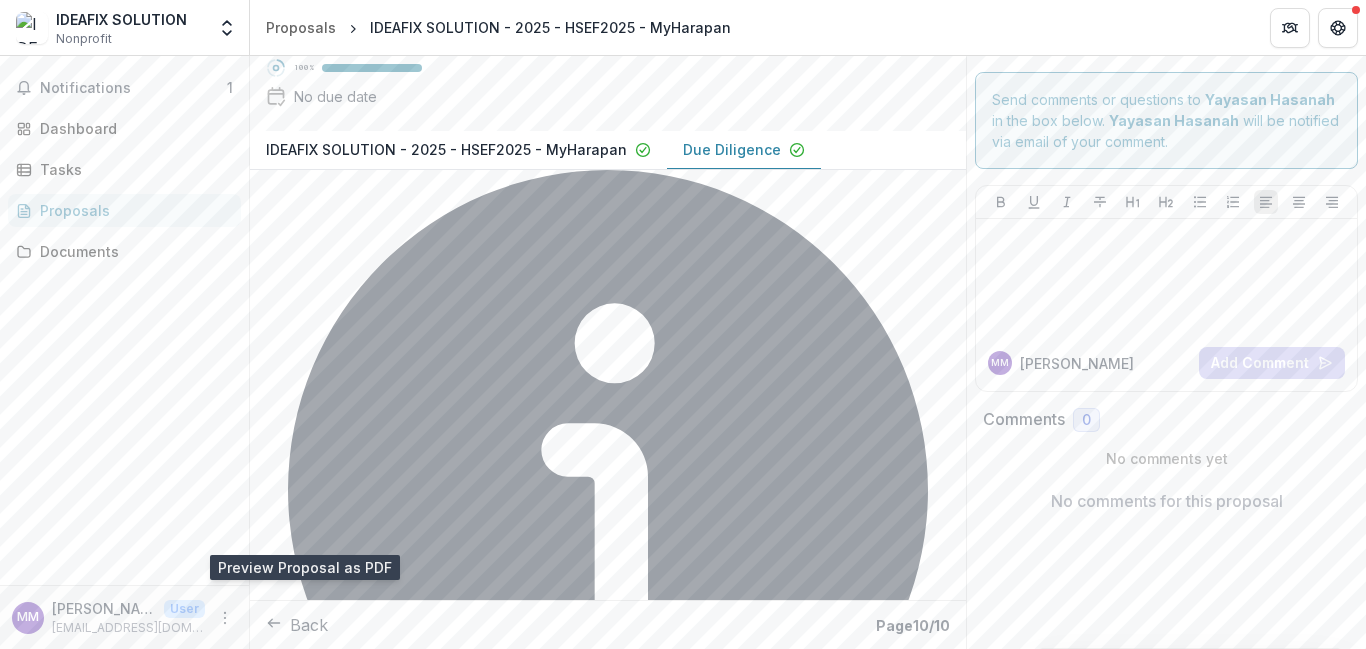 scroll, scrollTop: 0, scrollLeft: 0, axis: both 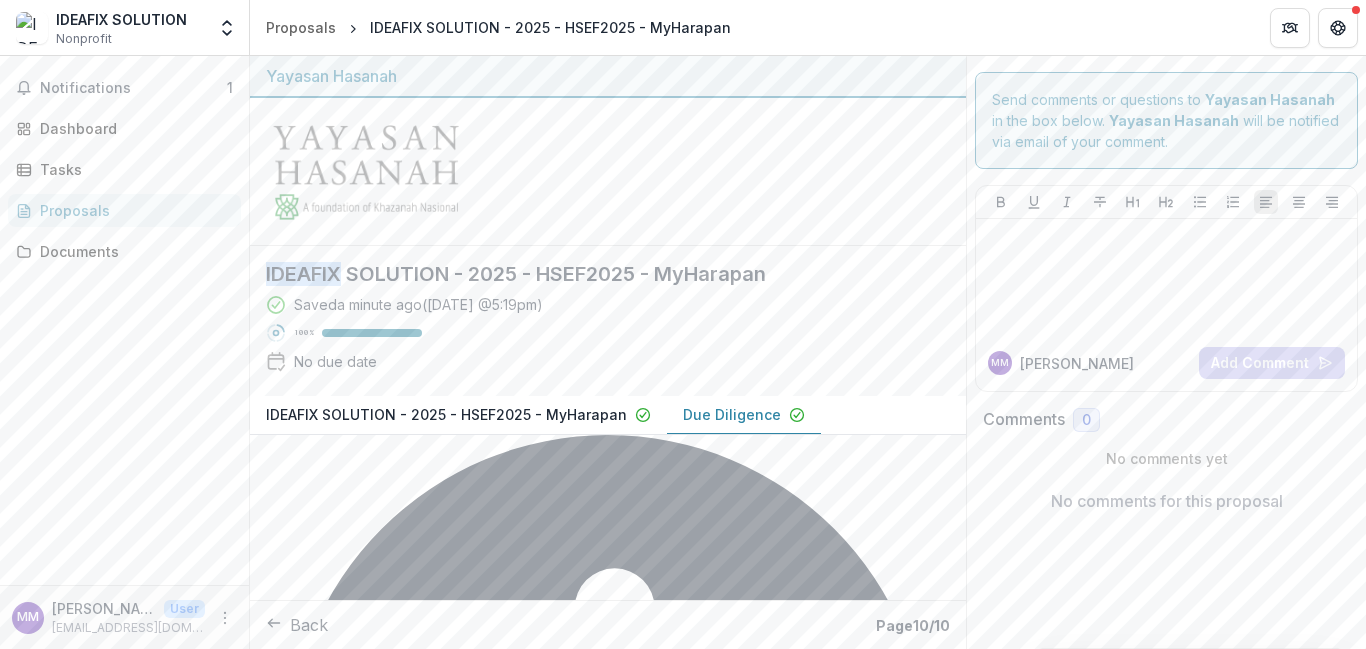drag, startPoint x: 267, startPoint y: 278, endPoint x: 825, endPoint y: 274, distance: 558.01434 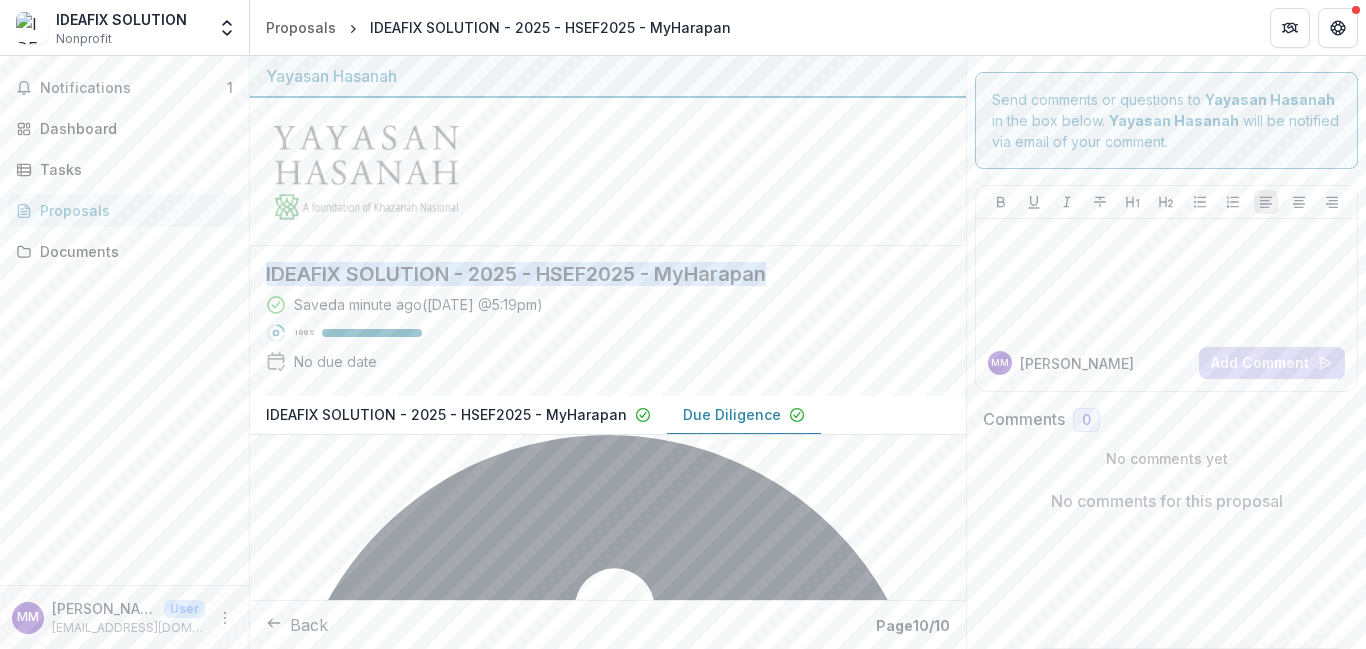drag, startPoint x: 775, startPoint y: 279, endPoint x: 266, endPoint y: 268, distance: 509.11884 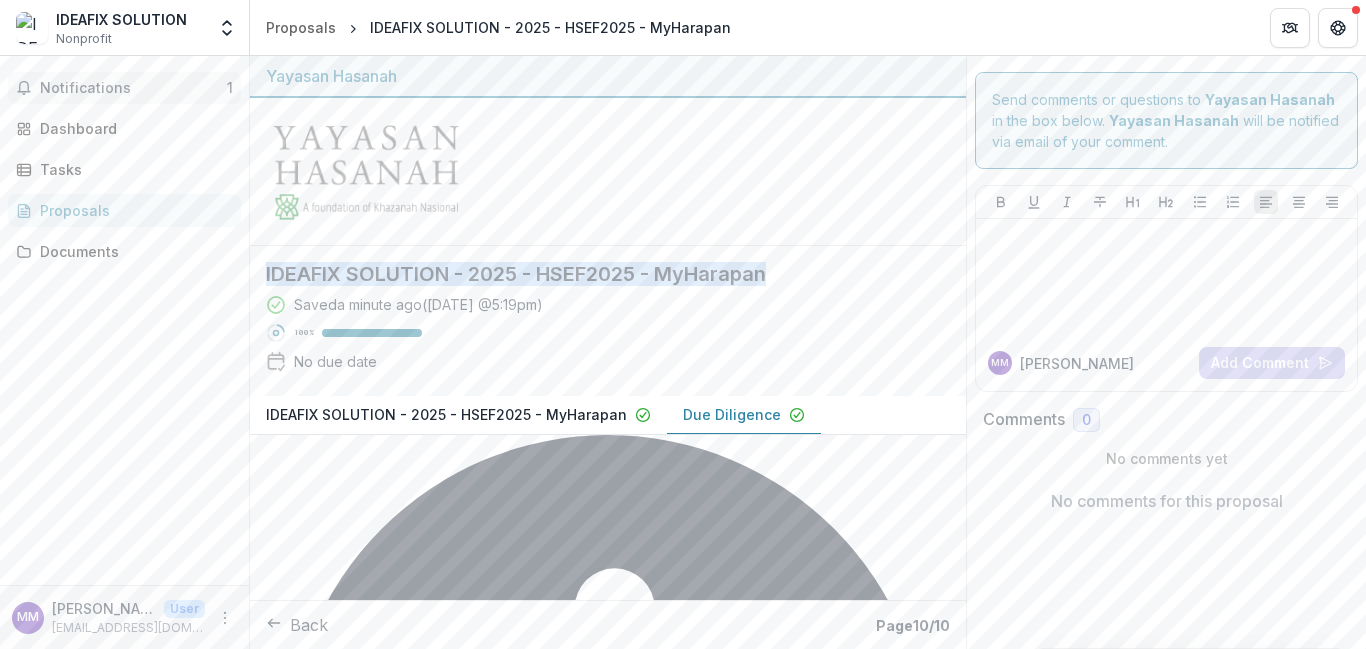 click on "Notifications 1" at bounding box center (124, 88) 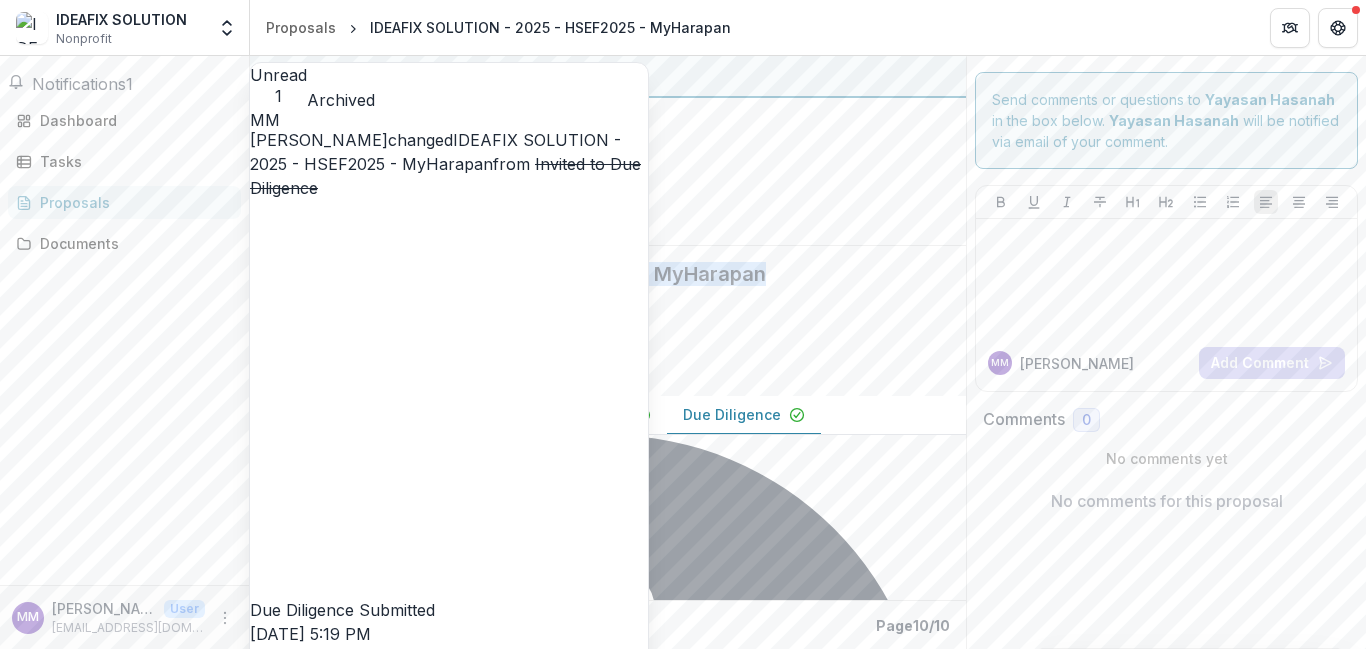 click on "IDEAFIX SOLUTION - 2025 - HSEF2025 - MyHarapan" at bounding box center [435, 152] 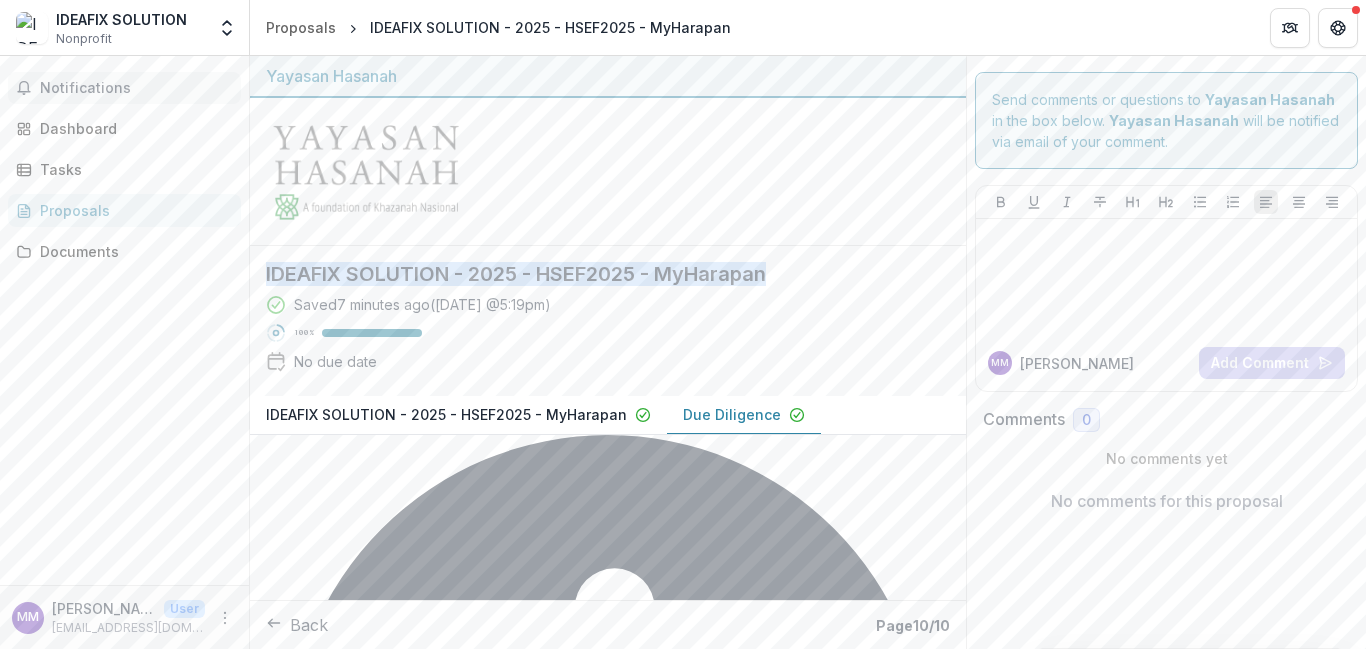 click on "Notifications" at bounding box center [136, 88] 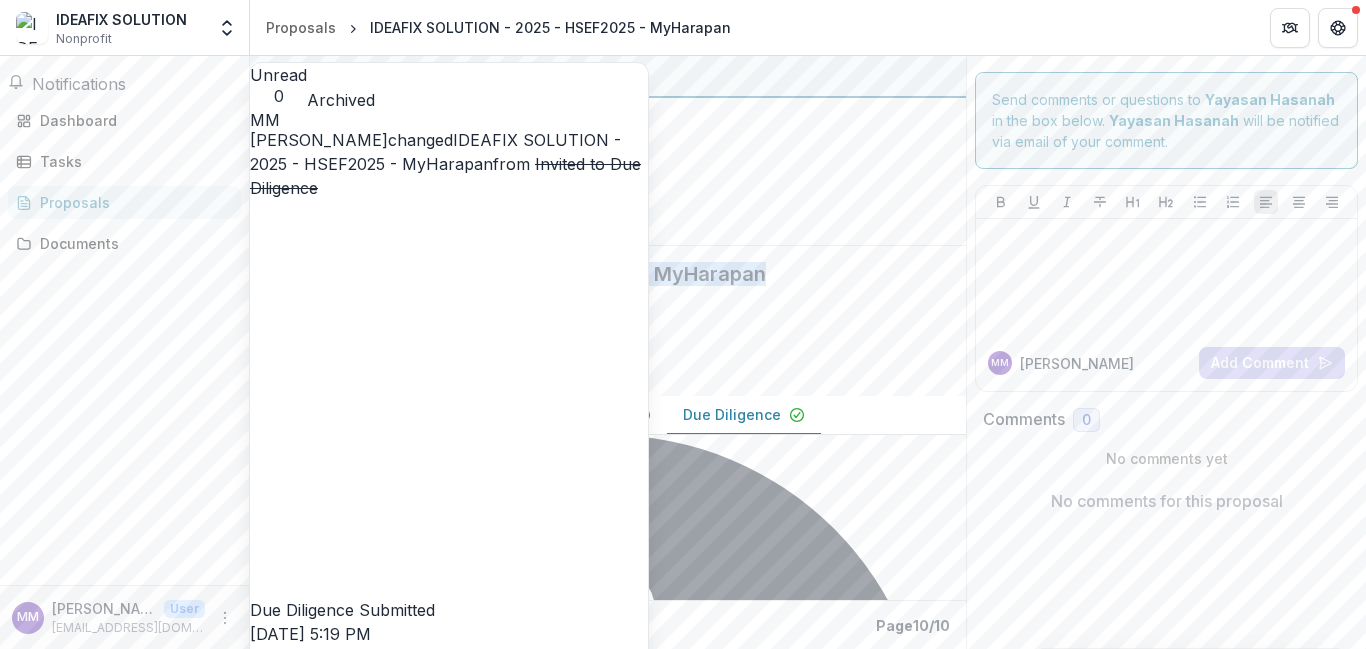 click on "IDEAFIX SOLUTION - 2025 - HSEF2025 - MyHarapan" at bounding box center [435, 152] 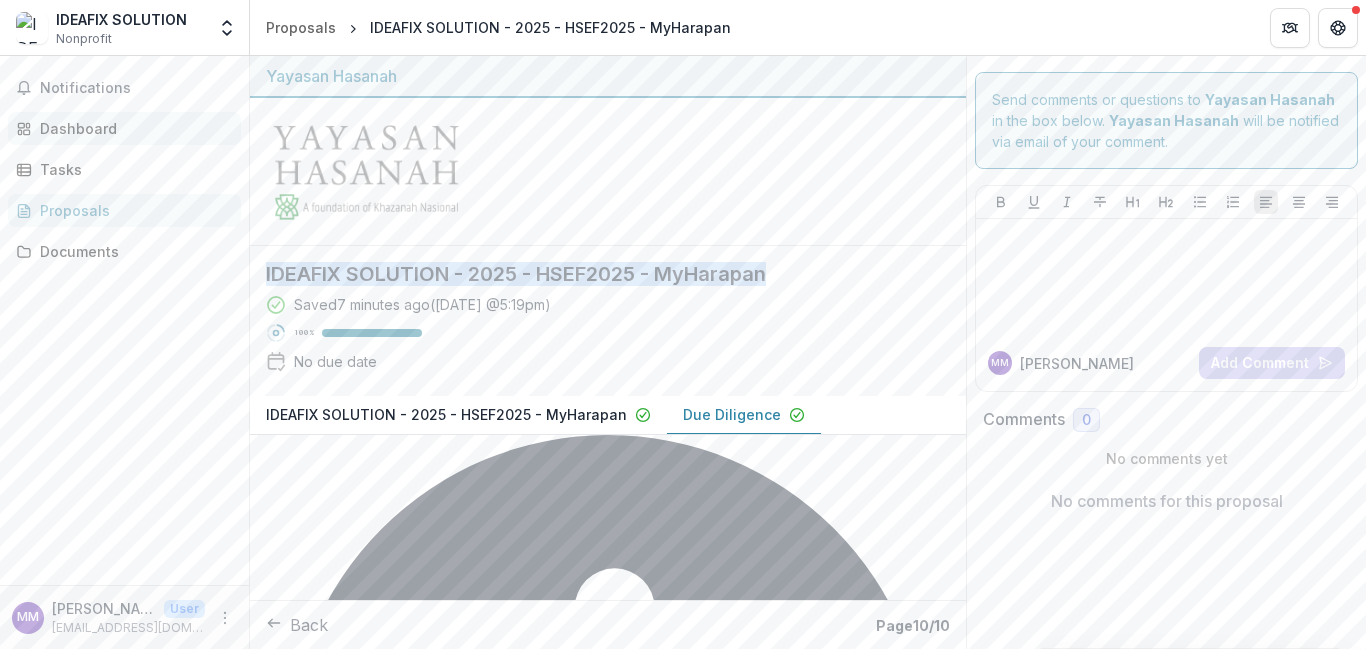 click on "Dashboard" at bounding box center [132, 128] 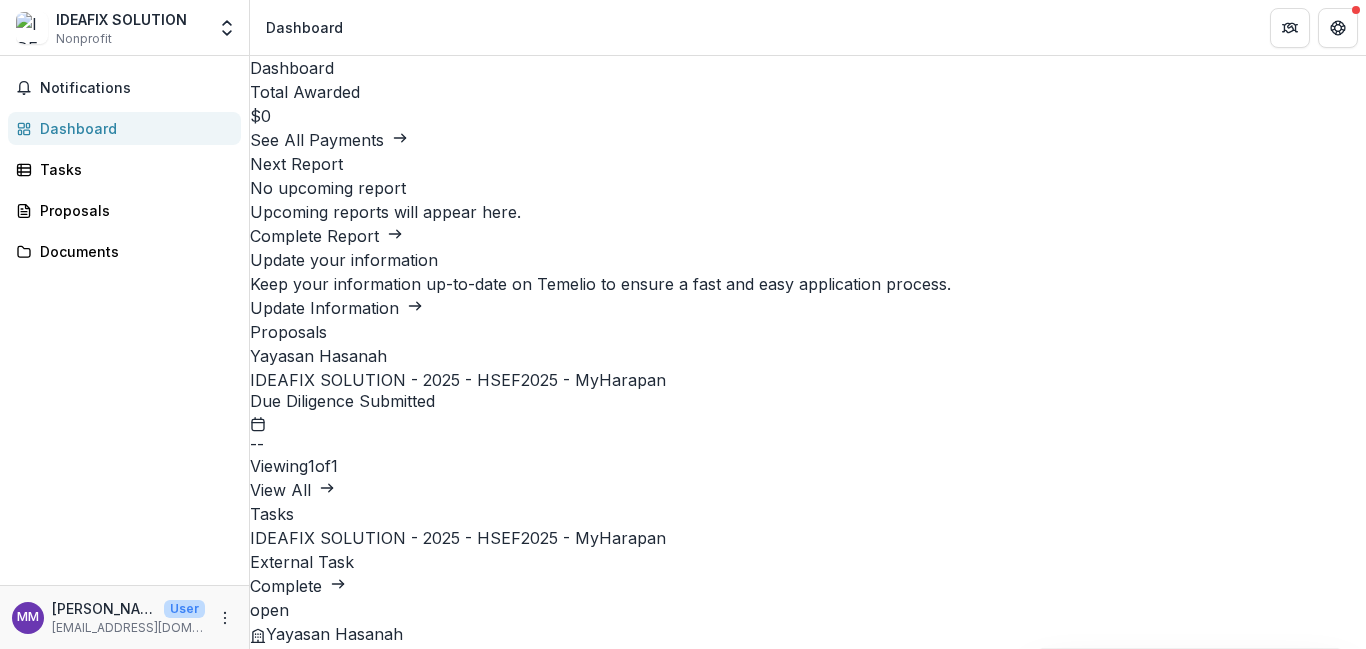 click on "Complete" at bounding box center (298, 586) 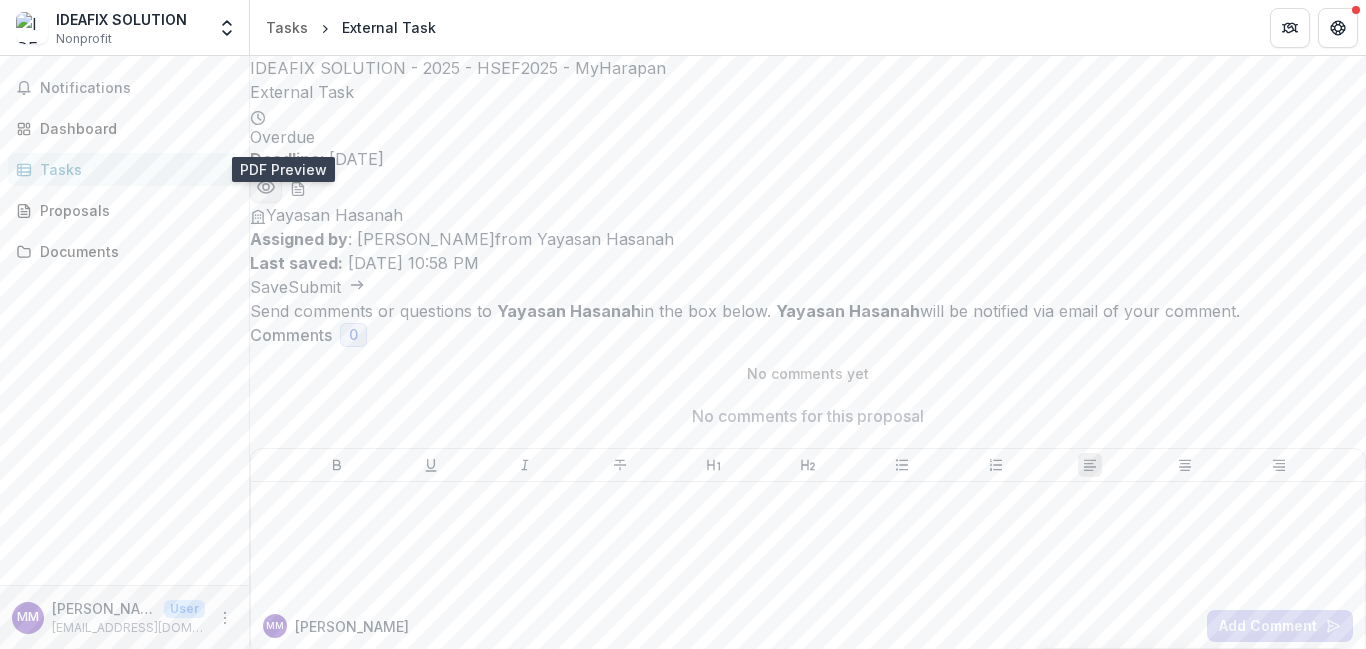 click 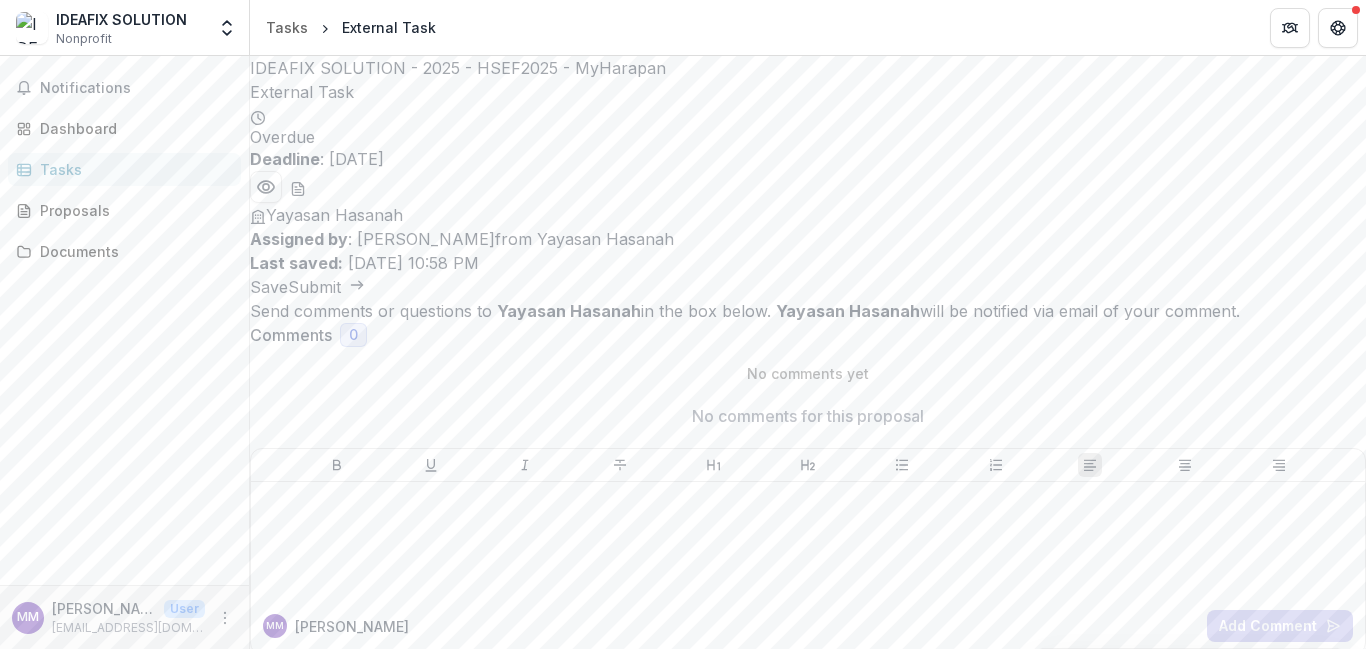 click 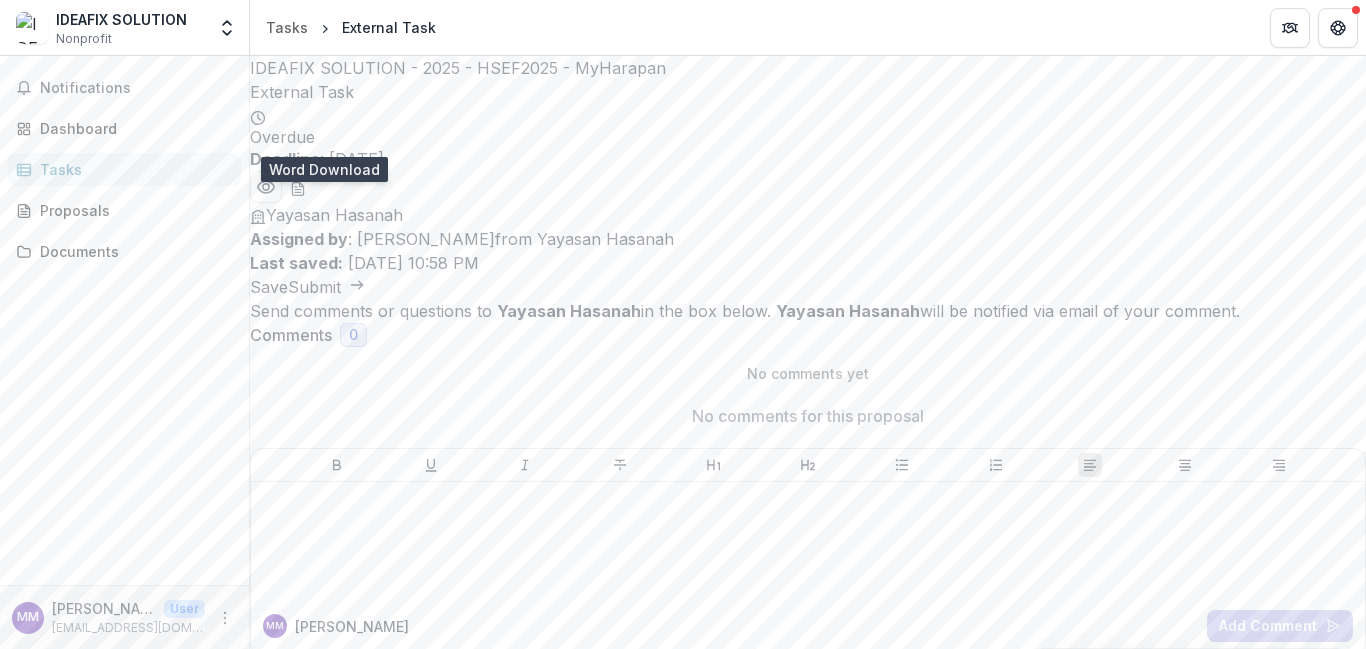click 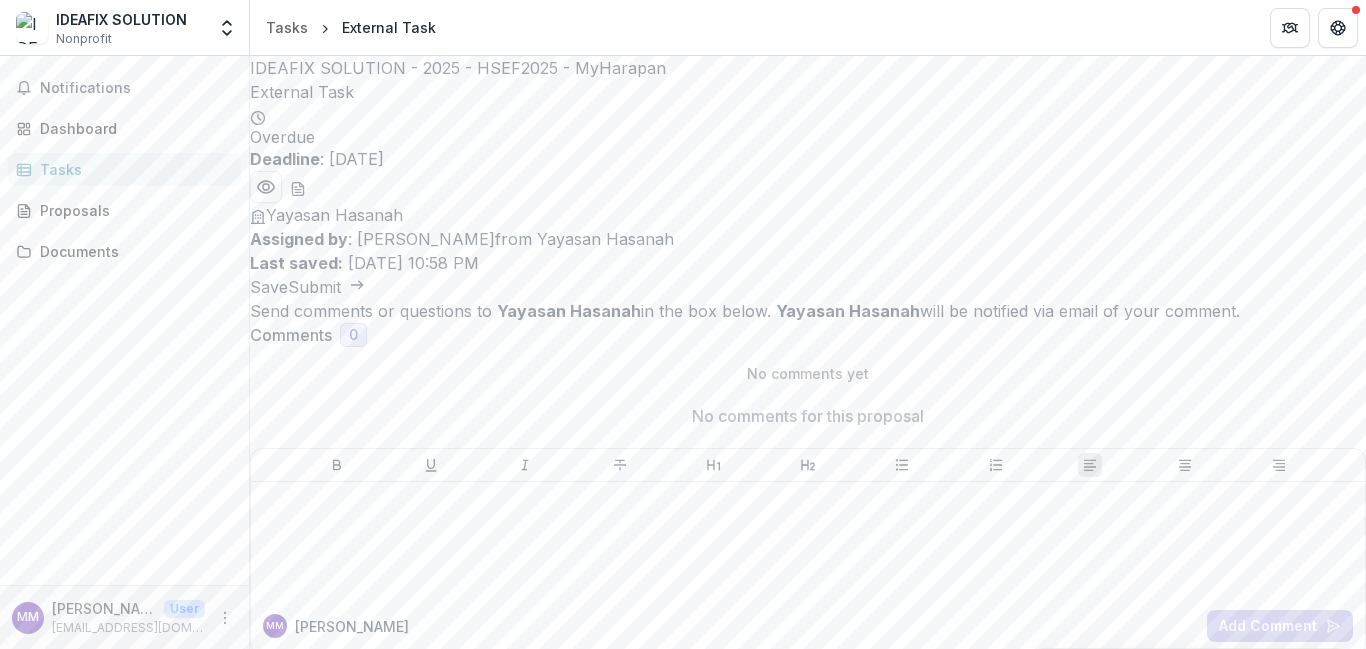 click on "Submit" at bounding box center [326, 287] 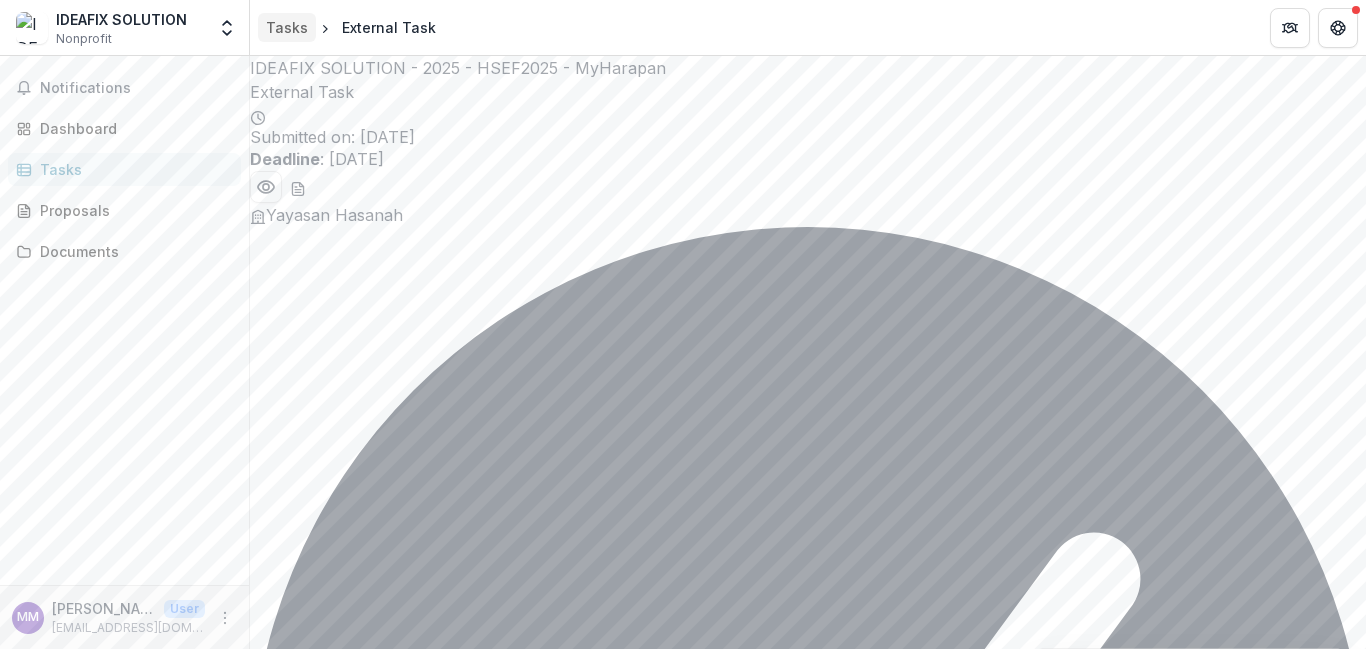 click on "Tasks" at bounding box center [287, 27] 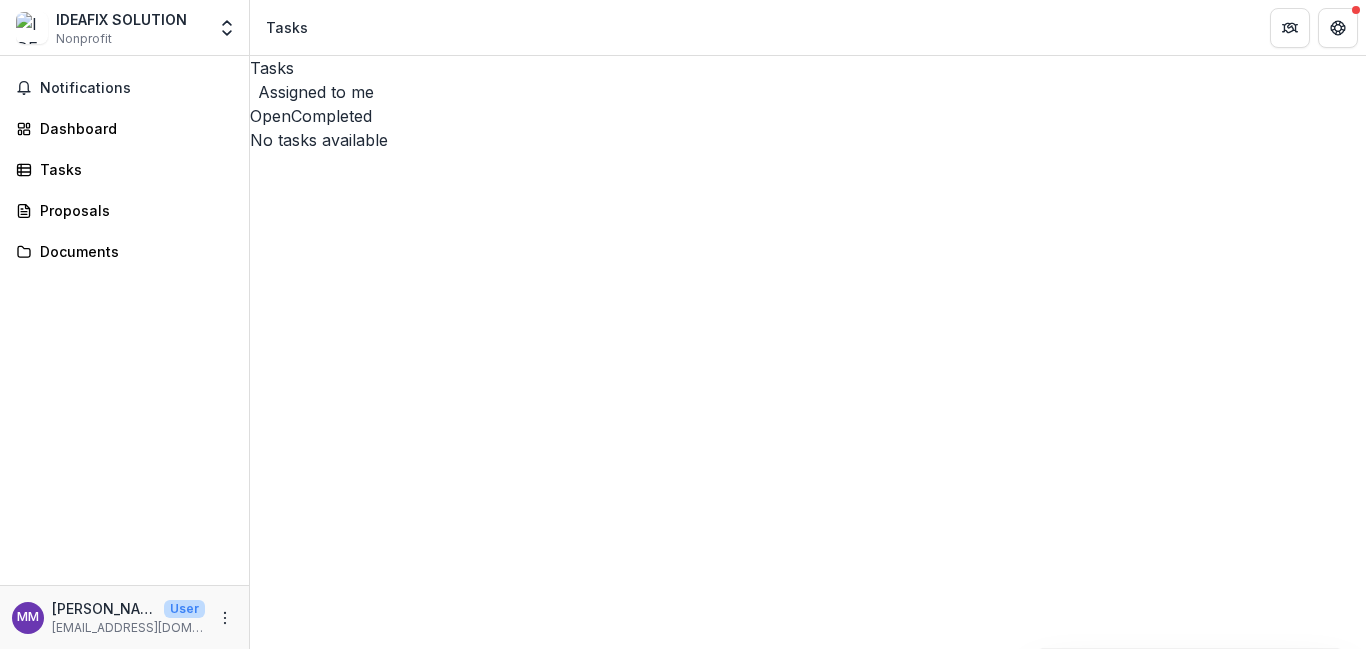 click on "Completed" at bounding box center (331, 116) 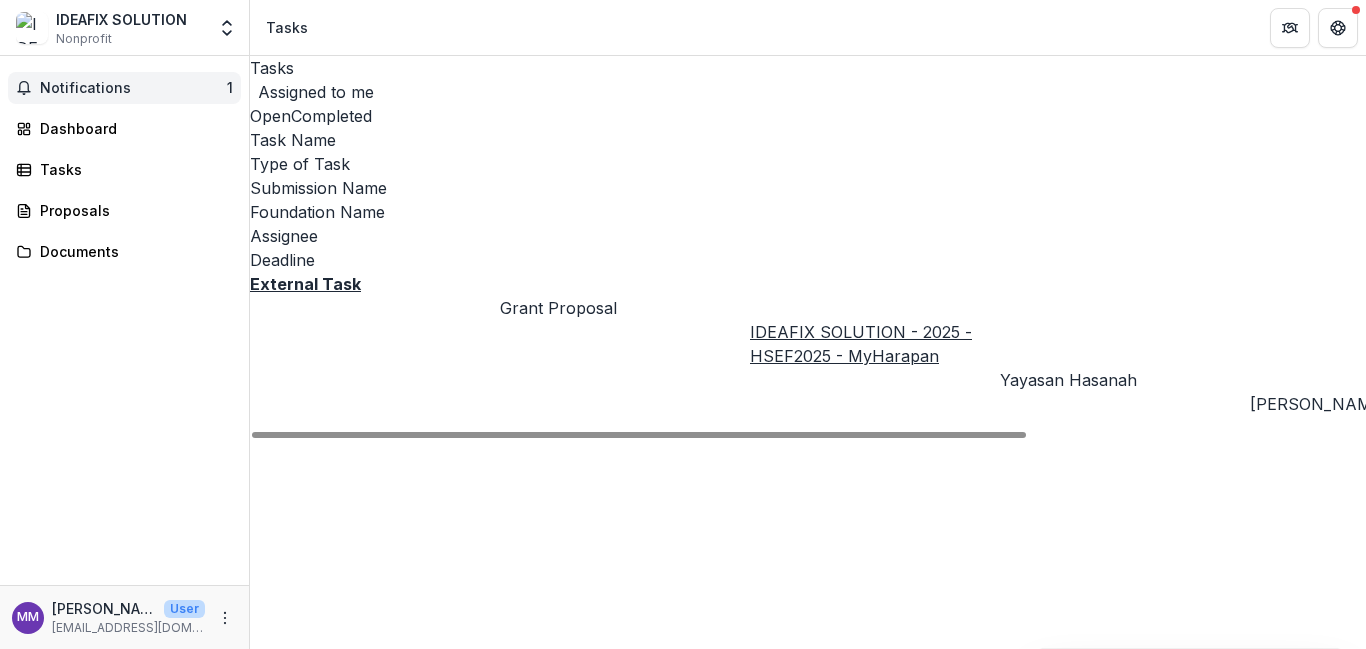 click on "Notifications" at bounding box center [133, 88] 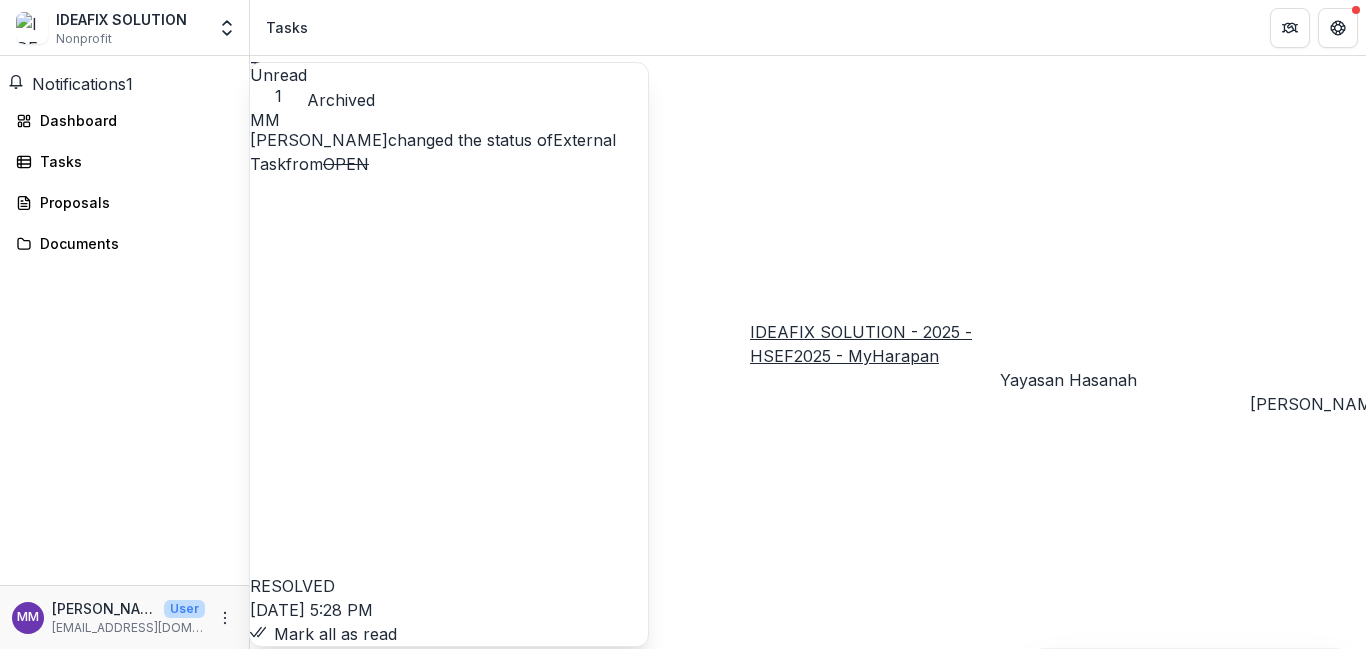 click on "External Task" at bounding box center (433, 152) 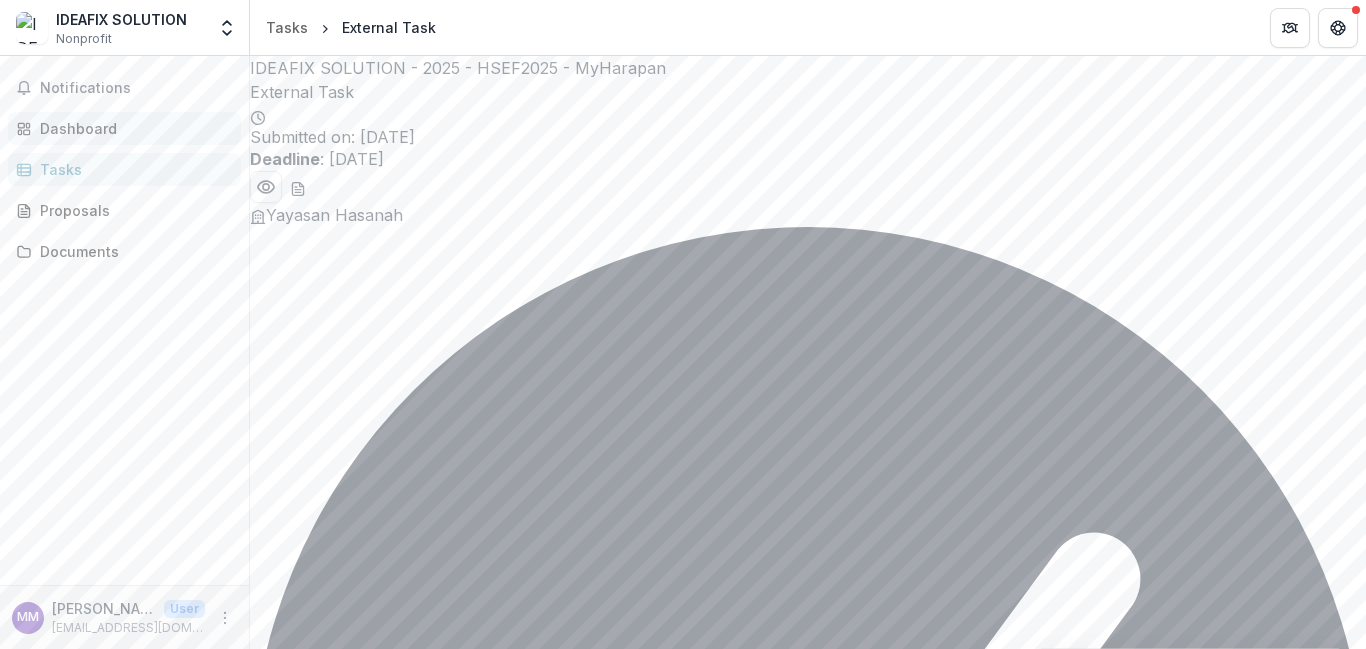 click on "Dashboard" at bounding box center (132, 128) 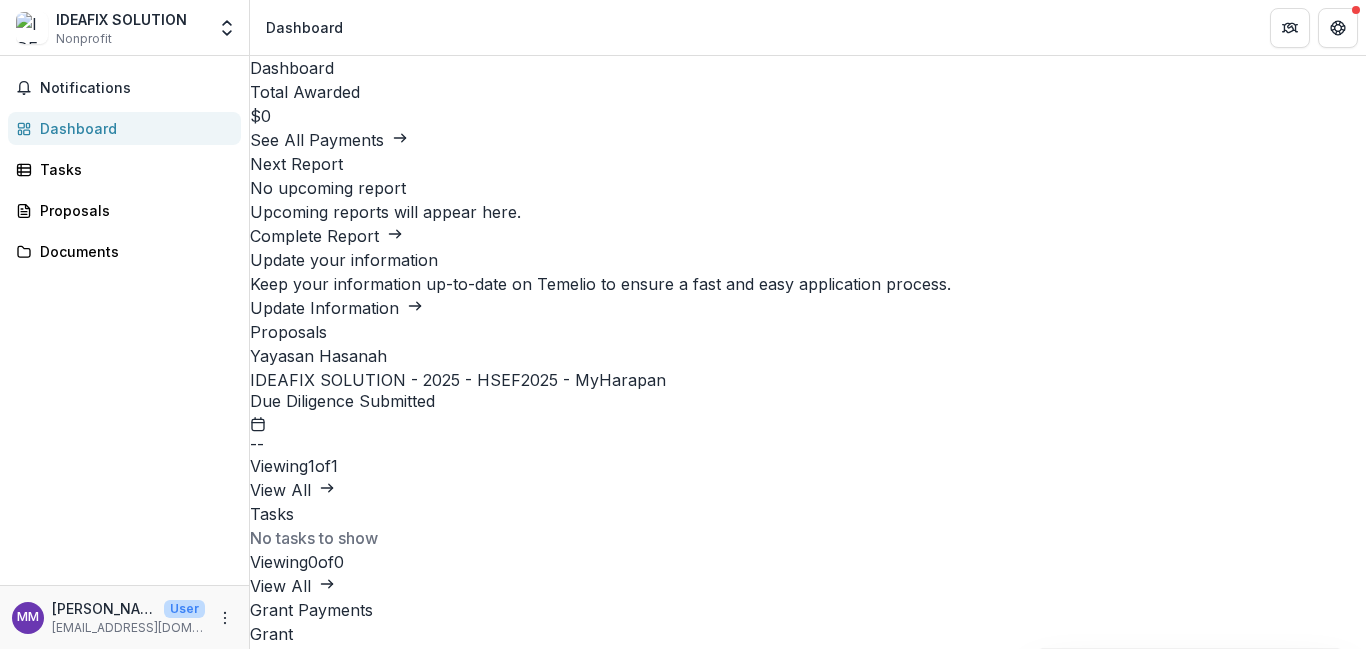 click on "IDEAFIX SOLUTION - 2025 - HSEF2025 - MyHarapan" at bounding box center [458, 380] 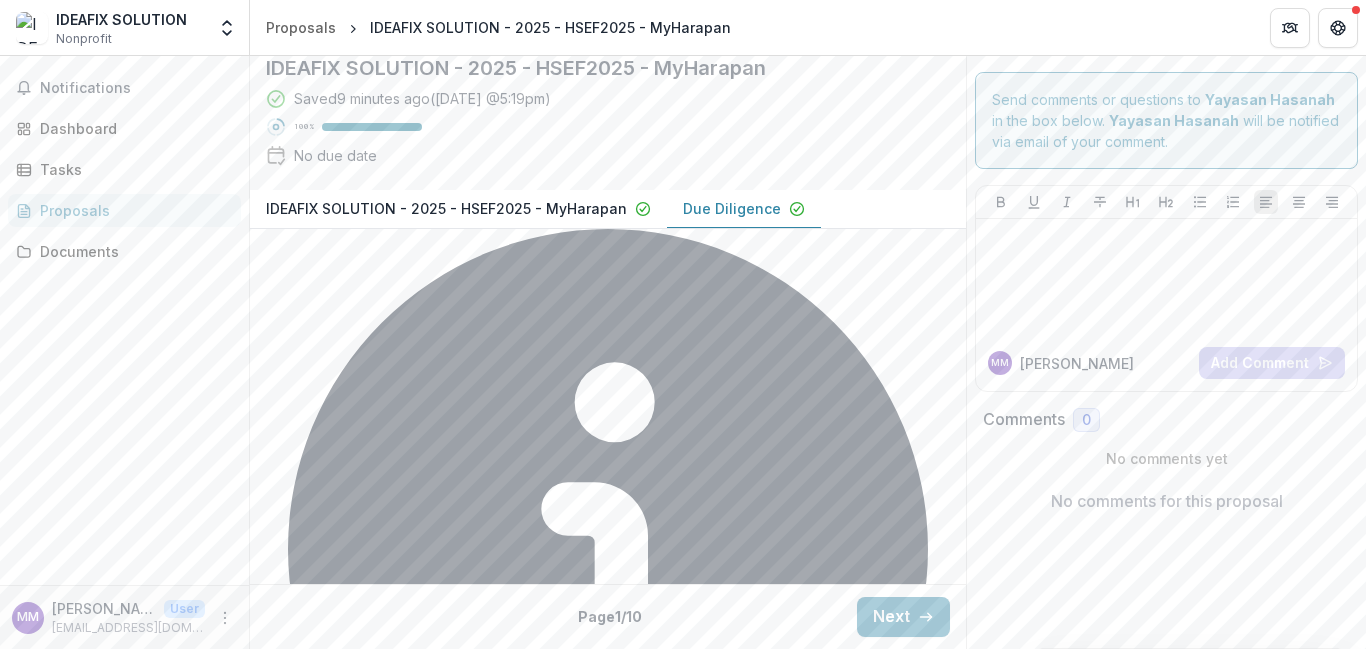 scroll, scrollTop: 0, scrollLeft: 0, axis: both 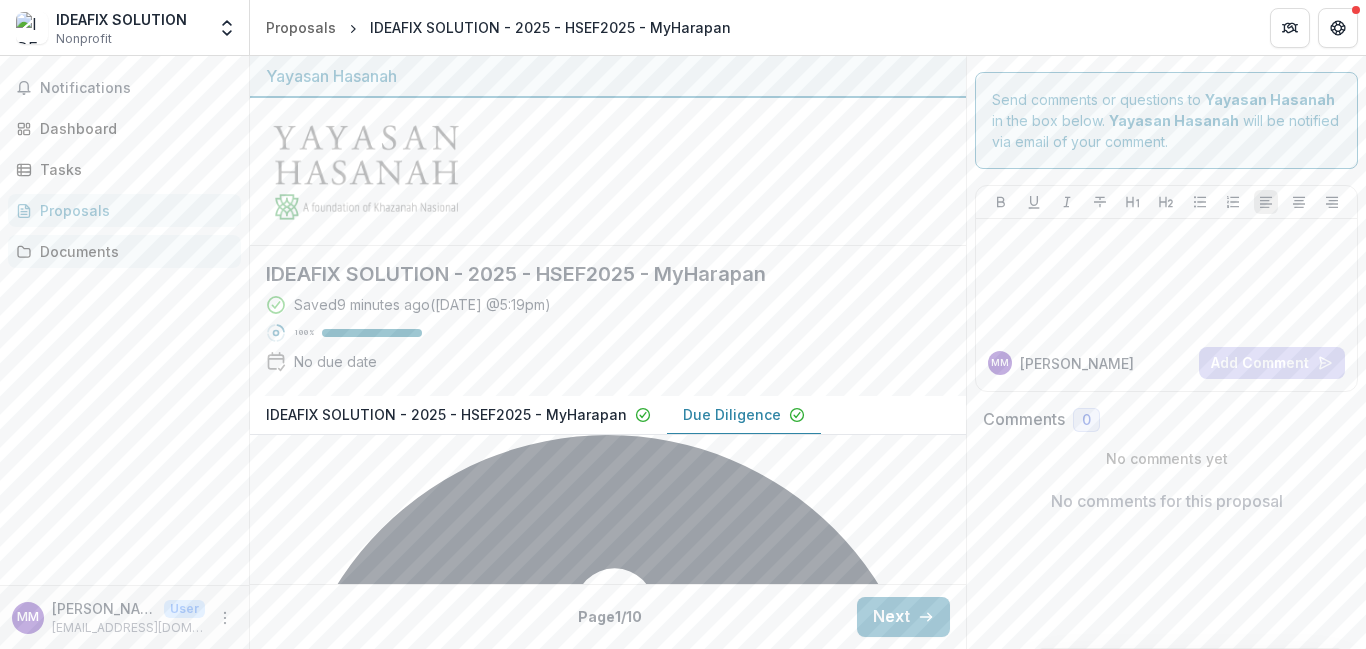 click on "Documents" at bounding box center (132, 251) 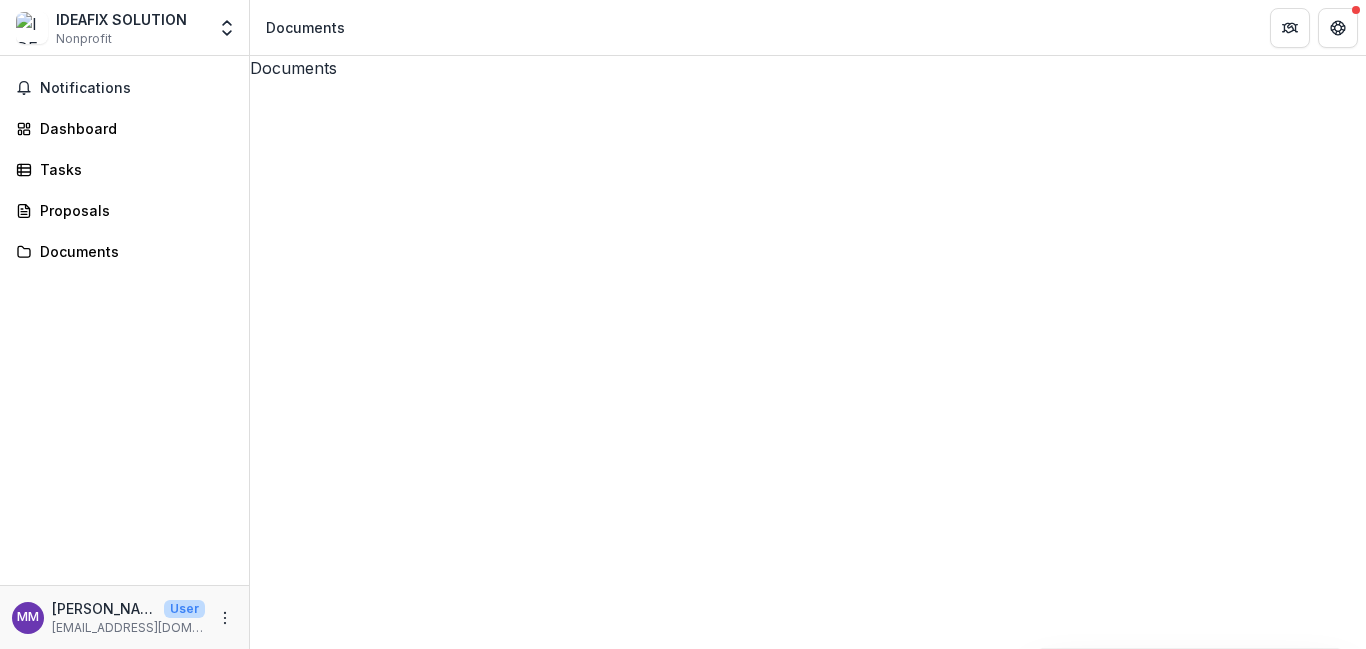 click 